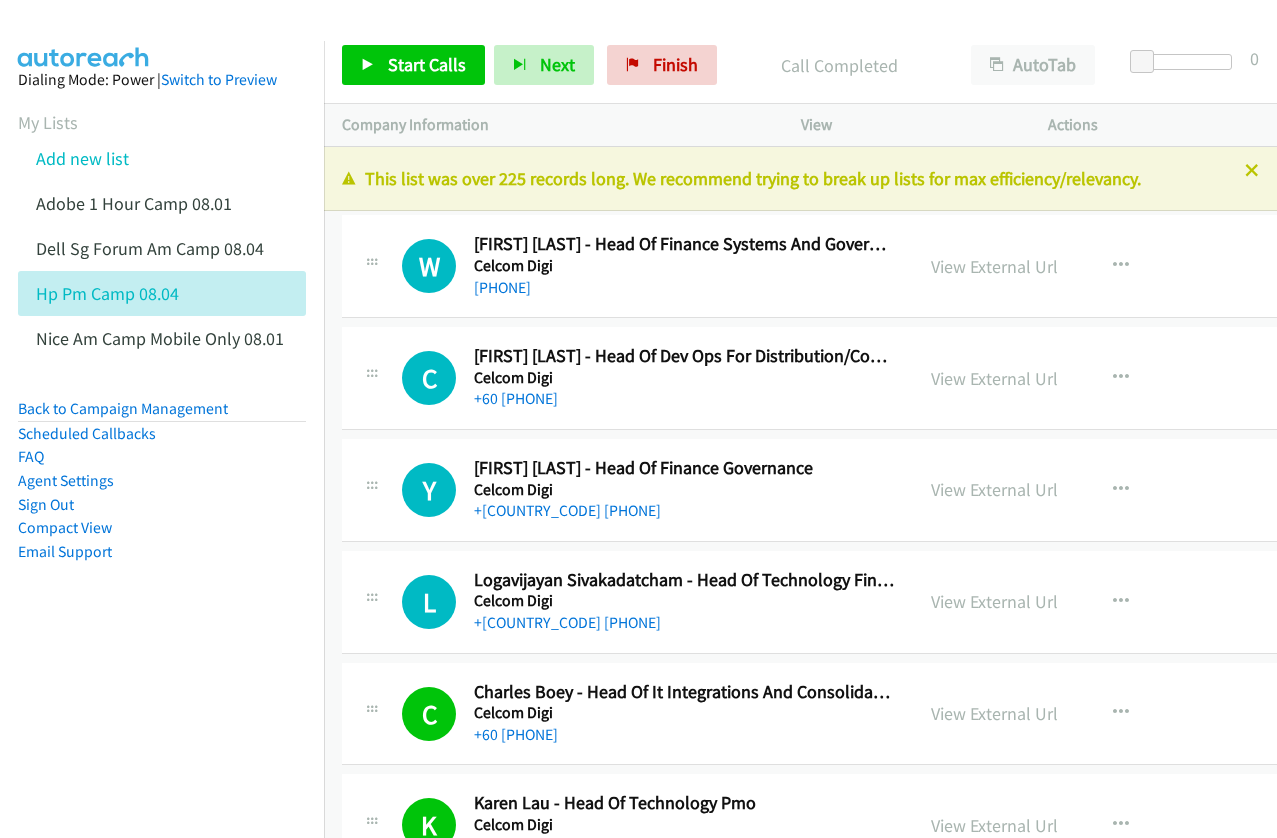 scroll, scrollTop: 0, scrollLeft: 0, axis: both 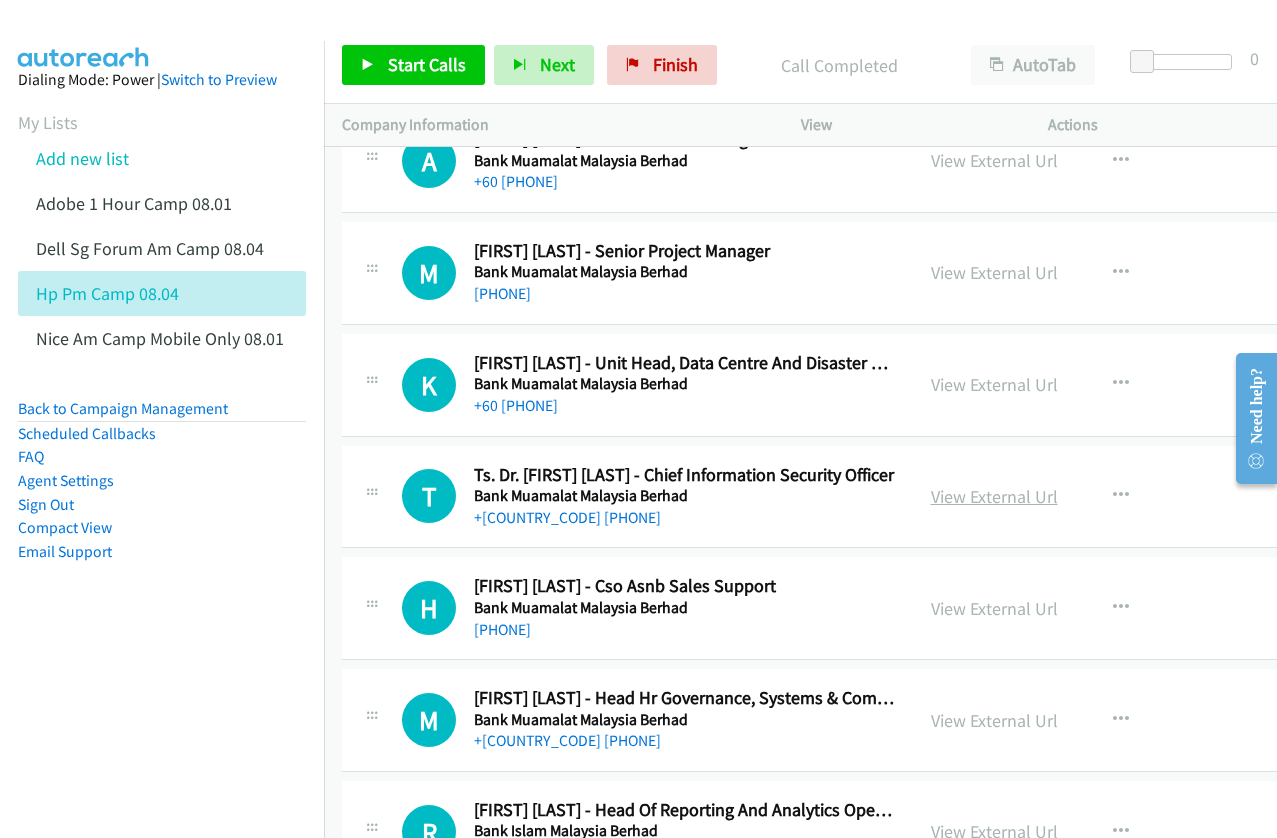 click on "View External Url" at bounding box center [994, 496] 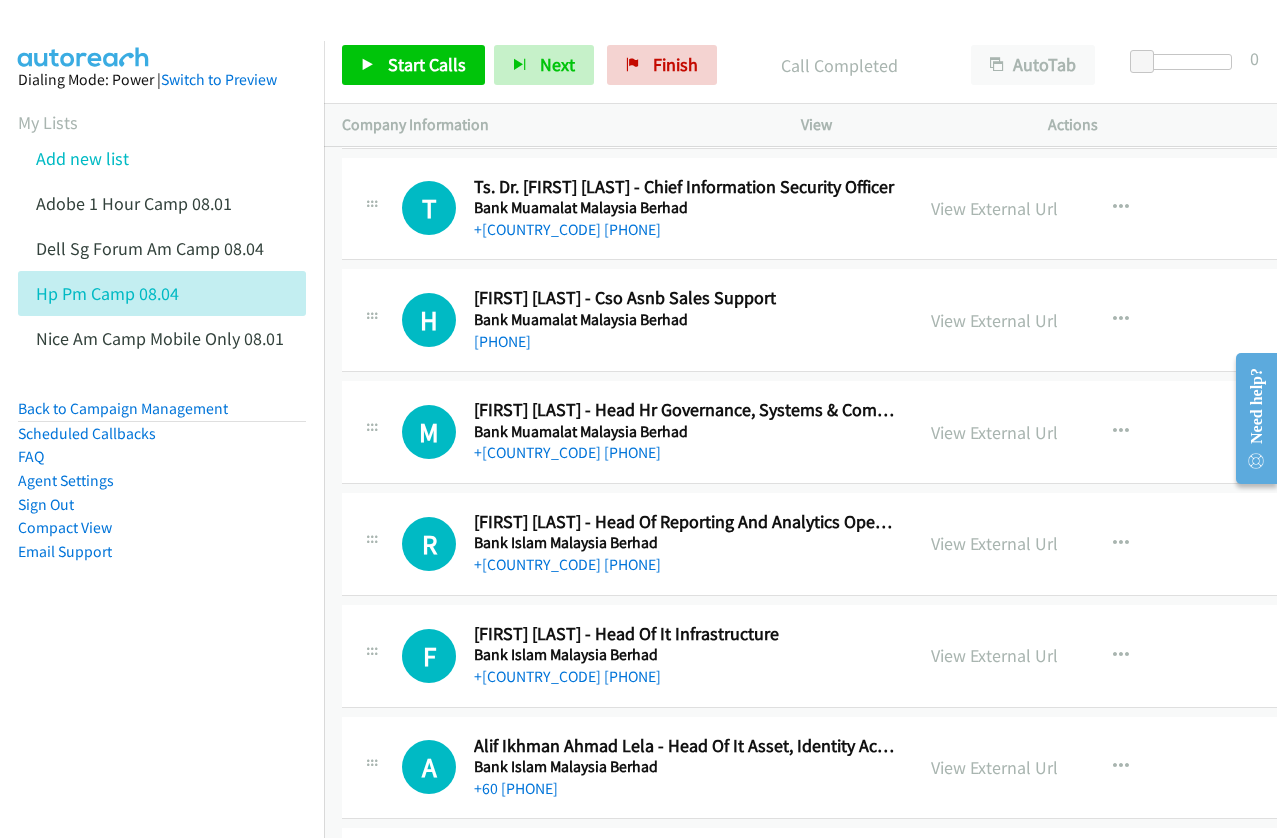 scroll, scrollTop: 15500, scrollLeft: 0, axis: vertical 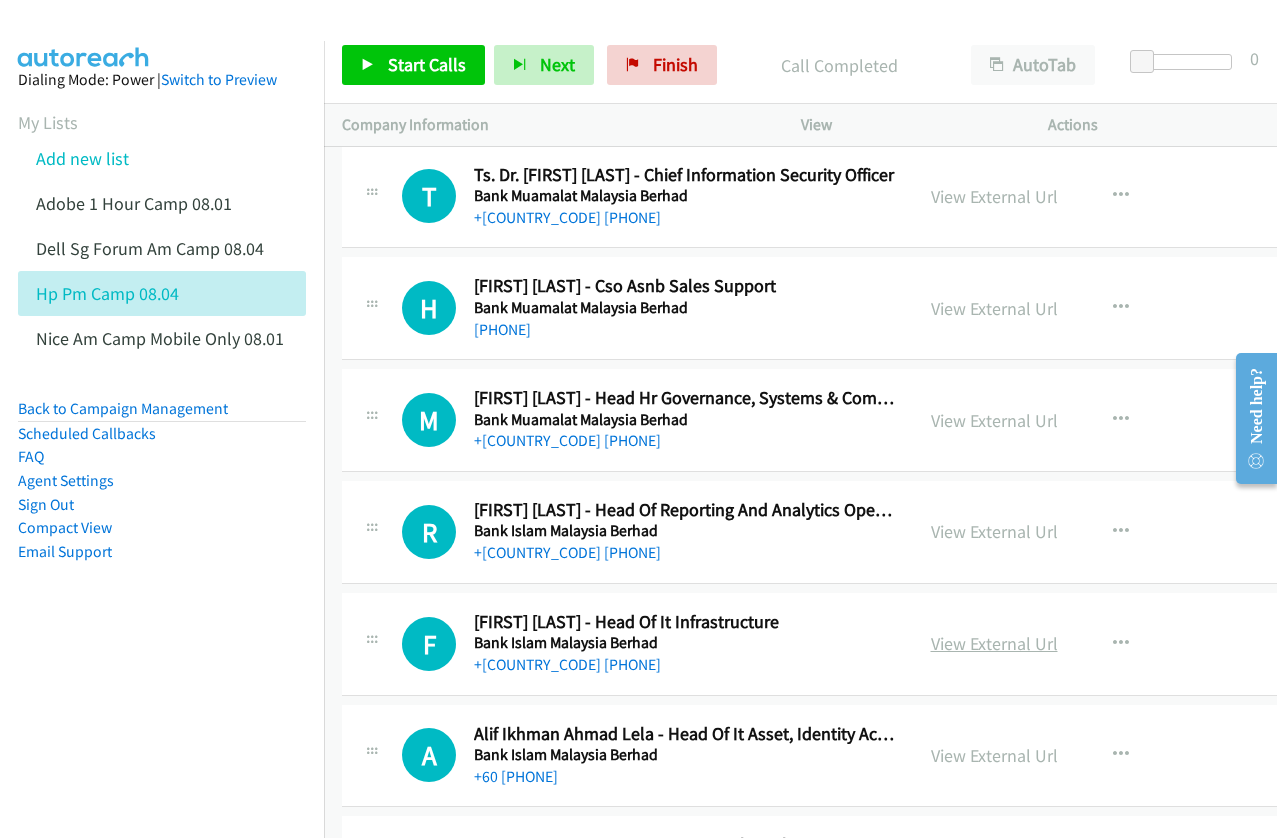 click on "View External Url" at bounding box center [994, 643] 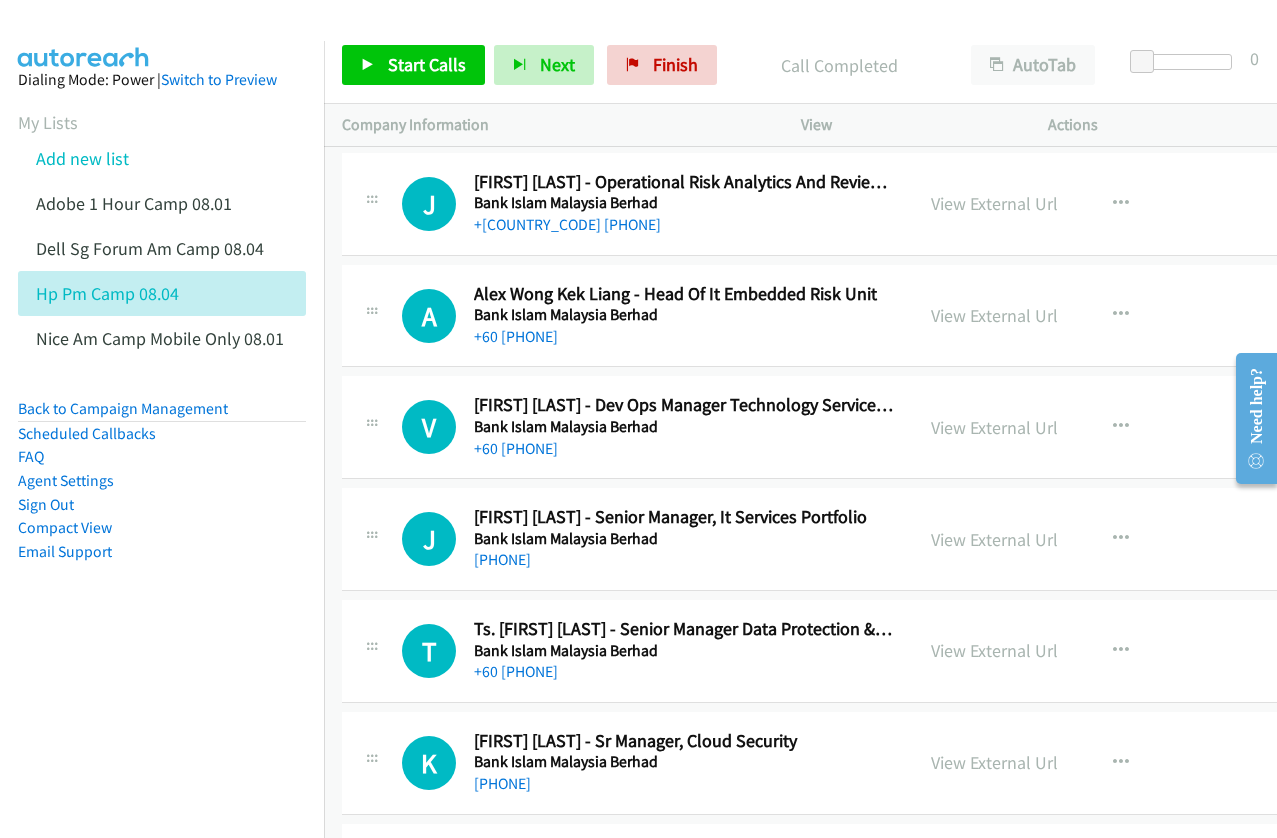scroll, scrollTop: 16500, scrollLeft: 0, axis: vertical 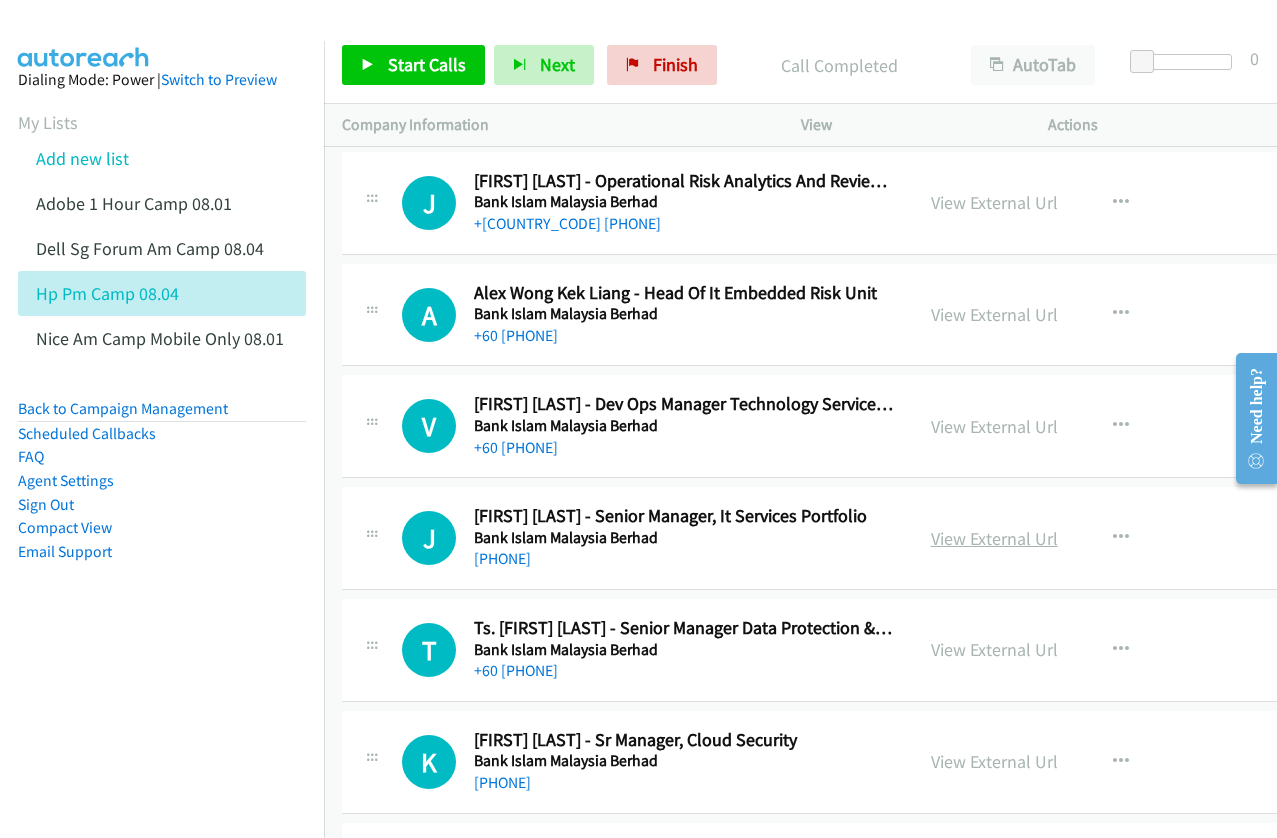 click on "View External Url" at bounding box center (994, 538) 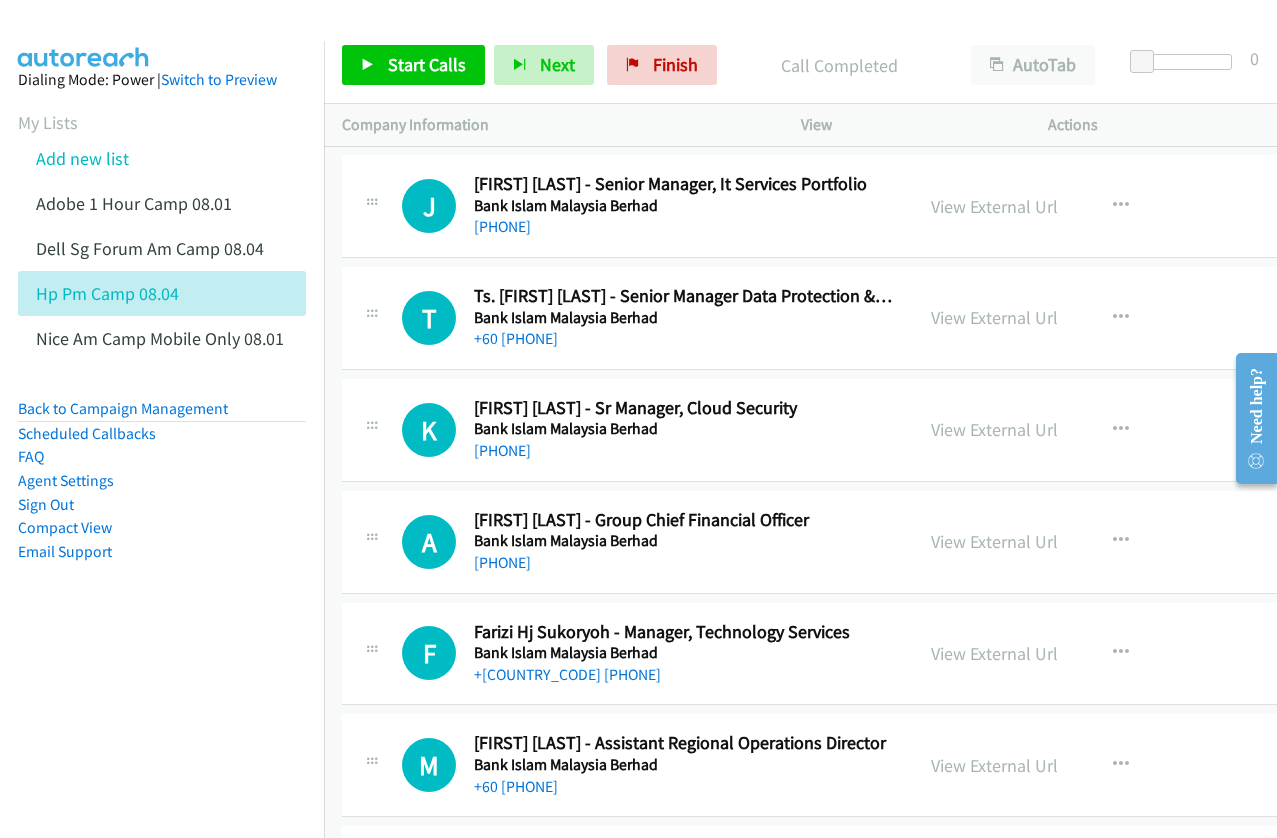 scroll, scrollTop: 16900, scrollLeft: 0, axis: vertical 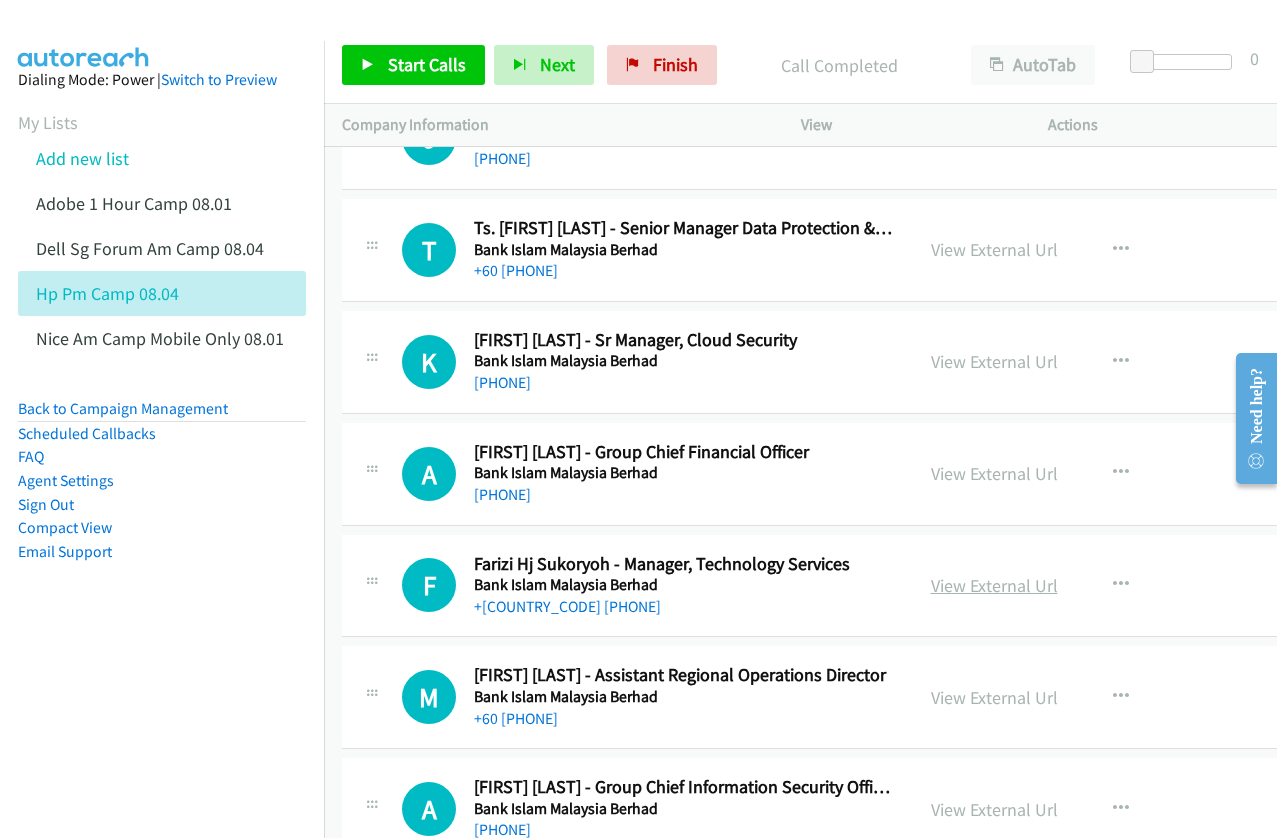 click on "View External Url" at bounding box center [994, 585] 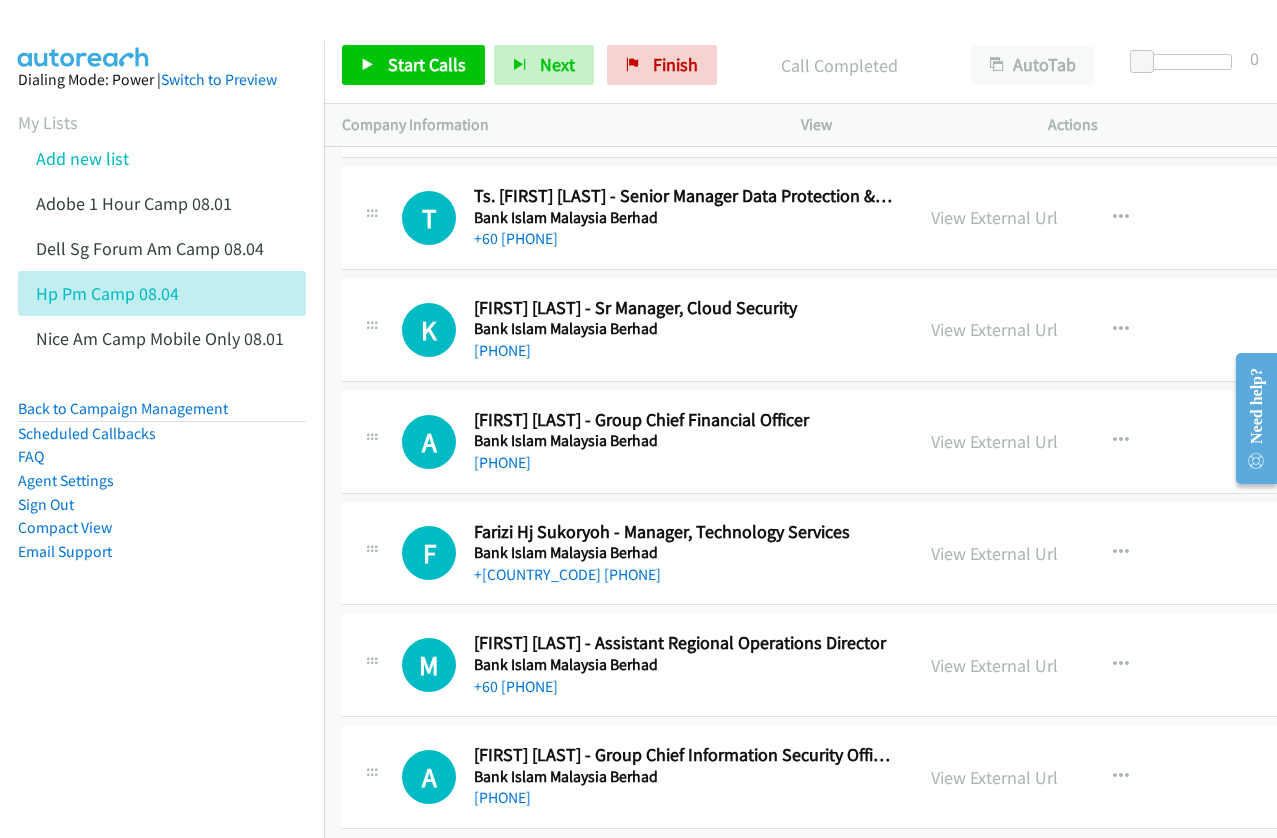 scroll, scrollTop: 17000, scrollLeft: 0, axis: vertical 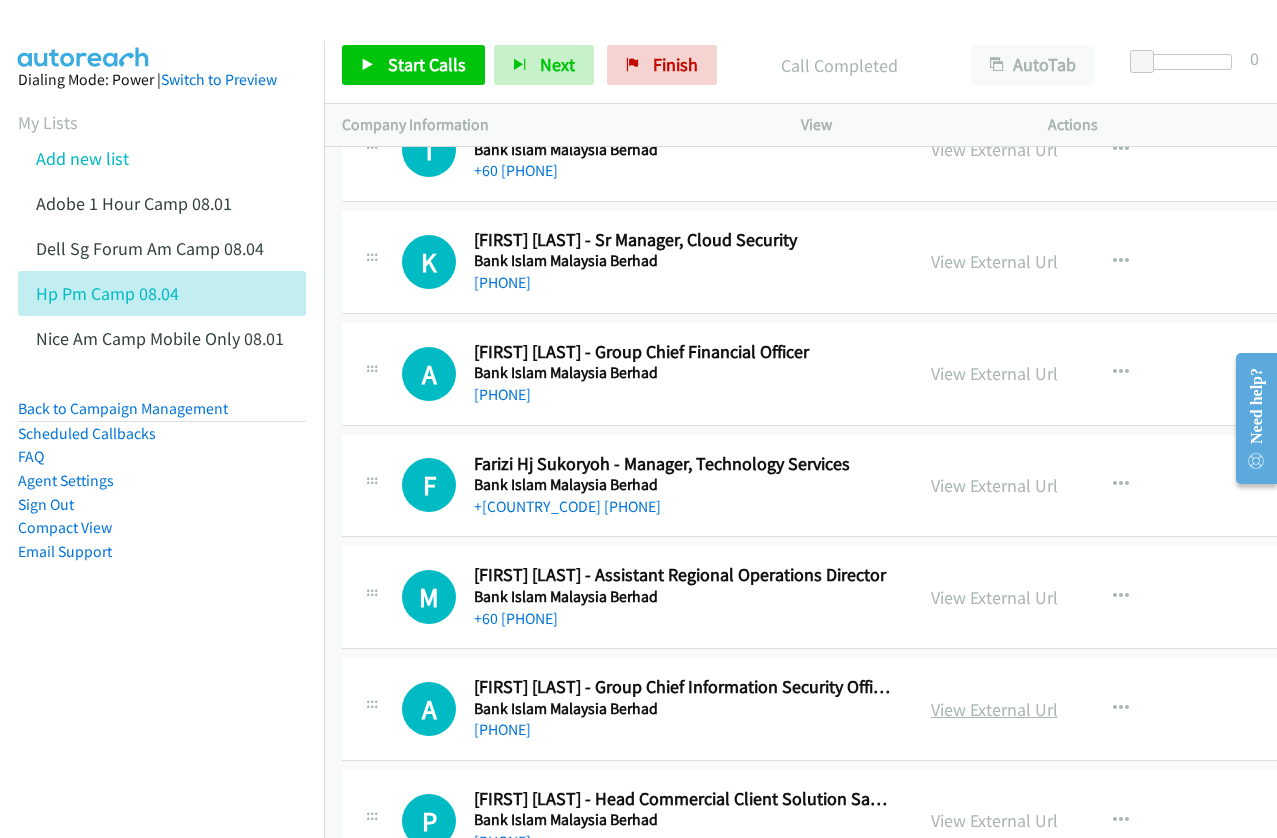 click on "View External Url" at bounding box center [994, 709] 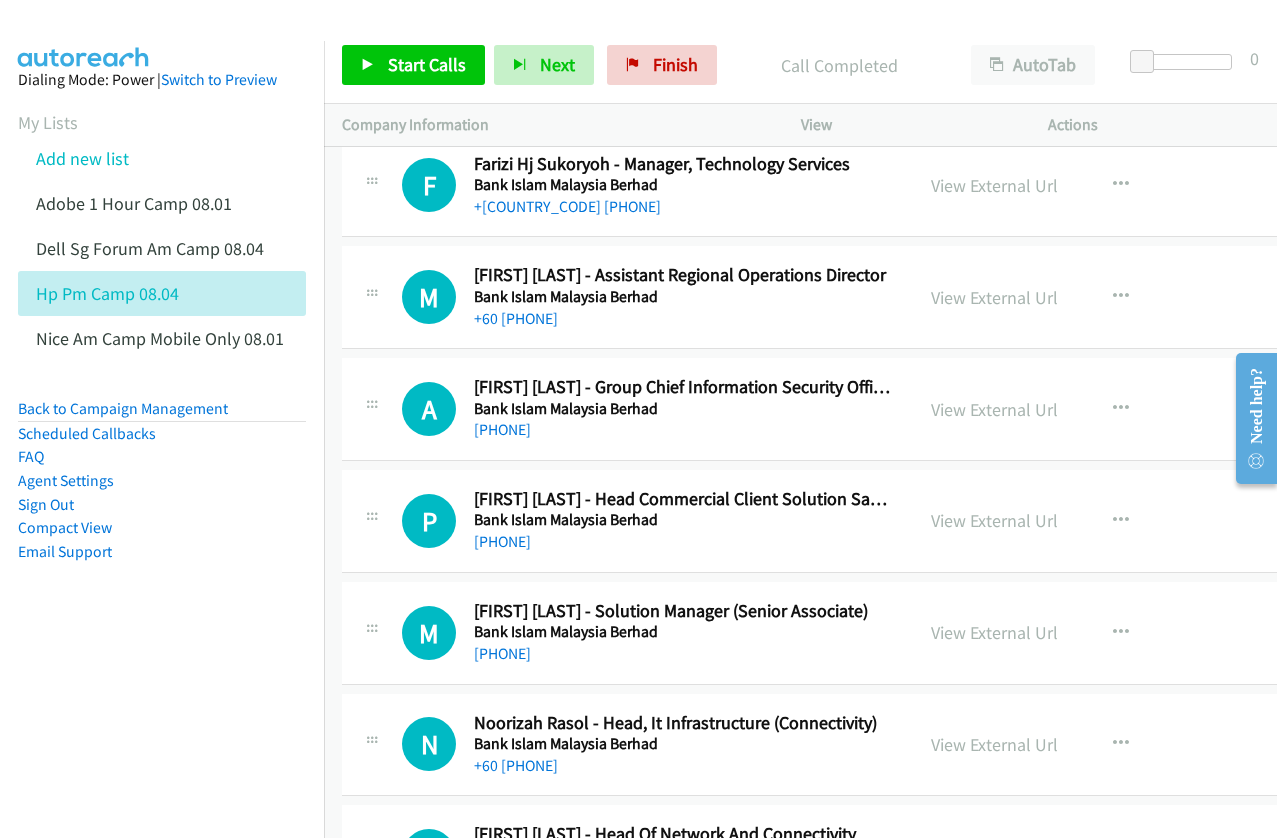 scroll, scrollTop: 17400, scrollLeft: 0, axis: vertical 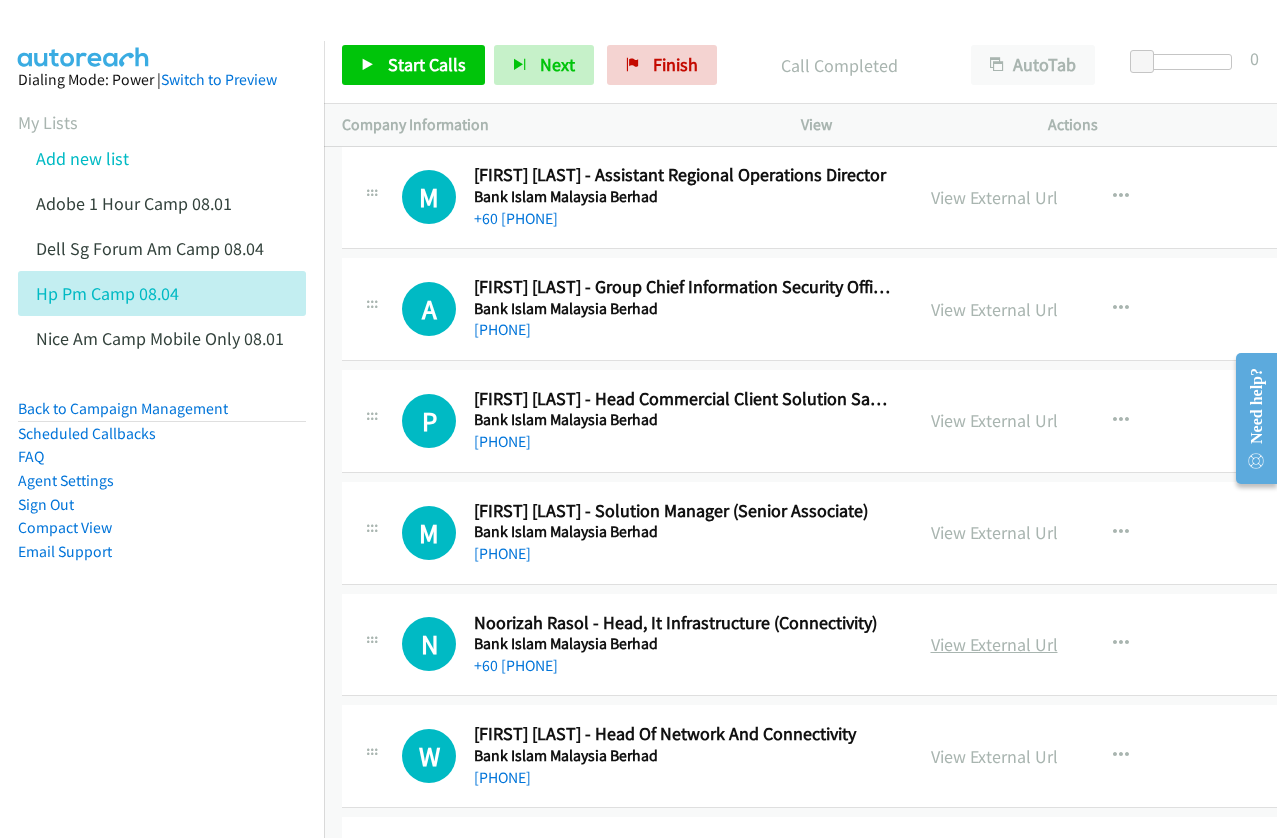 click on "View External Url" at bounding box center [994, 644] 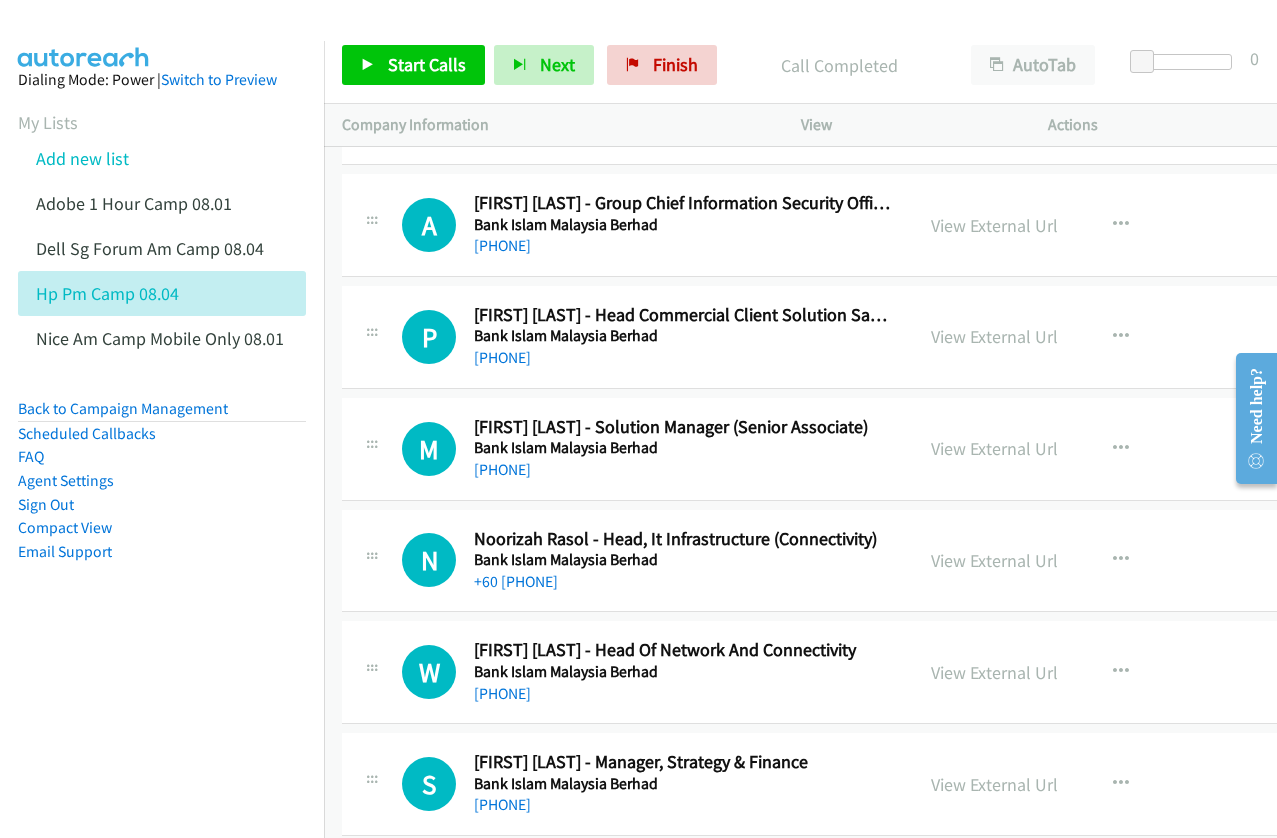 scroll, scrollTop: 17500, scrollLeft: 0, axis: vertical 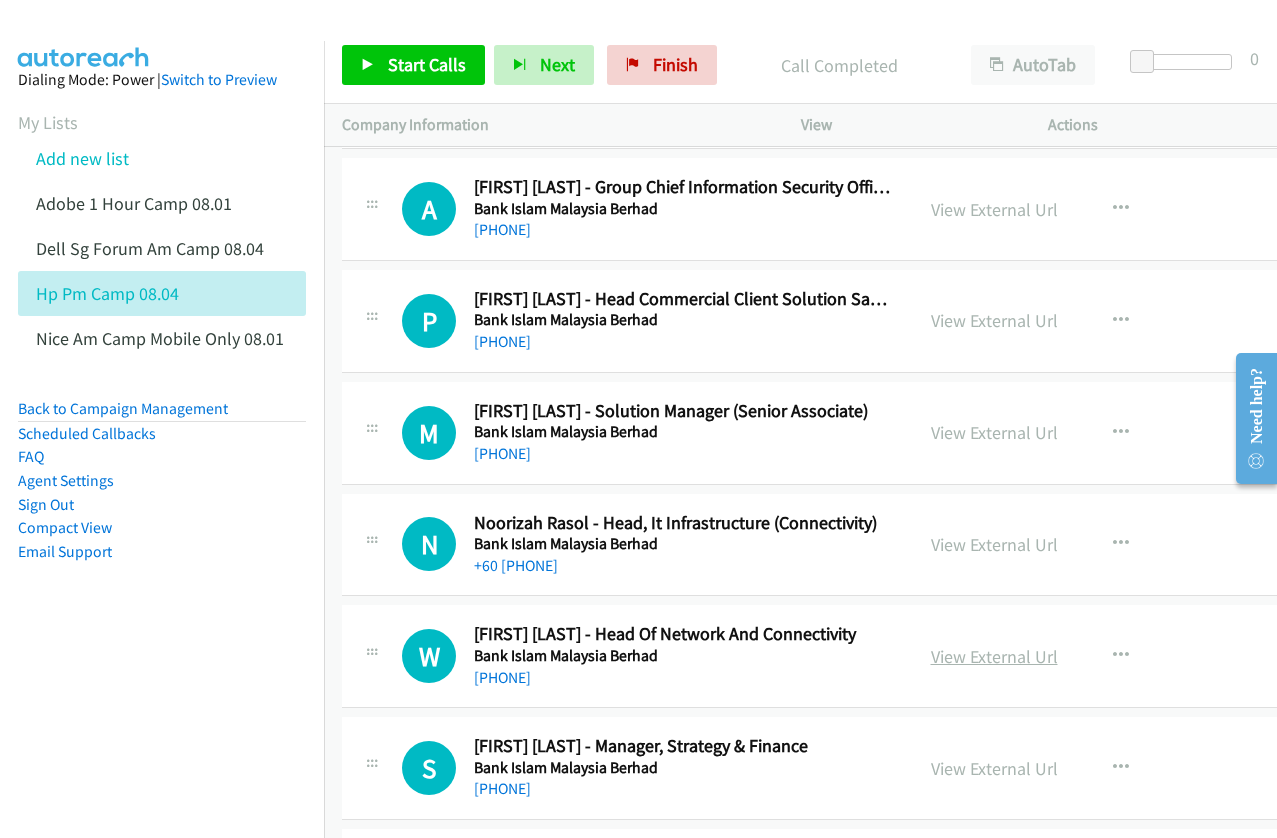 click on "View External Url" at bounding box center [994, 656] 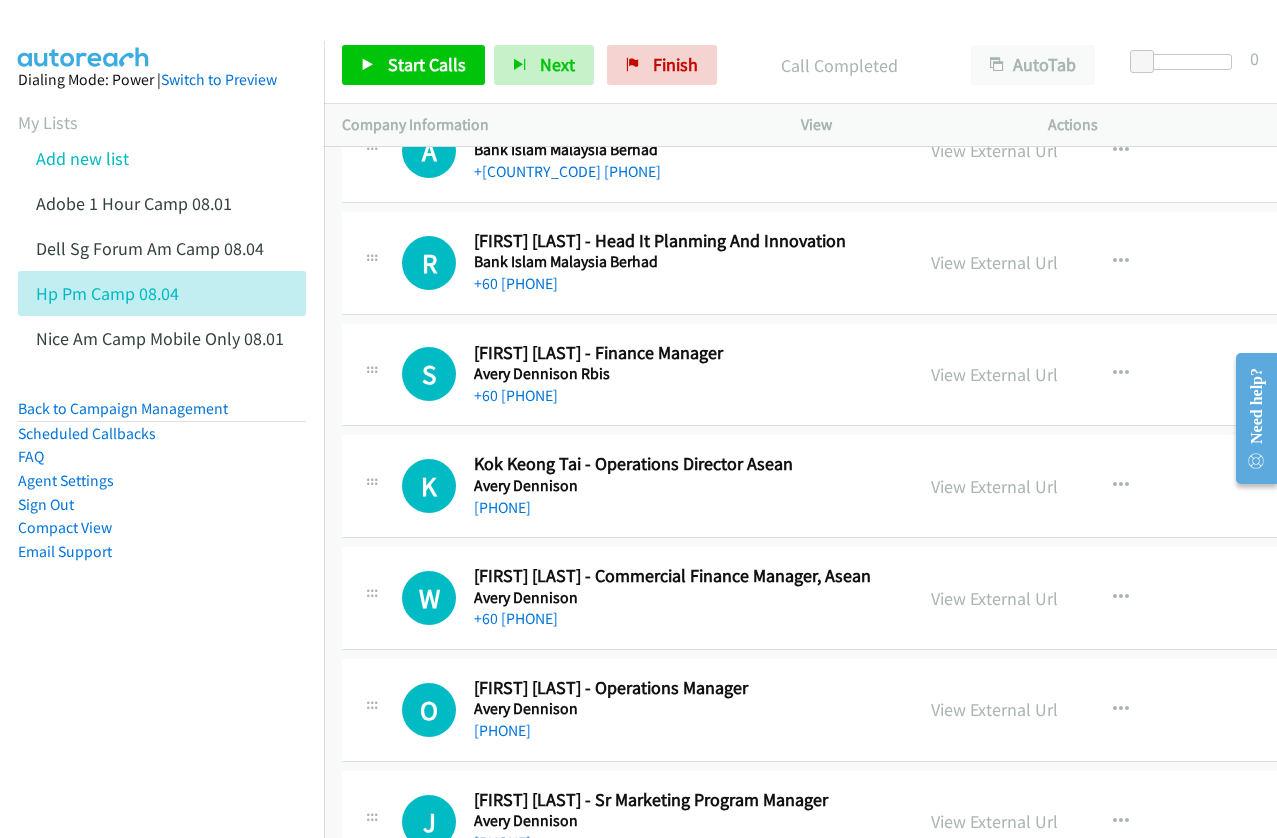 scroll, scrollTop: 19000, scrollLeft: 0, axis: vertical 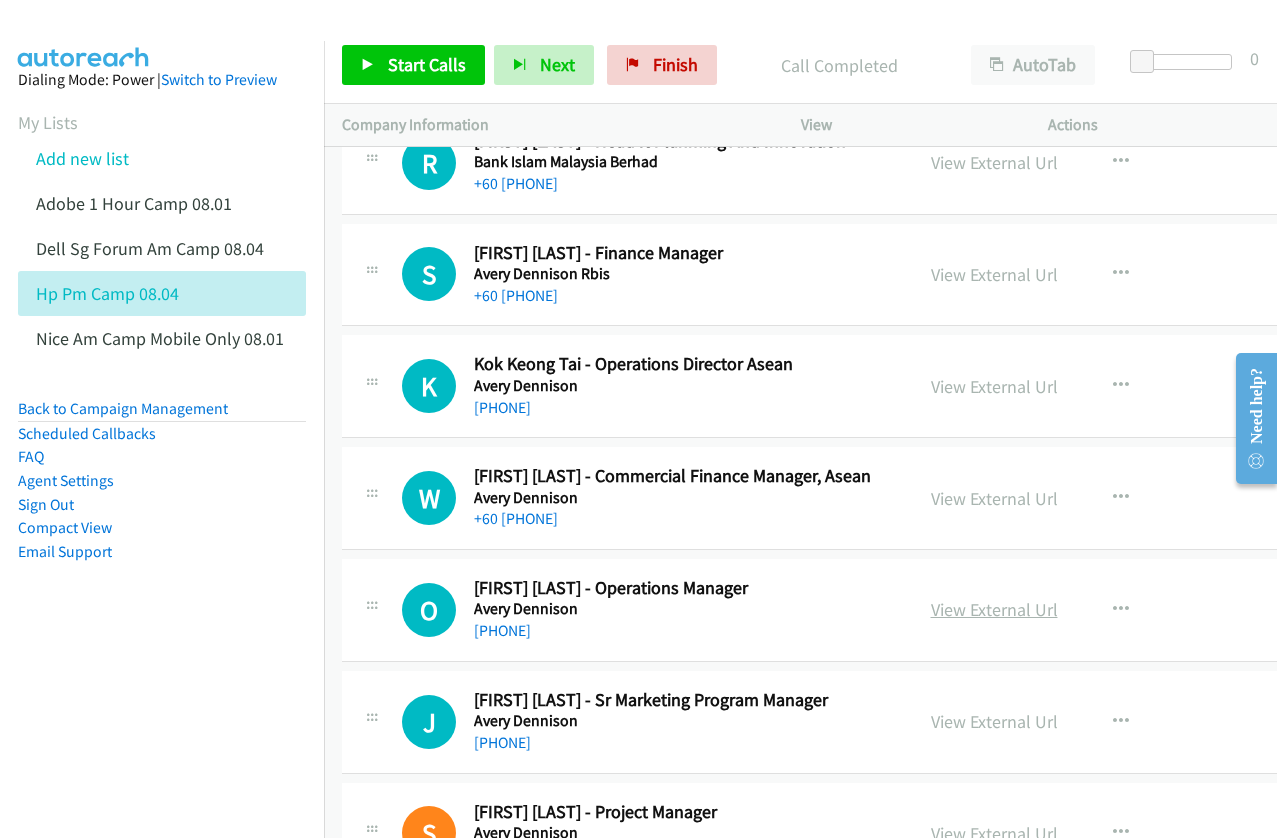 click on "View External Url" at bounding box center (994, 609) 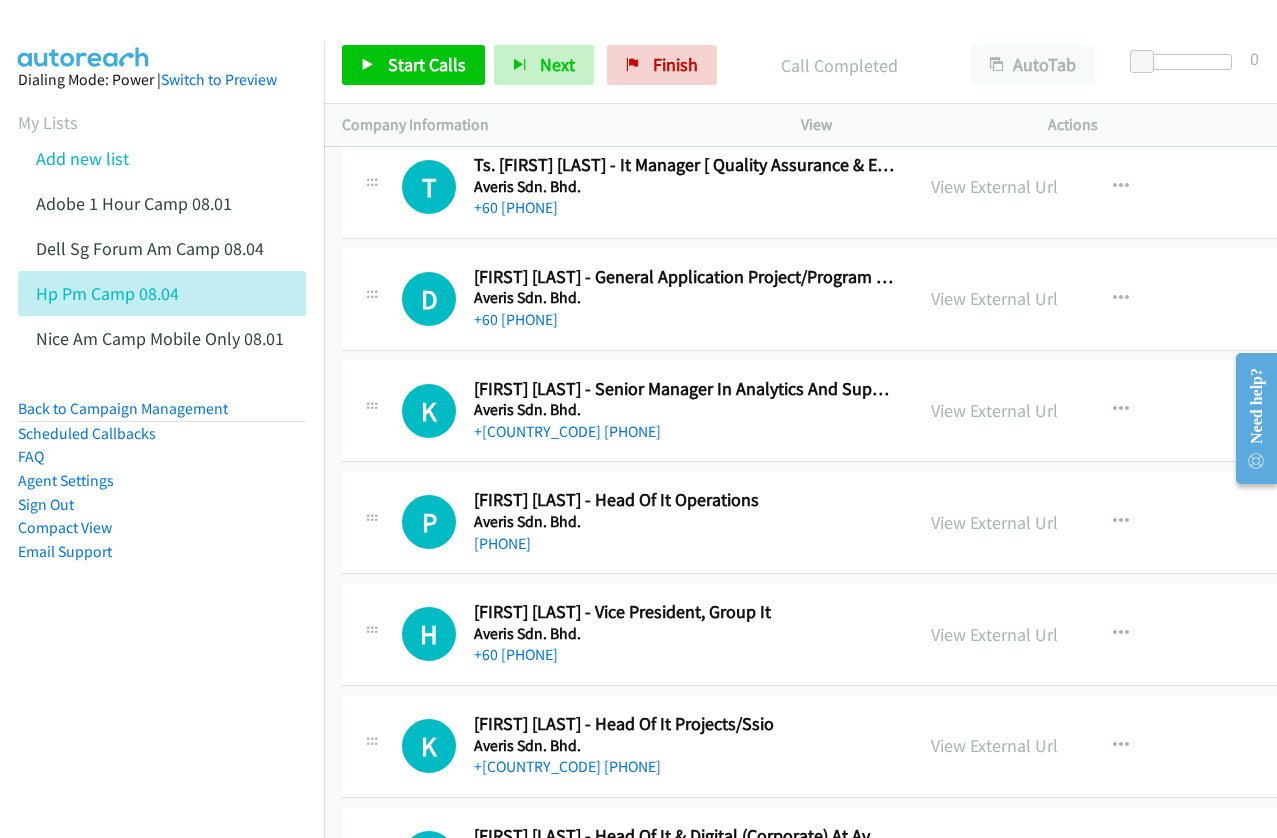 scroll, scrollTop: 20000, scrollLeft: 0, axis: vertical 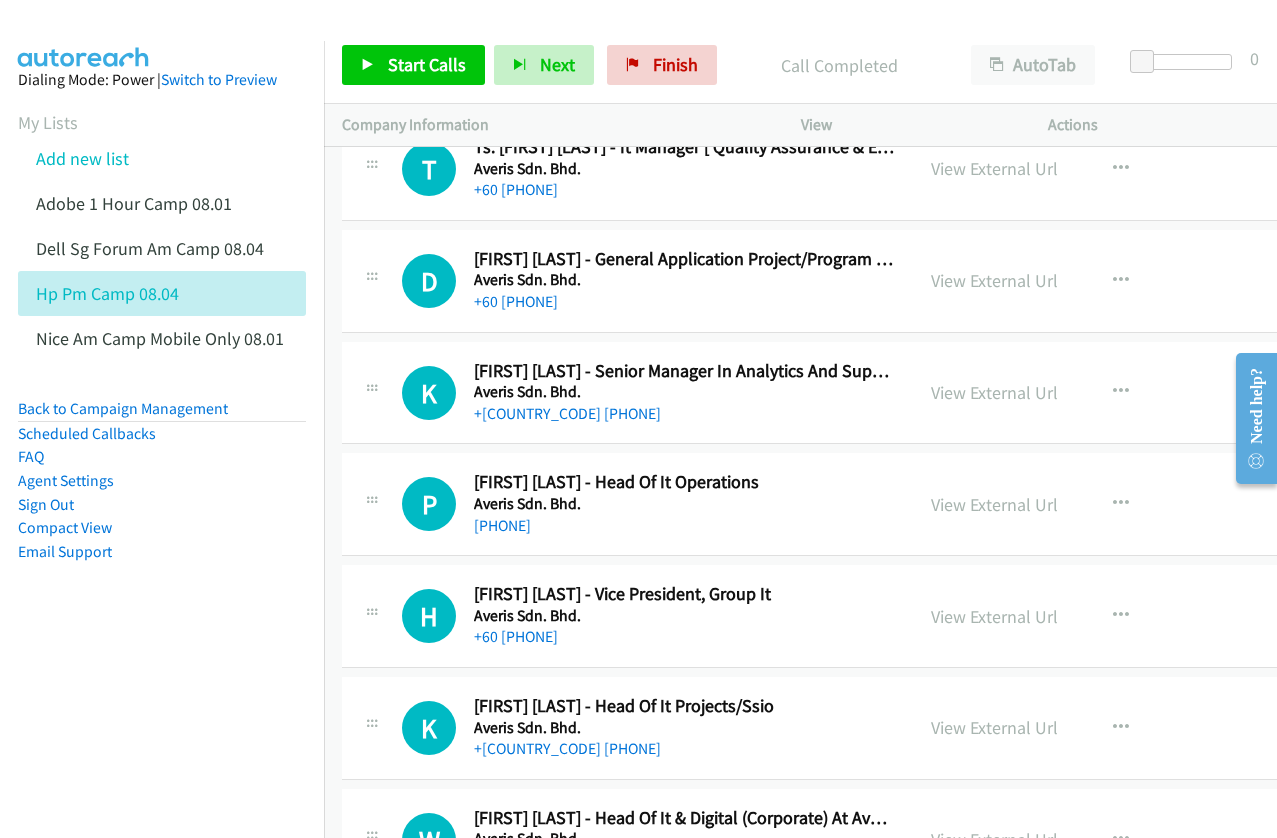 drag, startPoint x: 1009, startPoint y: 503, endPoint x: 1016, endPoint y: 489, distance: 15.652476 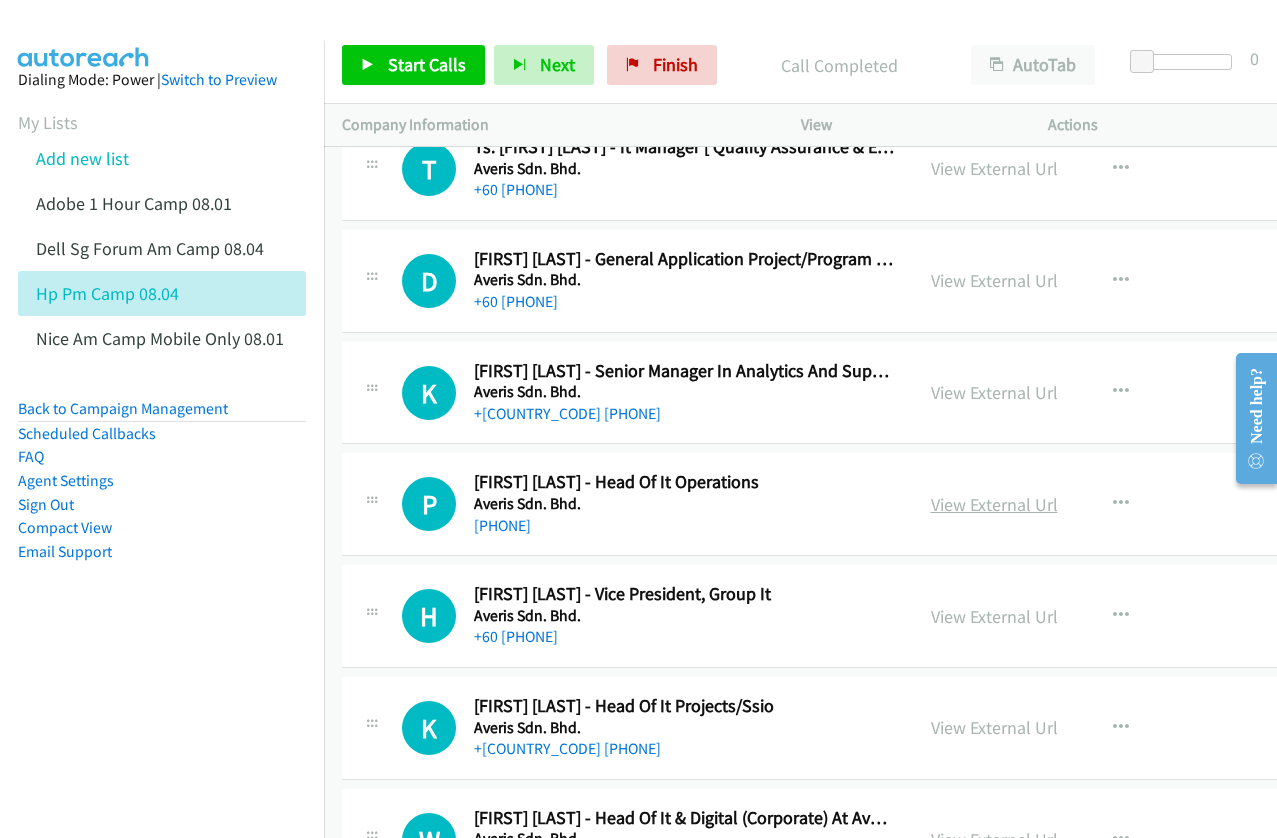 click on "View External Url" at bounding box center (994, 504) 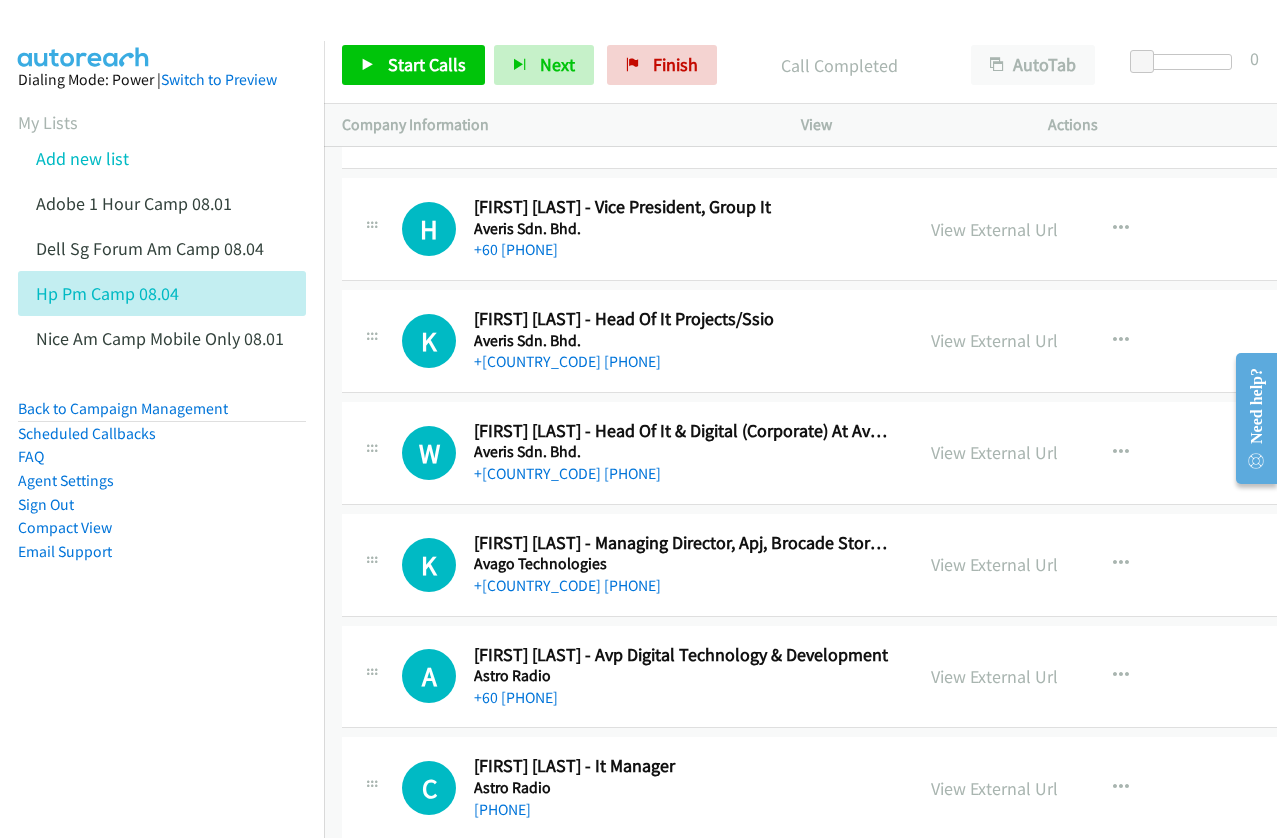 scroll, scrollTop: 20400, scrollLeft: 0, axis: vertical 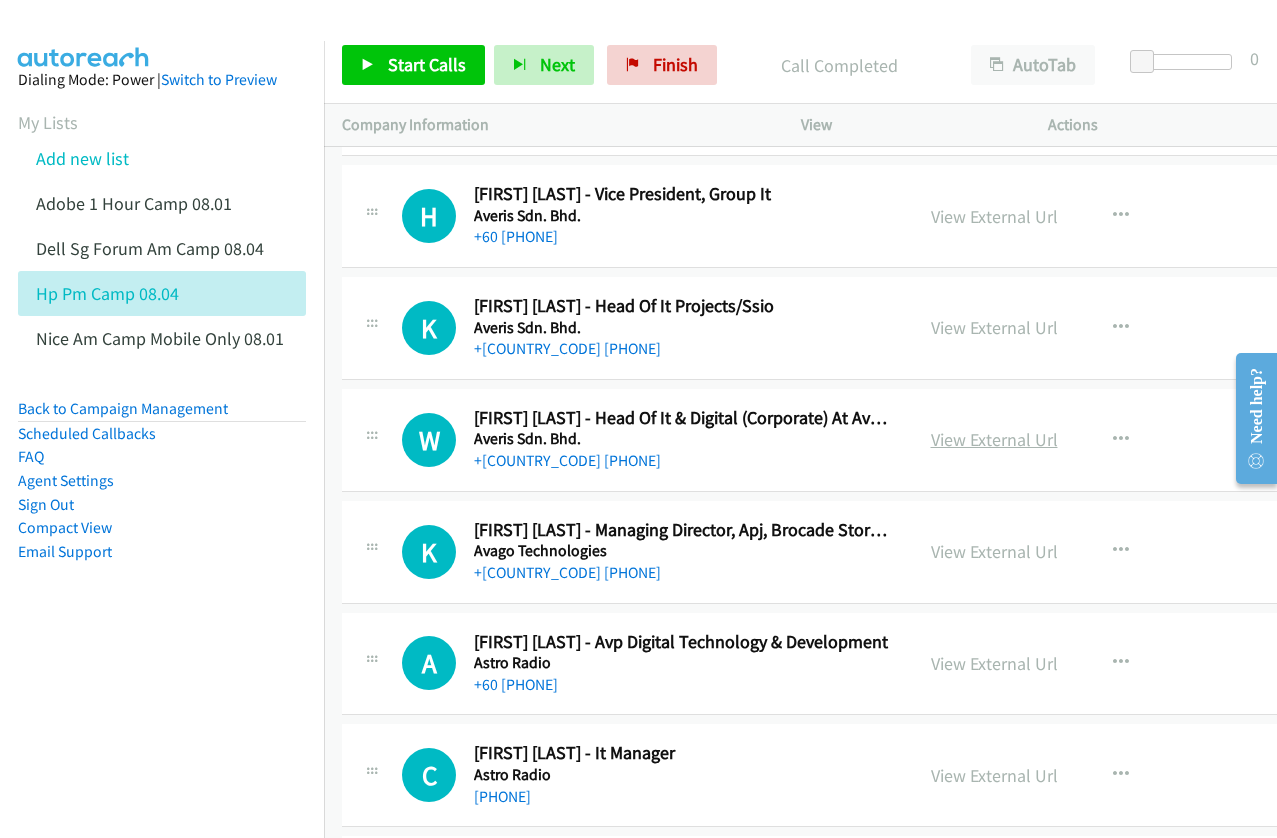click on "View External Url" at bounding box center [994, 439] 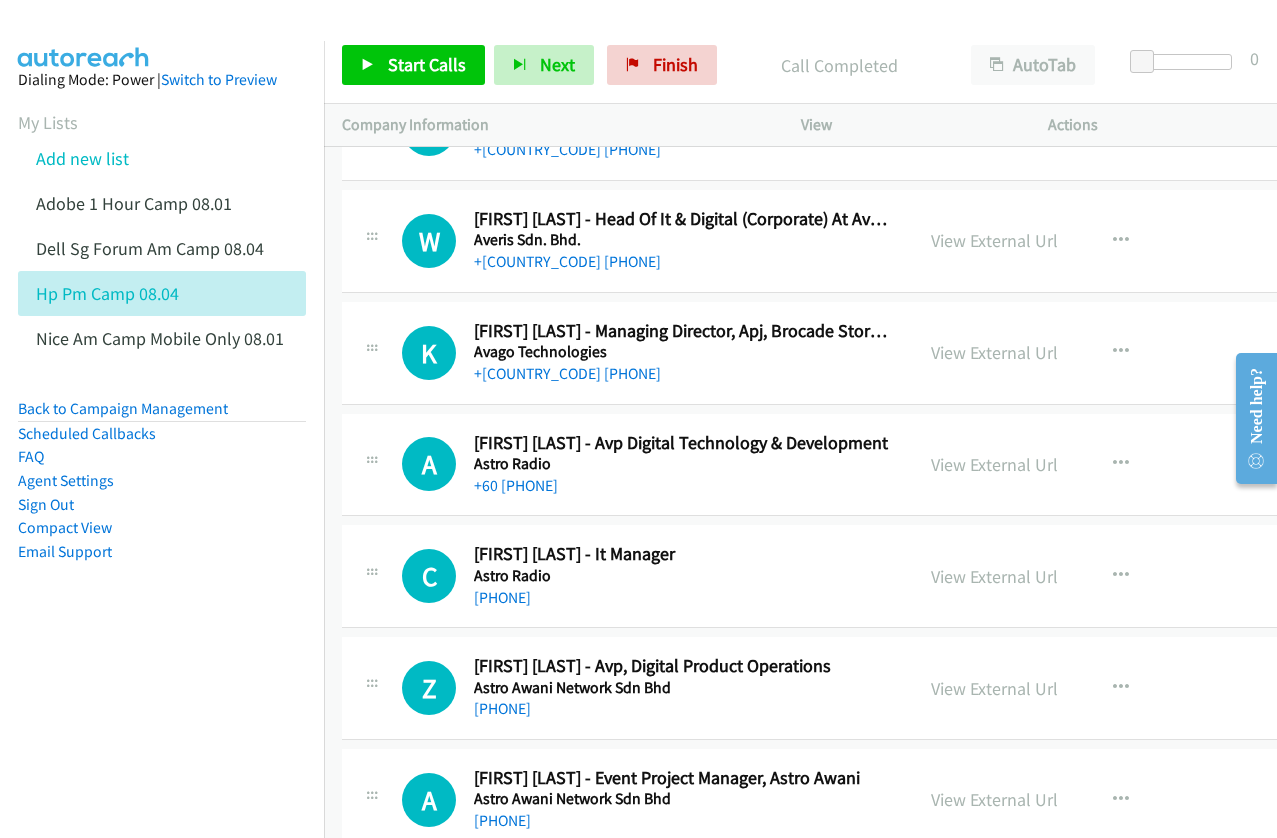 scroll, scrollTop: 20600, scrollLeft: 0, axis: vertical 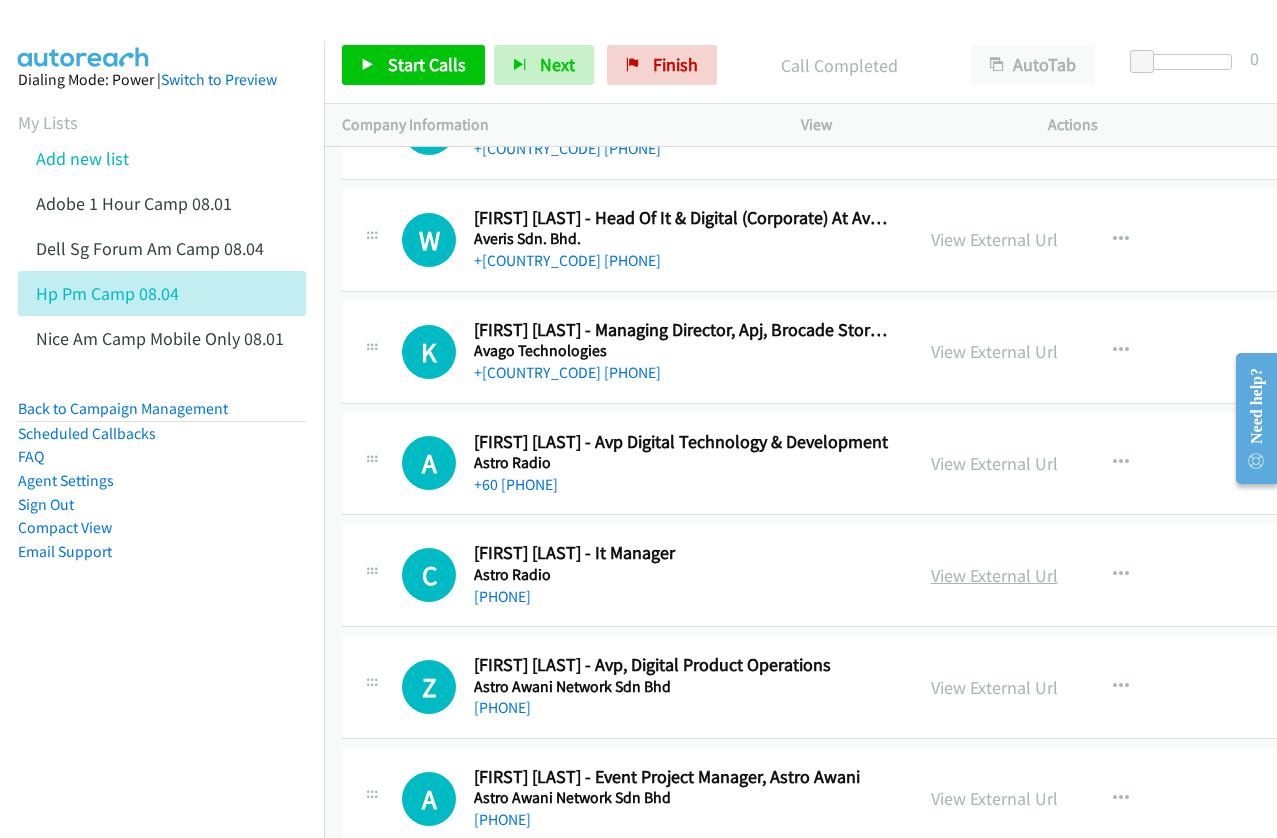 click on "View External Url" at bounding box center (994, 575) 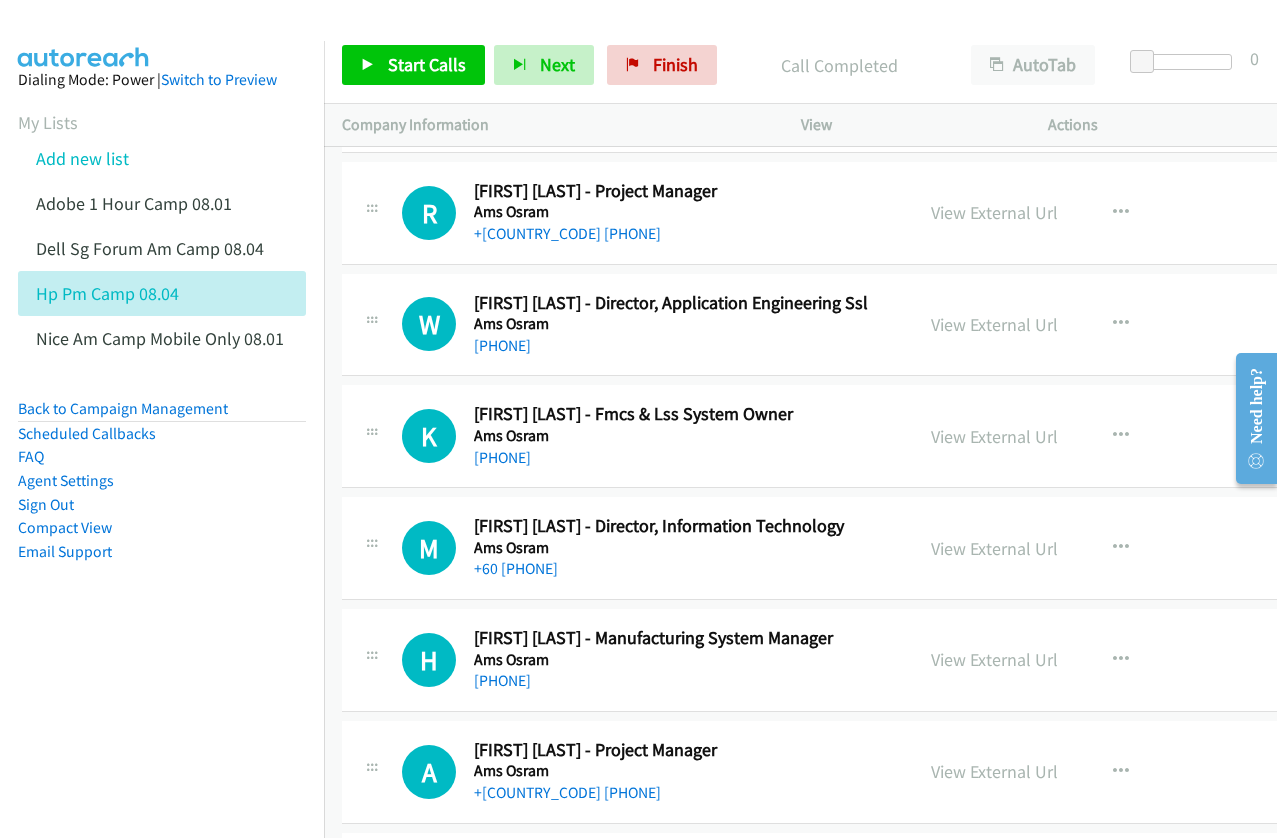 scroll, scrollTop: 21300, scrollLeft: 0, axis: vertical 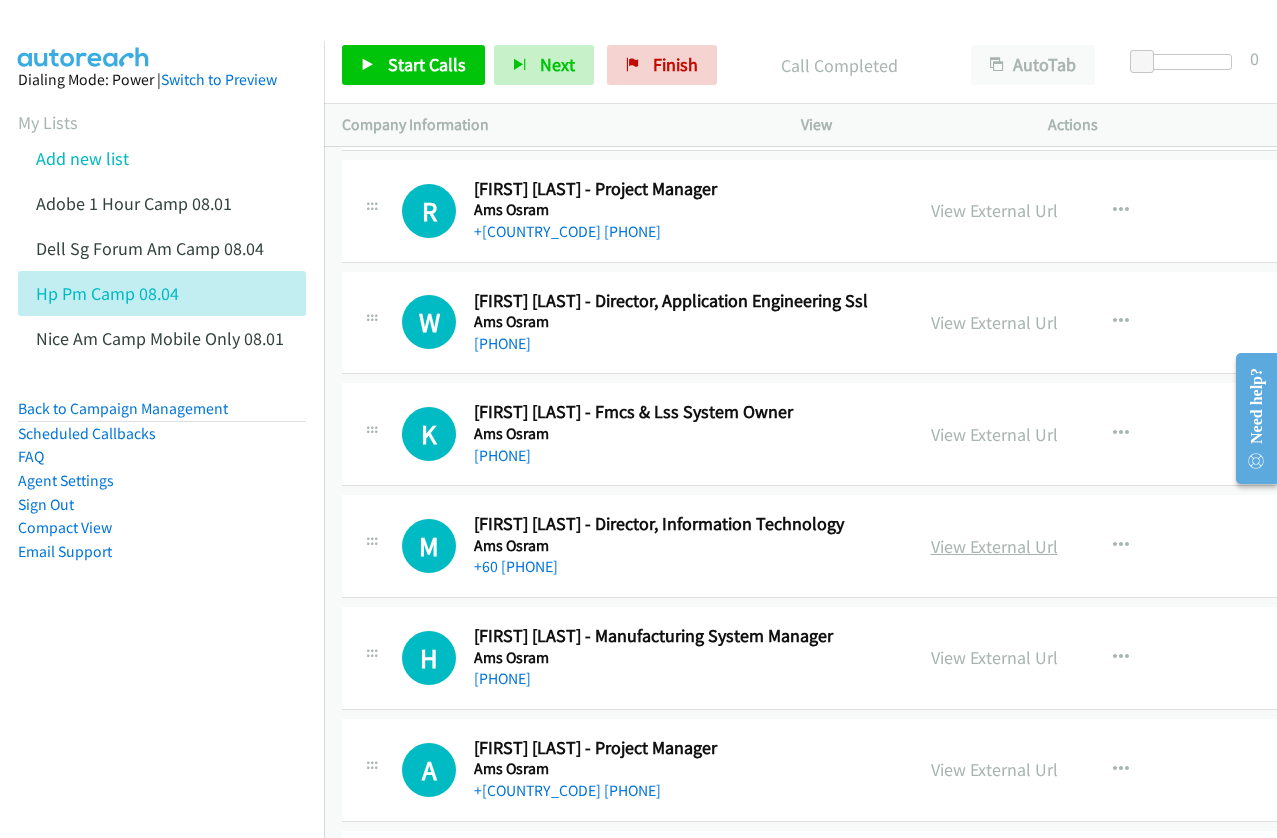 click on "View External Url" at bounding box center [994, 546] 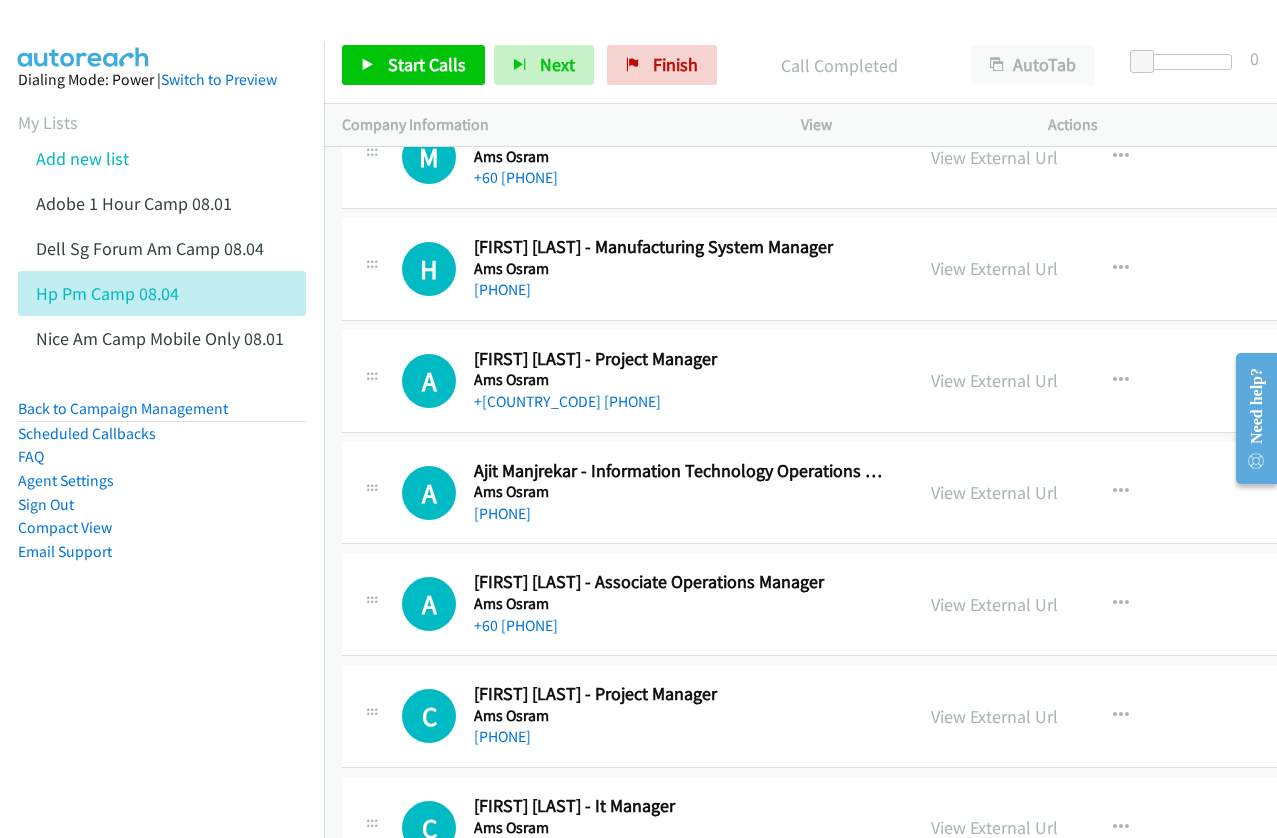 scroll, scrollTop: 21700, scrollLeft: 0, axis: vertical 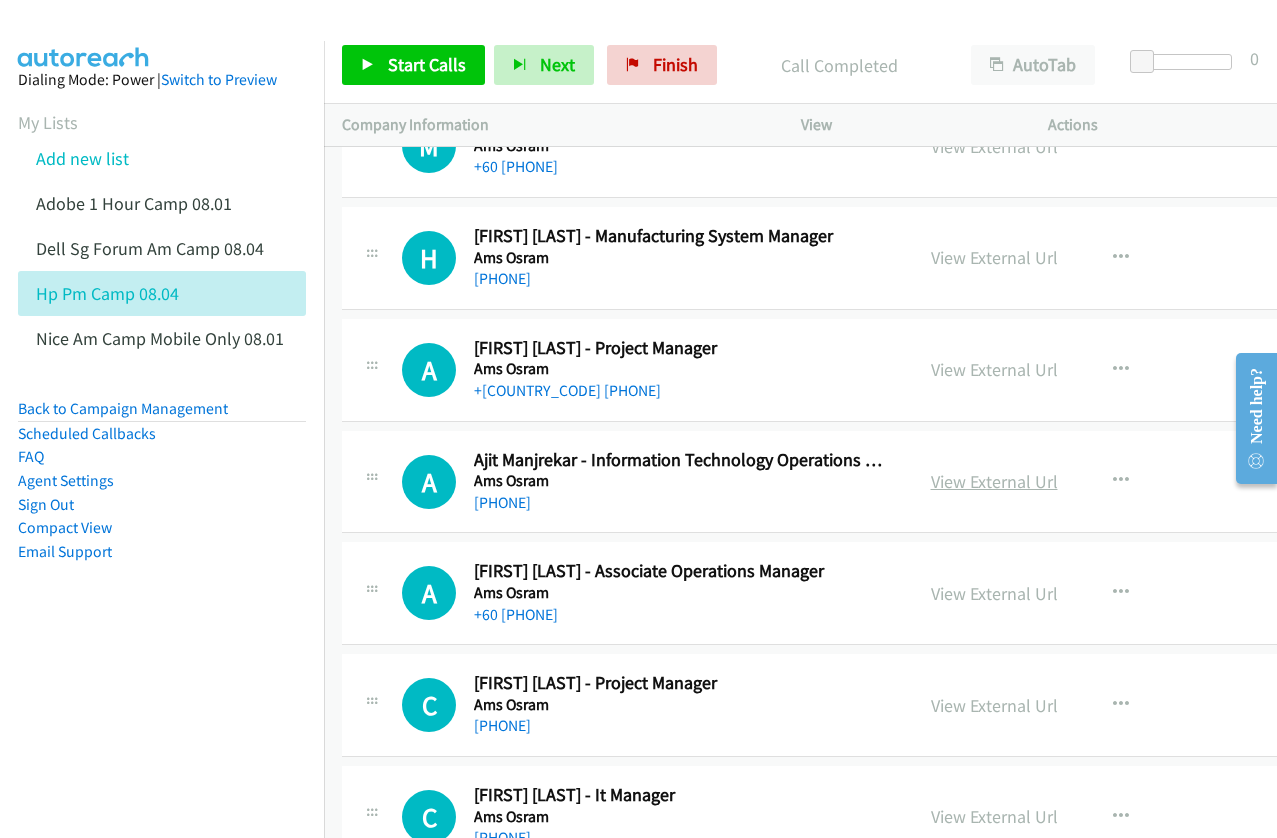 click on "View External Url" at bounding box center [994, 481] 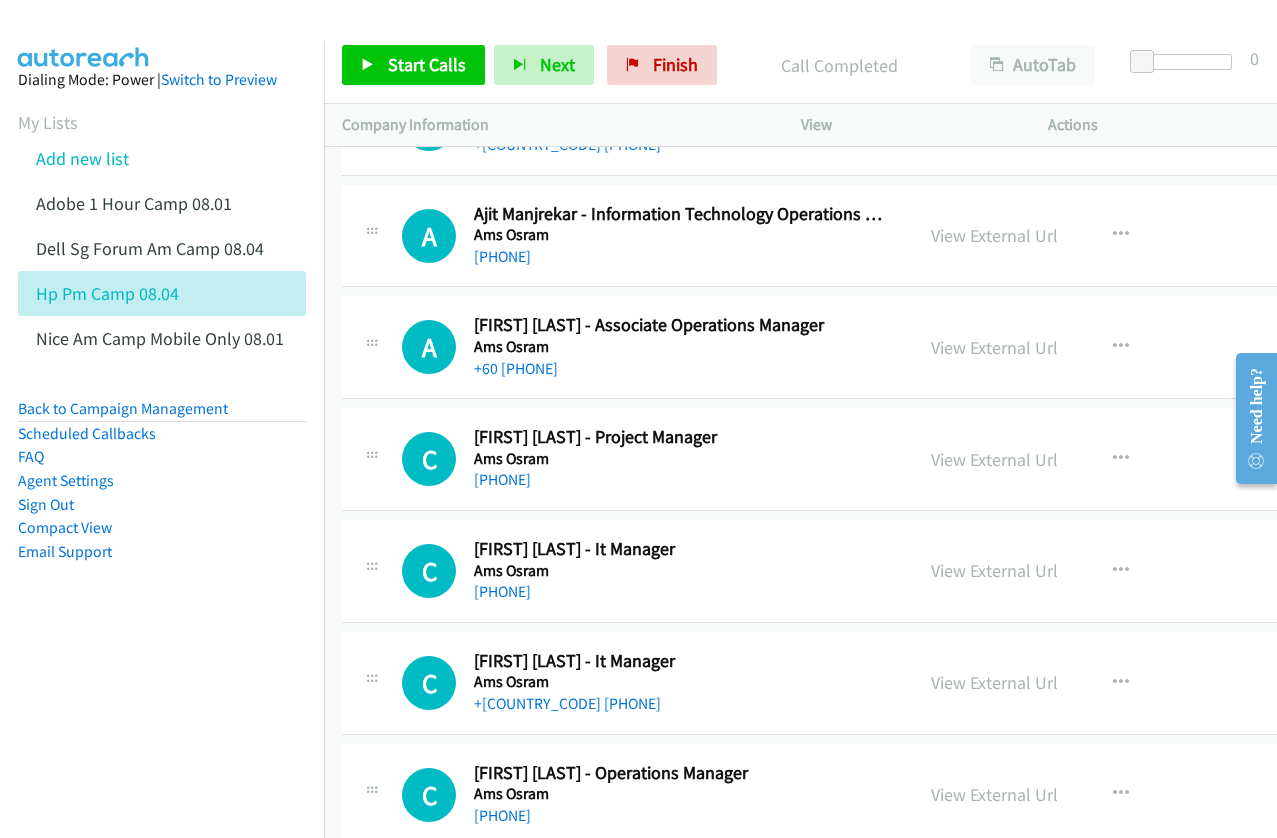 scroll, scrollTop: 22000, scrollLeft: 0, axis: vertical 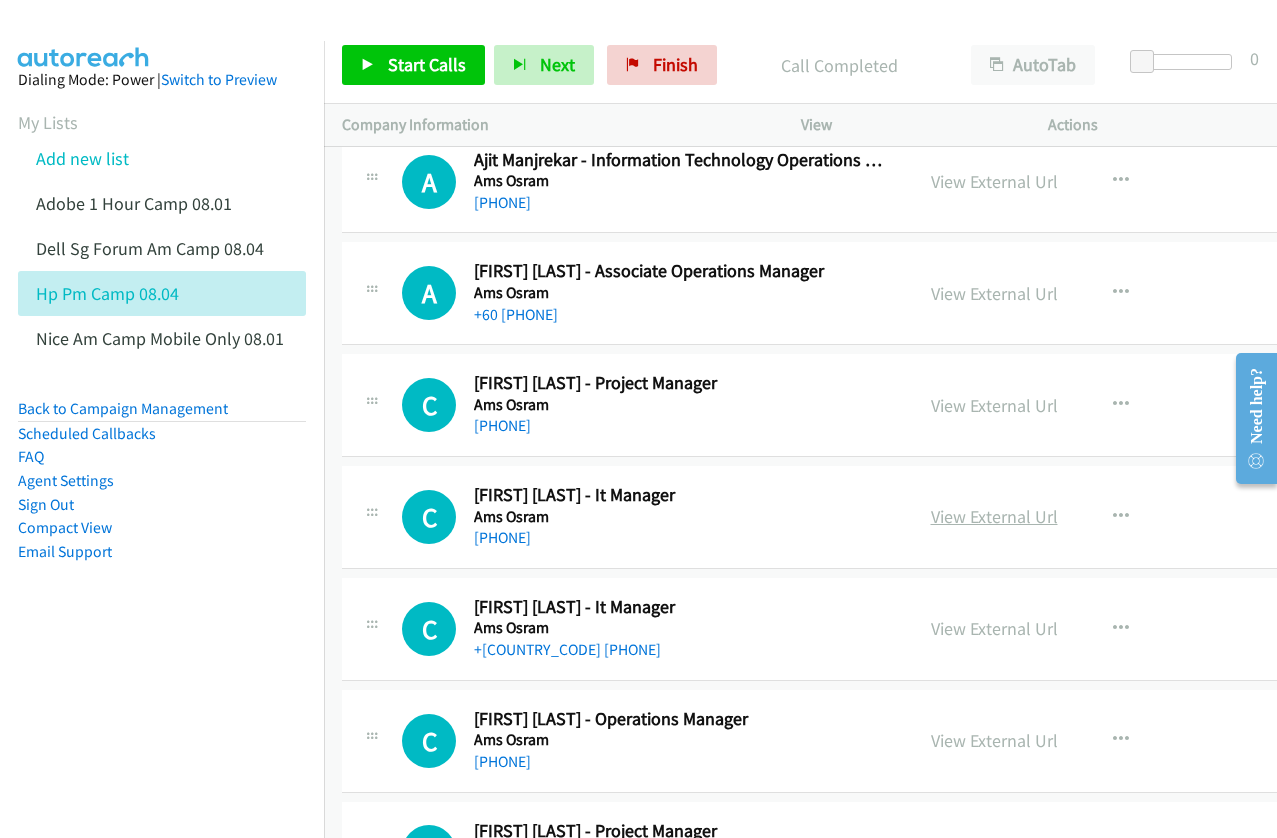 click on "View External Url" at bounding box center (994, 516) 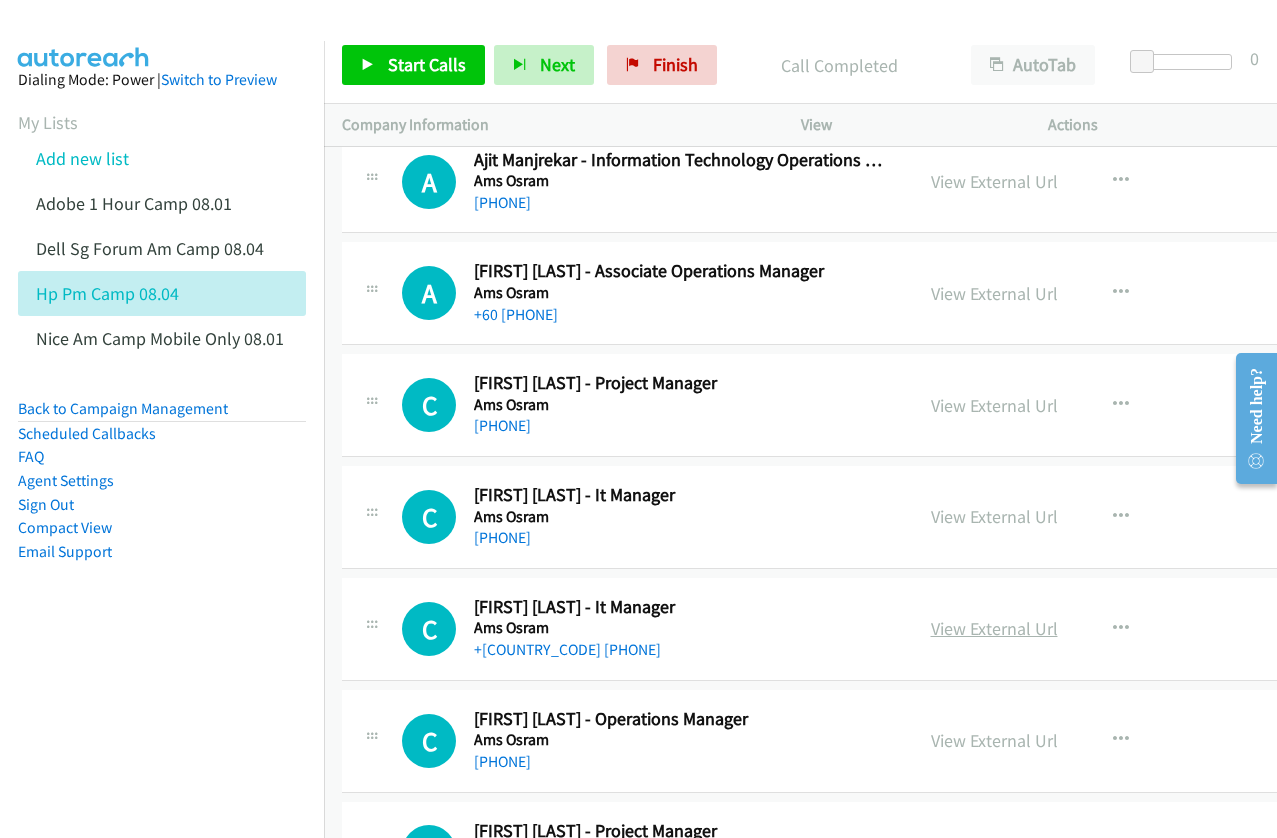 click on "View External Url" at bounding box center (994, 628) 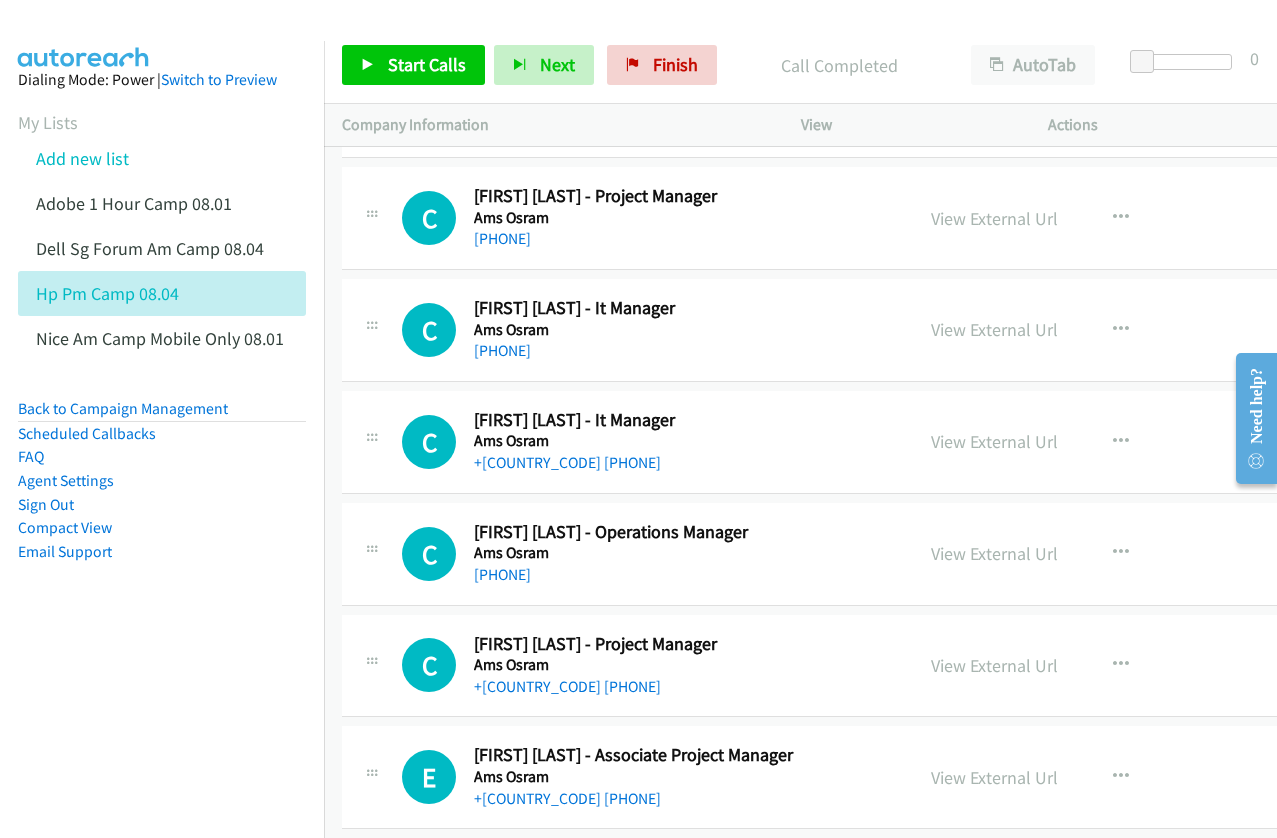 scroll, scrollTop: 22200, scrollLeft: 0, axis: vertical 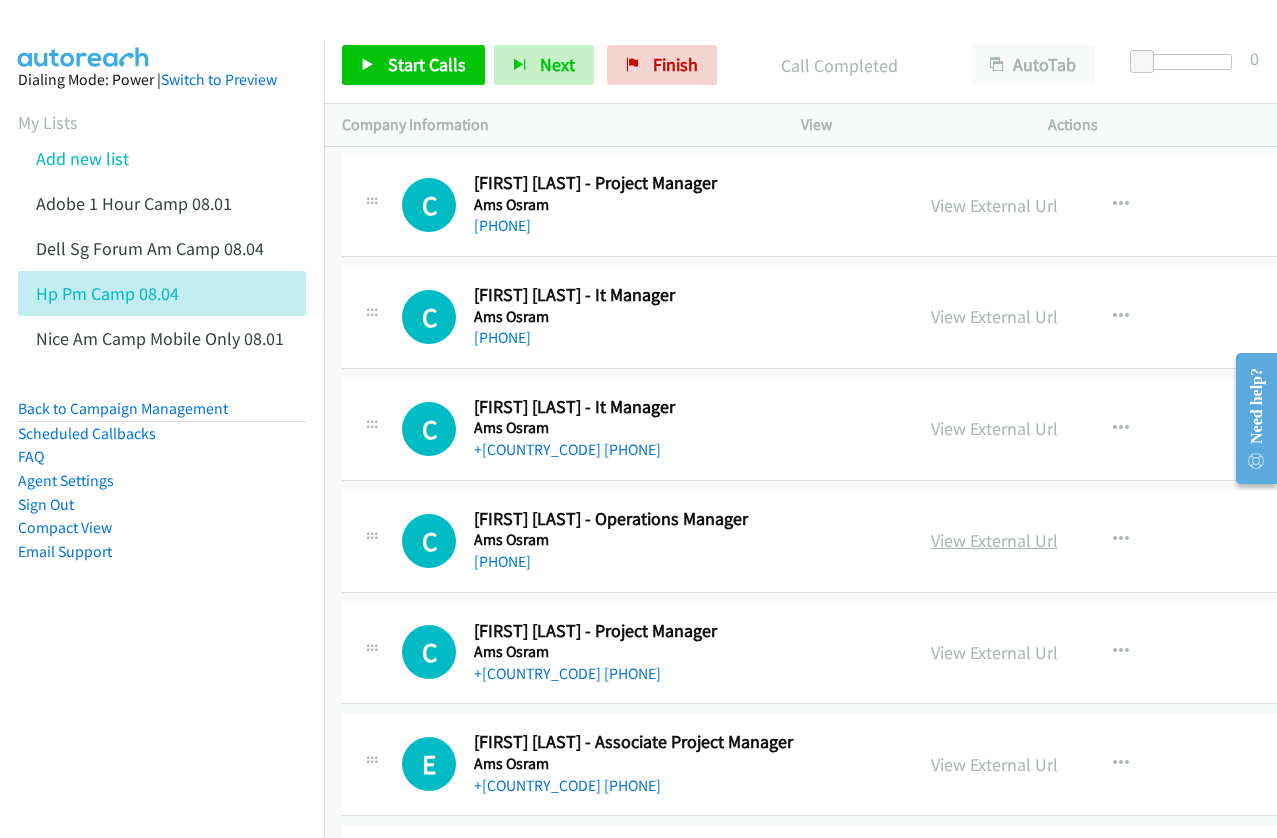 click on "View External Url" at bounding box center (994, 540) 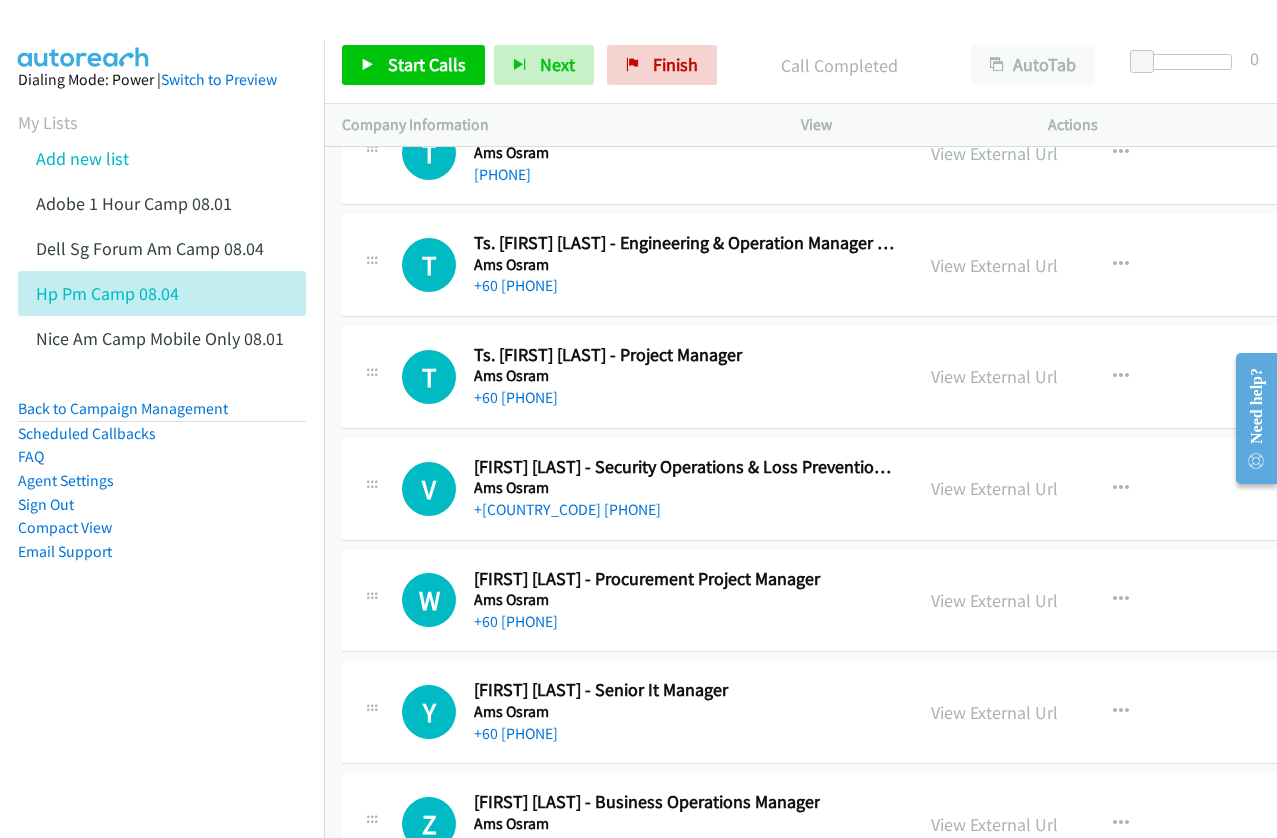 scroll, scrollTop: 24700, scrollLeft: 0, axis: vertical 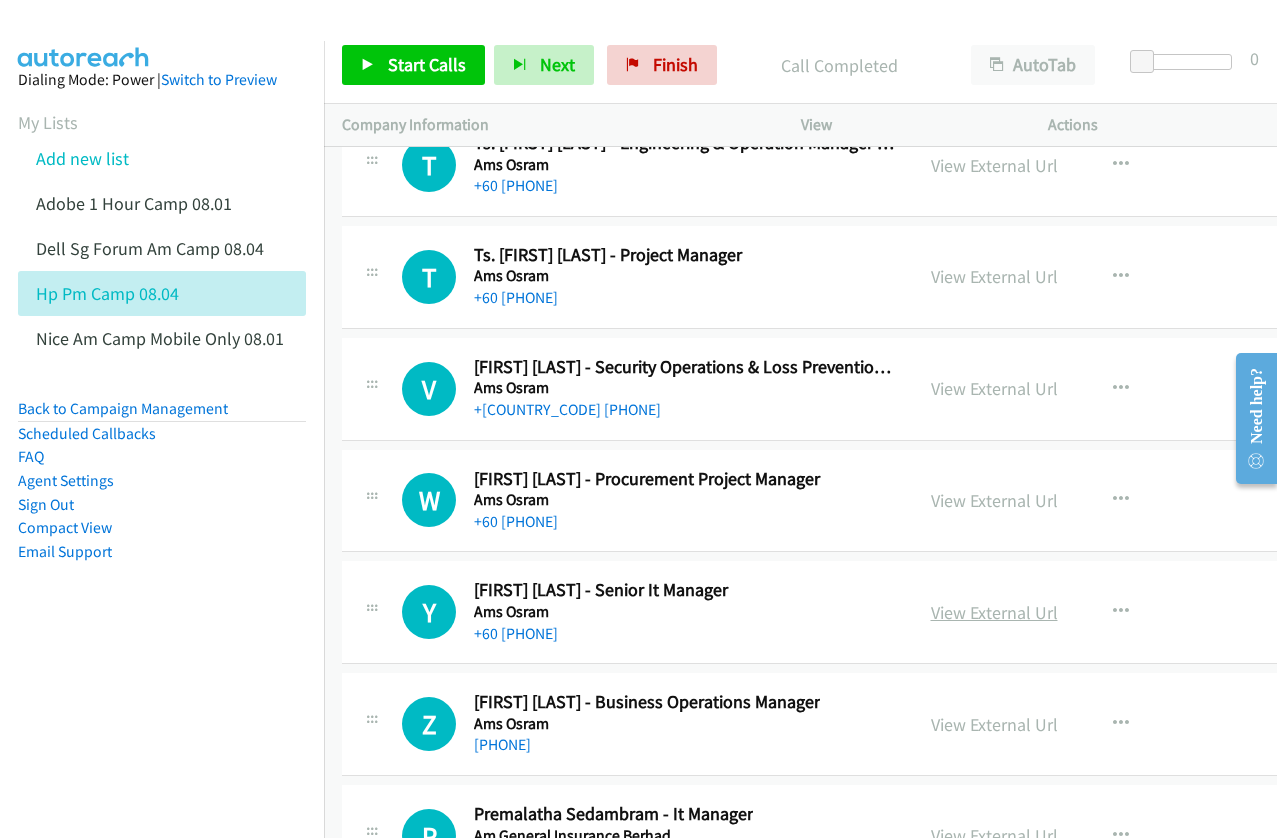 click on "View External Url" at bounding box center (994, 612) 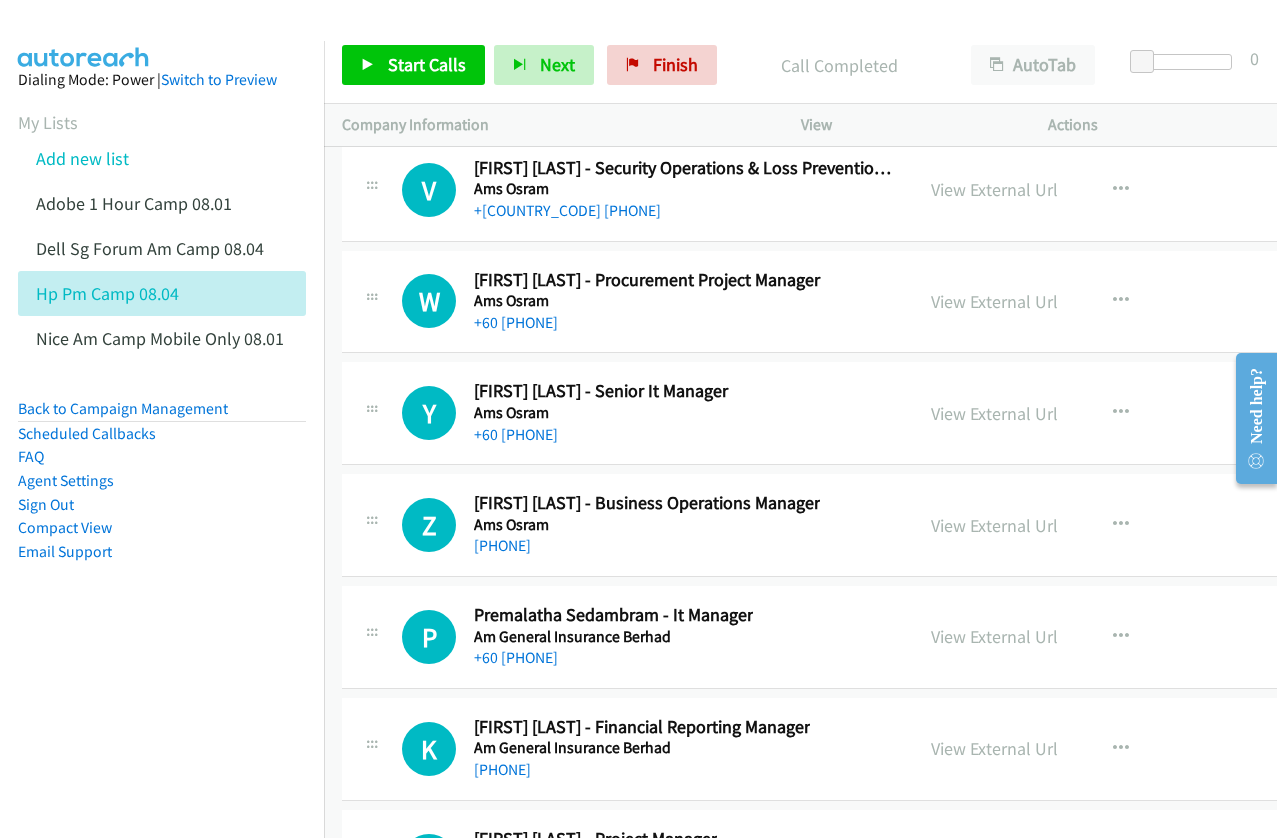 scroll, scrollTop: 24900, scrollLeft: 0, axis: vertical 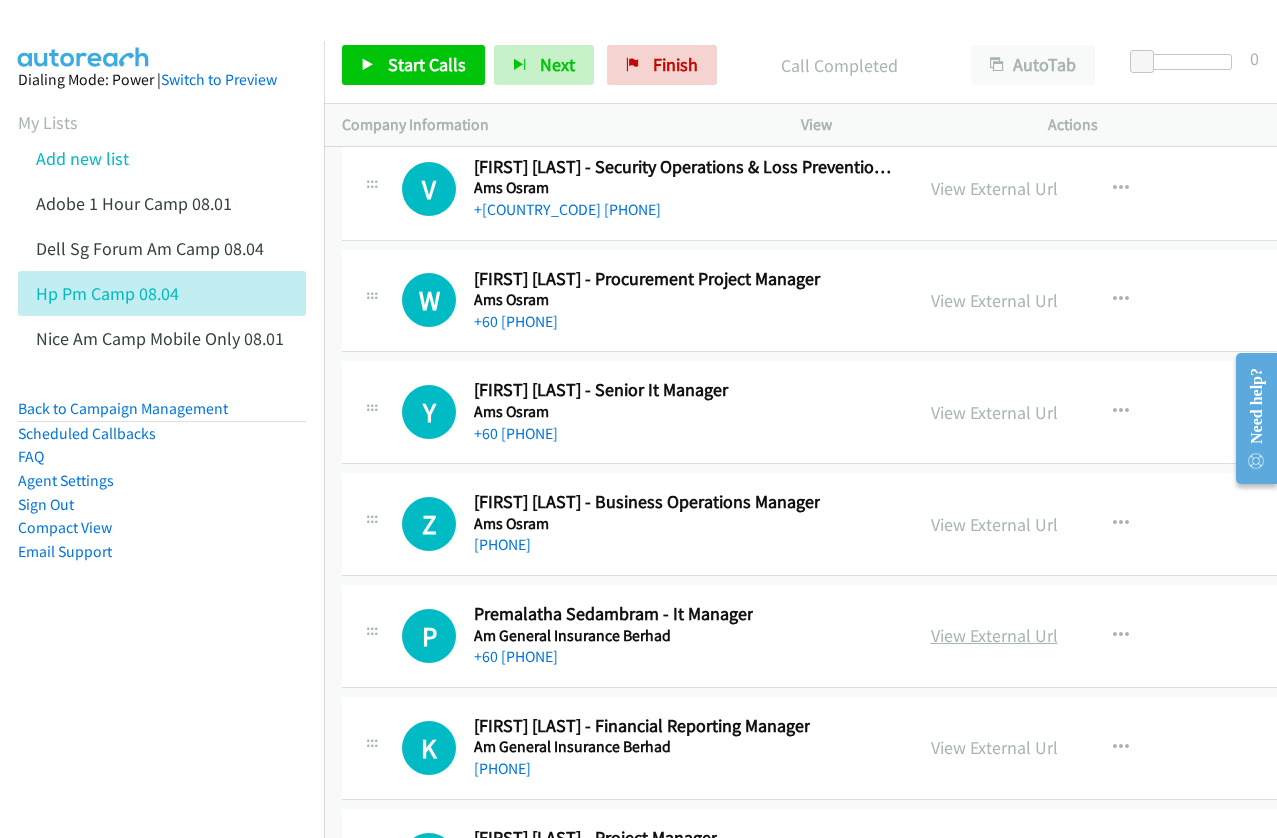 click on "View External Url" at bounding box center (994, 635) 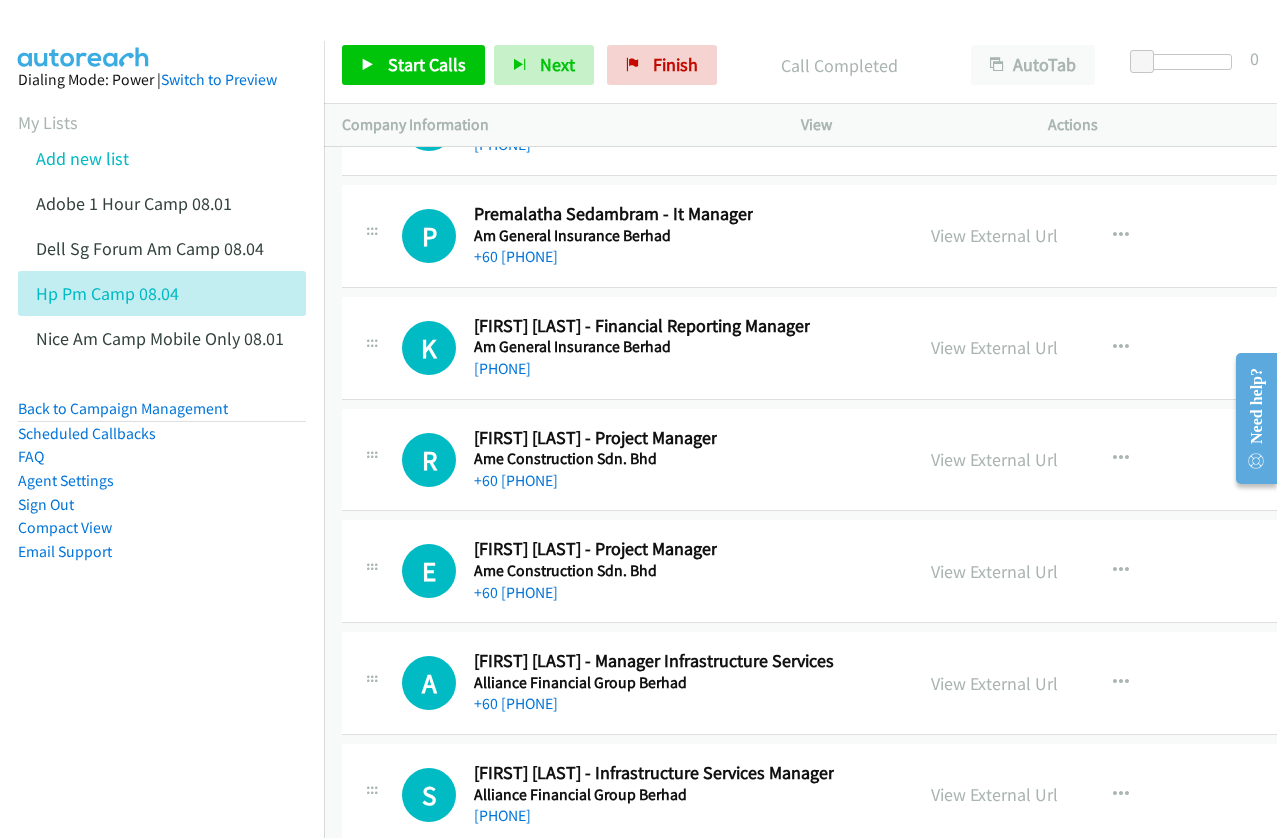 scroll, scrollTop: 25400, scrollLeft: 0, axis: vertical 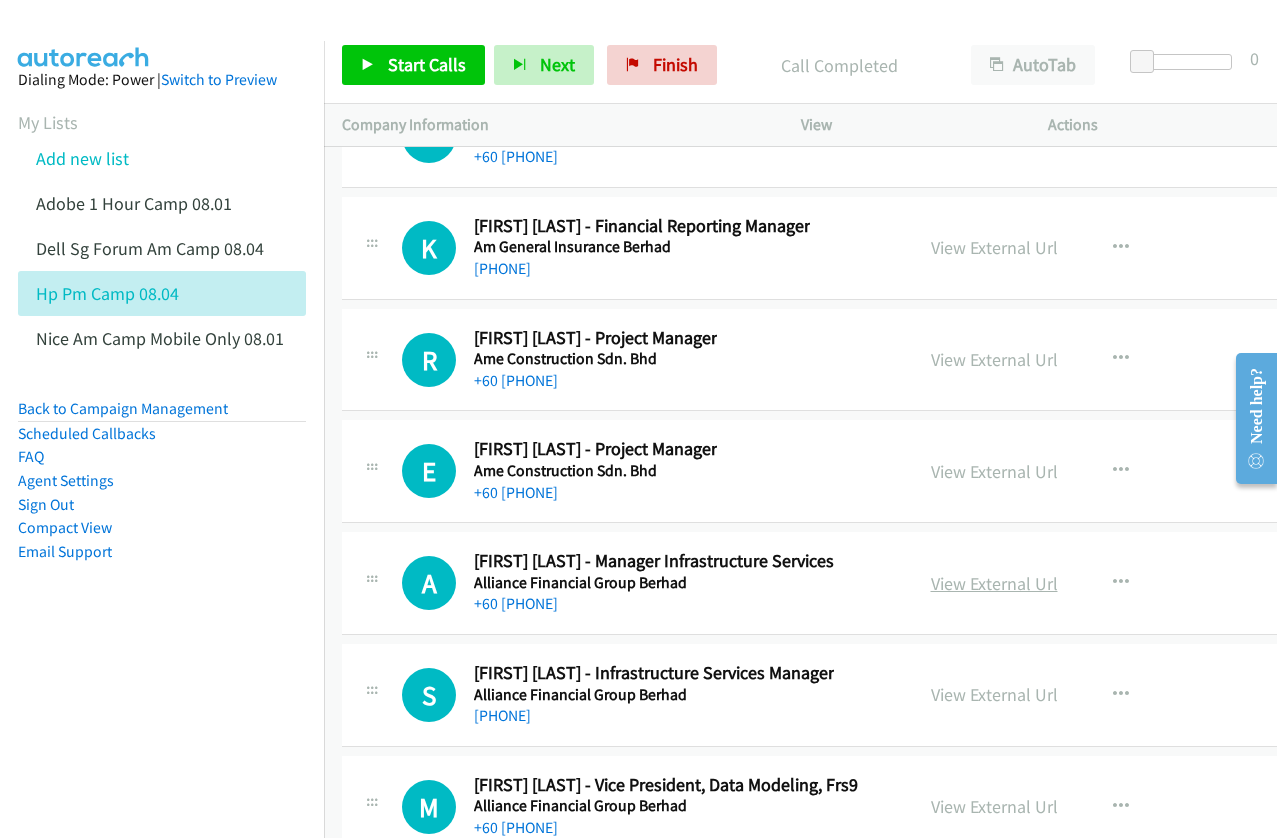 drag, startPoint x: 982, startPoint y: 584, endPoint x: 946, endPoint y: 586, distance: 36.05551 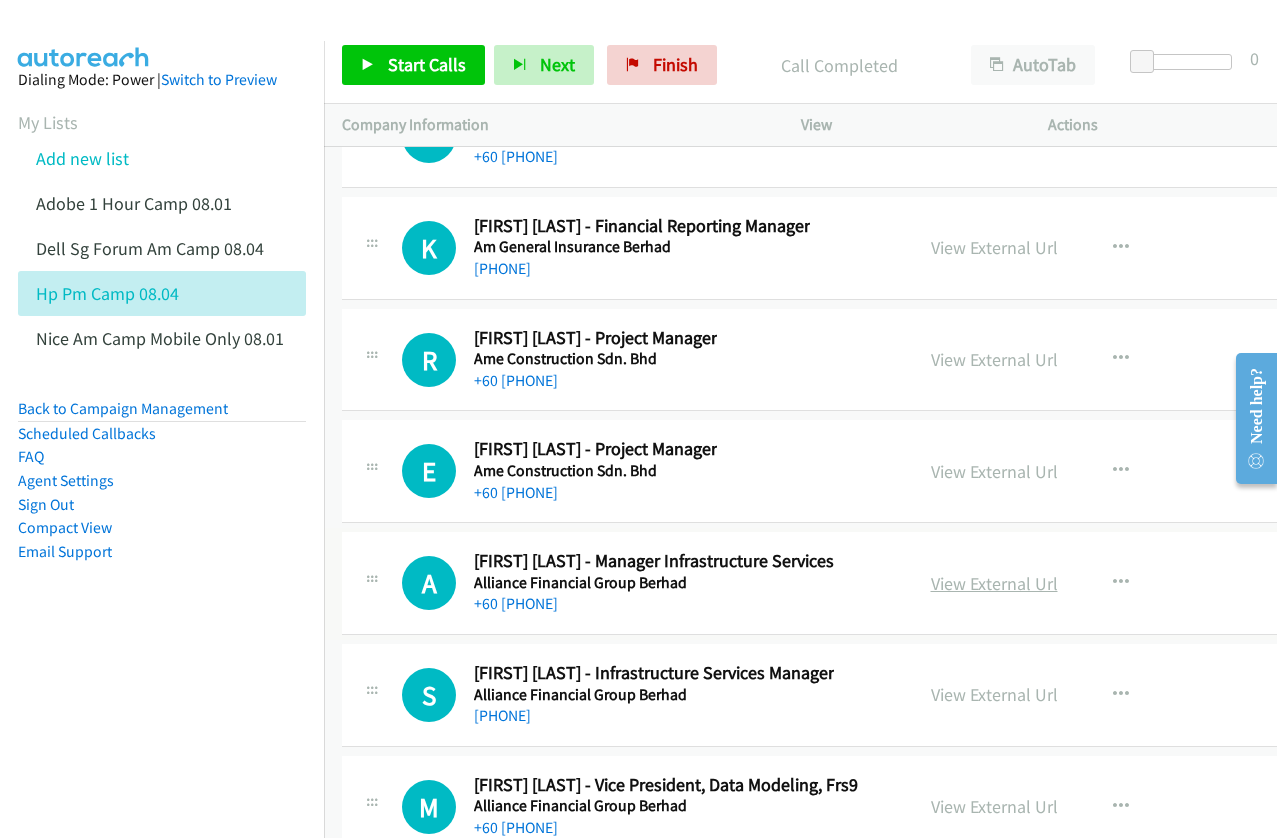 click on "View External Url" at bounding box center (994, 583) 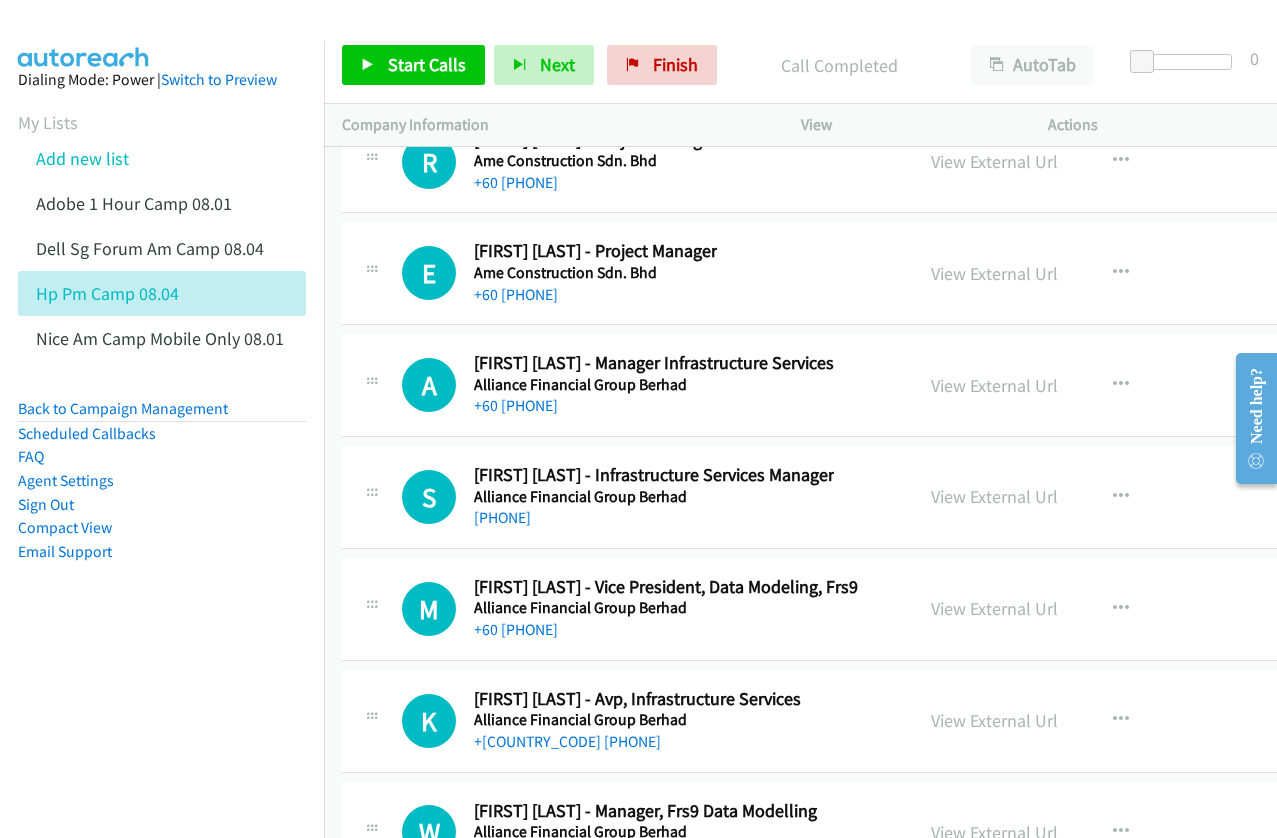 scroll, scrollTop: 25600, scrollLeft: 0, axis: vertical 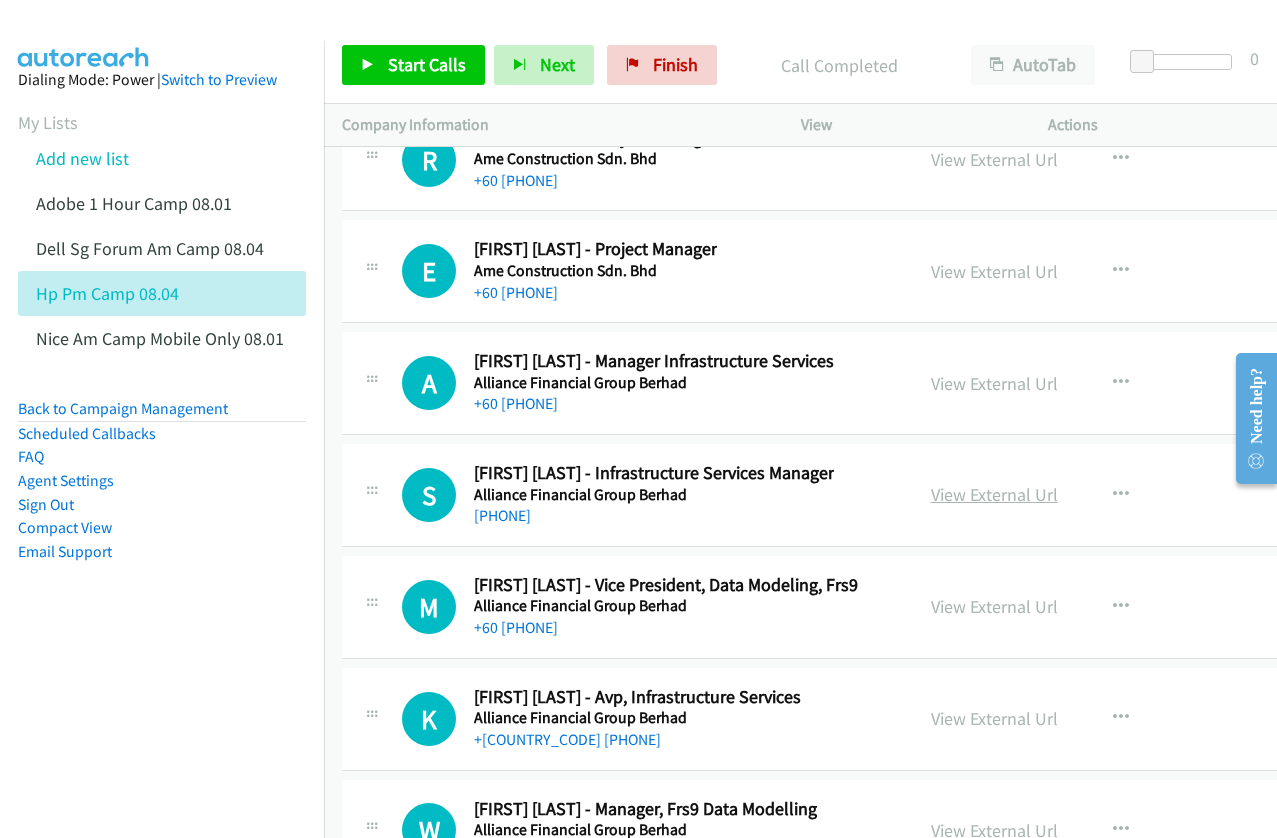 click on "View External Url" at bounding box center (994, 494) 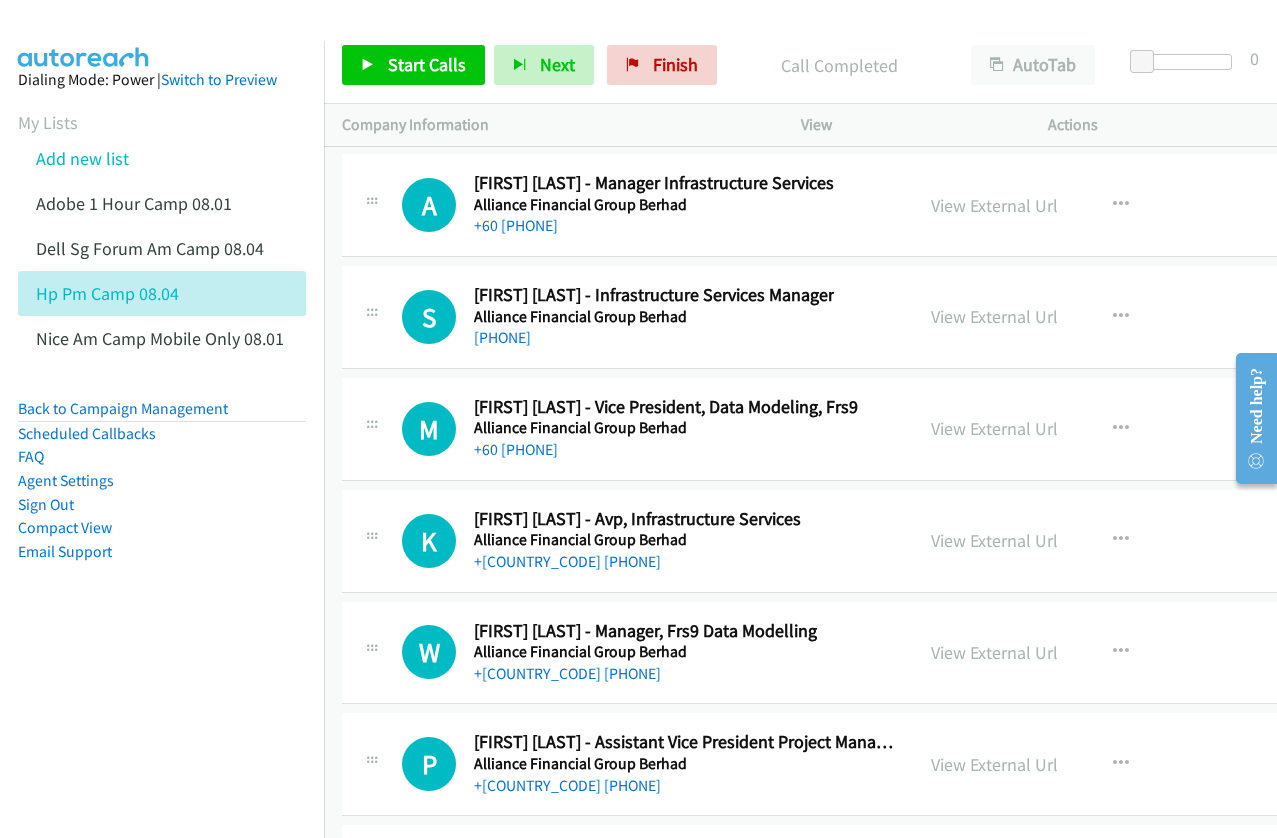 scroll, scrollTop: 25800, scrollLeft: 0, axis: vertical 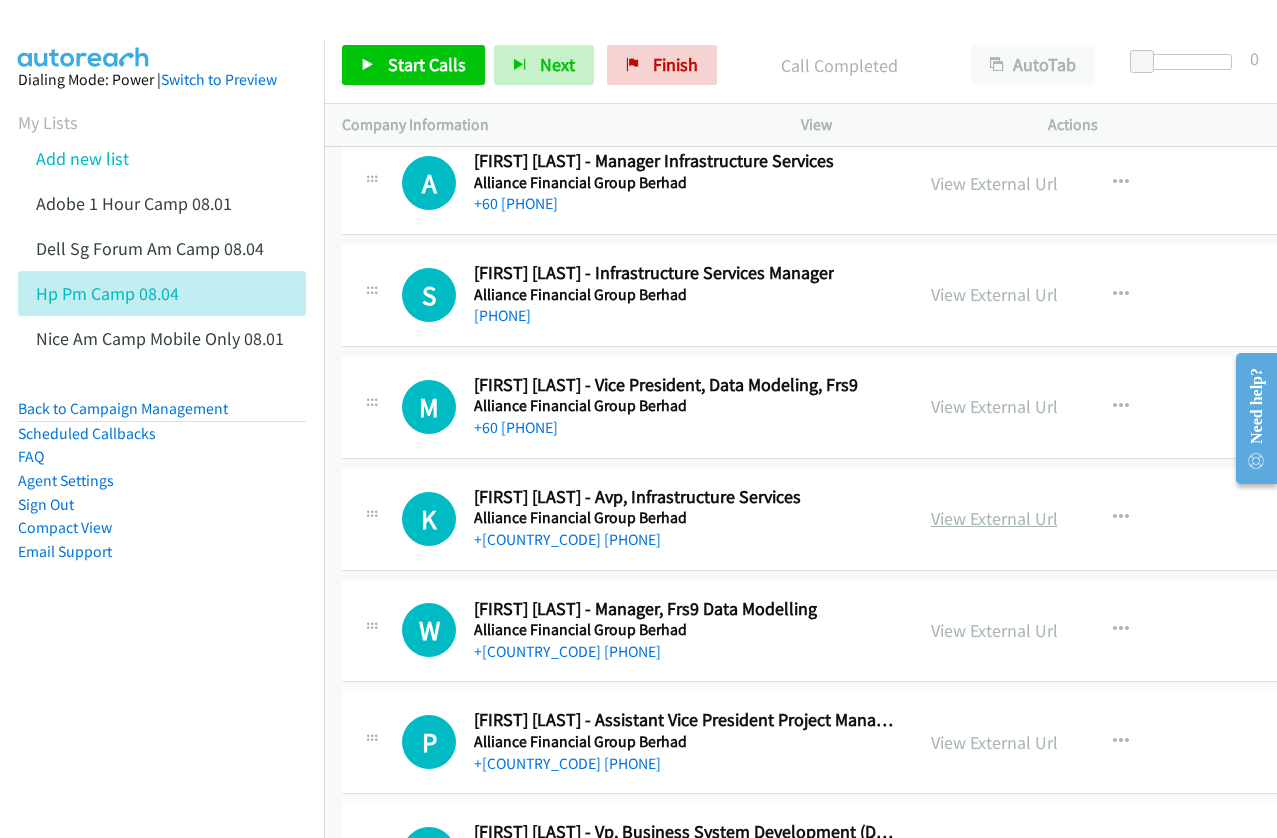 click on "View External Url" at bounding box center (994, 518) 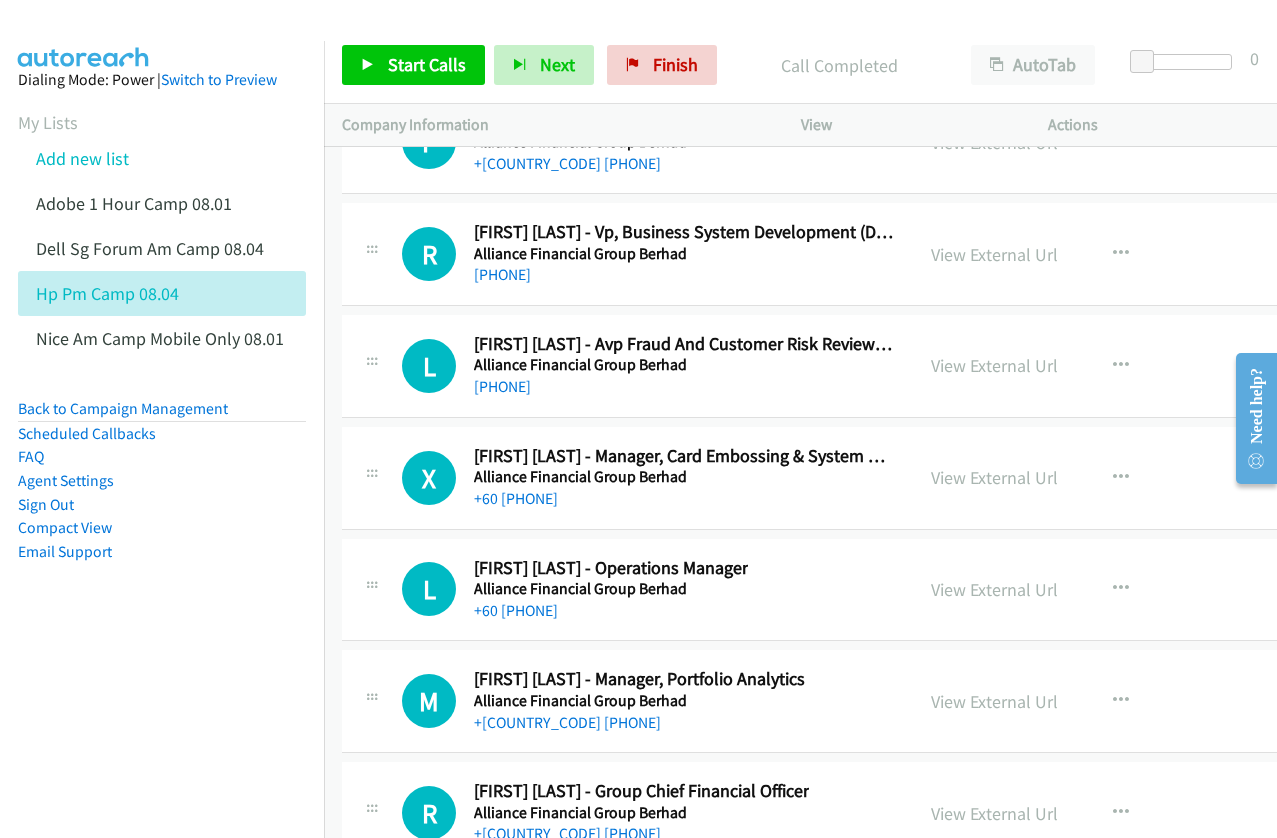 scroll, scrollTop: 26500, scrollLeft: 0, axis: vertical 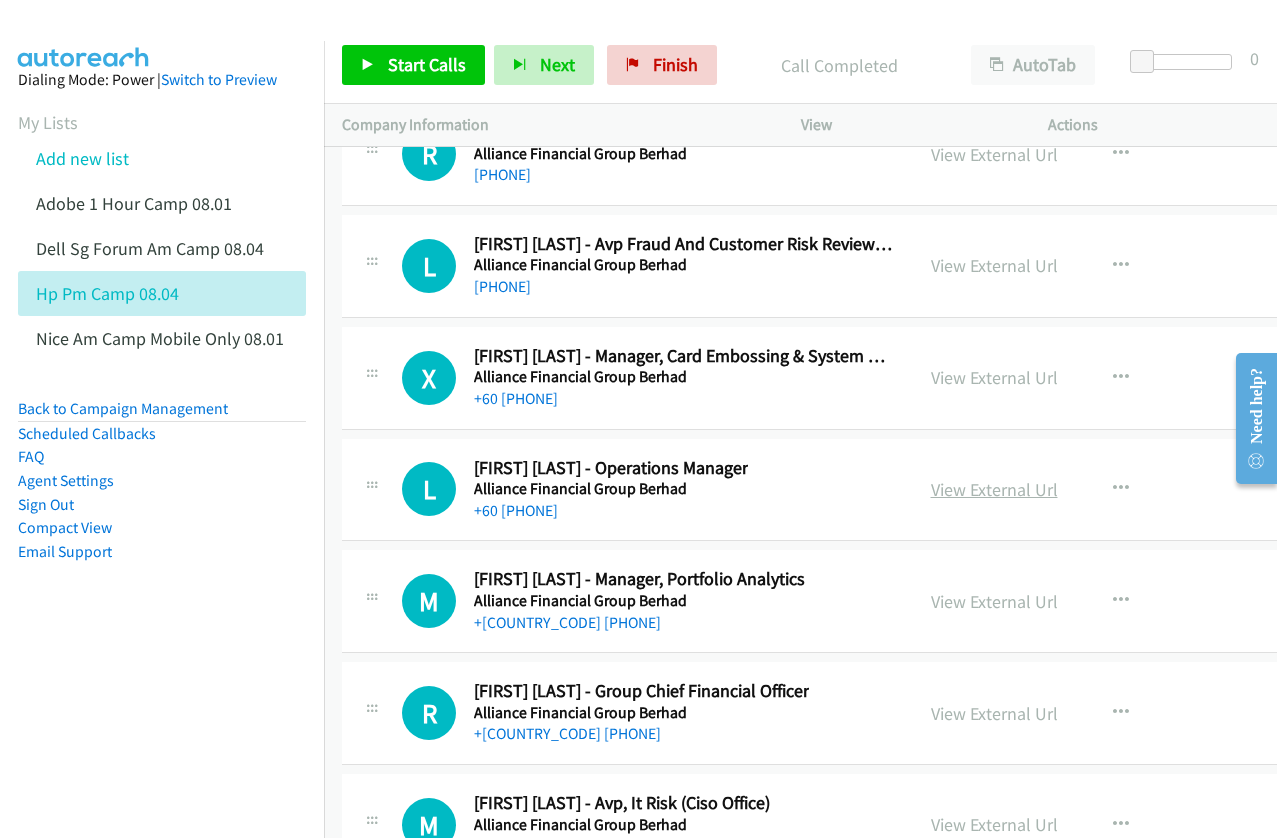 click on "View External Url" at bounding box center [994, 489] 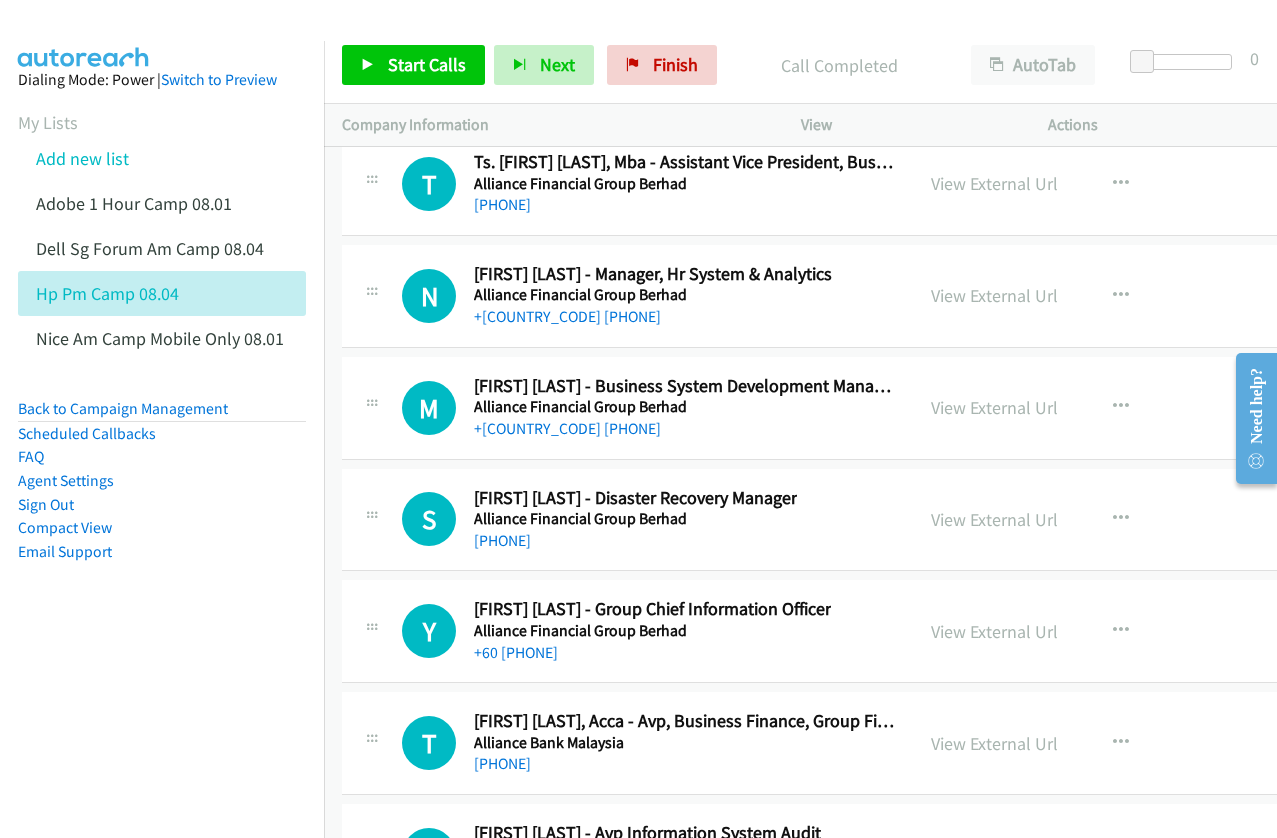 scroll, scrollTop: 27800, scrollLeft: 0, axis: vertical 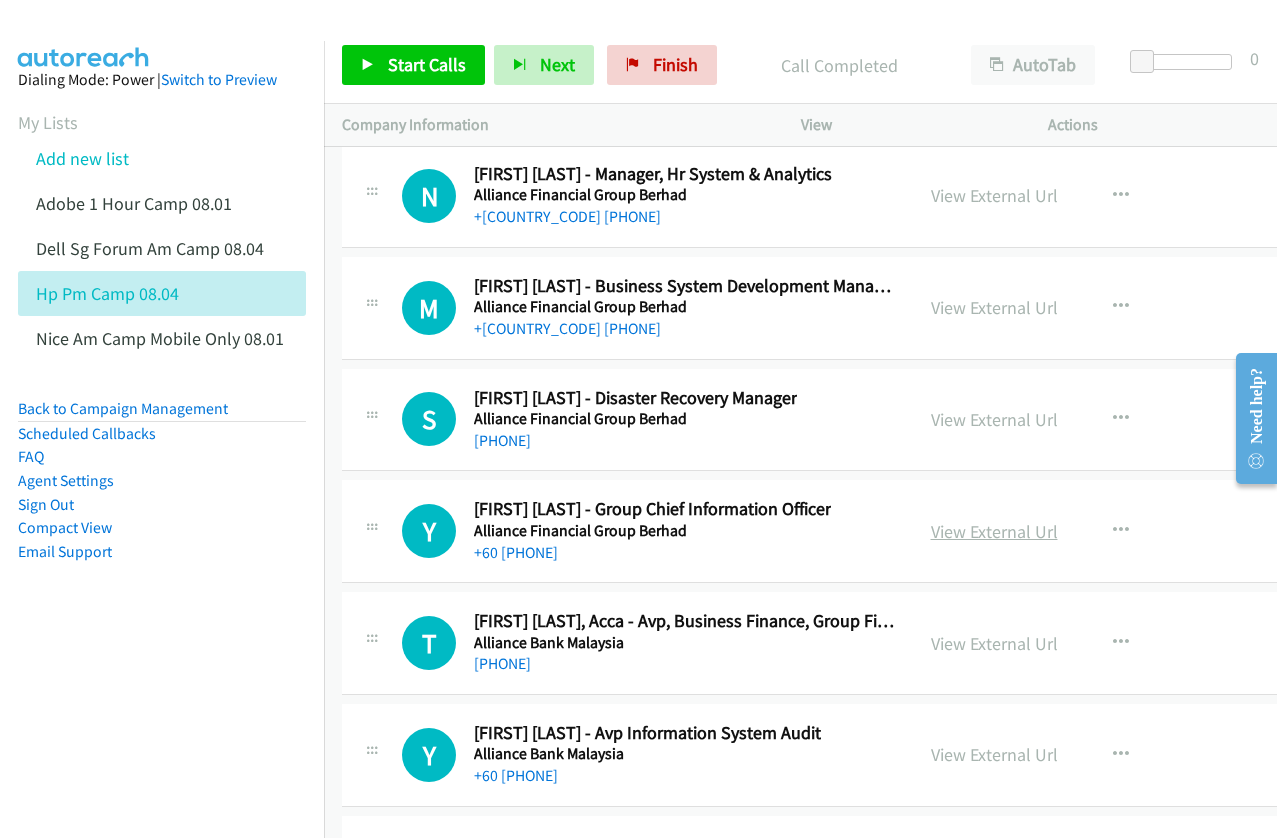 click on "View External Url" at bounding box center (994, 531) 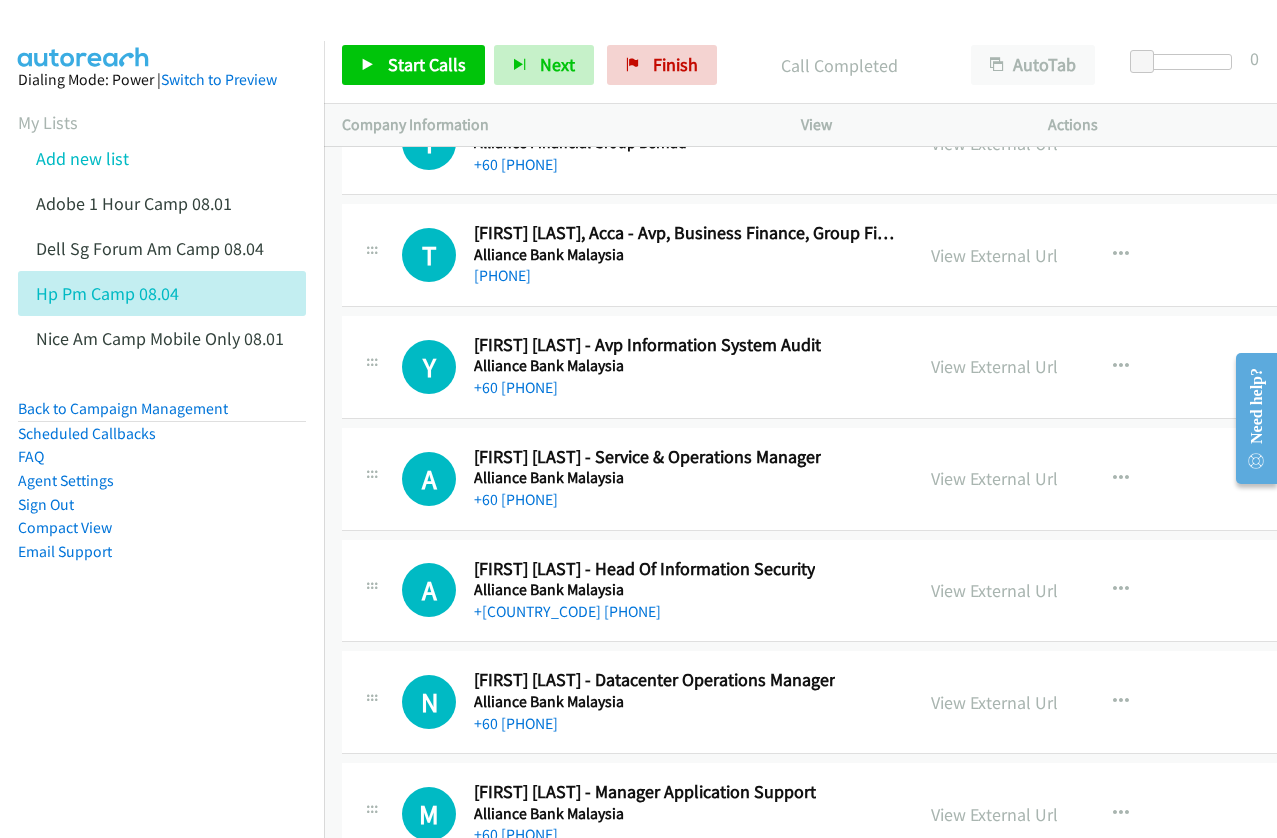 scroll, scrollTop: 28200, scrollLeft: 0, axis: vertical 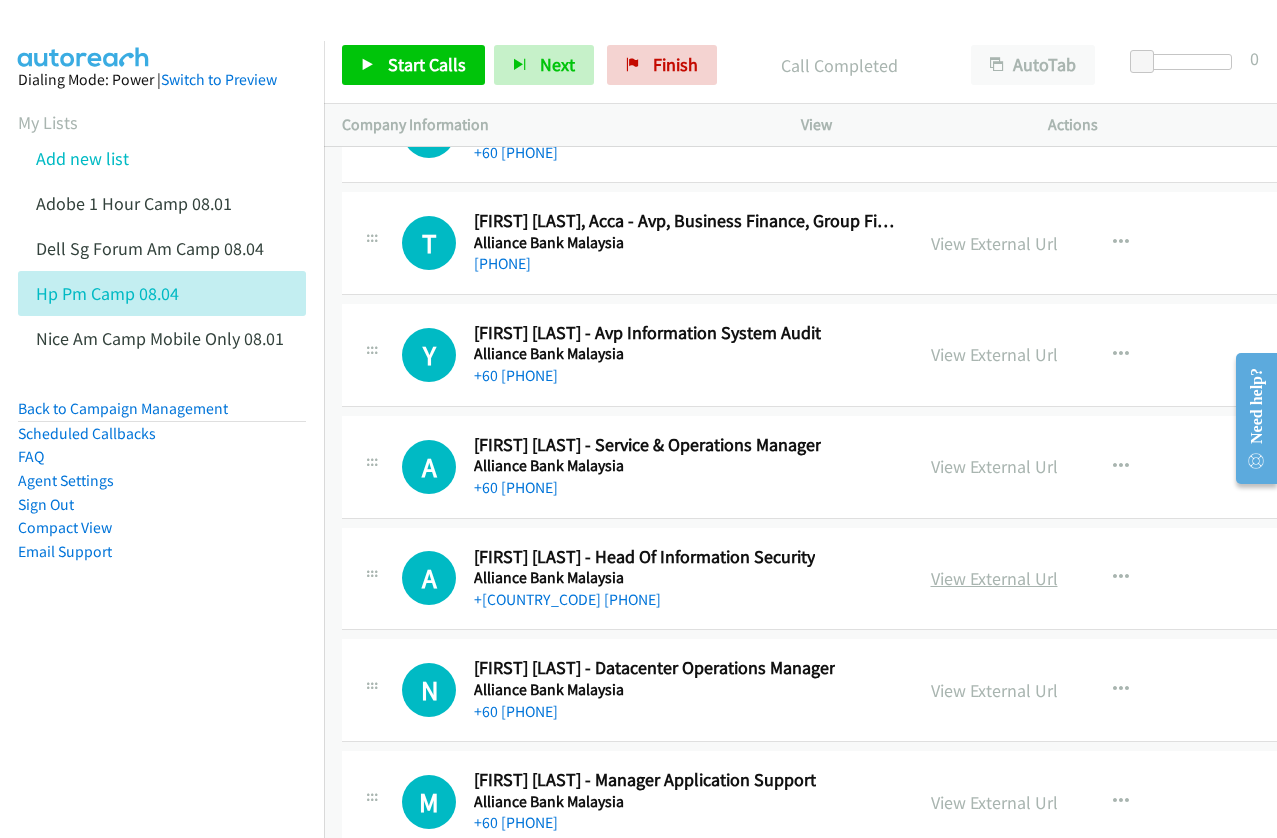 click on "View External Url" at bounding box center [994, 578] 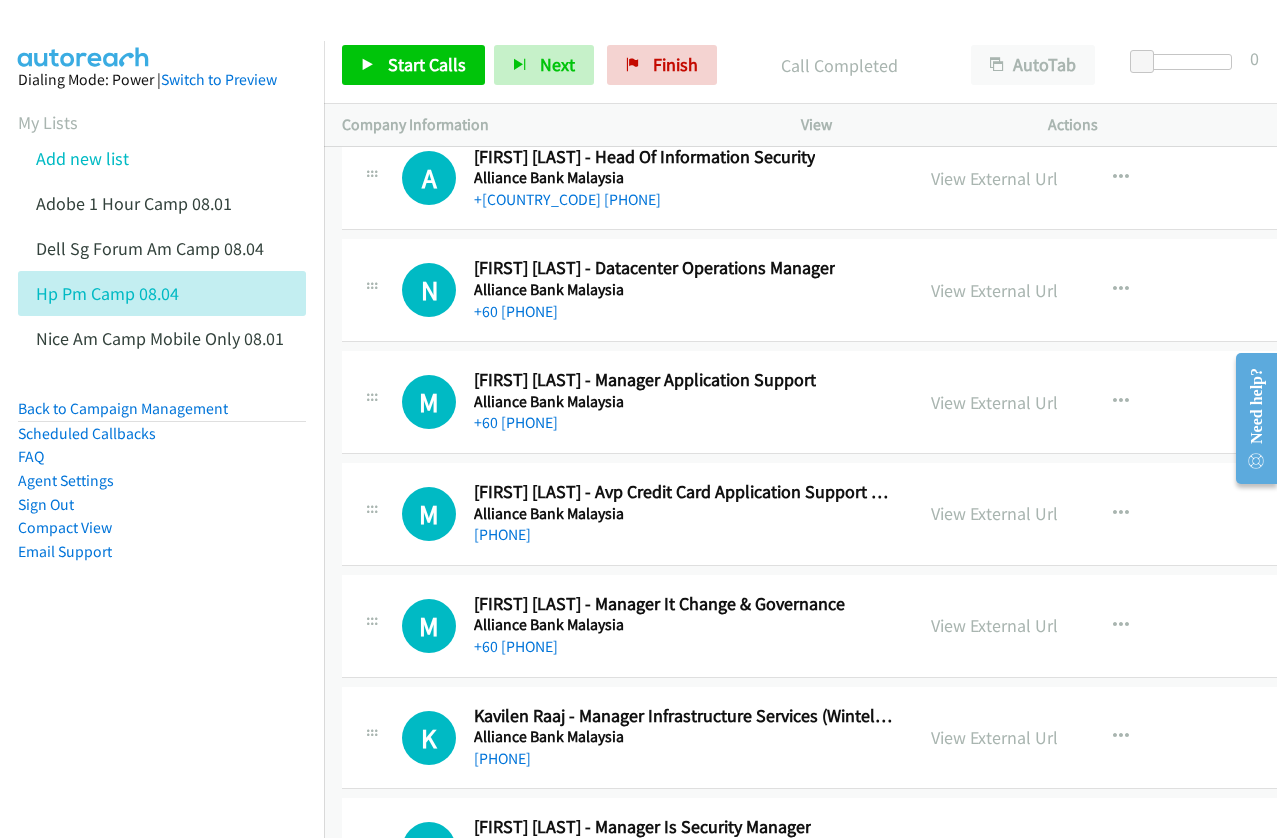 scroll, scrollTop: 28700, scrollLeft: 0, axis: vertical 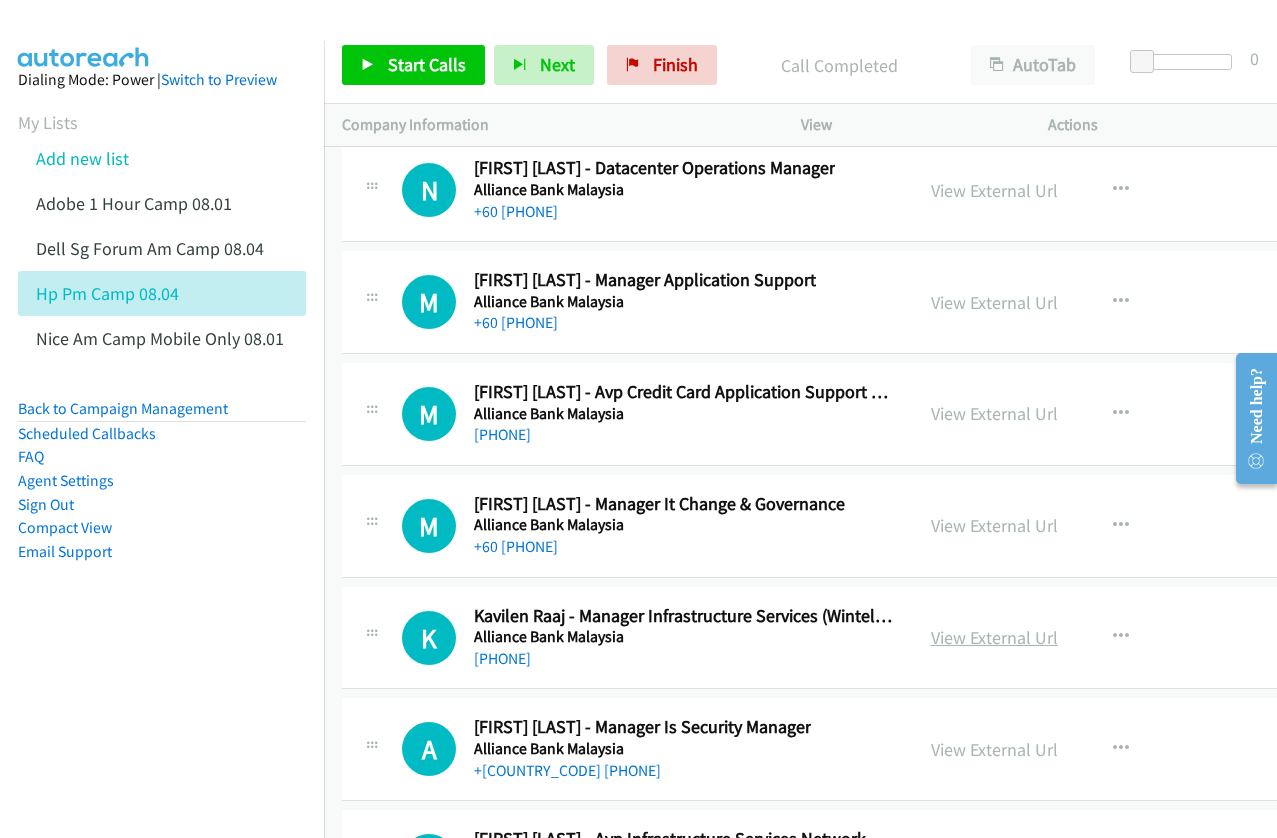 click on "View External Url" at bounding box center (994, 637) 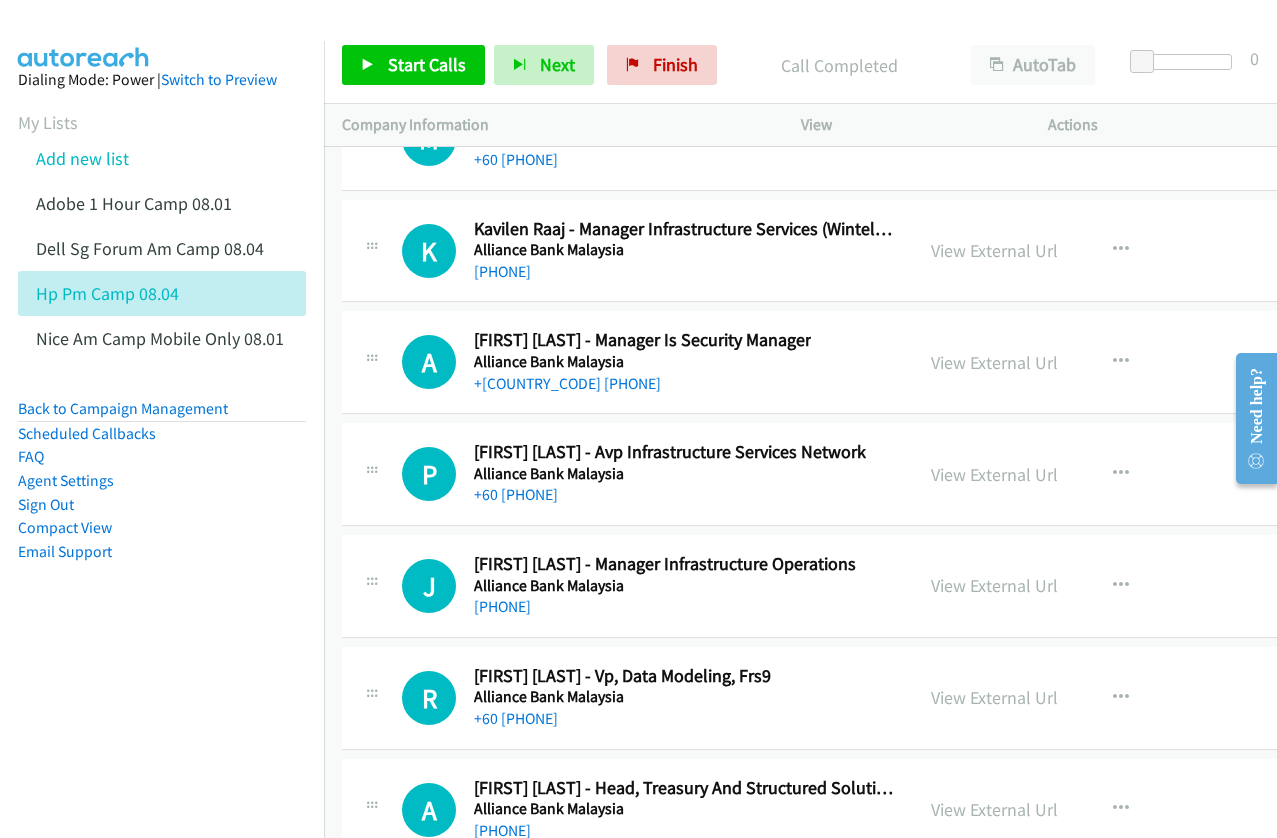 scroll, scrollTop: 29100, scrollLeft: 0, axis: vertical 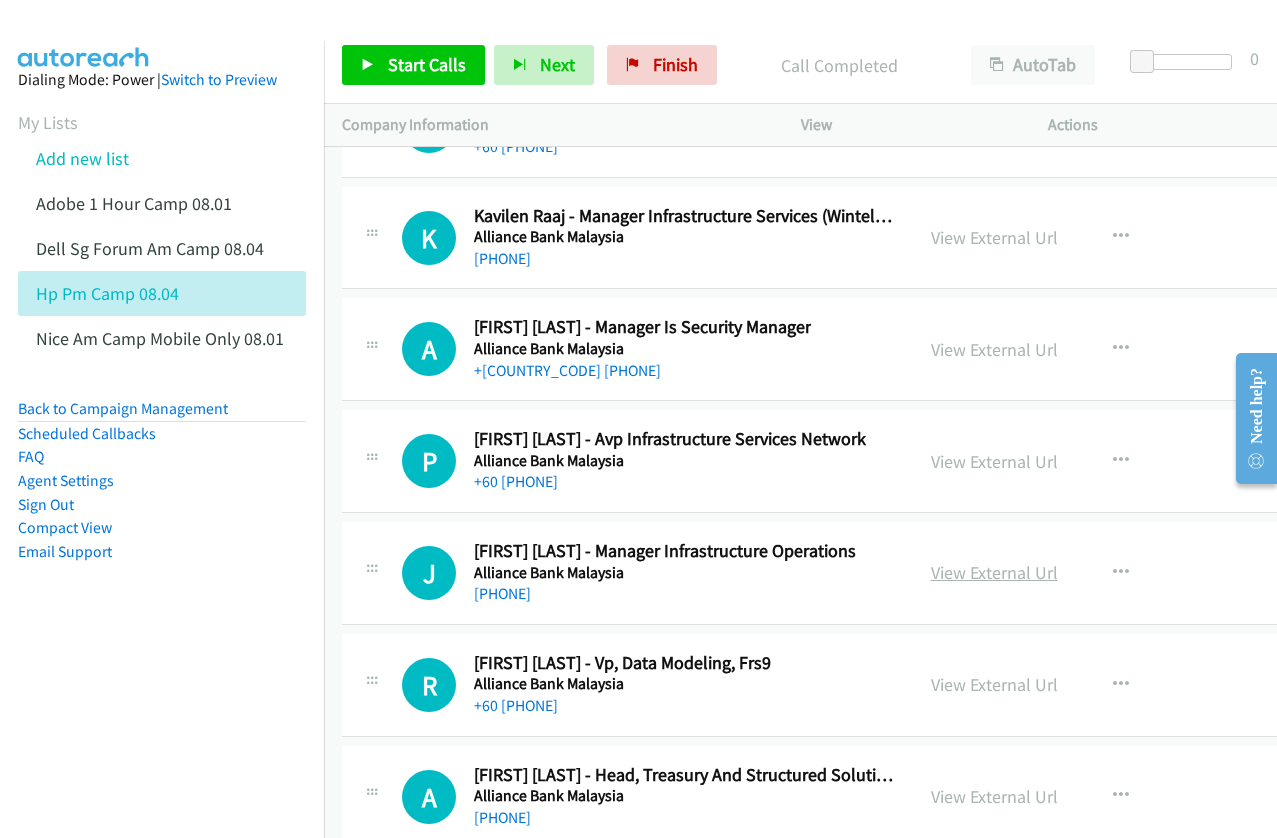 click on "View External Url" at bounding box center [994, 572] 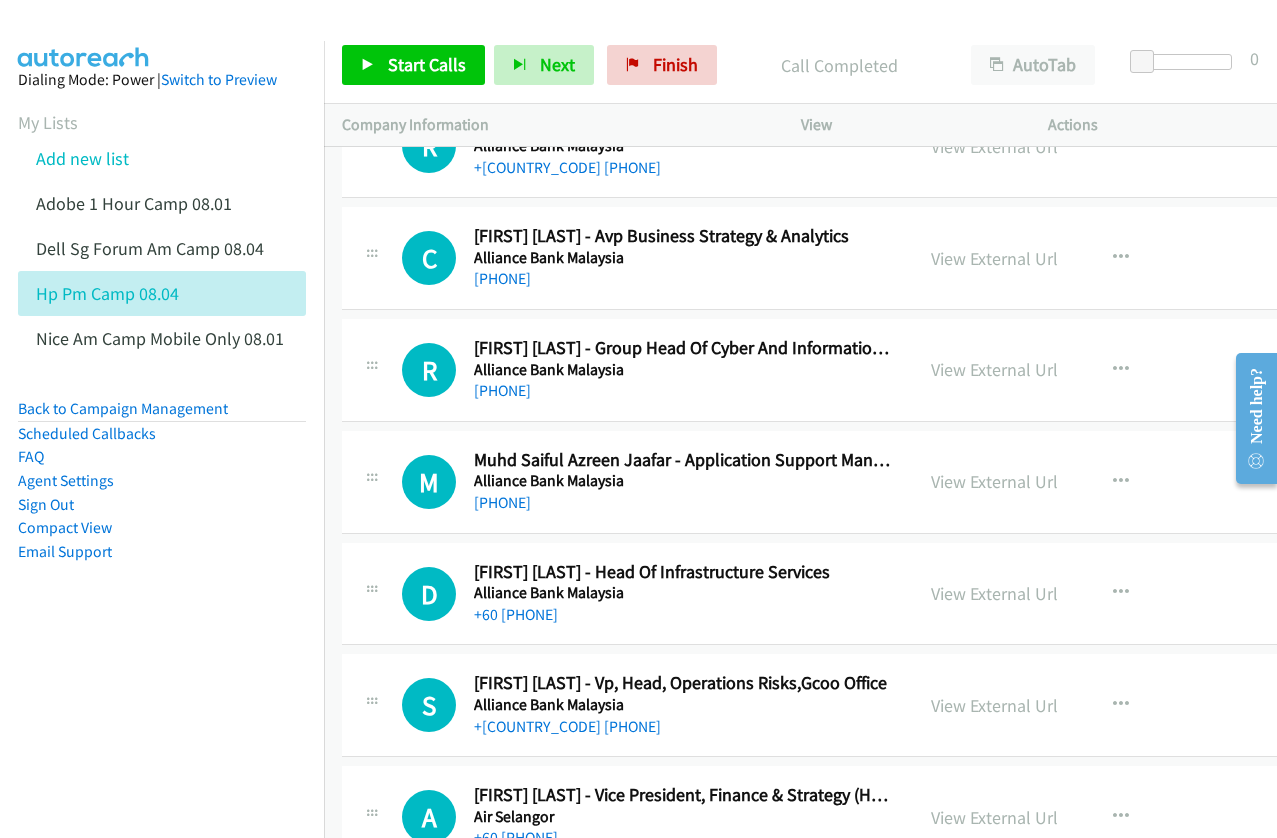 scroll, scrollTop: 30600, scrollLeft: 0, axis: vertical 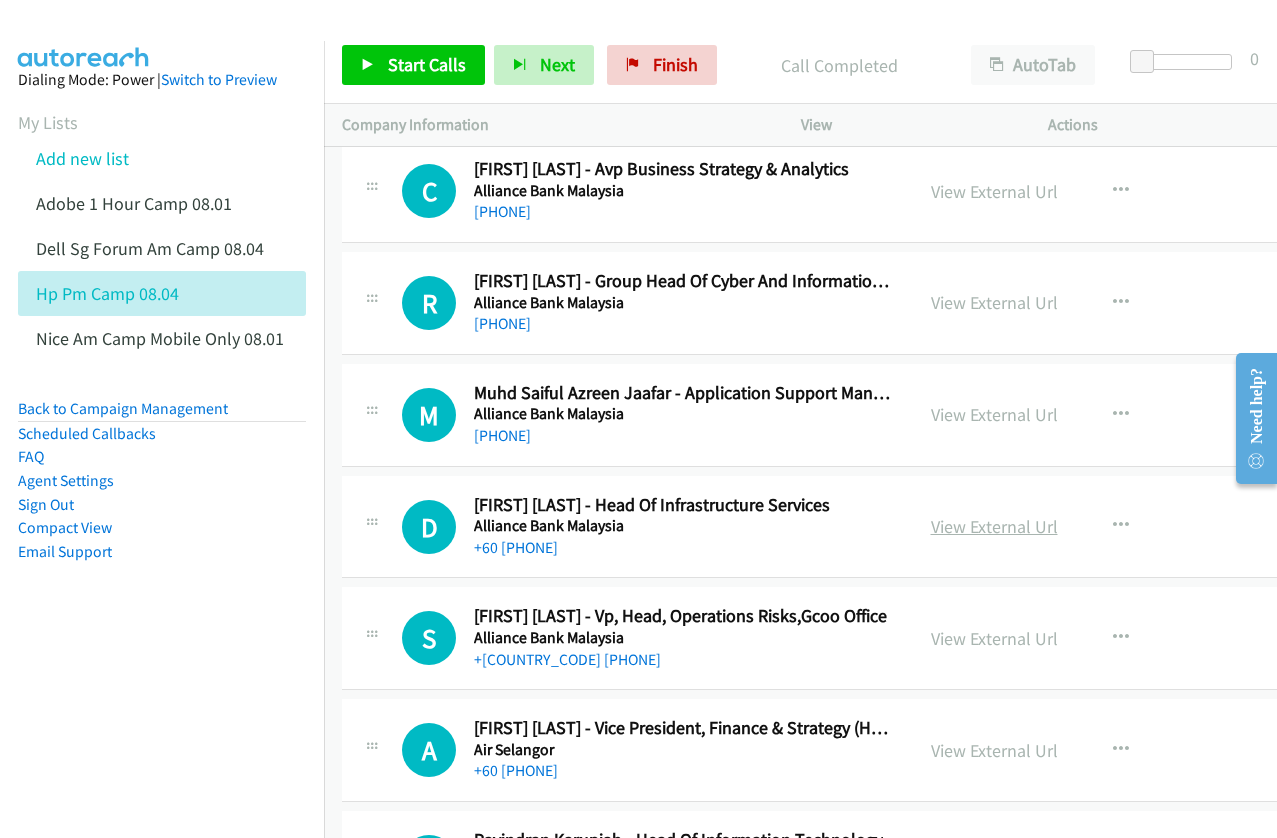 click on "View External Url" at bounding box center [994, 526] 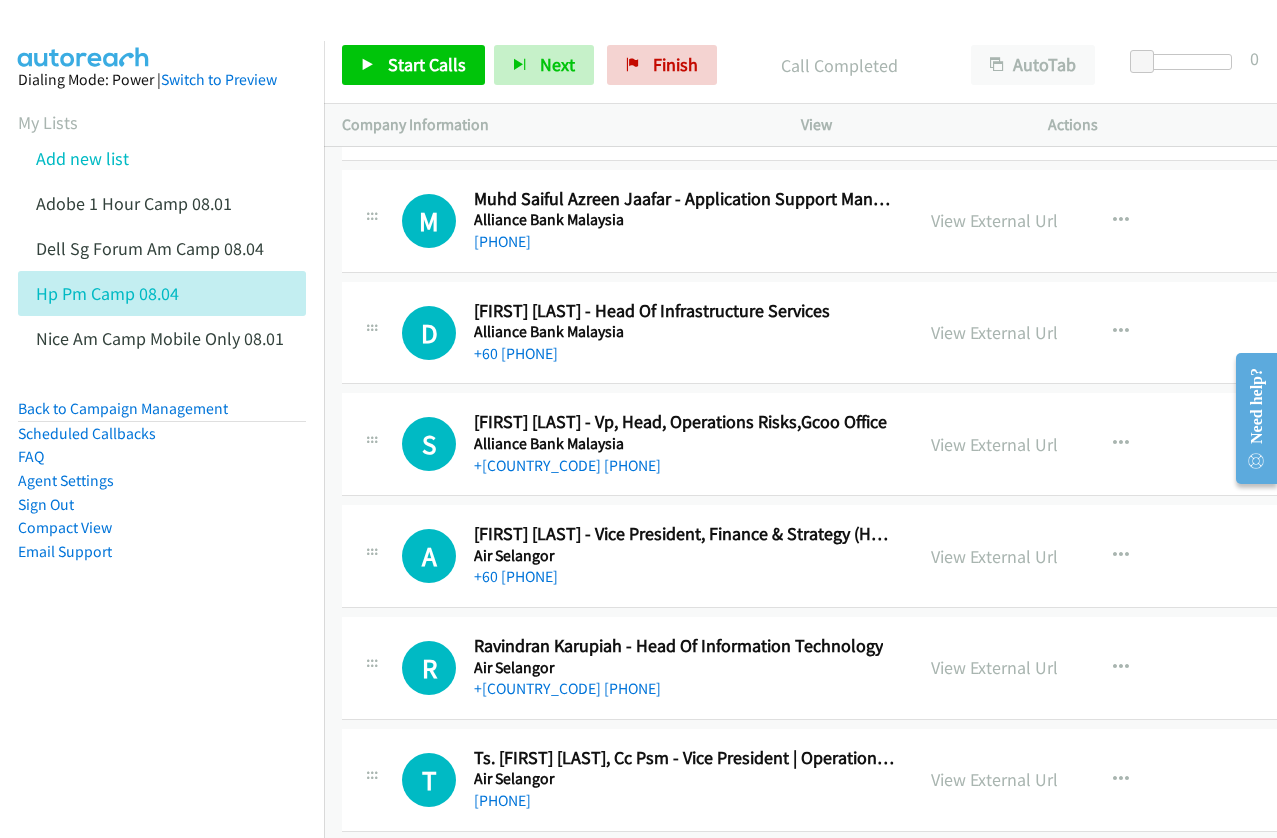 scroll, scrollTop: 30900, scrollLeft: 0, axis: vertical 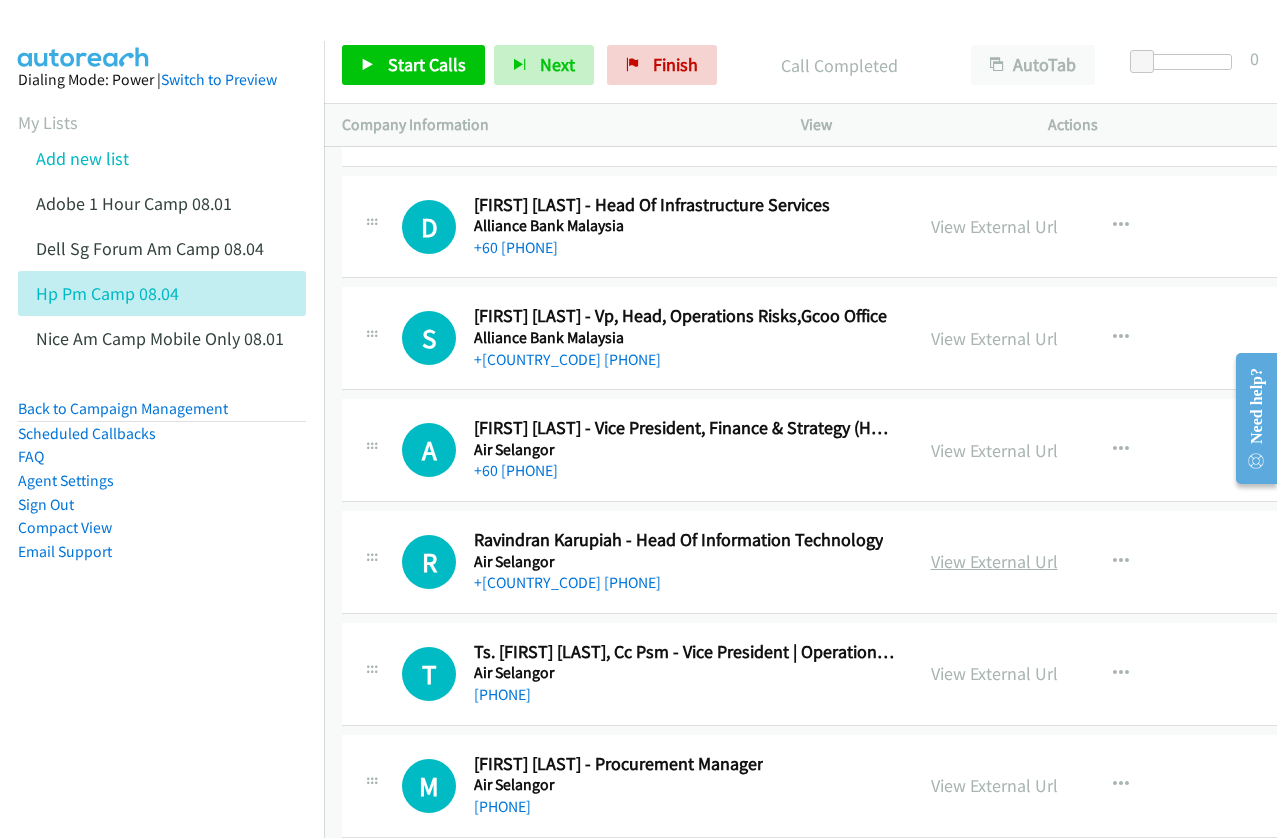 click on "View External Url" at bounding box center [994, 561] 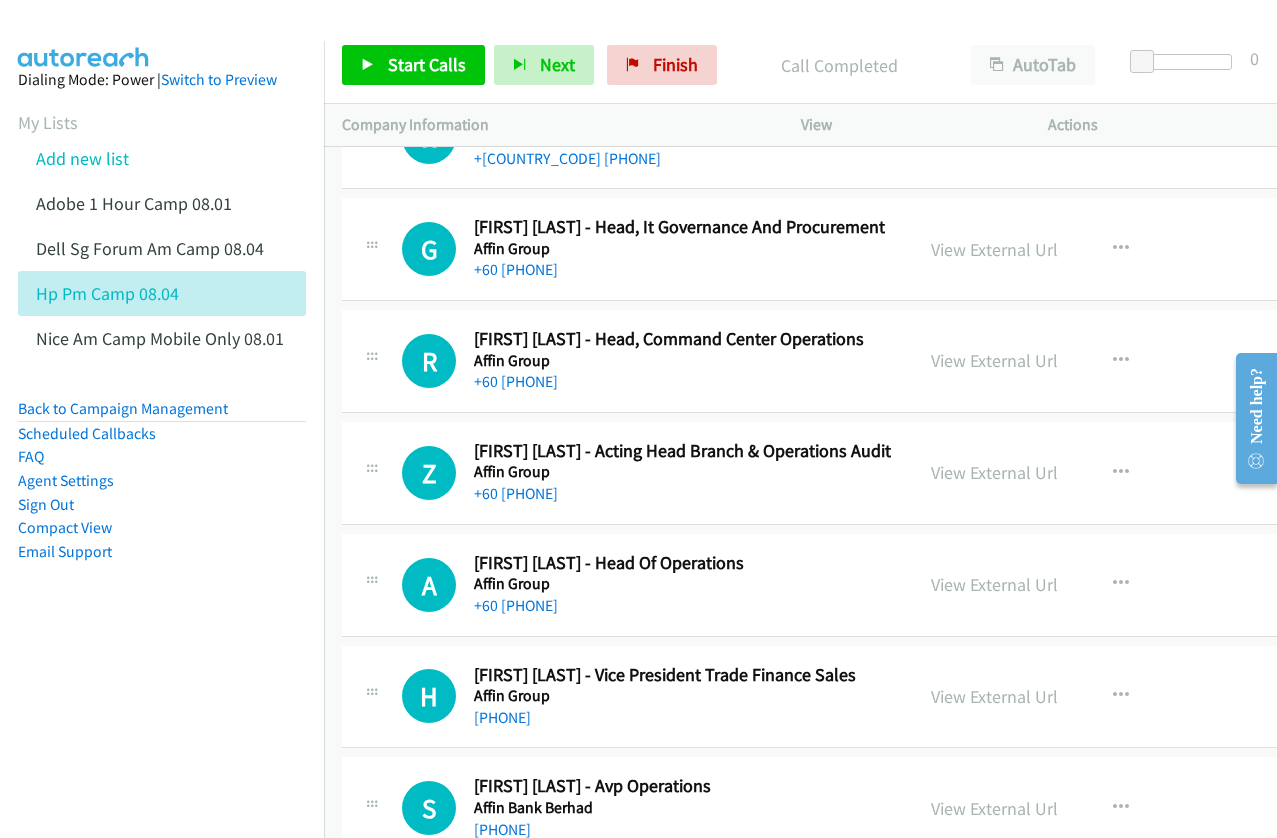 scroll, scrollTop: 32900, scrollLeft: 0, axis: vertical 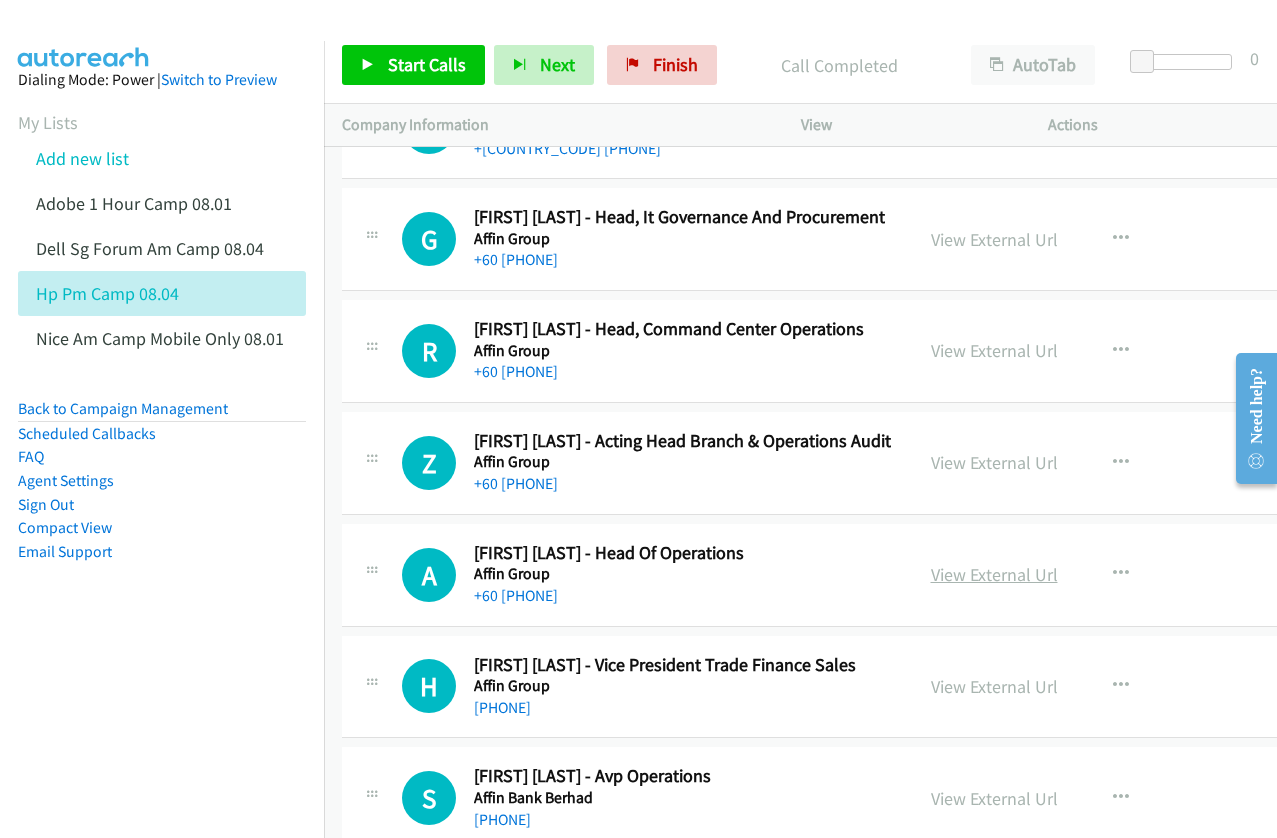 click on "View External Url" at bounding box center [994, 574] 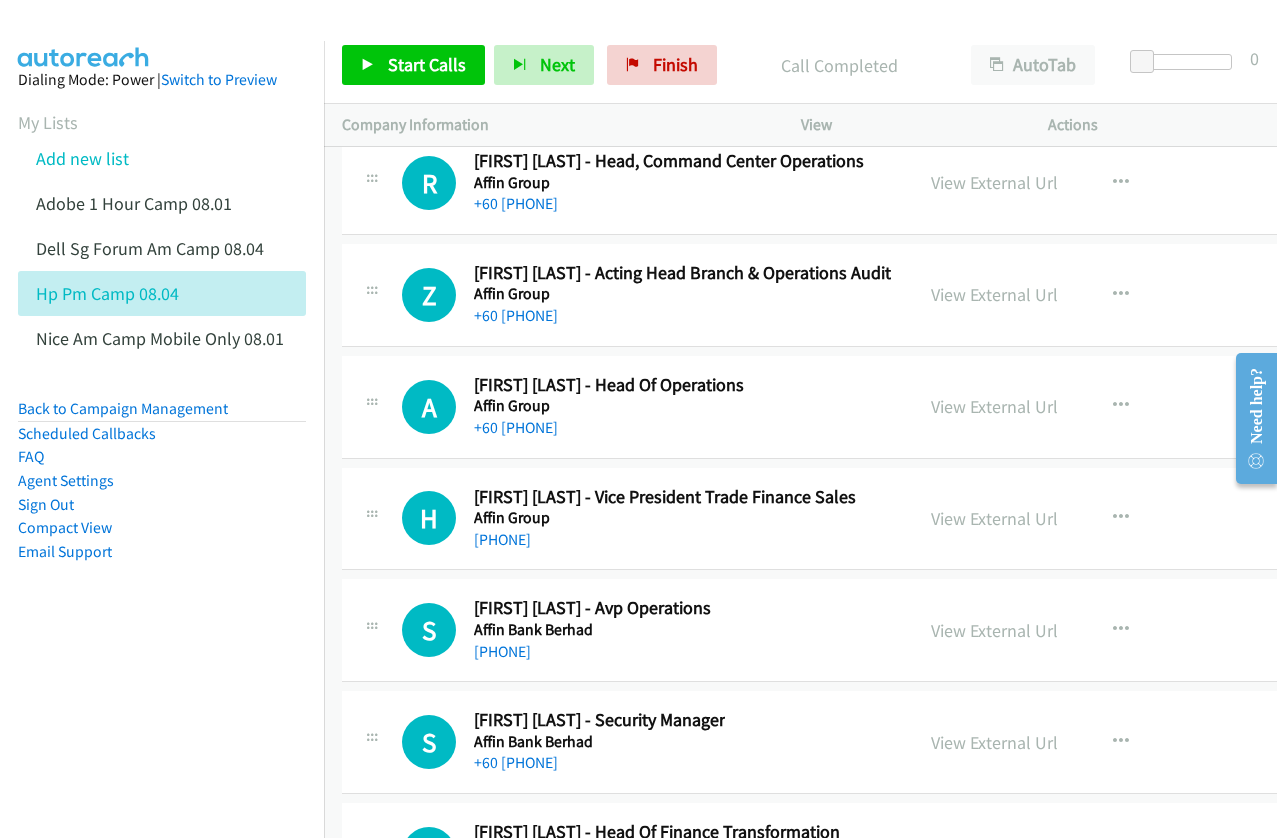 scroll, scrollTop: 33100, scrollLeft: 0, axis: vertical 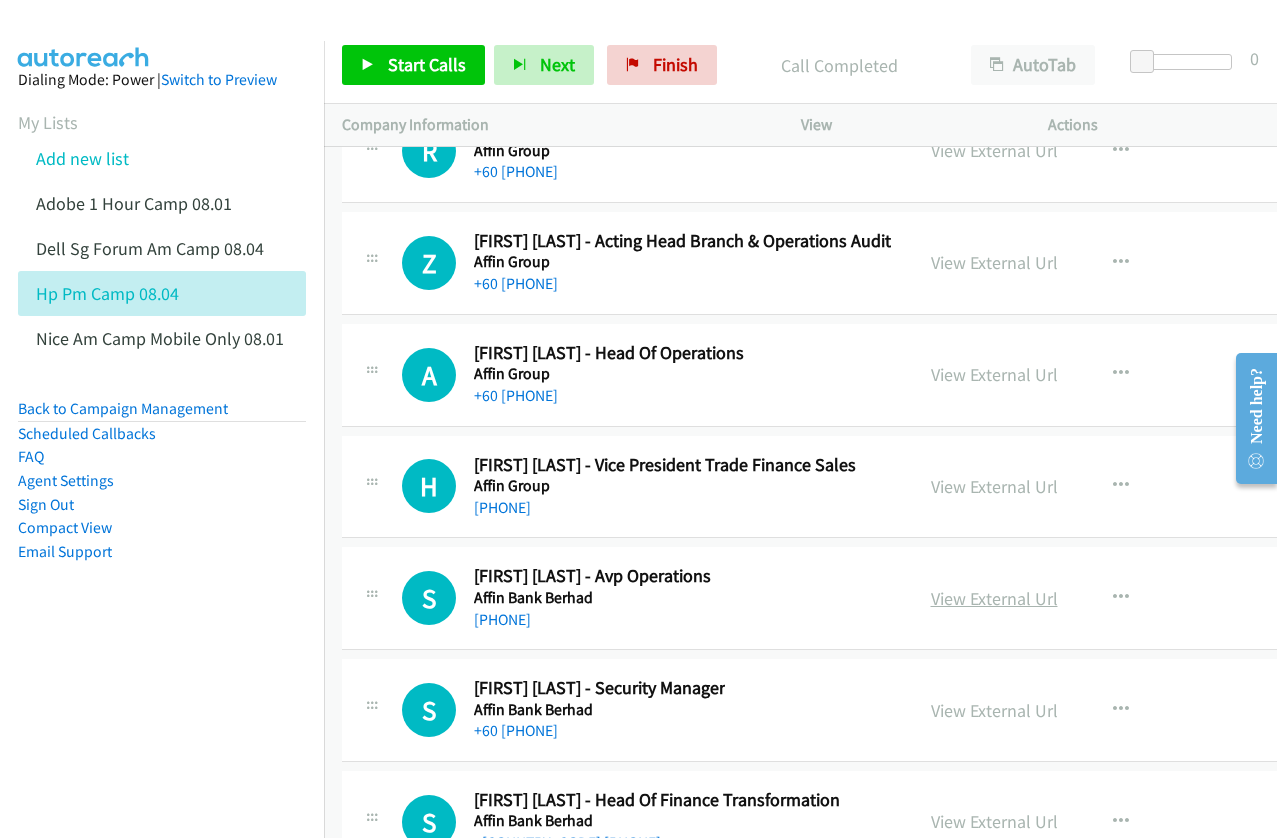 click on "View External Url" at bounding box center (994, 598) 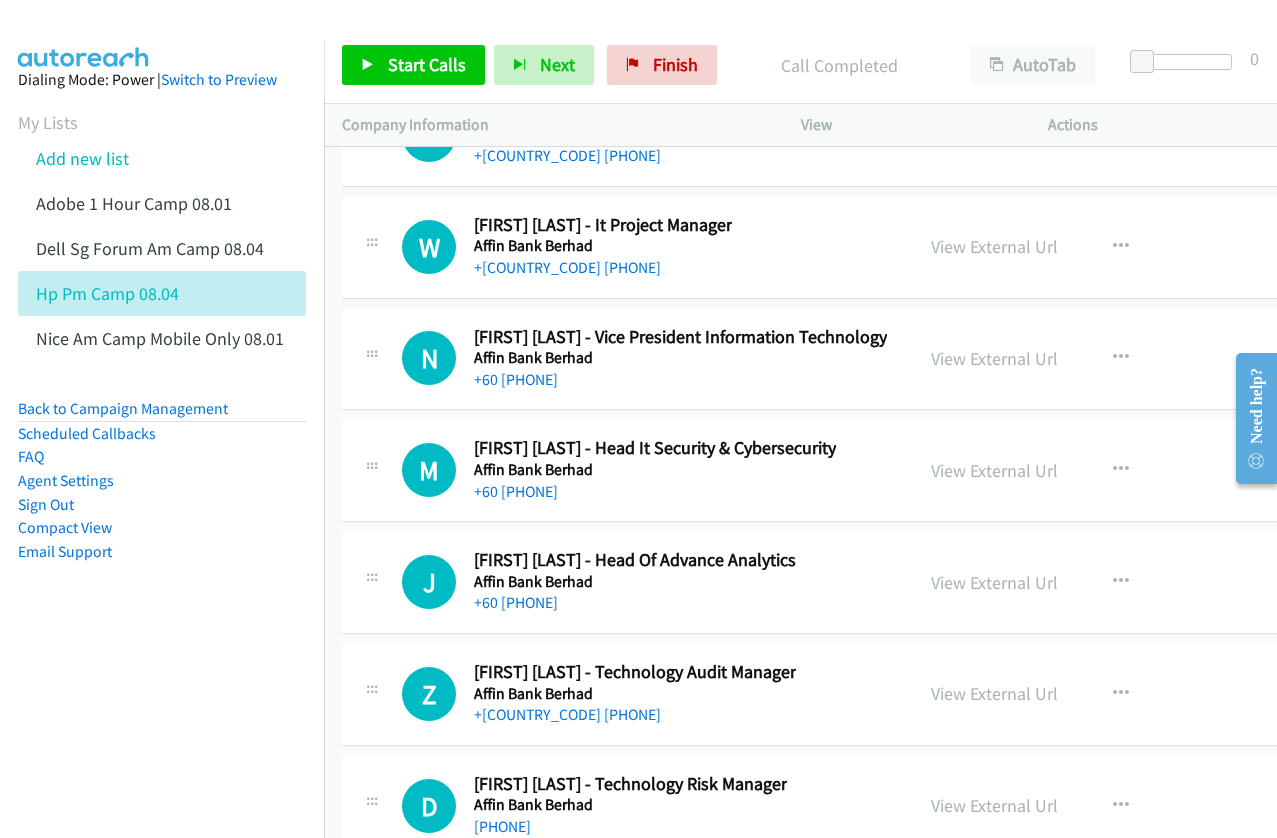 scroll, scrollTop: 33800, scrollLeft: 0, axis: vertical 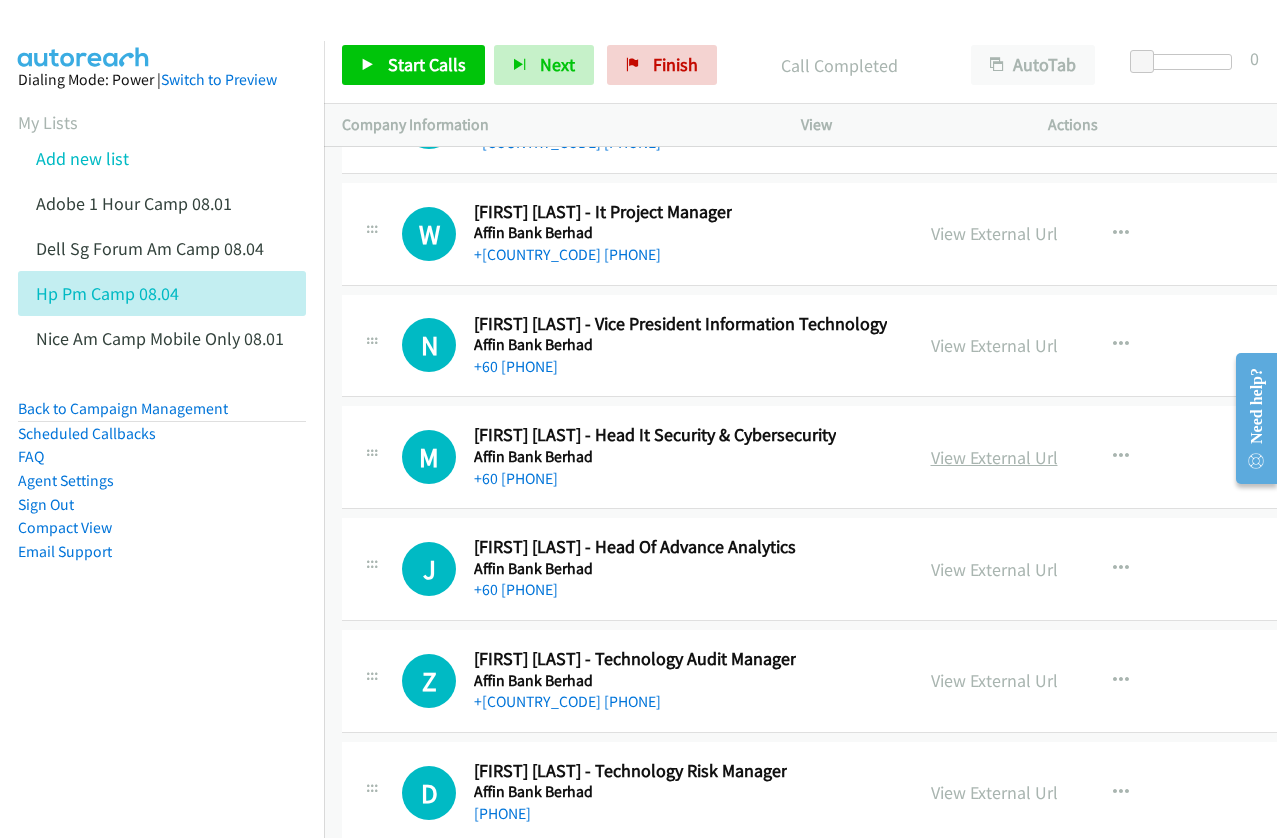 click on "View External Url" at bounding box center (994, 457) 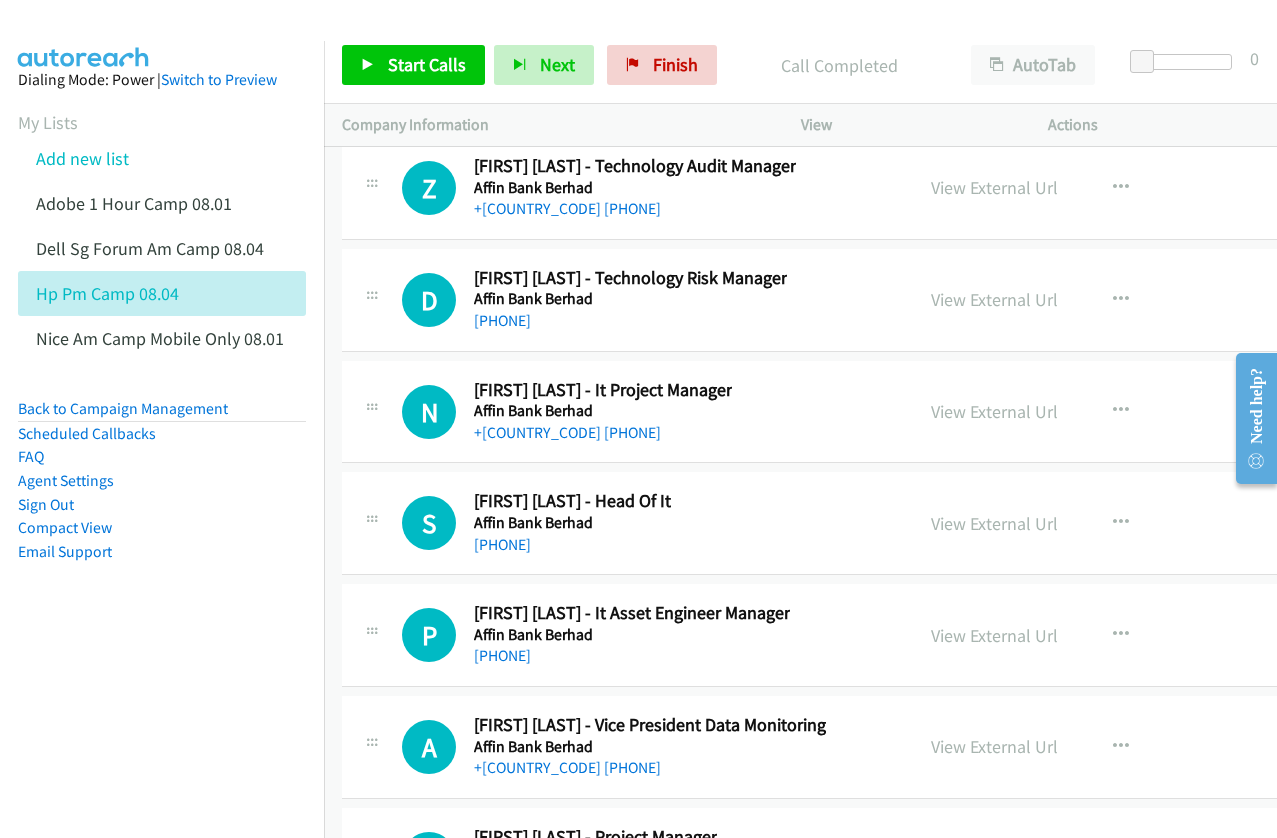 scroll, scrollTop: 34300, scrollLeft: 0, axis: vertical 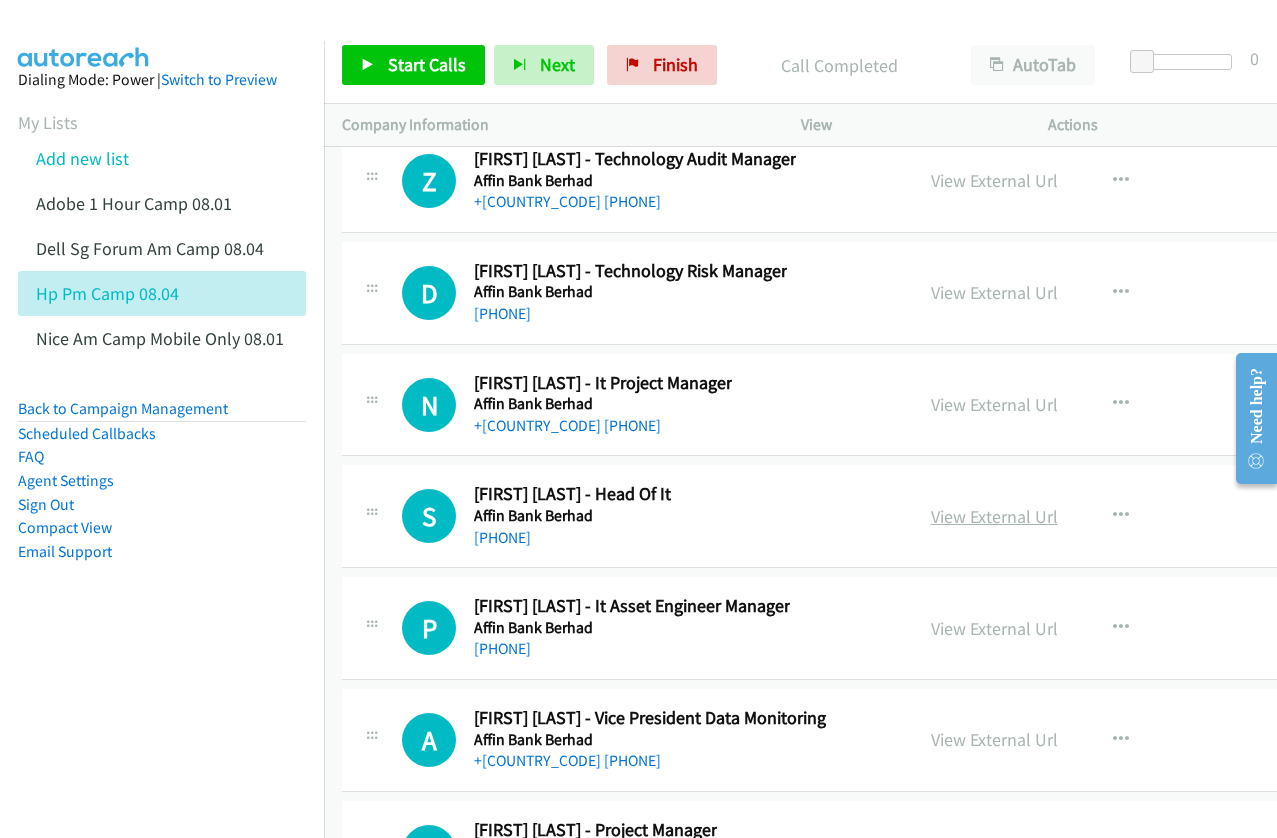click on "View External Url" at bounding box center [994, 516] 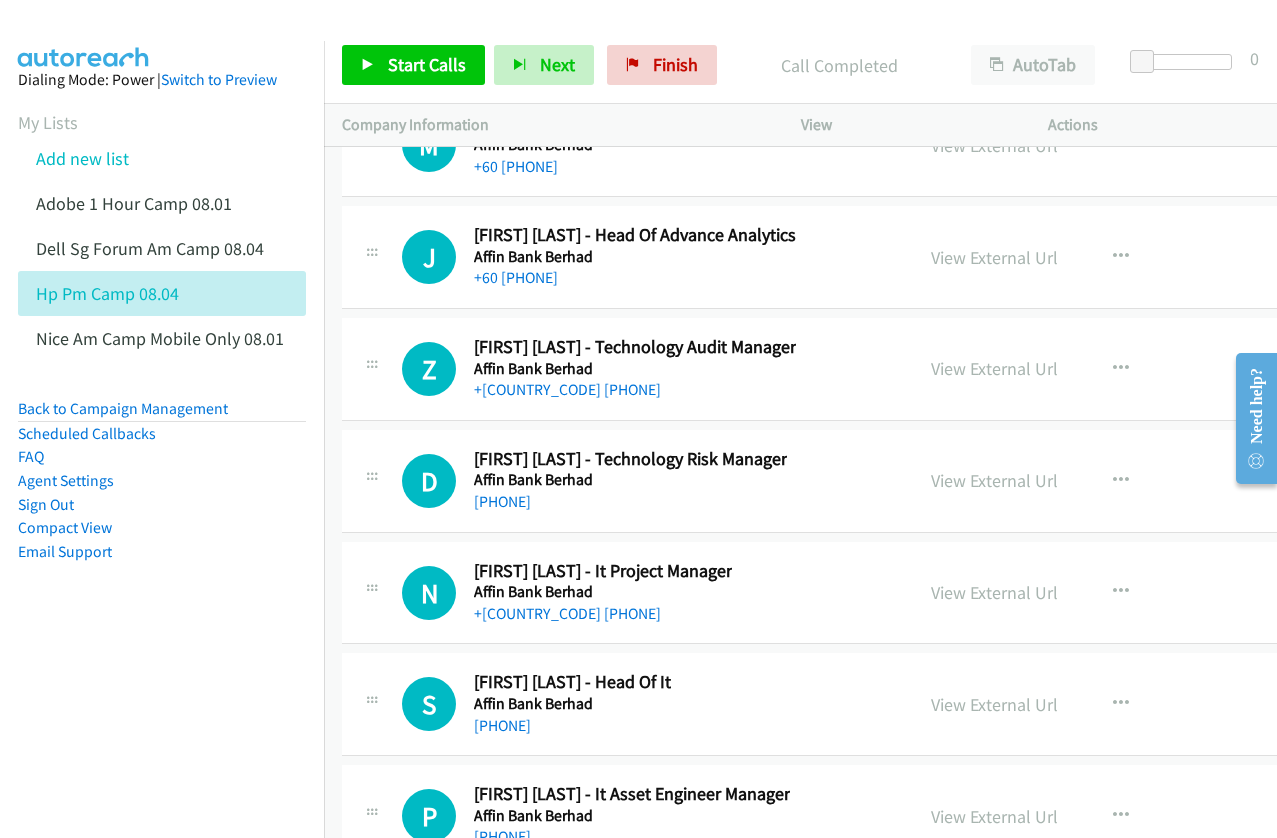scroll, scrollTop: 34100, scrollLeft: 0, axis: vertical 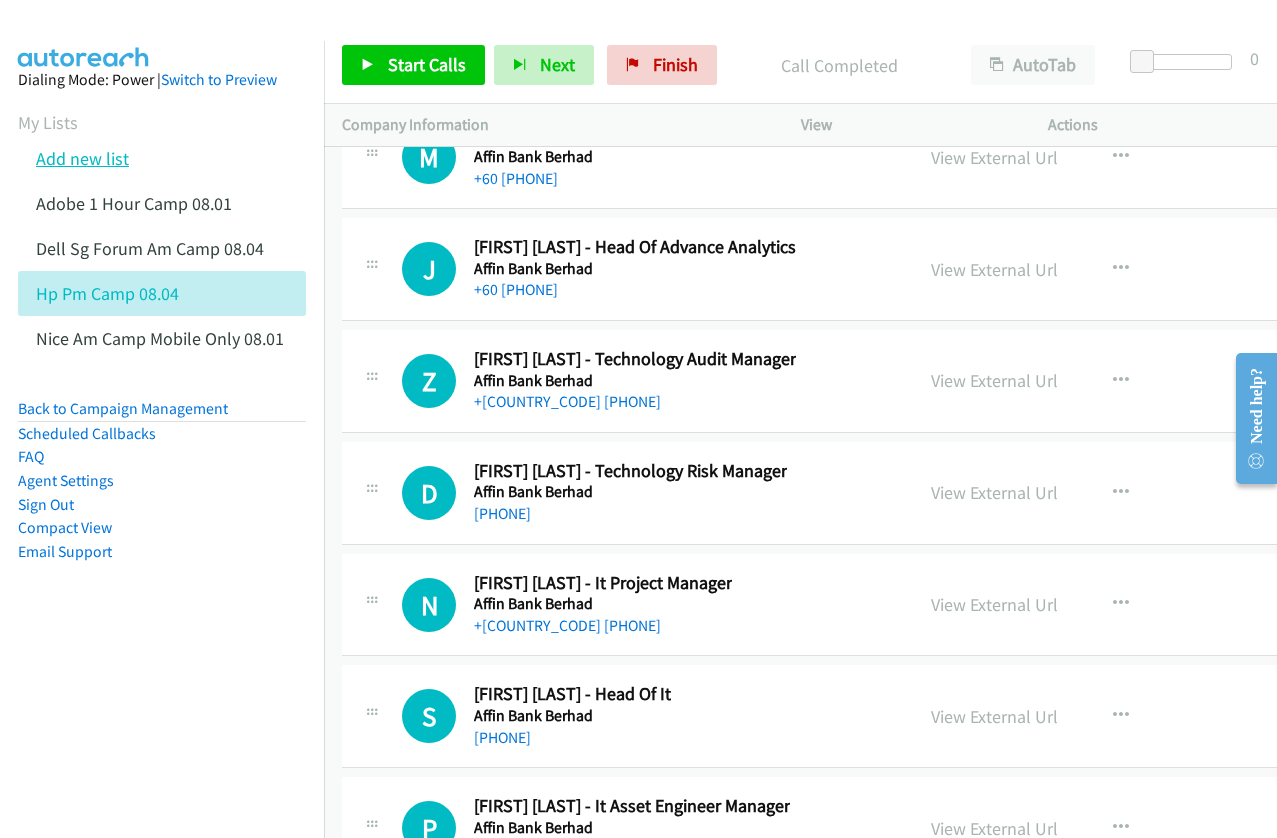 click on "Add new list" at bounding box center [82, 158] 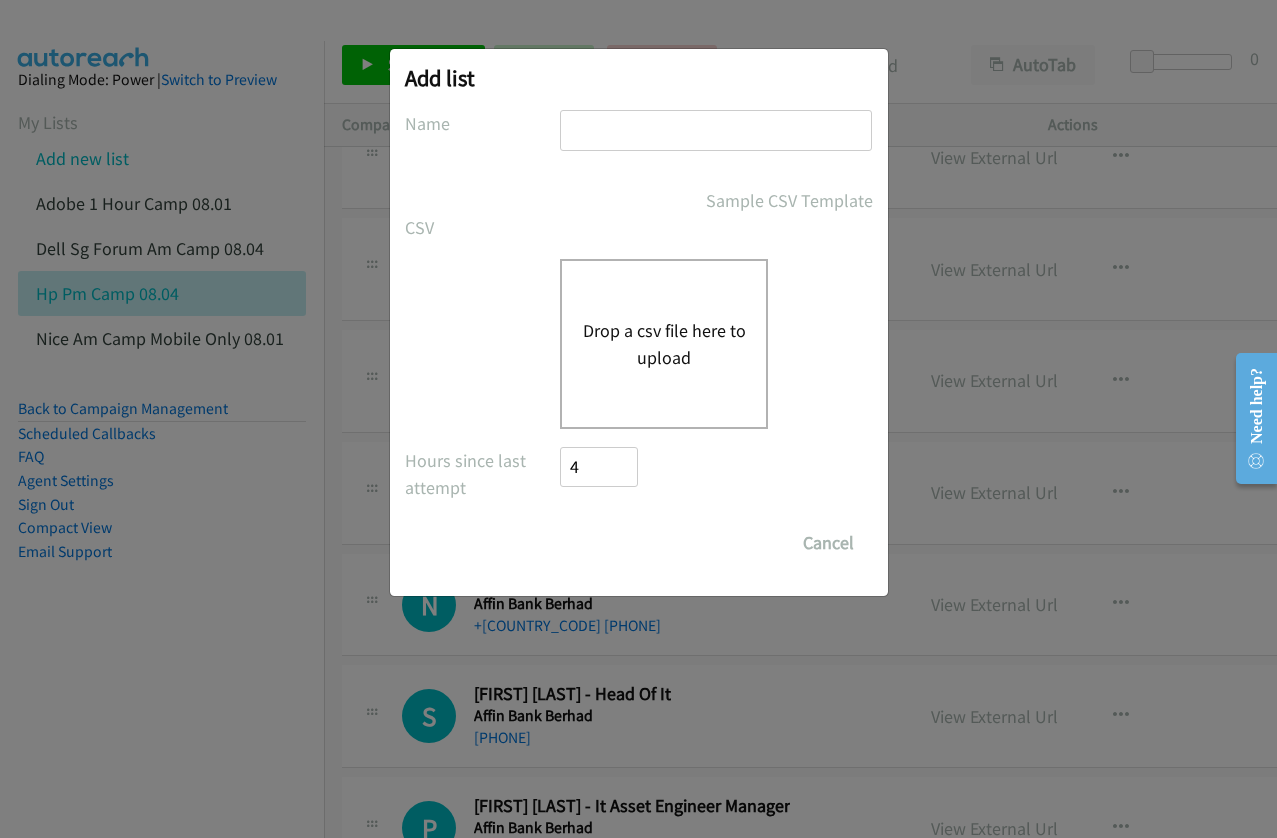 click on "Drop a csv file here to upload" at bounding box center [664, 344] 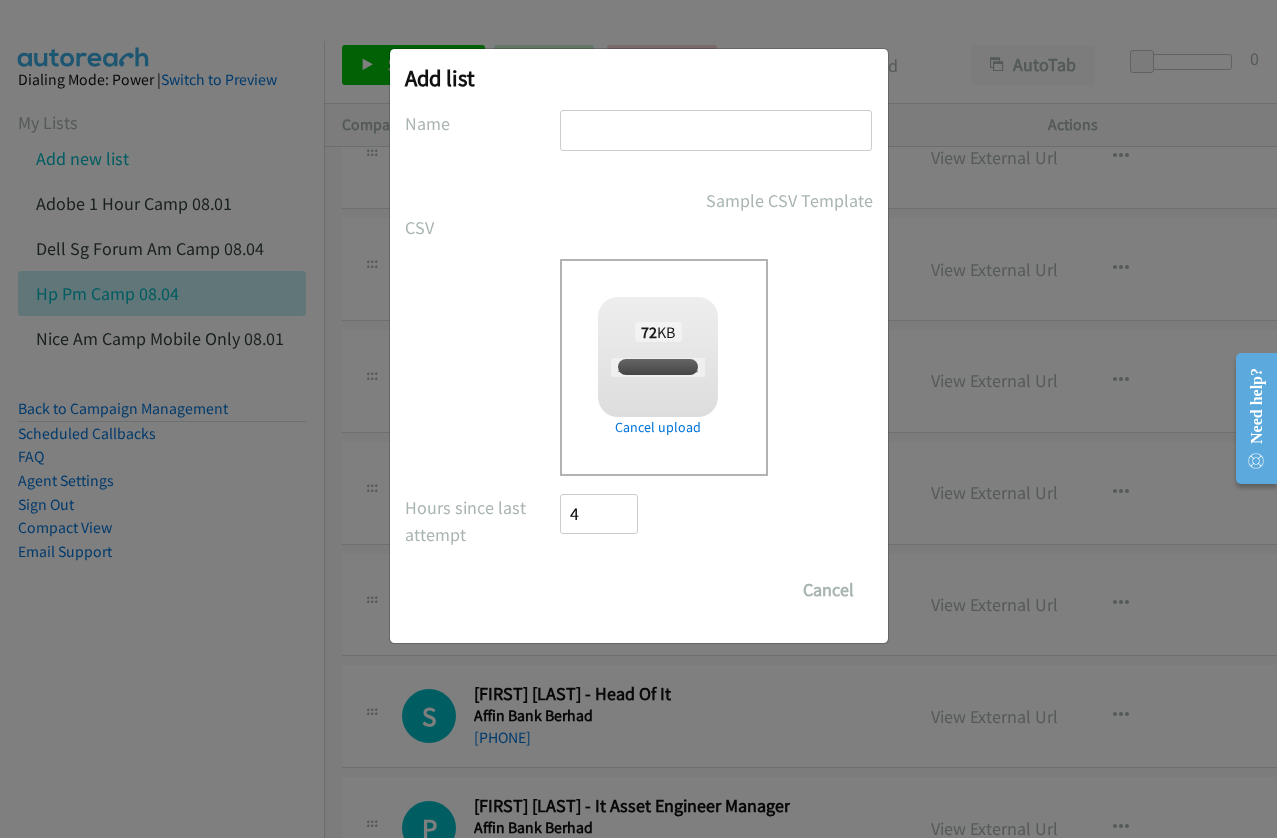 checkbox on "true" 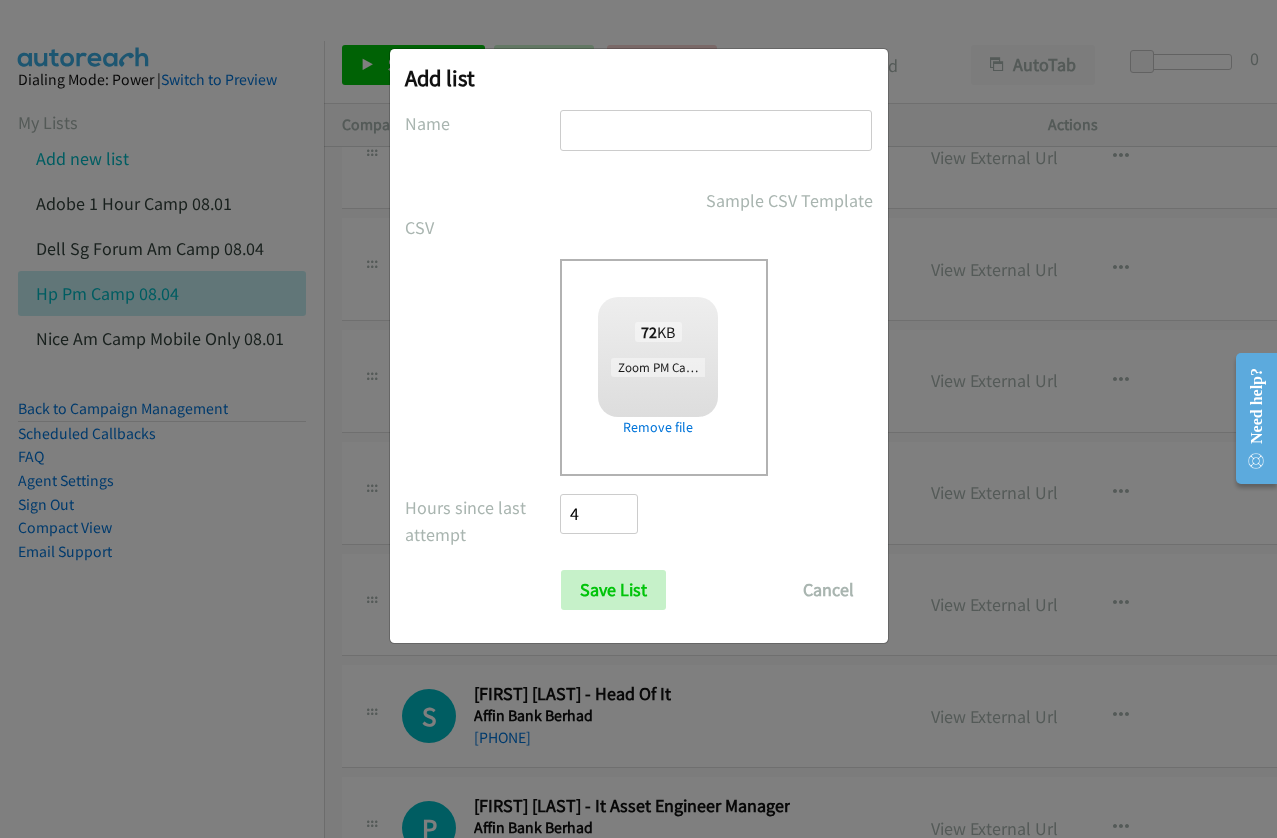 click at bounding box center [716, 130] 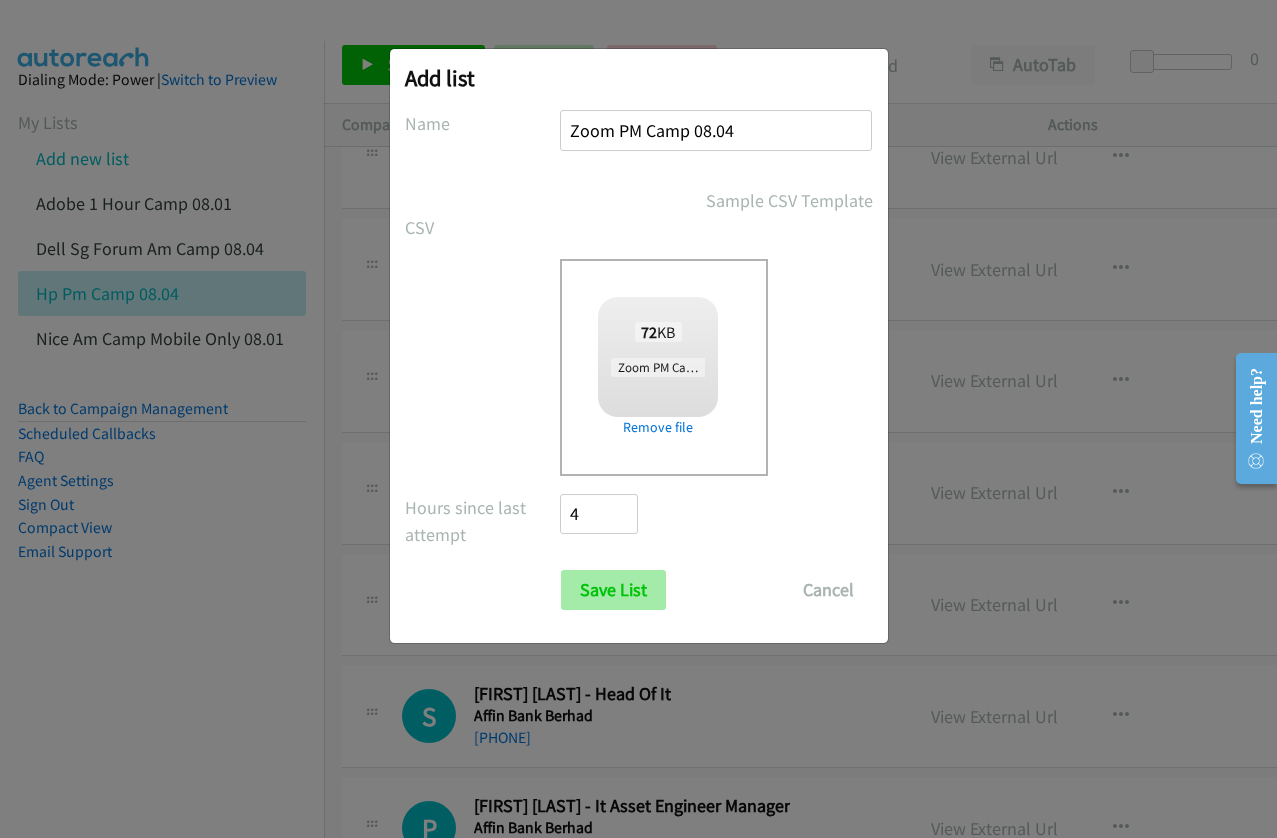 type on "Zoom PM Camp 08.04" 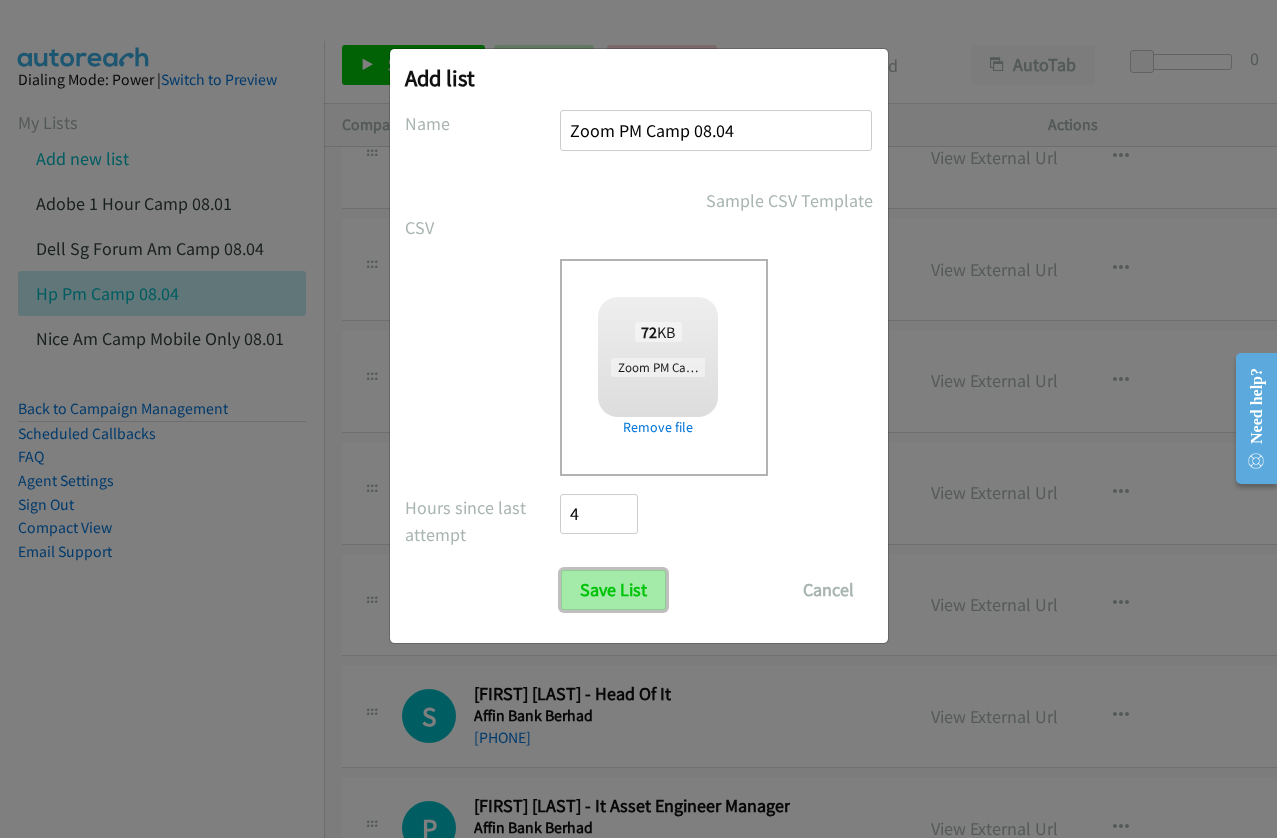 click on "Save List" at bounding box center [613, 590] 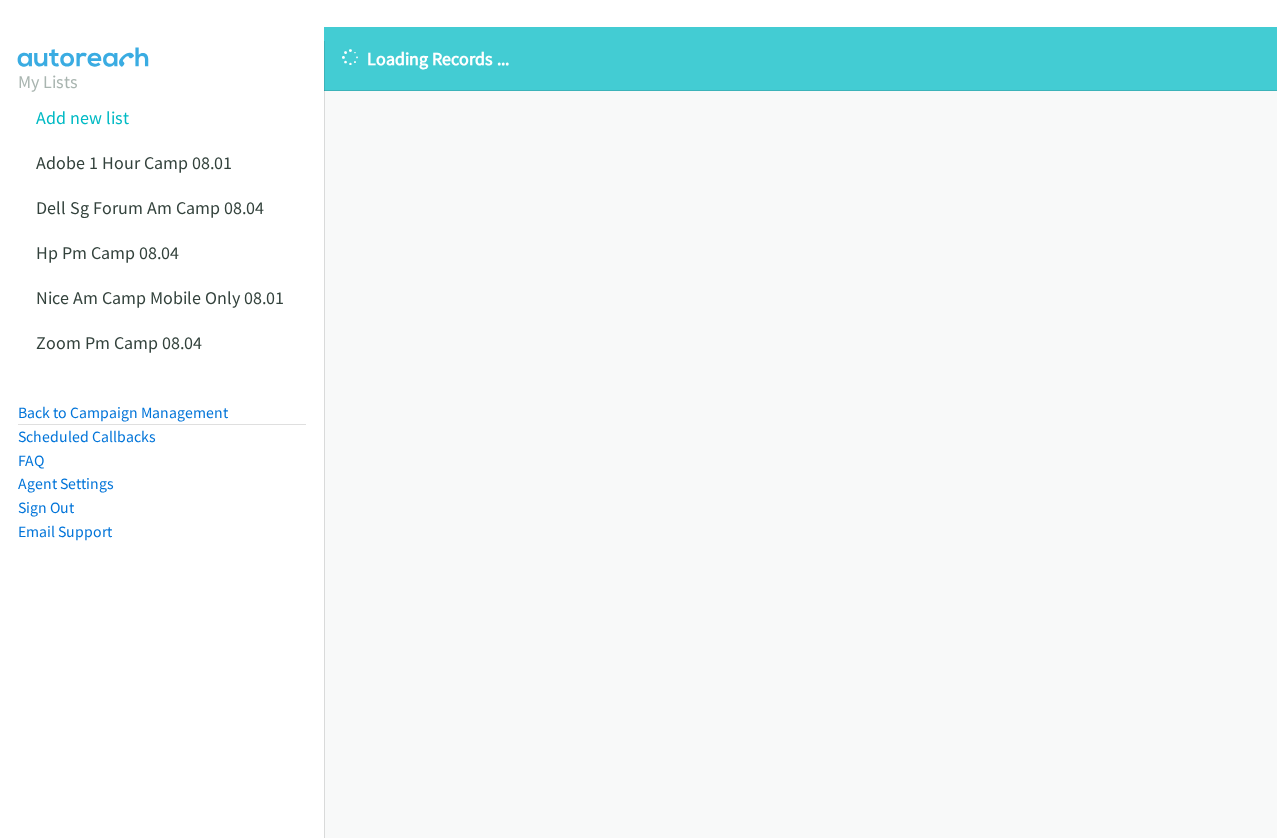 scroll, scrollTop: 0, scrollLeft: 0, axis: both 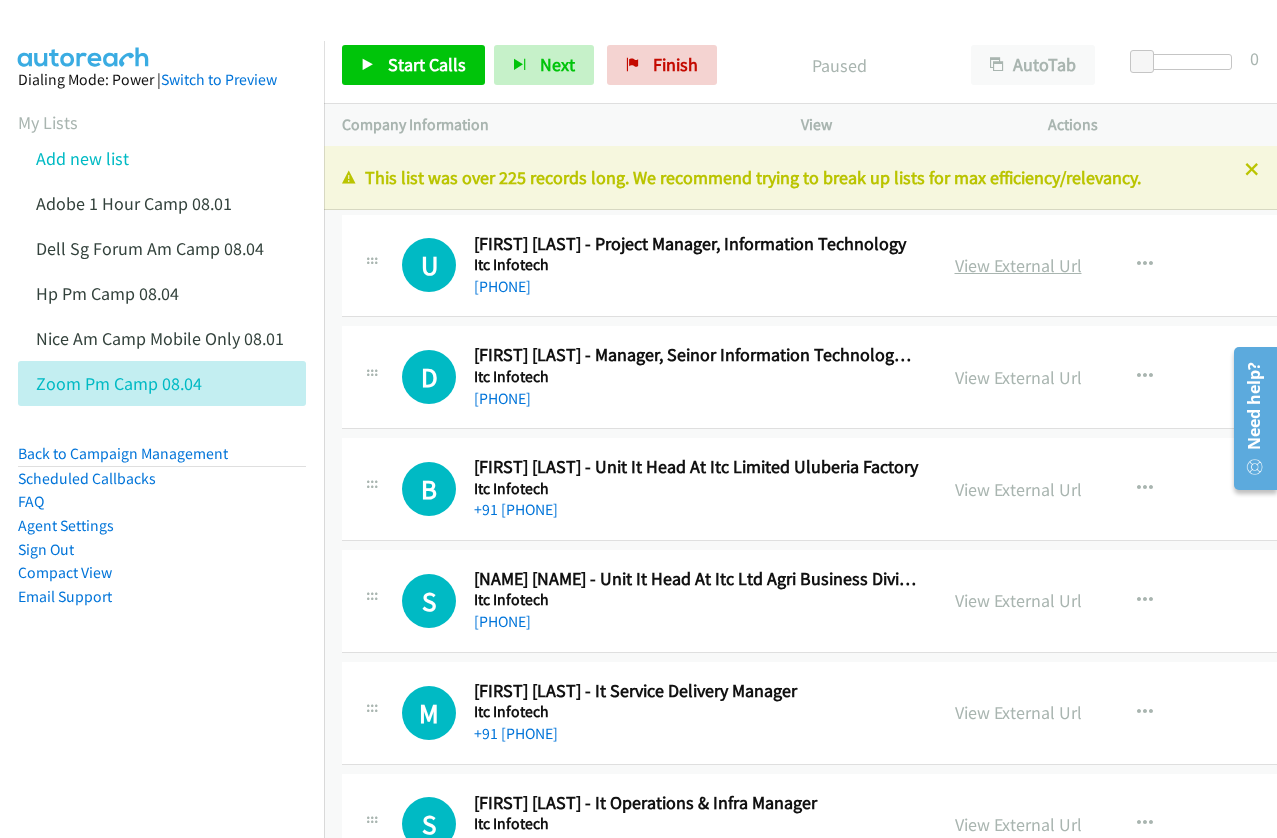 click on "View External Url" at bounding box center (1018, 265) 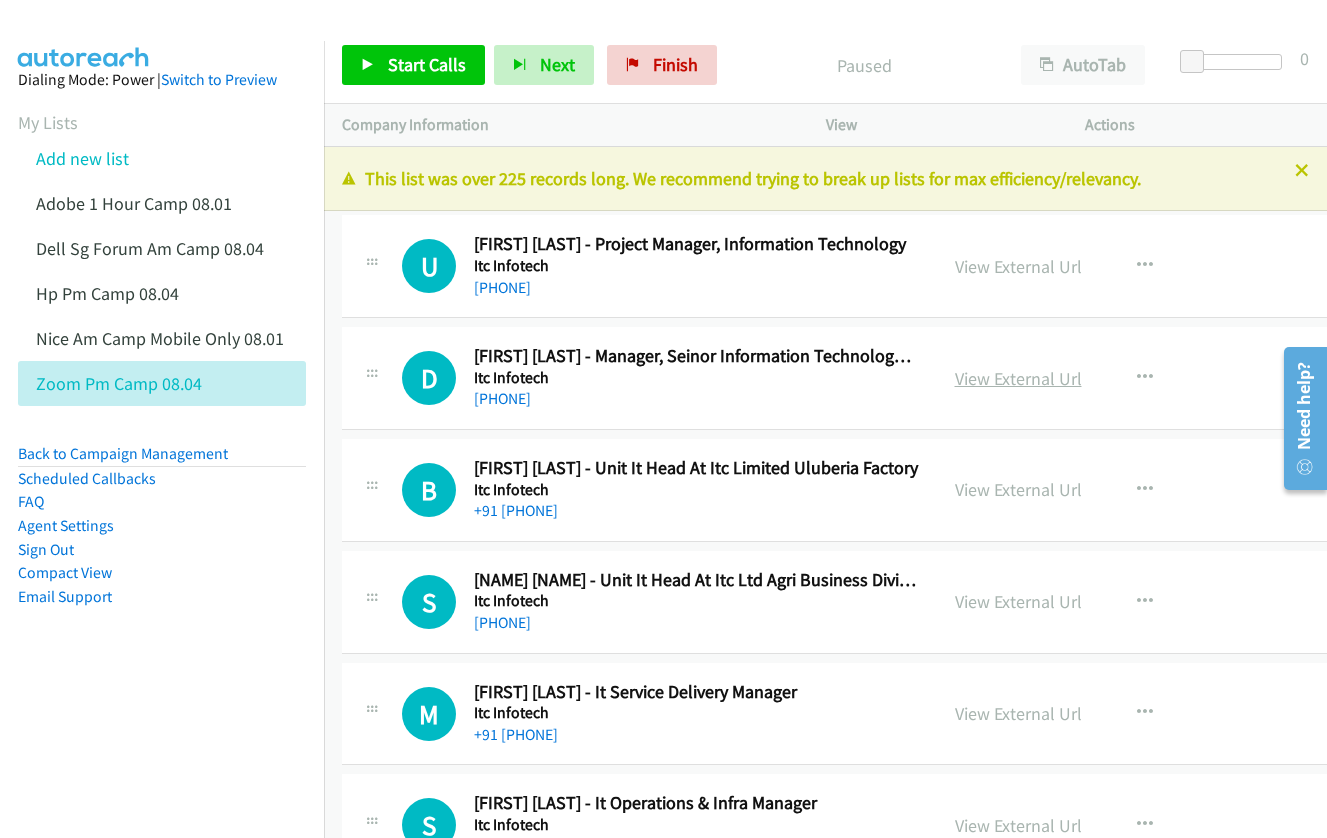 click on "View External Url" at bounding box center (1018, 378) 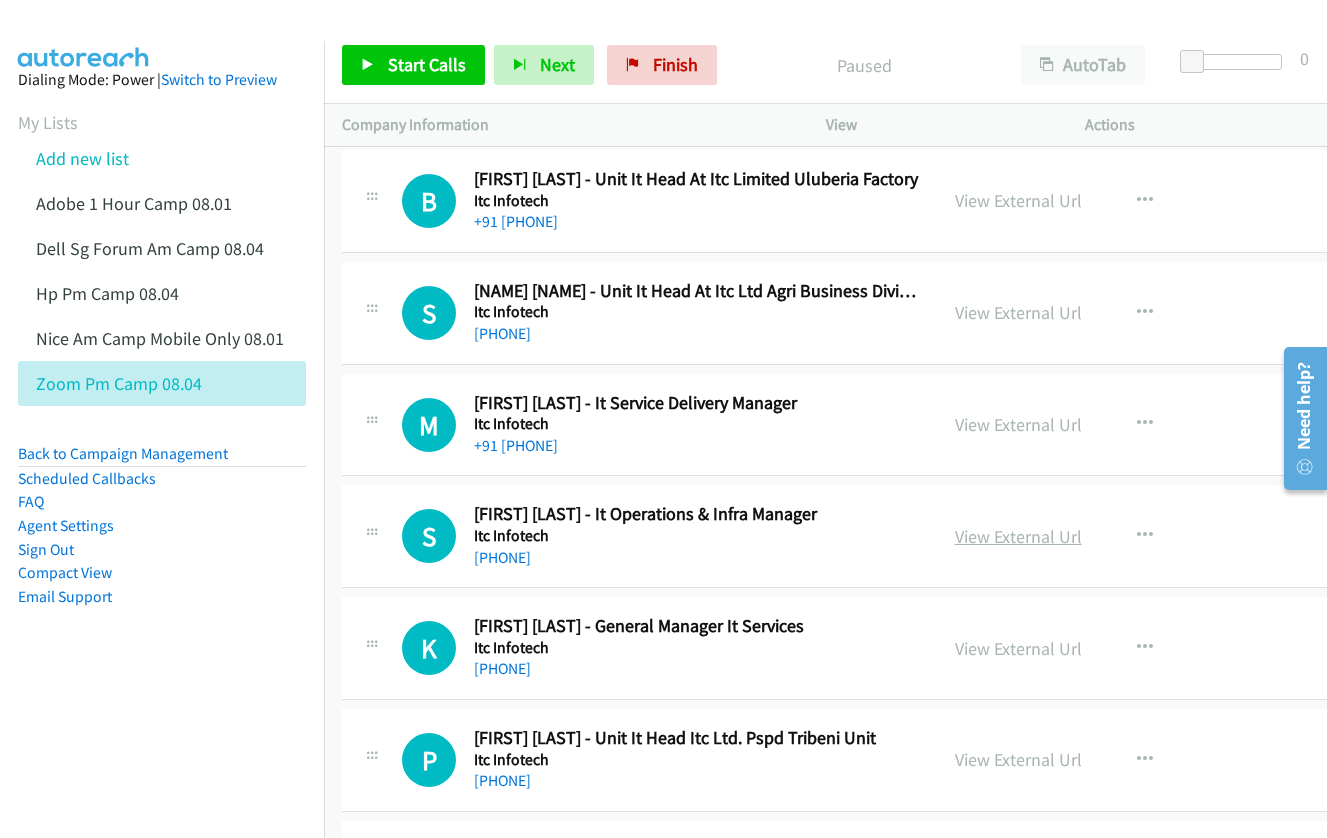 scroll, scrollTop: 300, scrollLeft: 0, axis: vertical 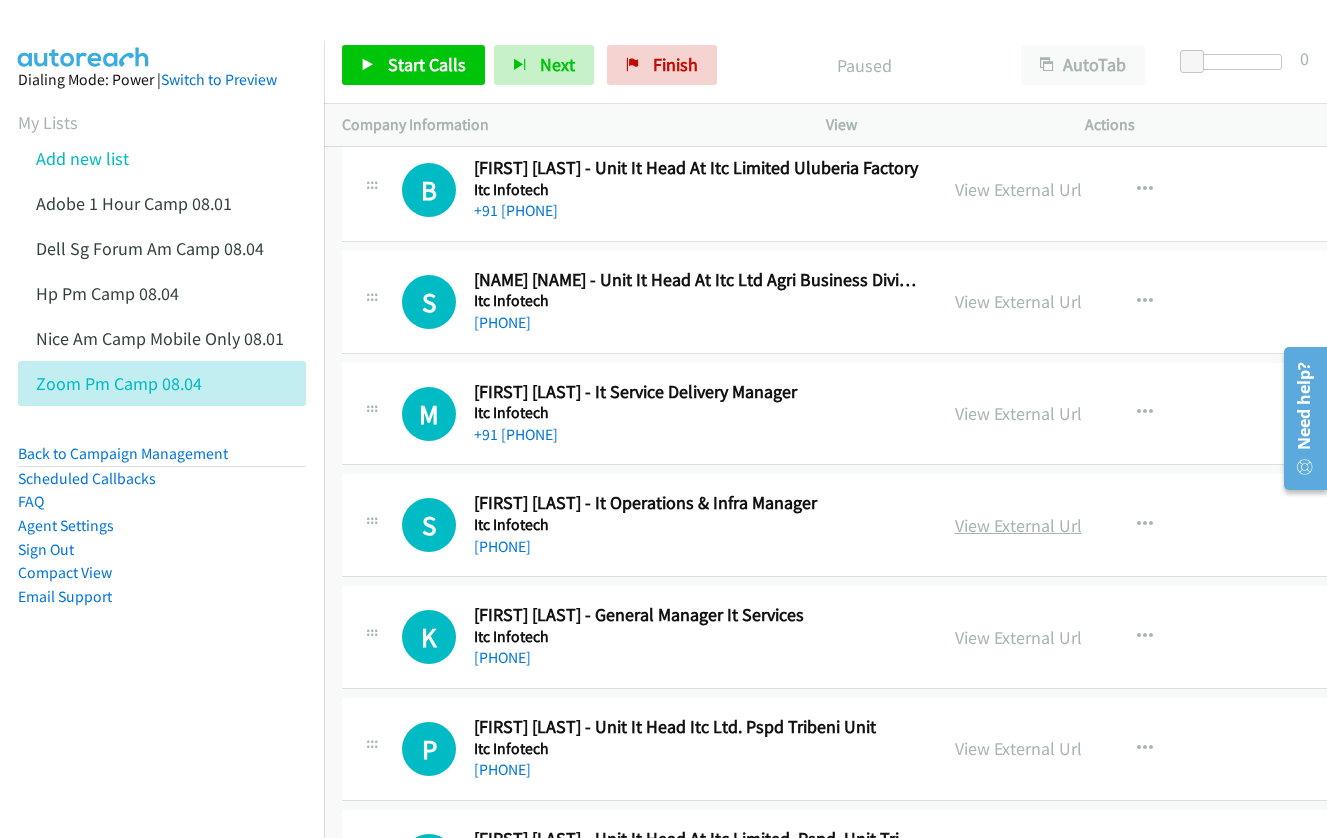 click on "View External Url" at bounding box center [1018, 525] 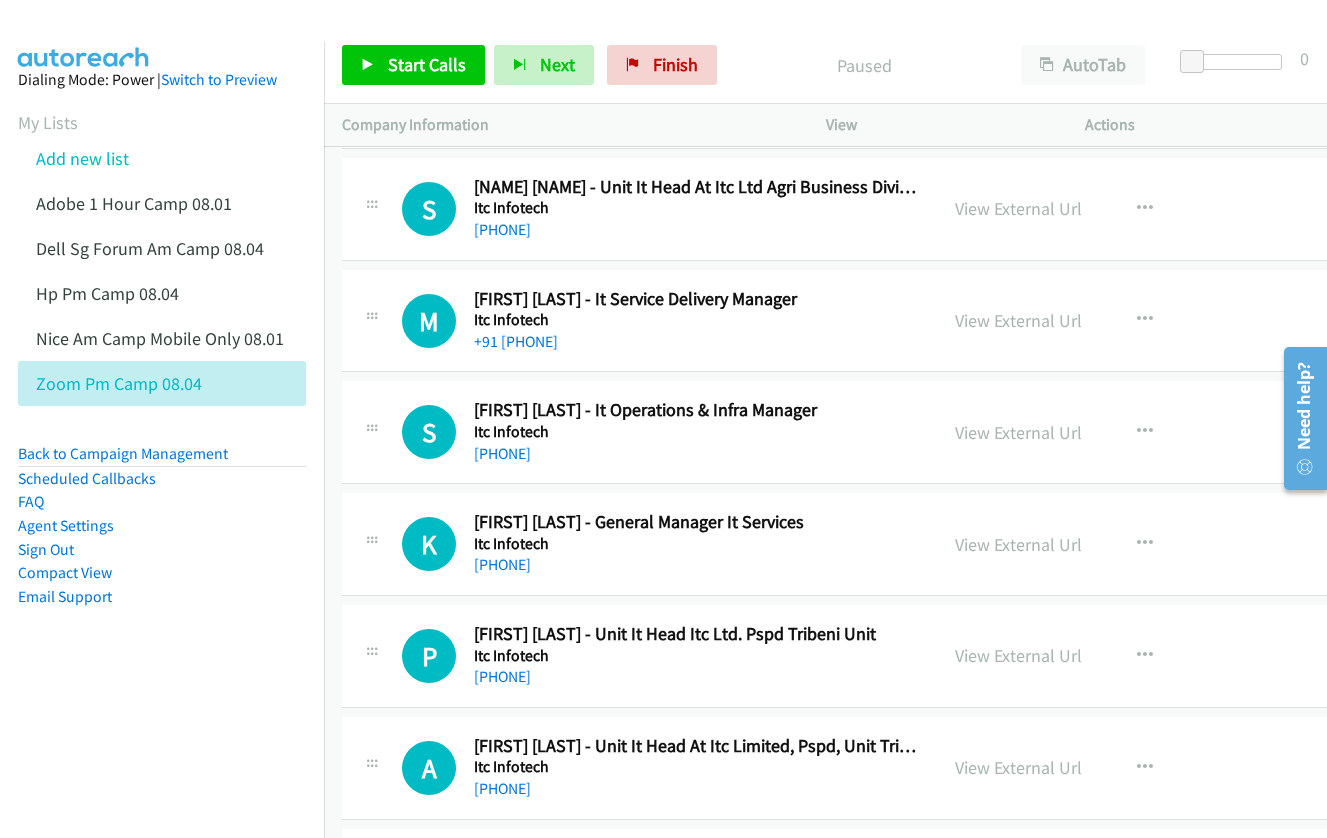 scroll, scrollTop: 400, scrollLeft: 0, axis: vertical 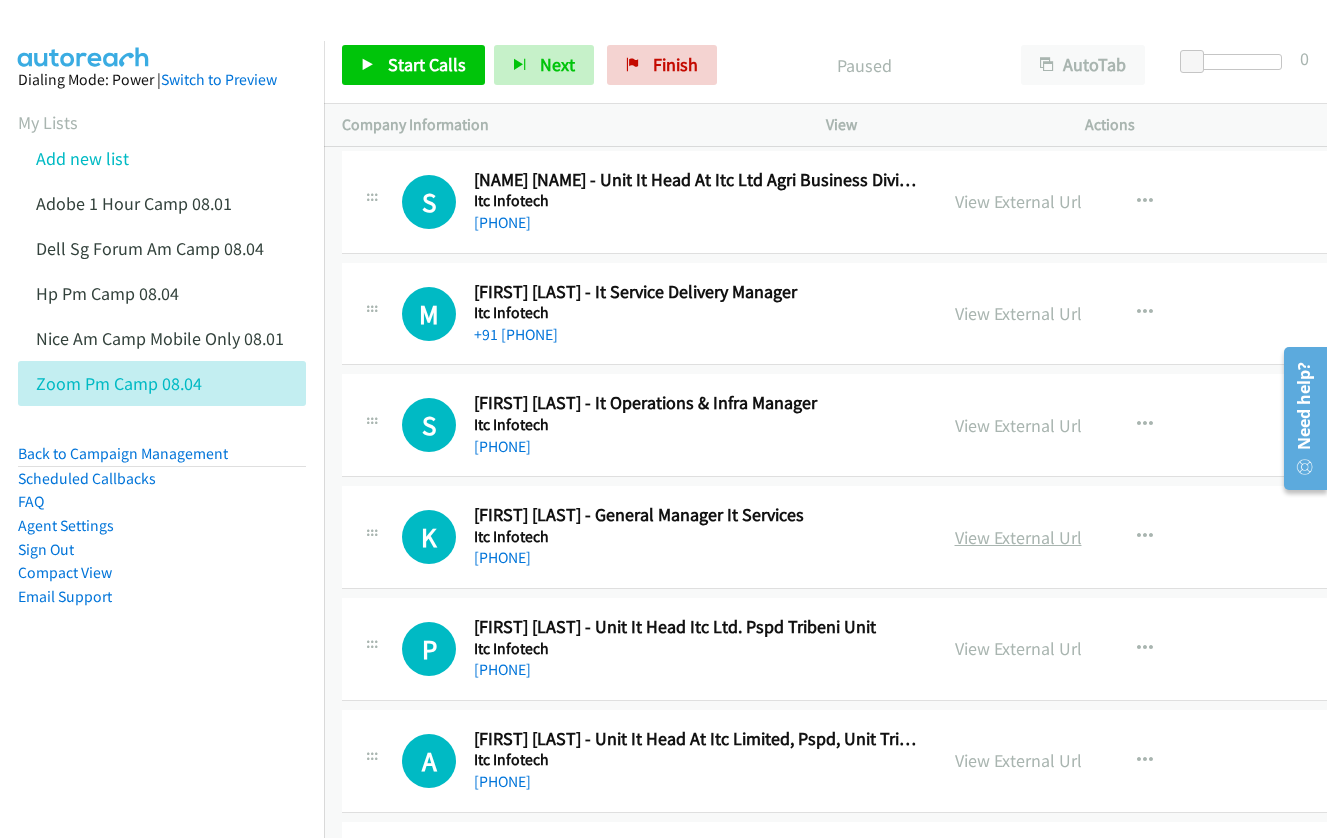 click on "View External Url" at bounding box center (1018, 537) 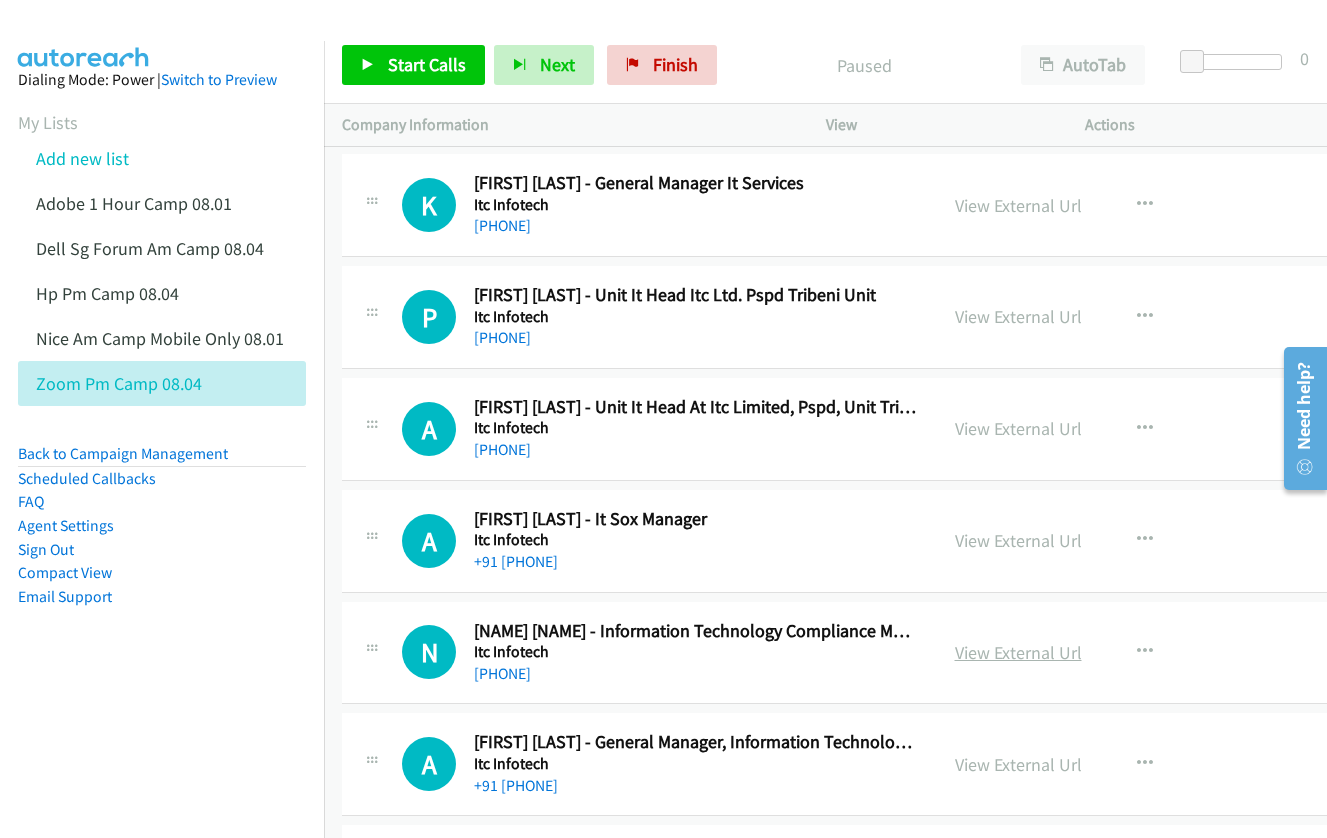 scroll, scrollTop: 800, scrollLeft: 0, axis: vertical 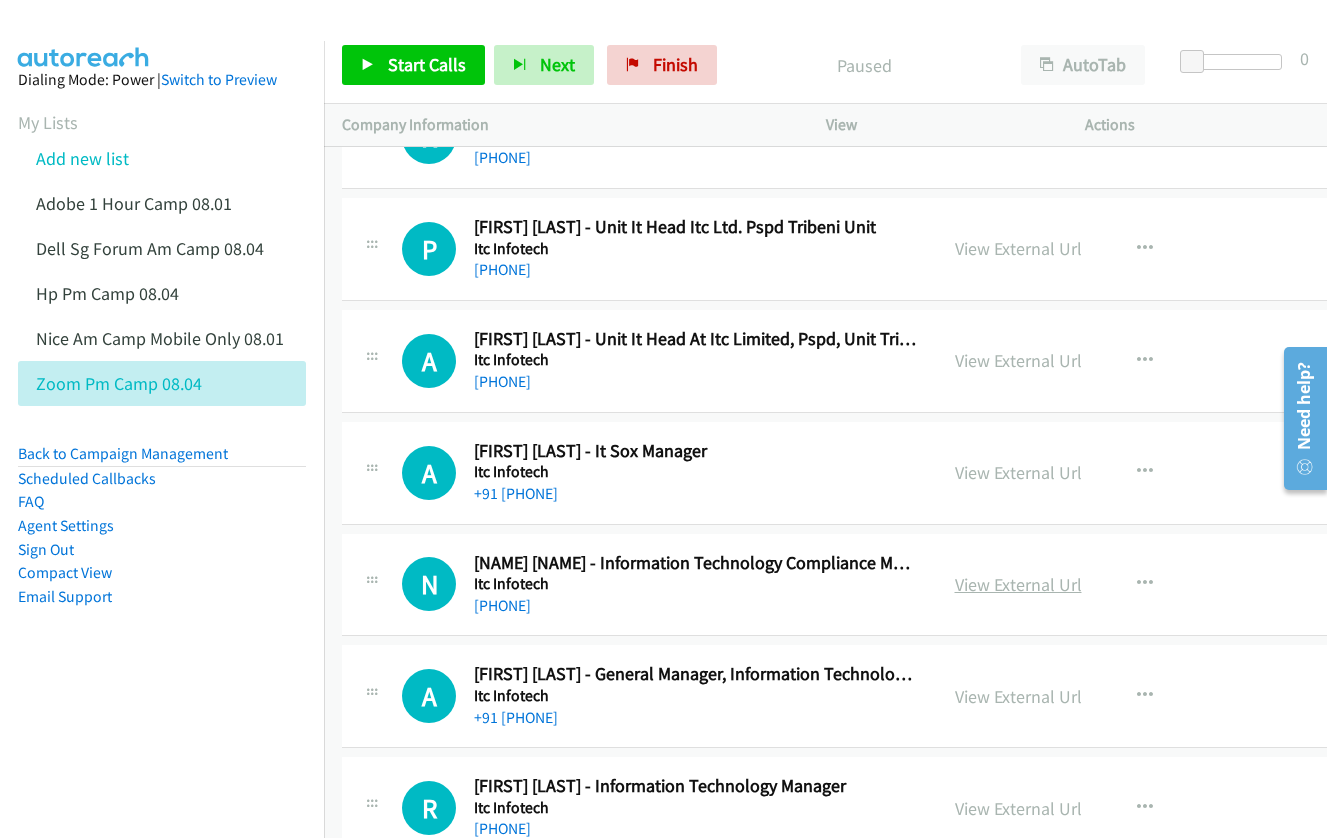 click on "View External Url" at bounding box center [1018, 584] 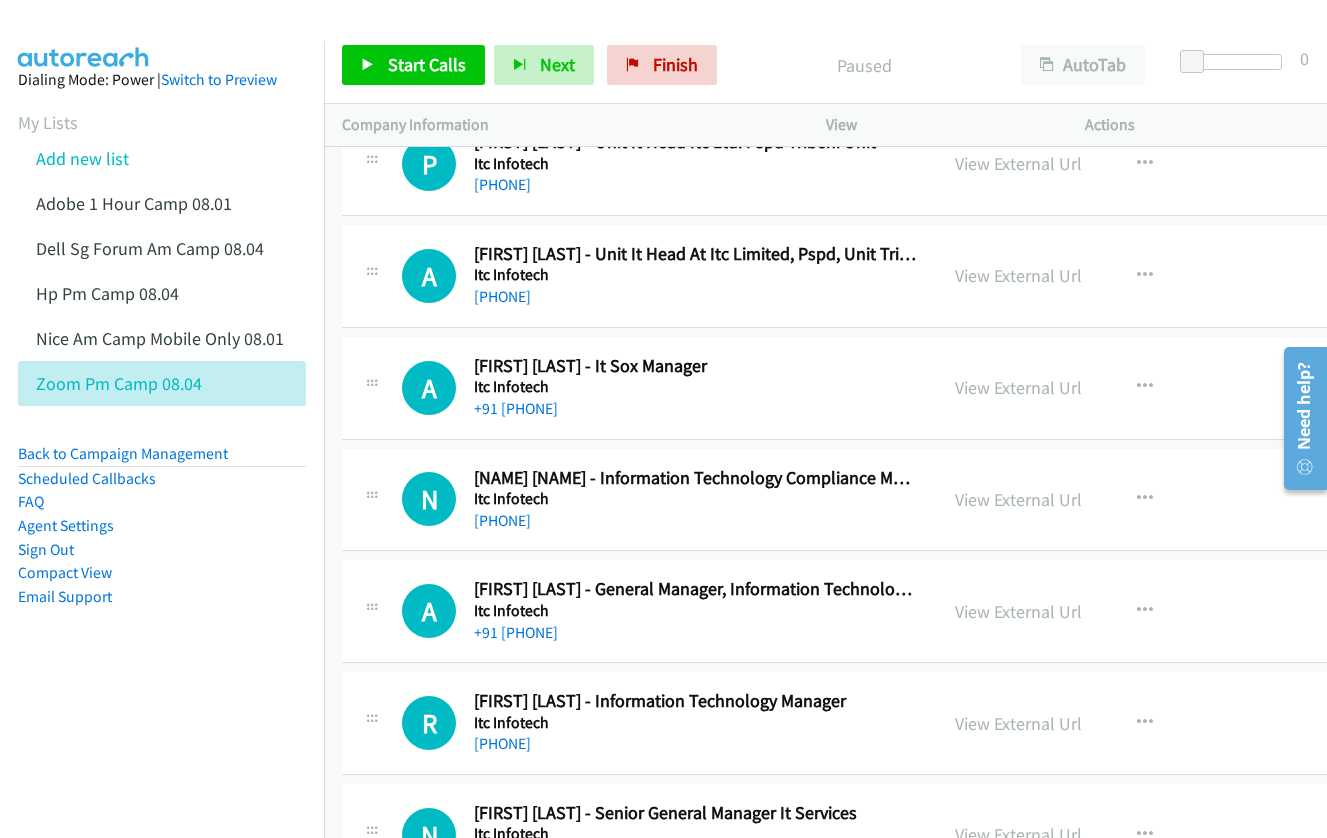 scroll, scrollTop: 900, scrollLeft: 0, axis: vertical 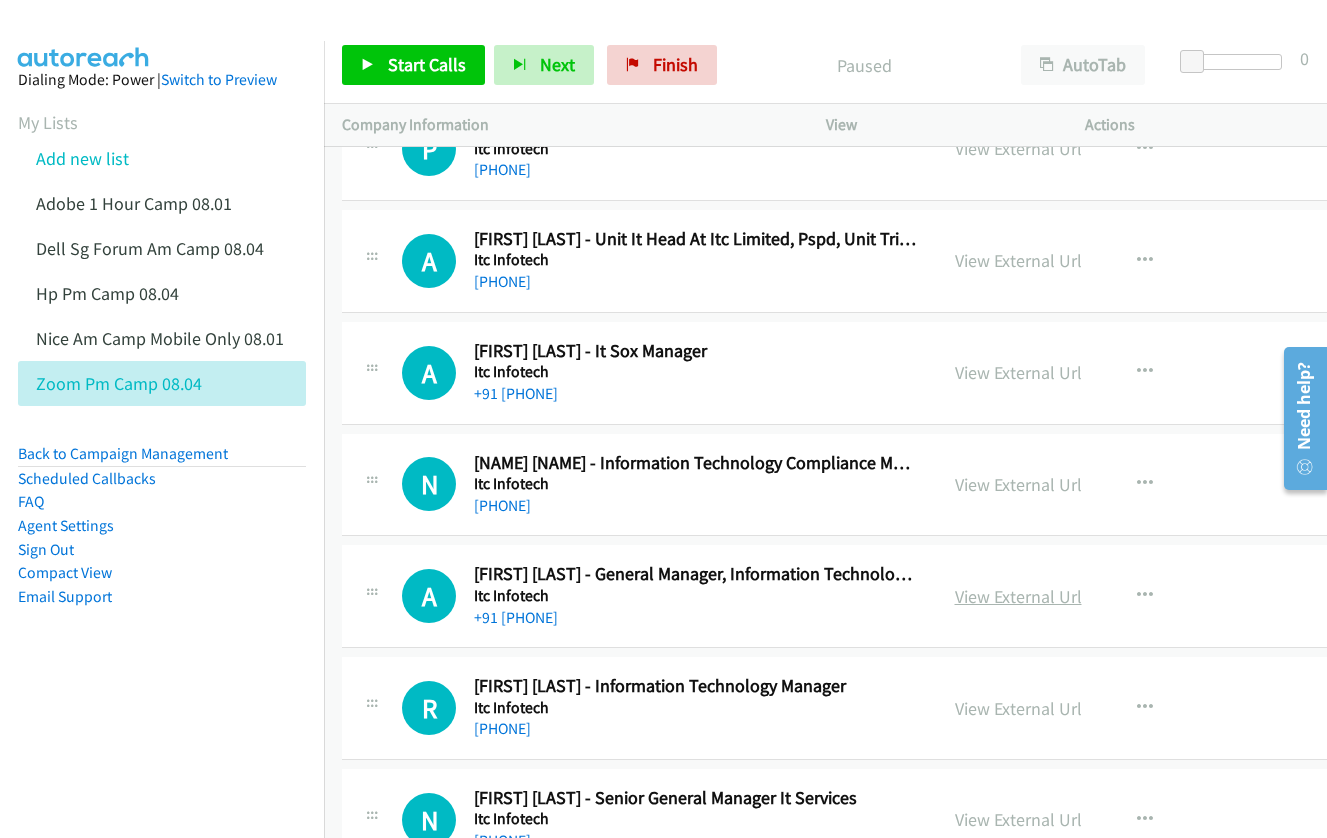 click on "View External Url" at bounding box center (1018, 596) 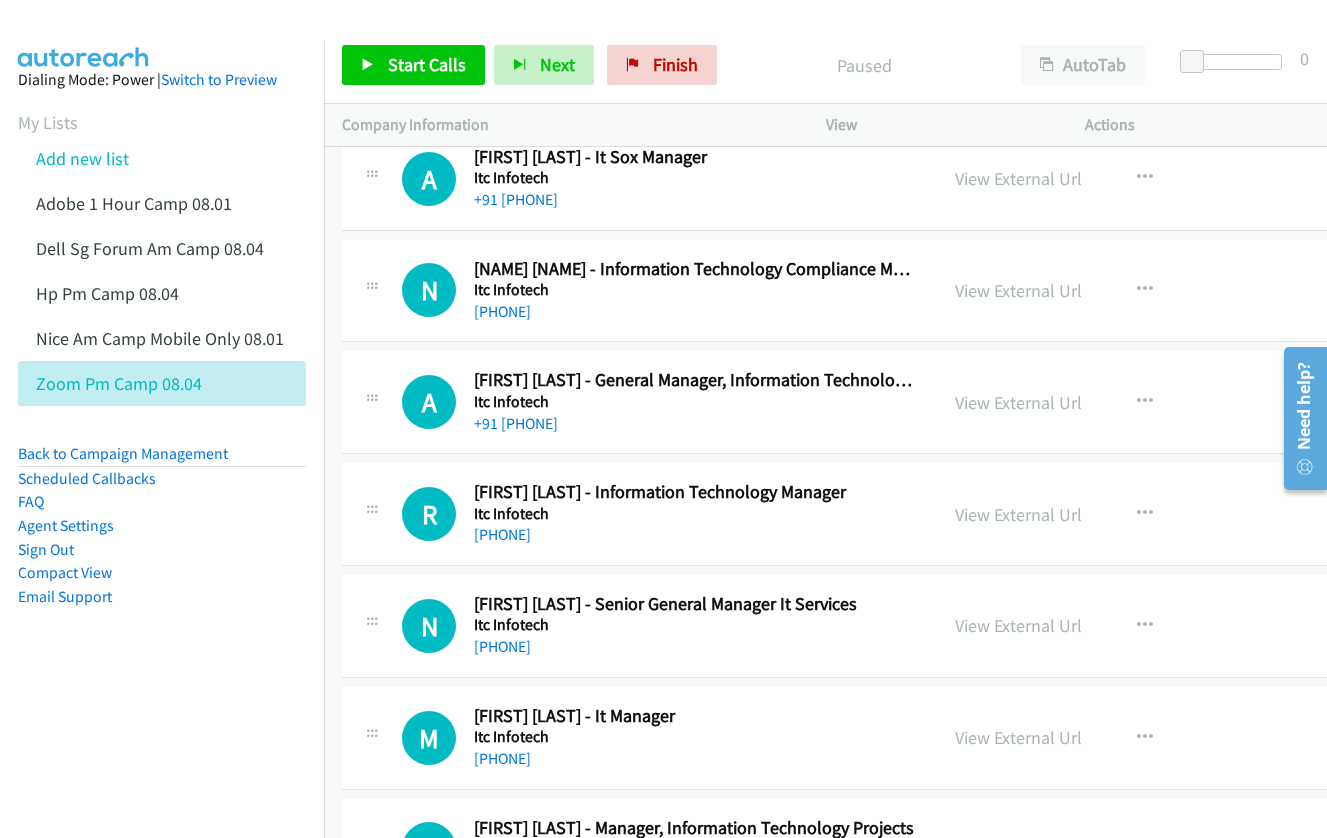 scroll, scrollTop: 1100, scrollLeft: 0, axis: vertical 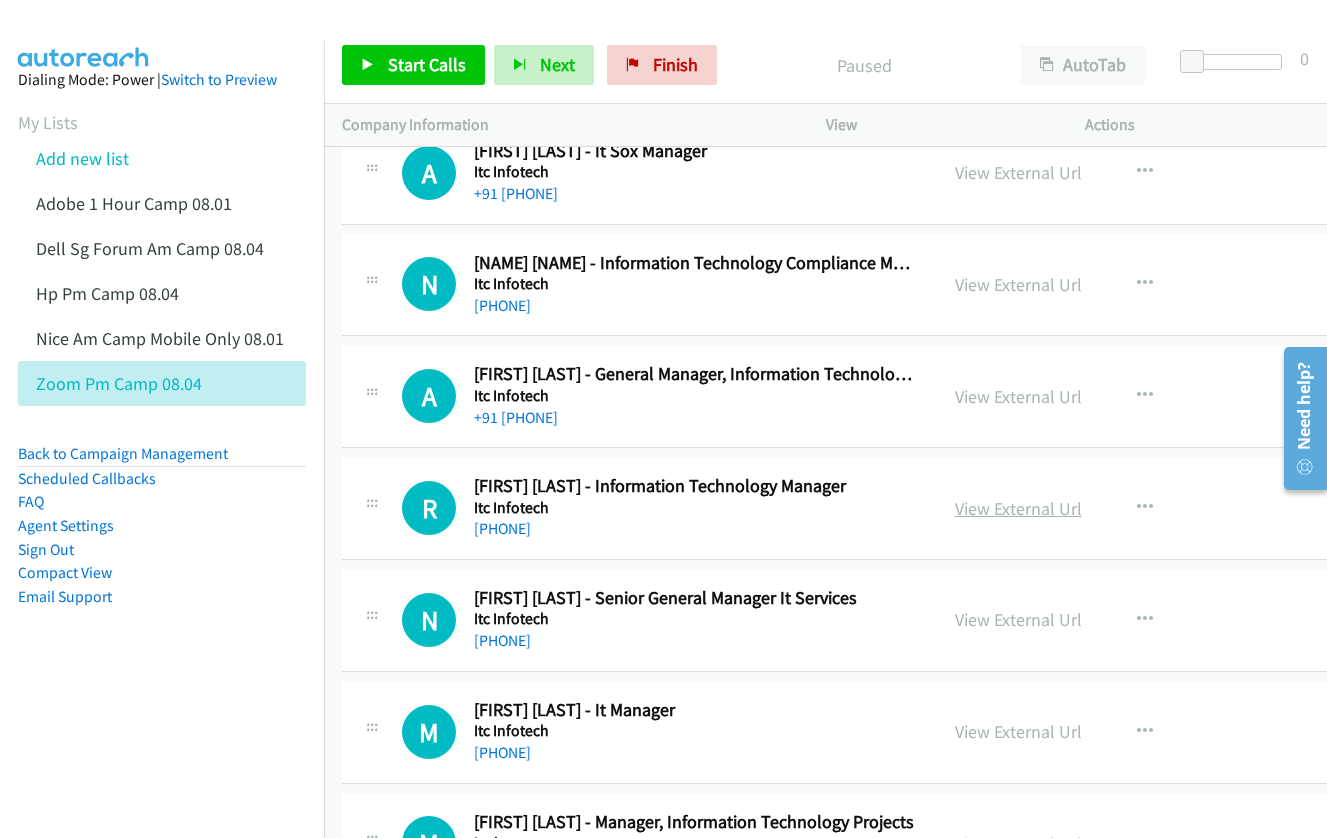 click on "View External Url" at bounding box center [1018, 508] 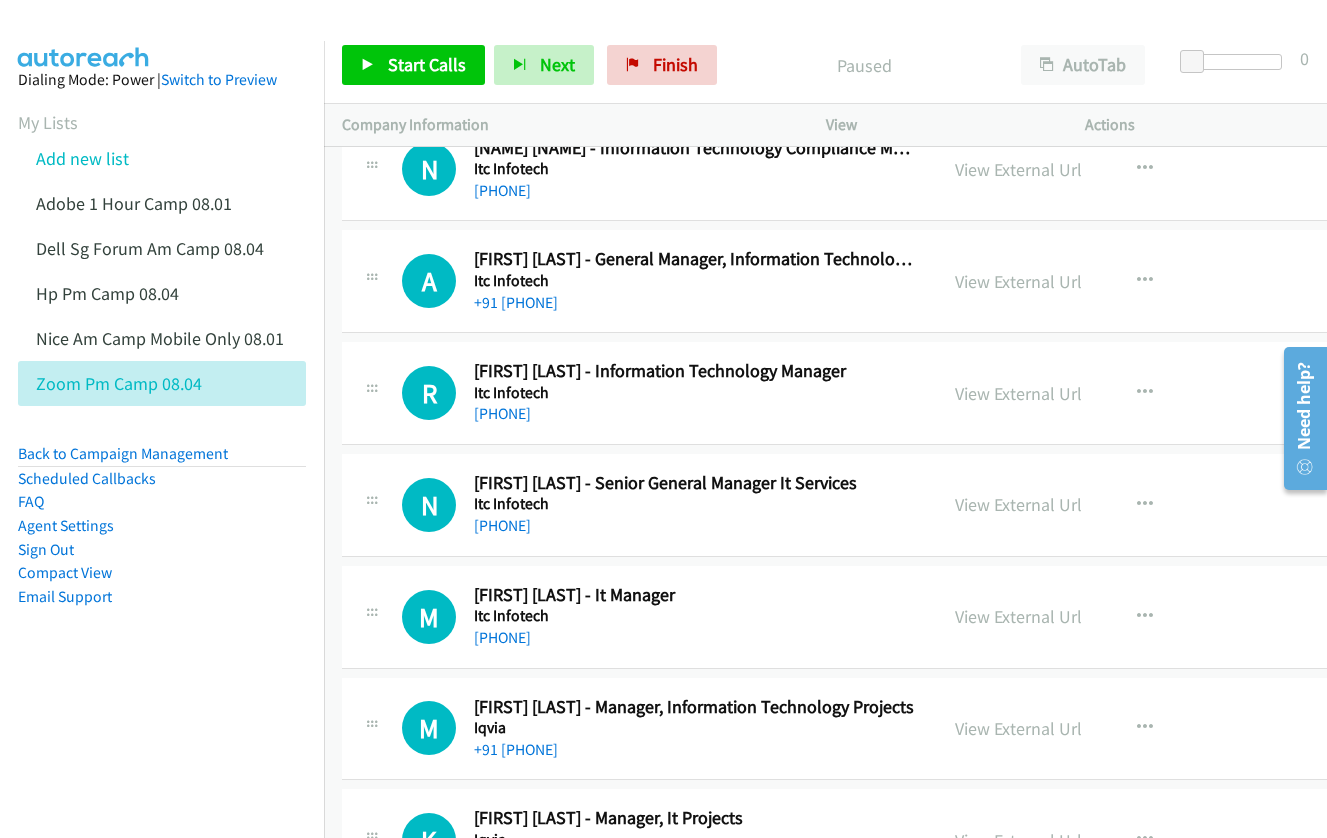 scroll, scrollTop: 1300, scrollLeft: 0, axis: vertical 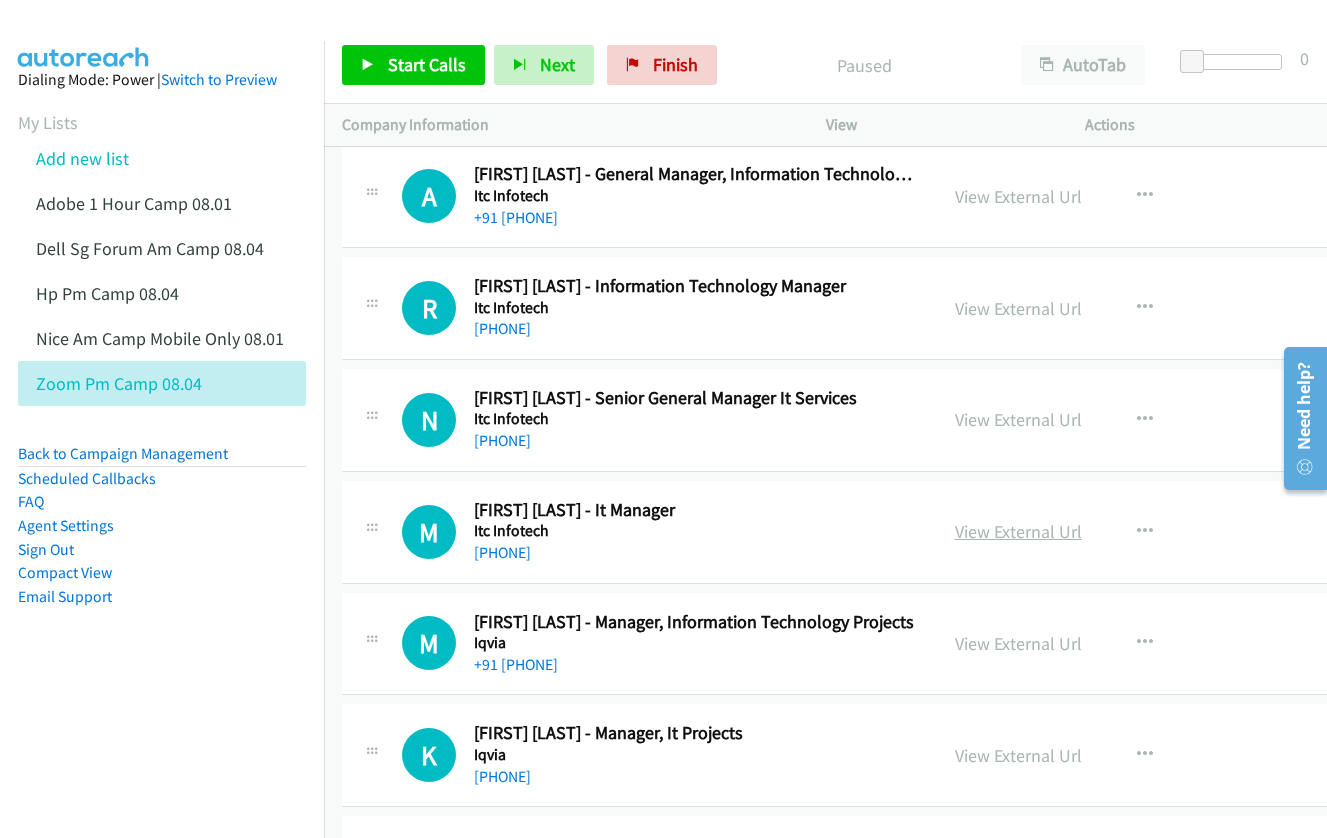 click on "View External Url" at bounding box center (1018, 531) 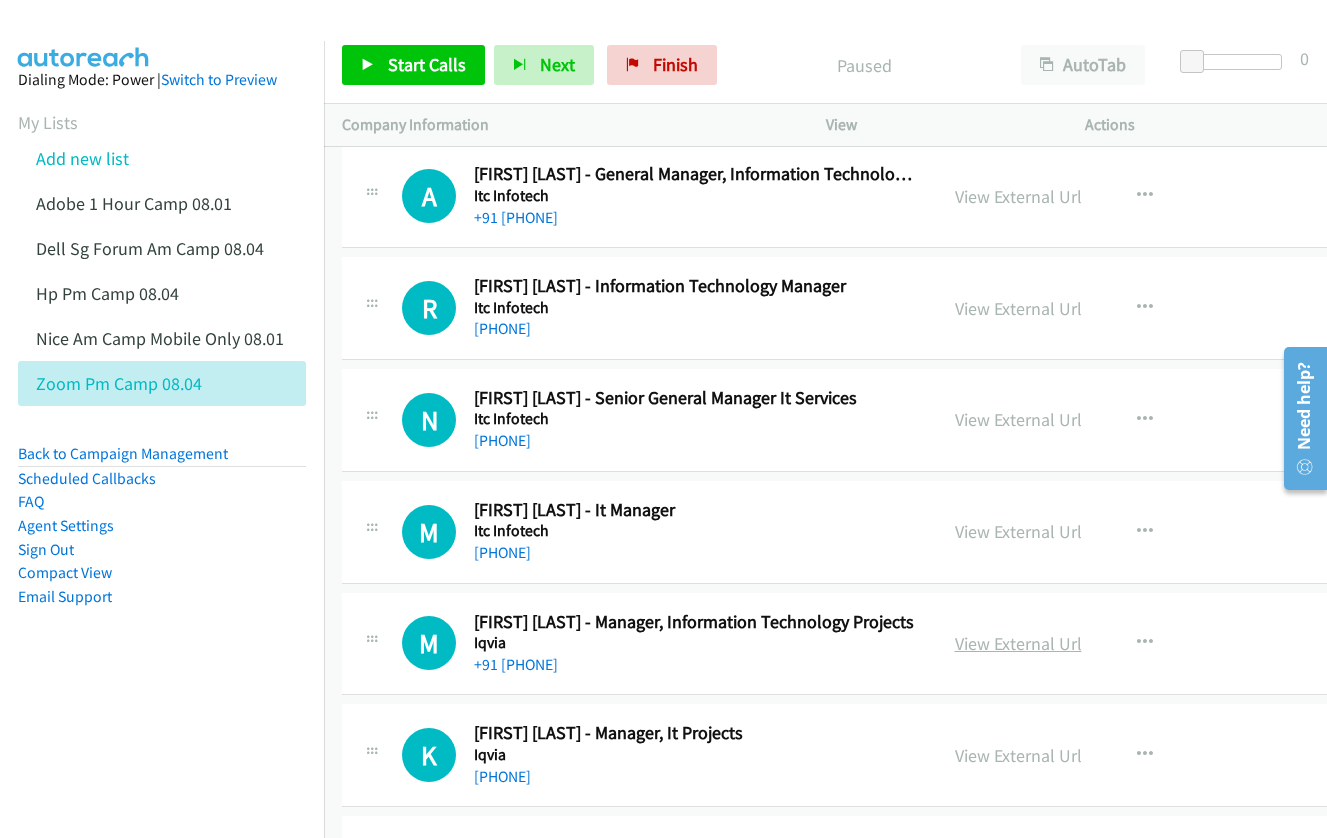 click on "View External Url" at bounding box center (1018, 643) 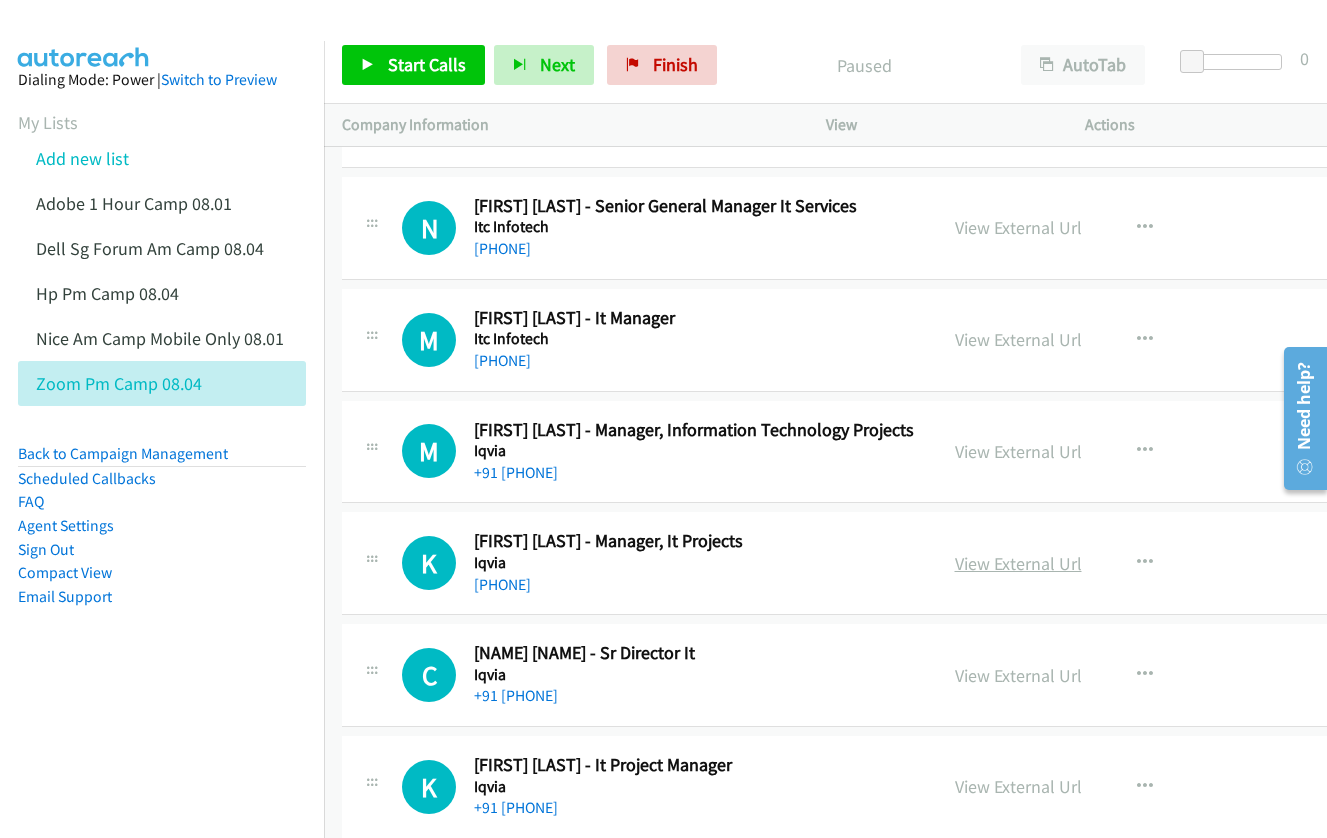 scroll, scrollTop: 1500, scrollLeft: 0, axis: vertical 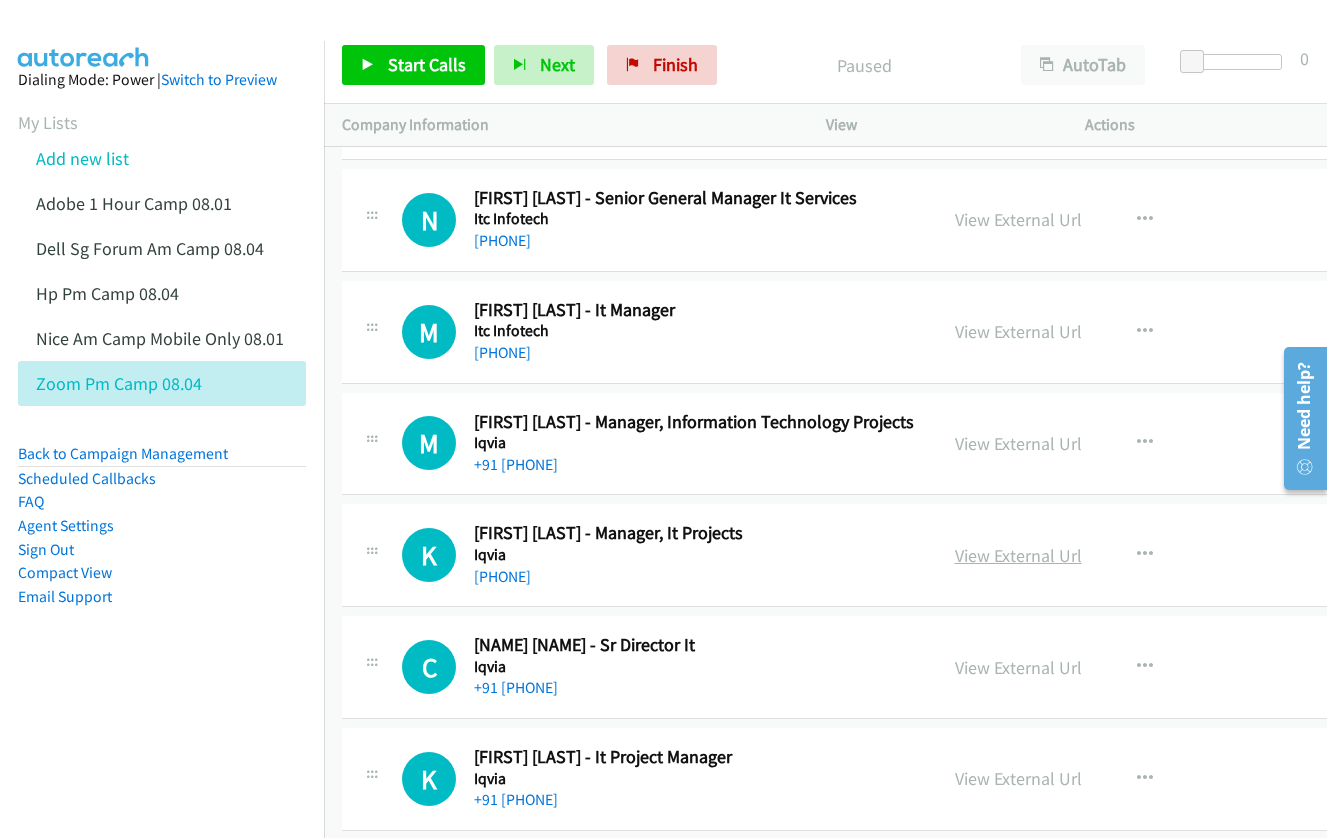 click on "View External Url" at bounding box center [1018, 555] 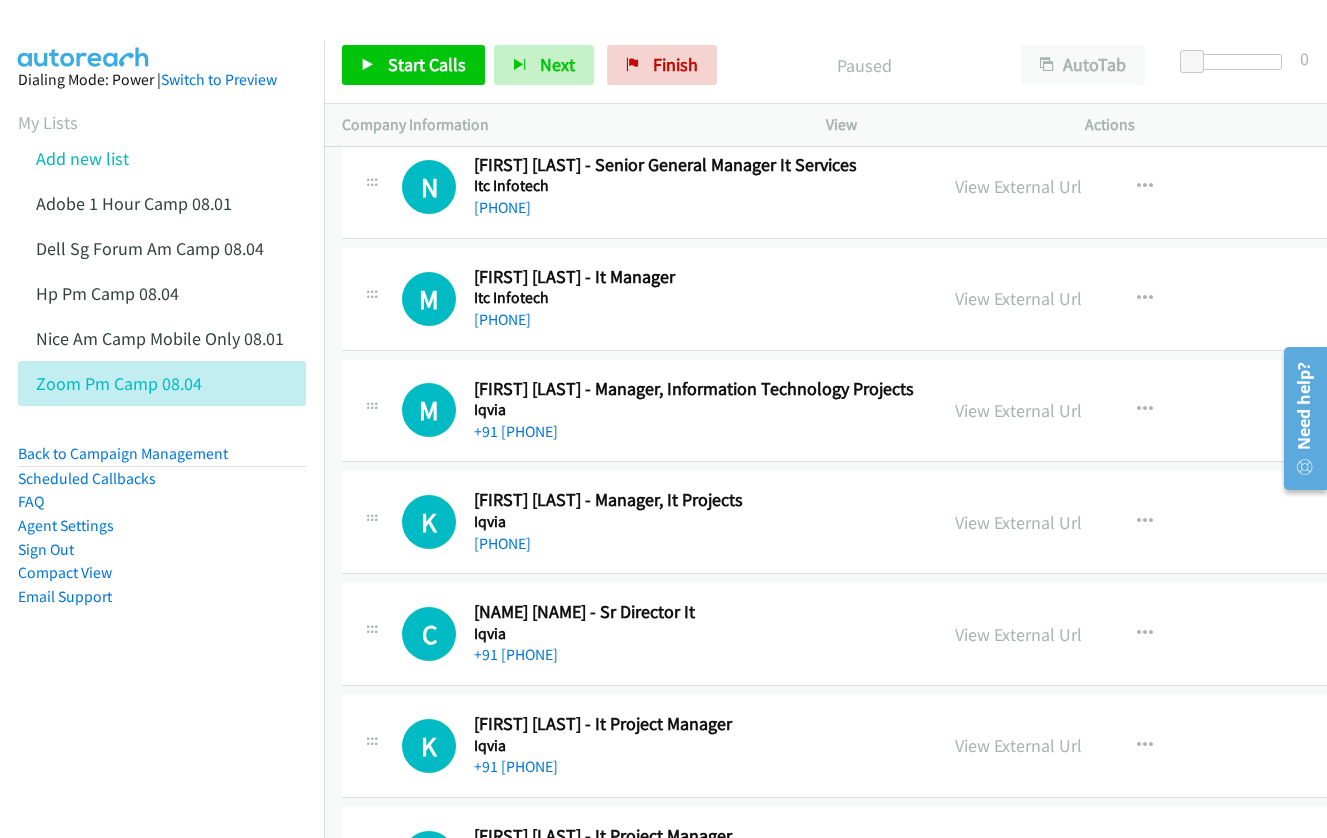 scroll, scrollTop: 1600, scrollLeft: 0, axis: vertical 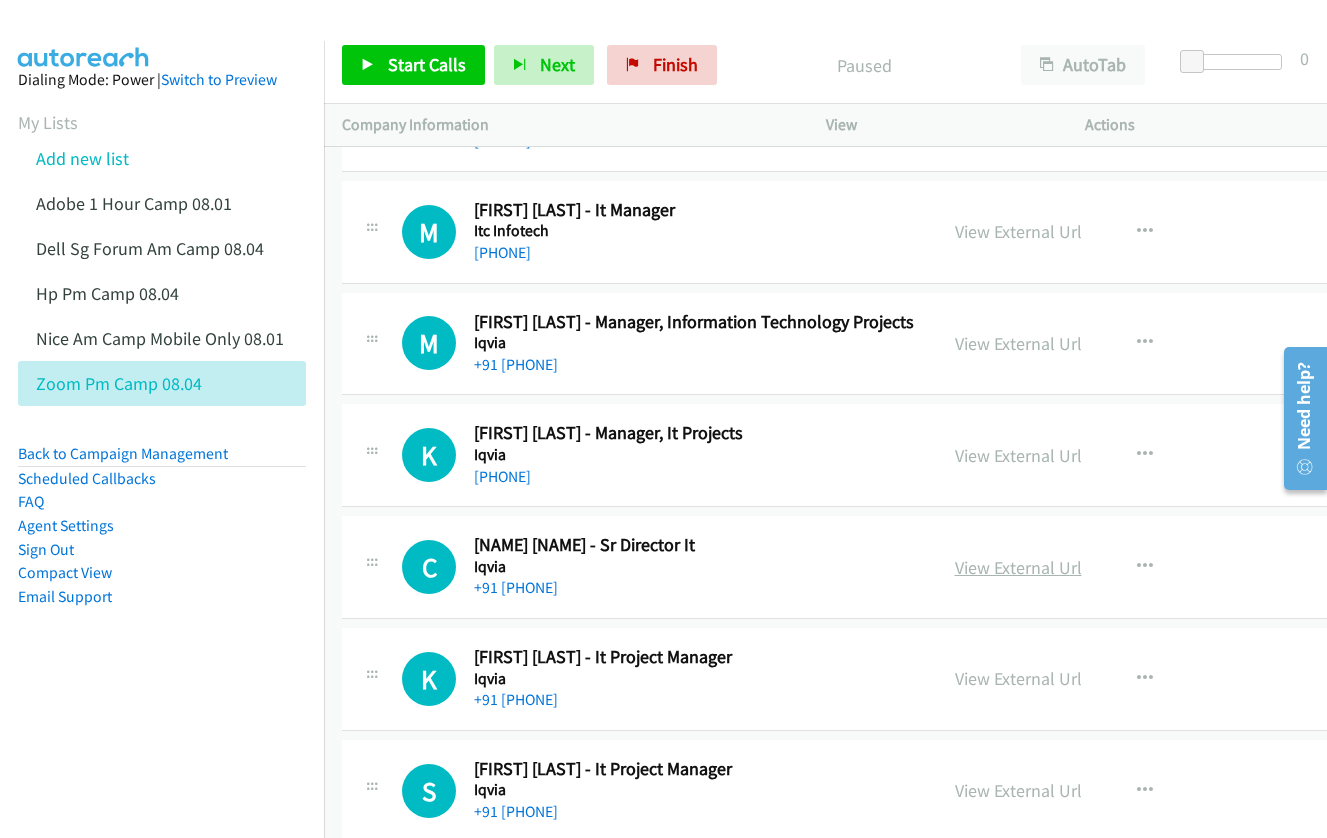 click on "View External Url" at bounding box center [1018, 567] 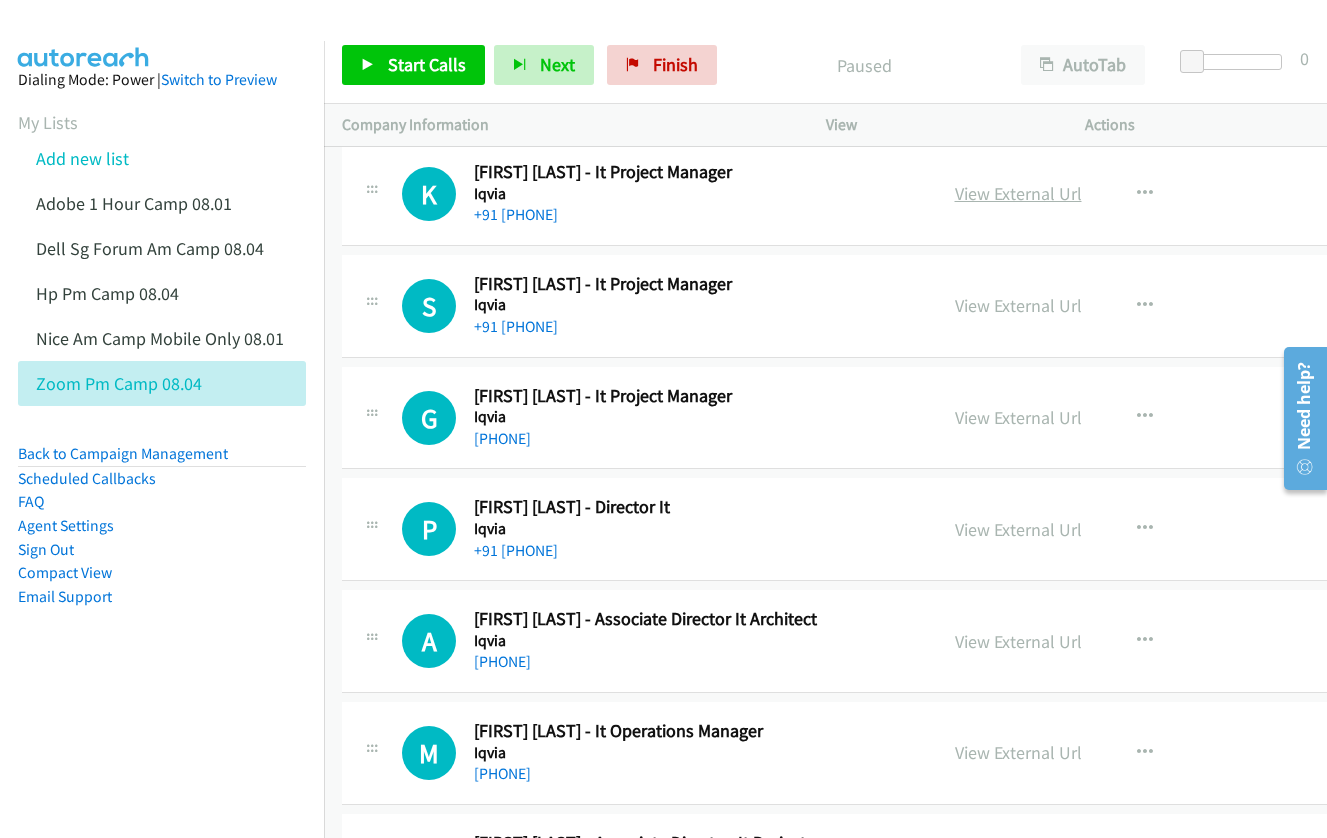 scroll, scrollTop: 2100, scrollLeft: 0, axis: vertical 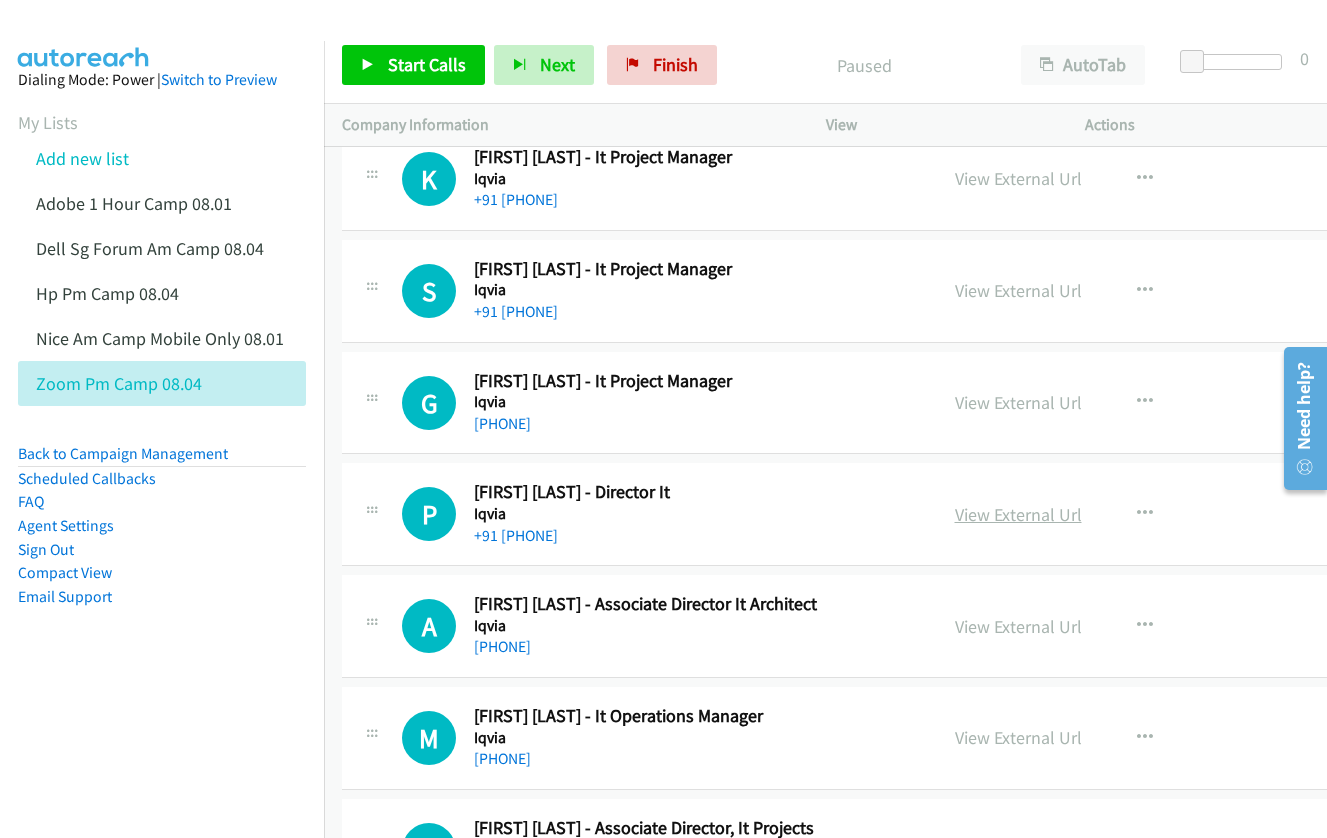 click on "View External Url" at bounding box center [1018, 514] 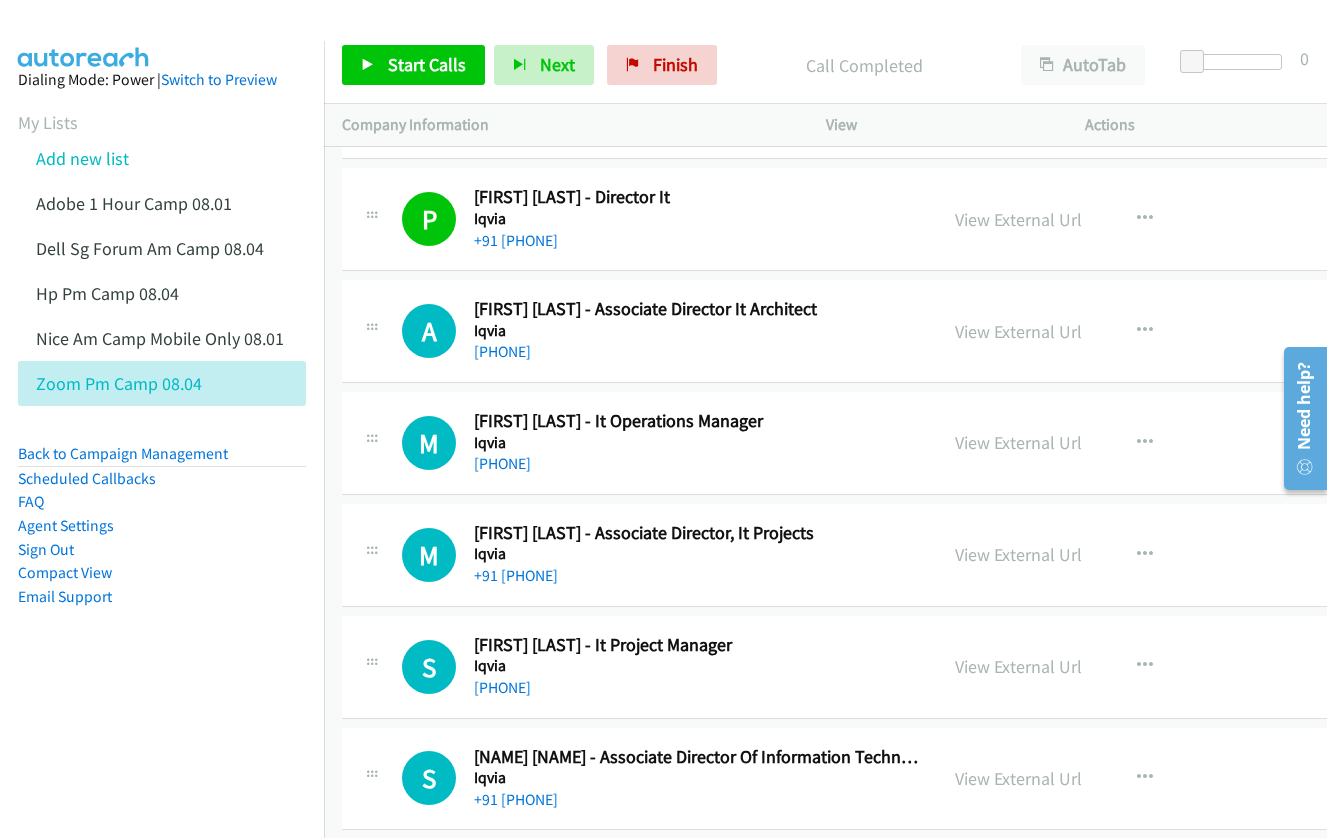 scroll, scrollTop: 2400, scrollLeft: 0, axis: vertical 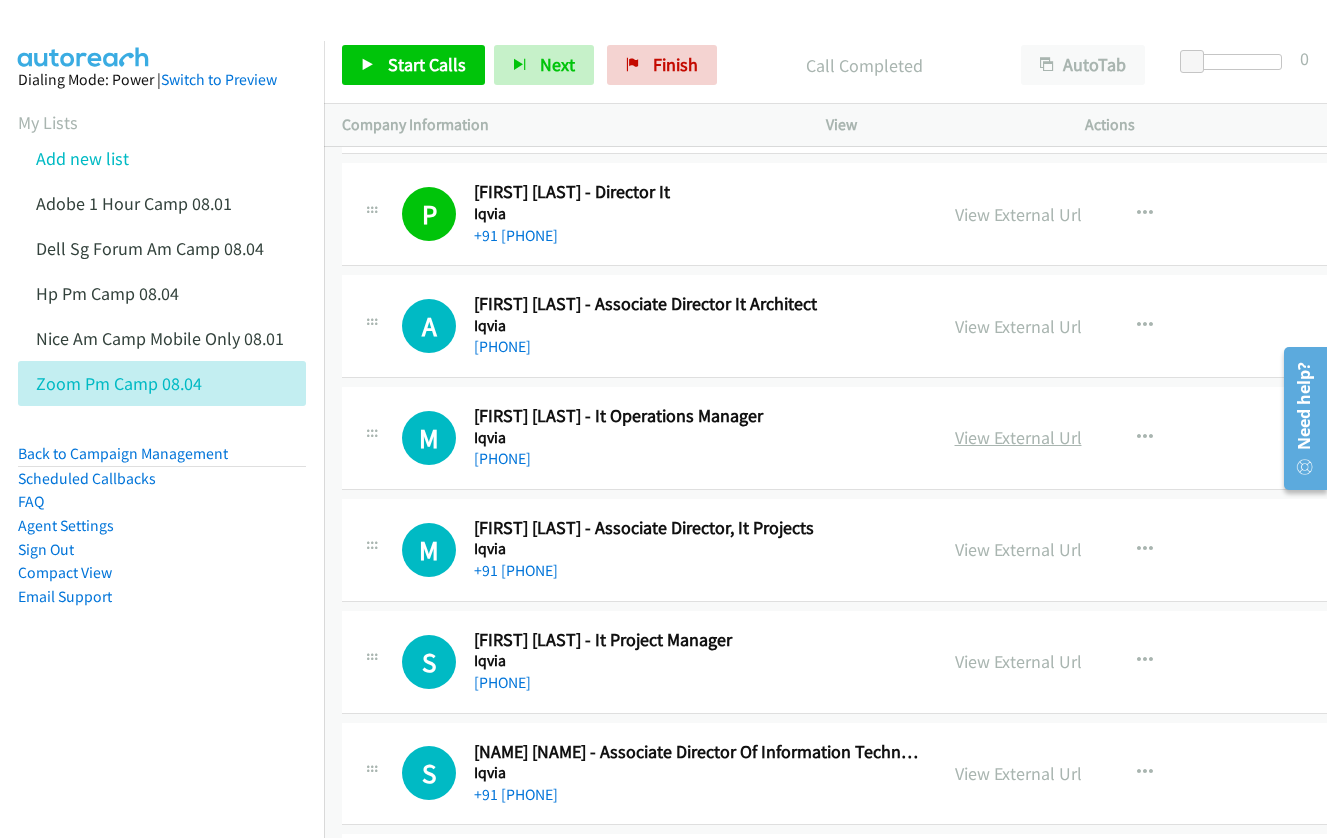 click on "View External Url" at bounding box center (1018, 437) 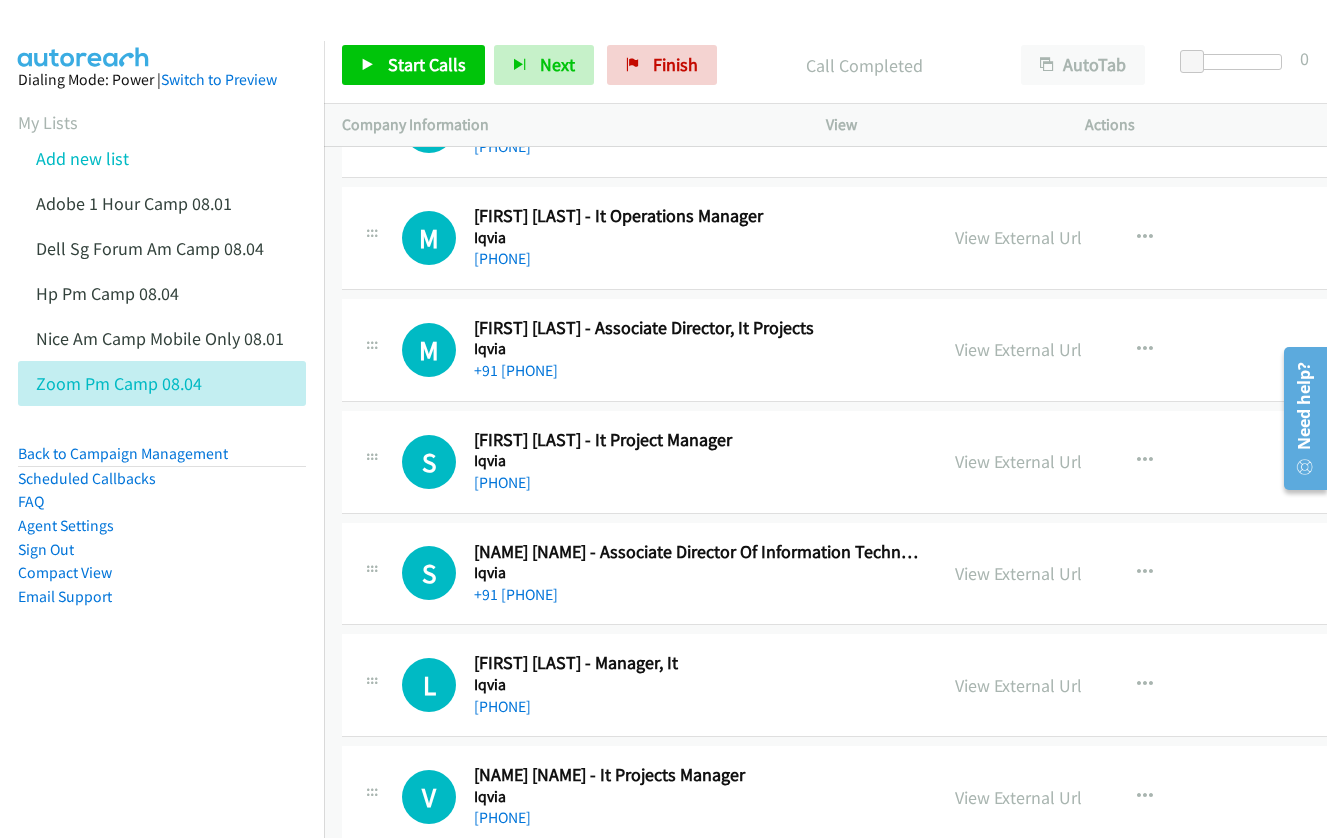 scroll, scrollTop: 2700, scrollLeft: 0, axis: vertical 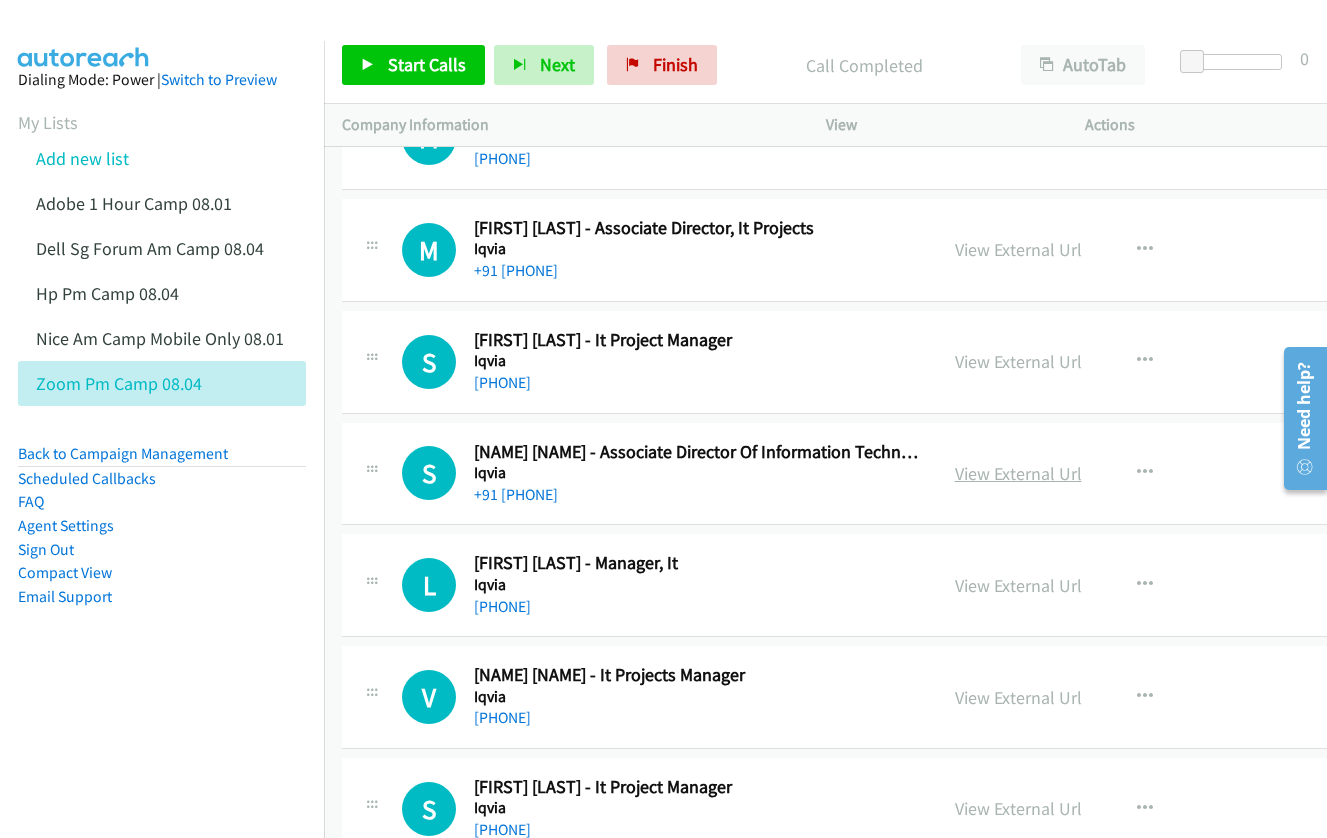 click on "View External Url" at bounding box center (1018, 473) 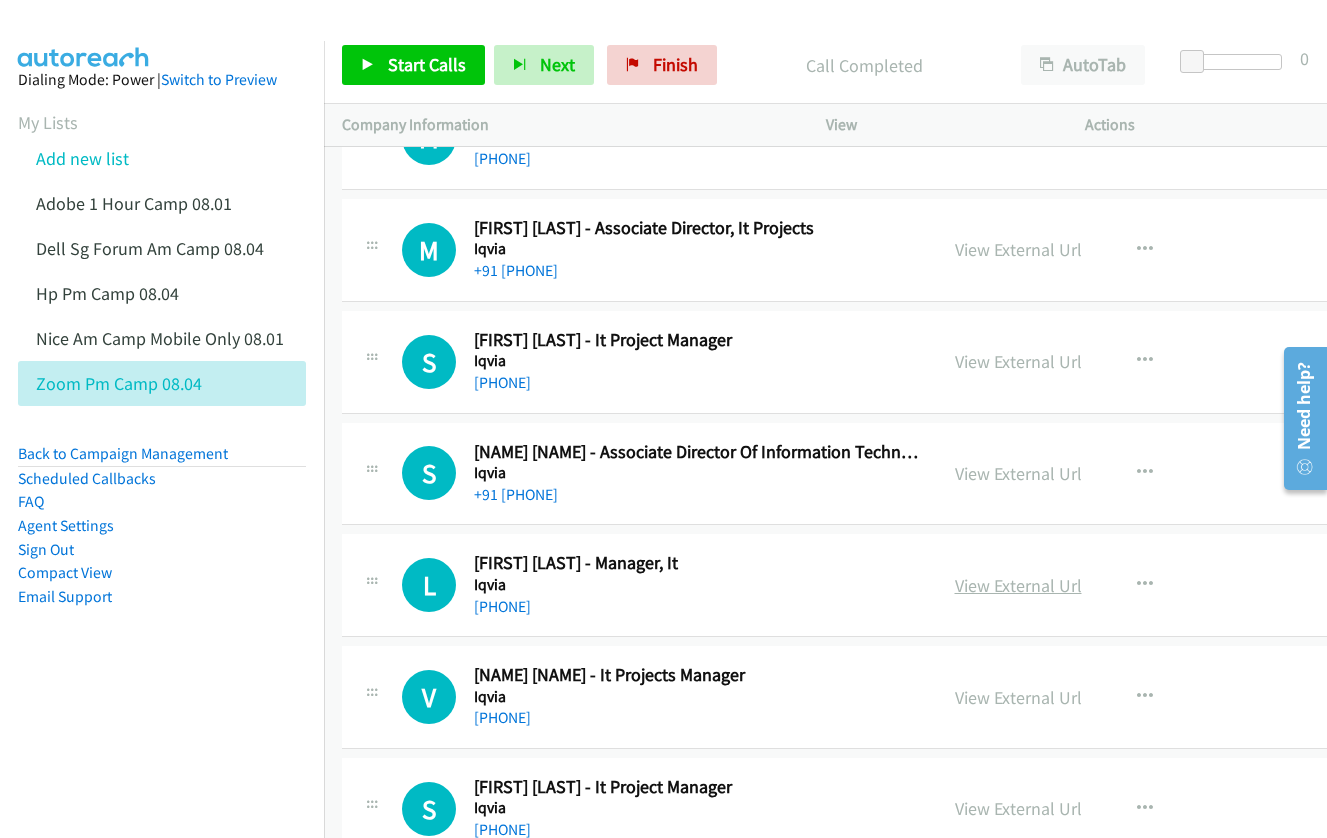 click on "View External Url" at bounding box center [1018, 585] 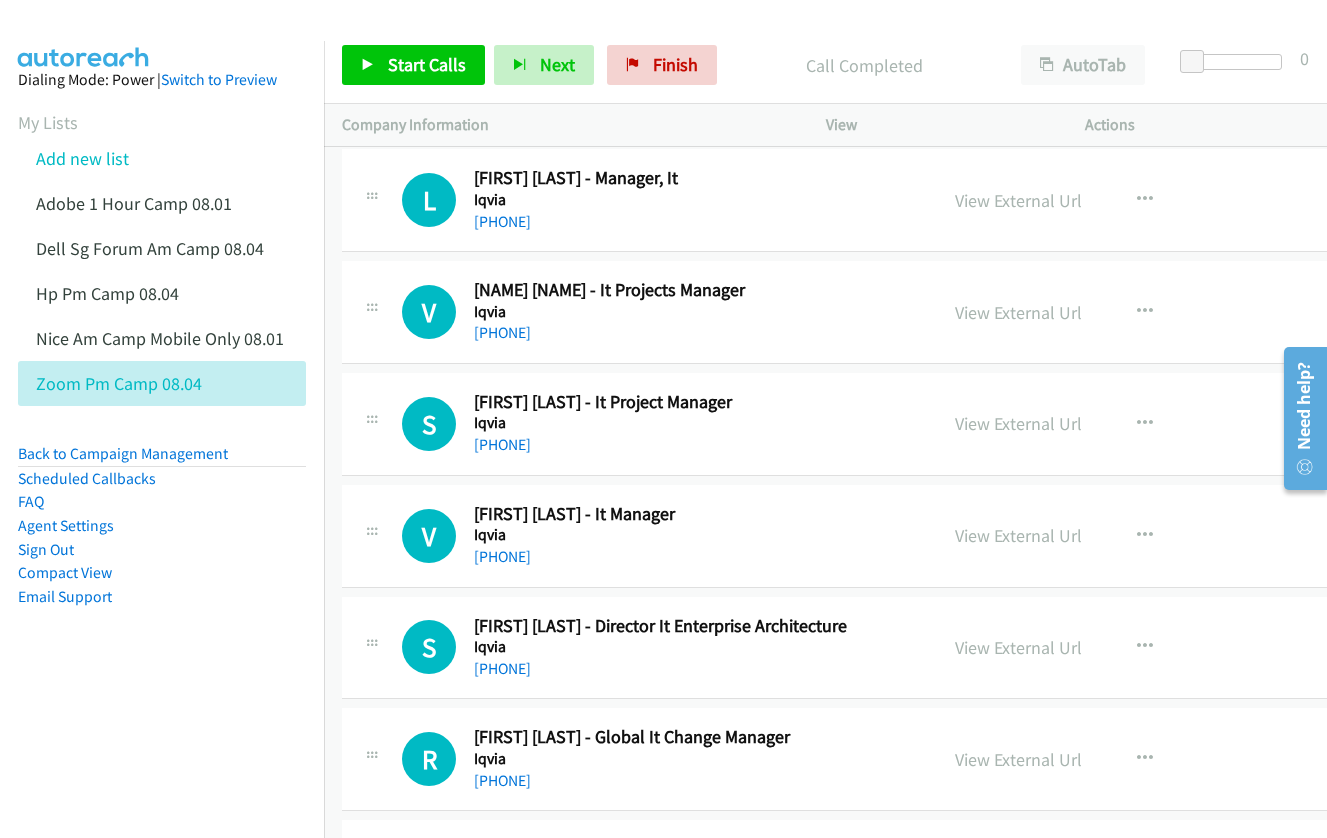 scroll, scrollTop: 3100, scrollLeft: 0, axis: vertical 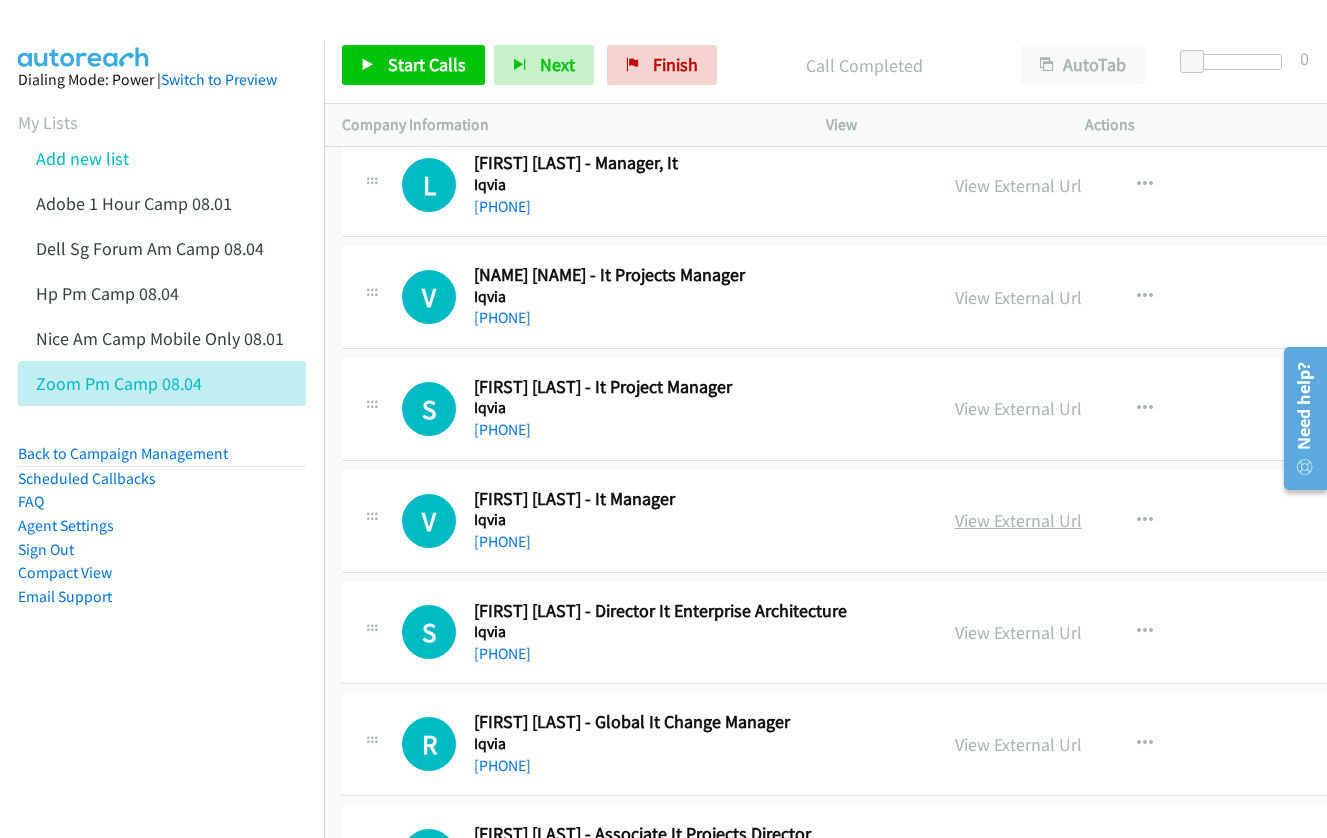 click on "View External Url" at bounding box center (1018, 520) 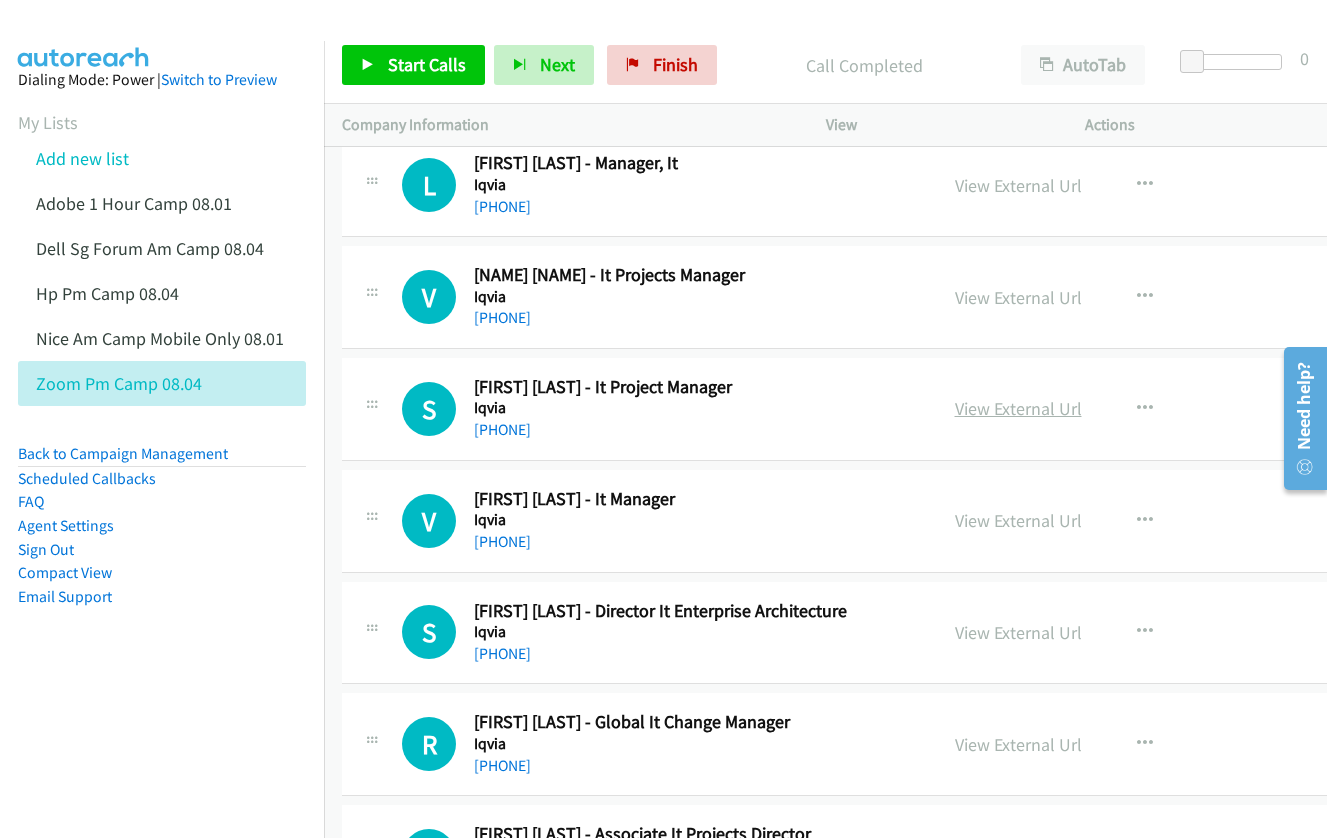 click on "View External Url" at bounding box center (1018, 408) 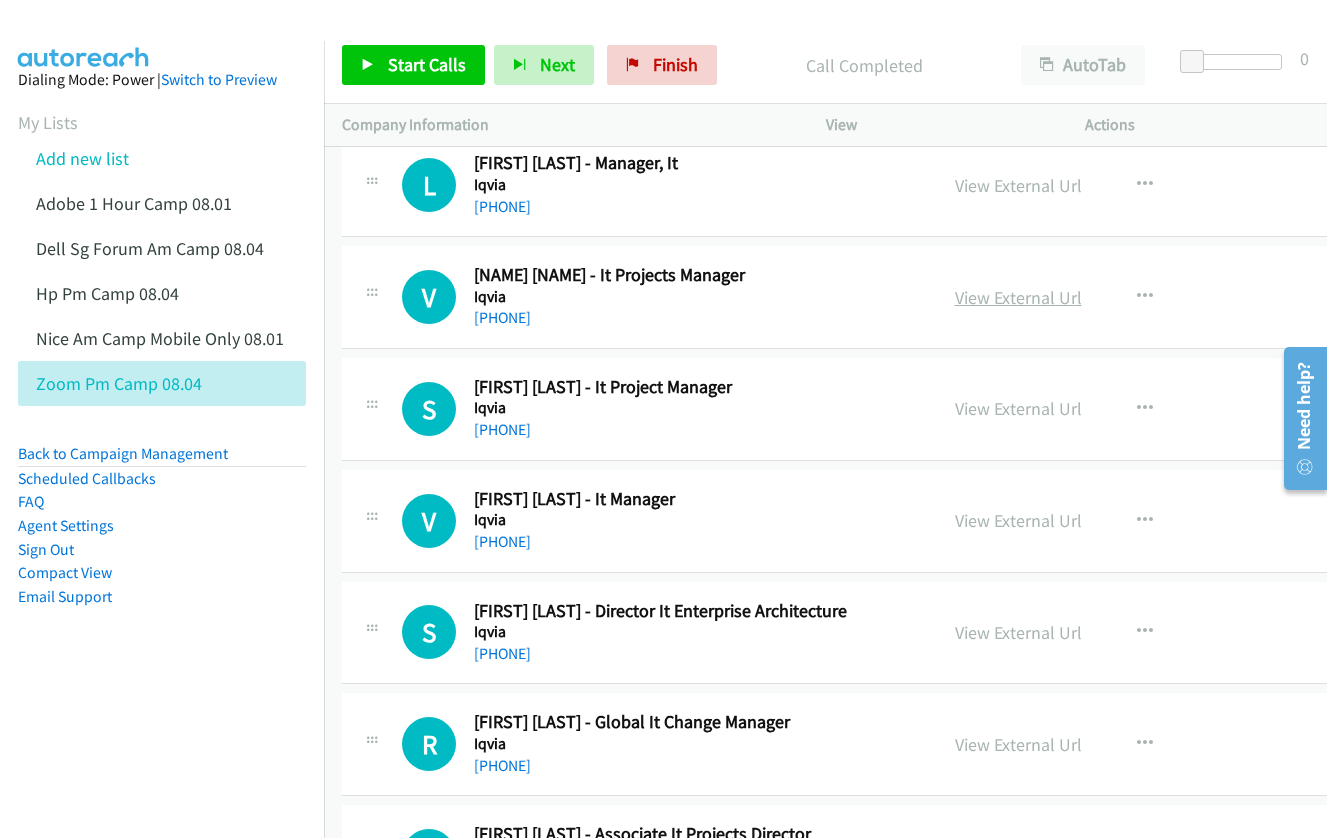 click on "View External Url" at bounding box center [1018, 297] 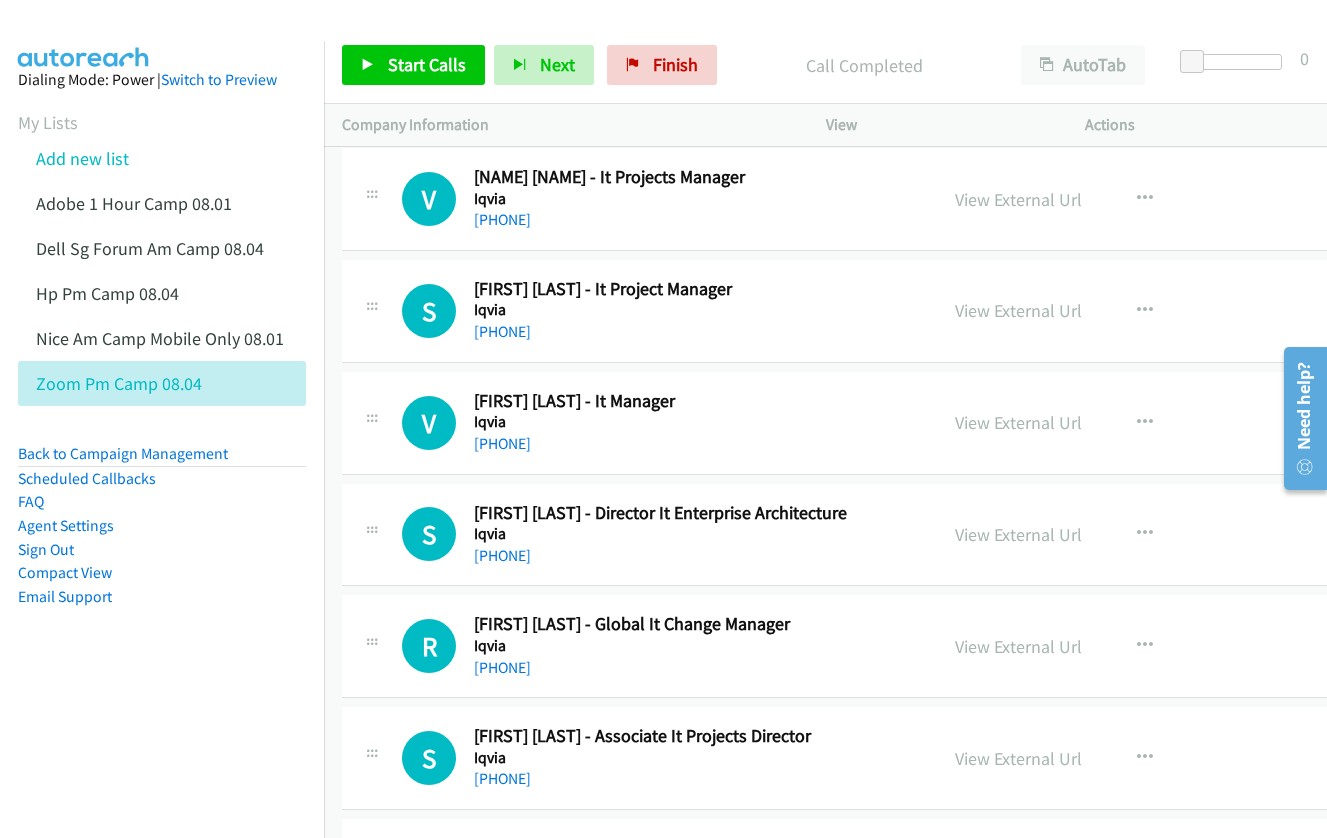 scroll, scrollTop: 3200, scrollLeft: 0, axis: vertical 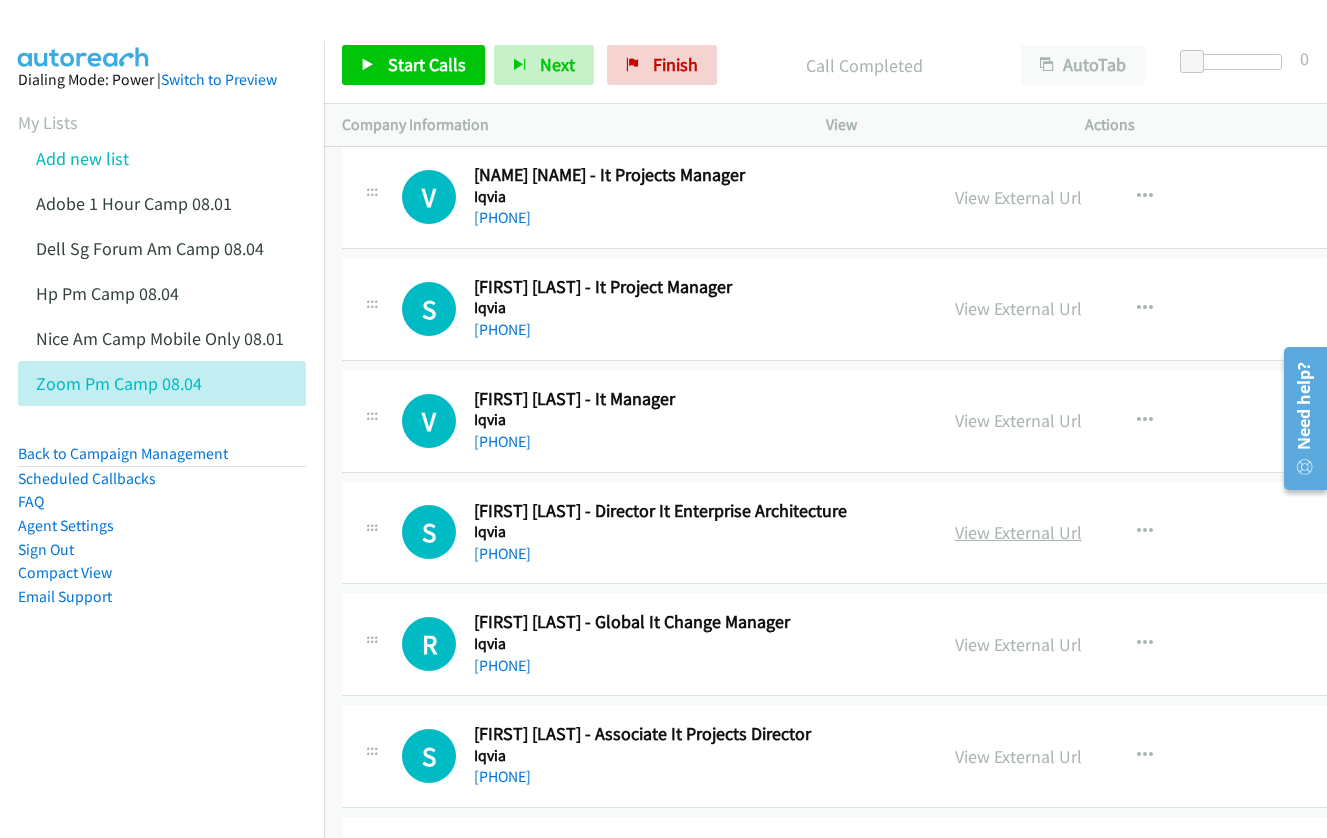 click on "View External Url" at bounding box center [1018, 532] 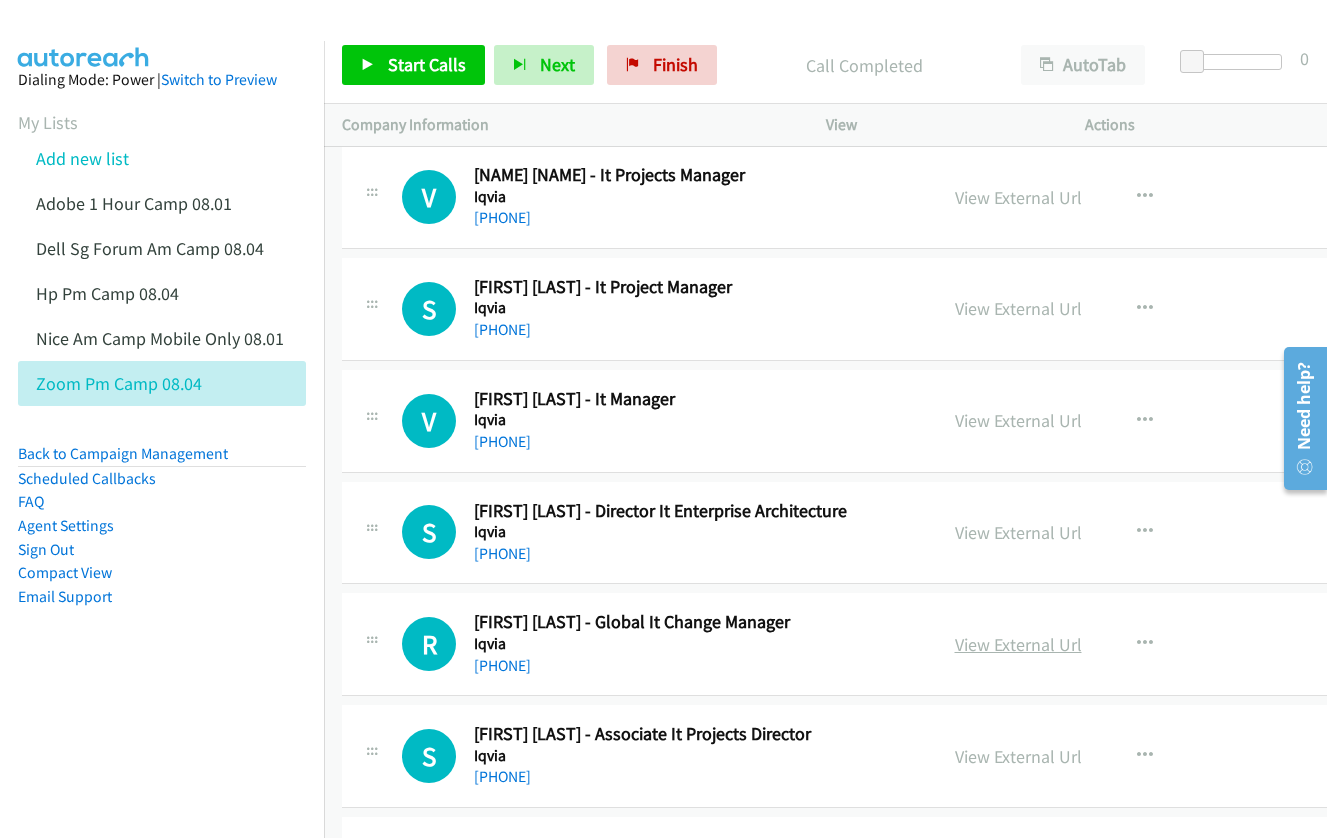 click on "View External Url" at bounding box center [1018, 644] 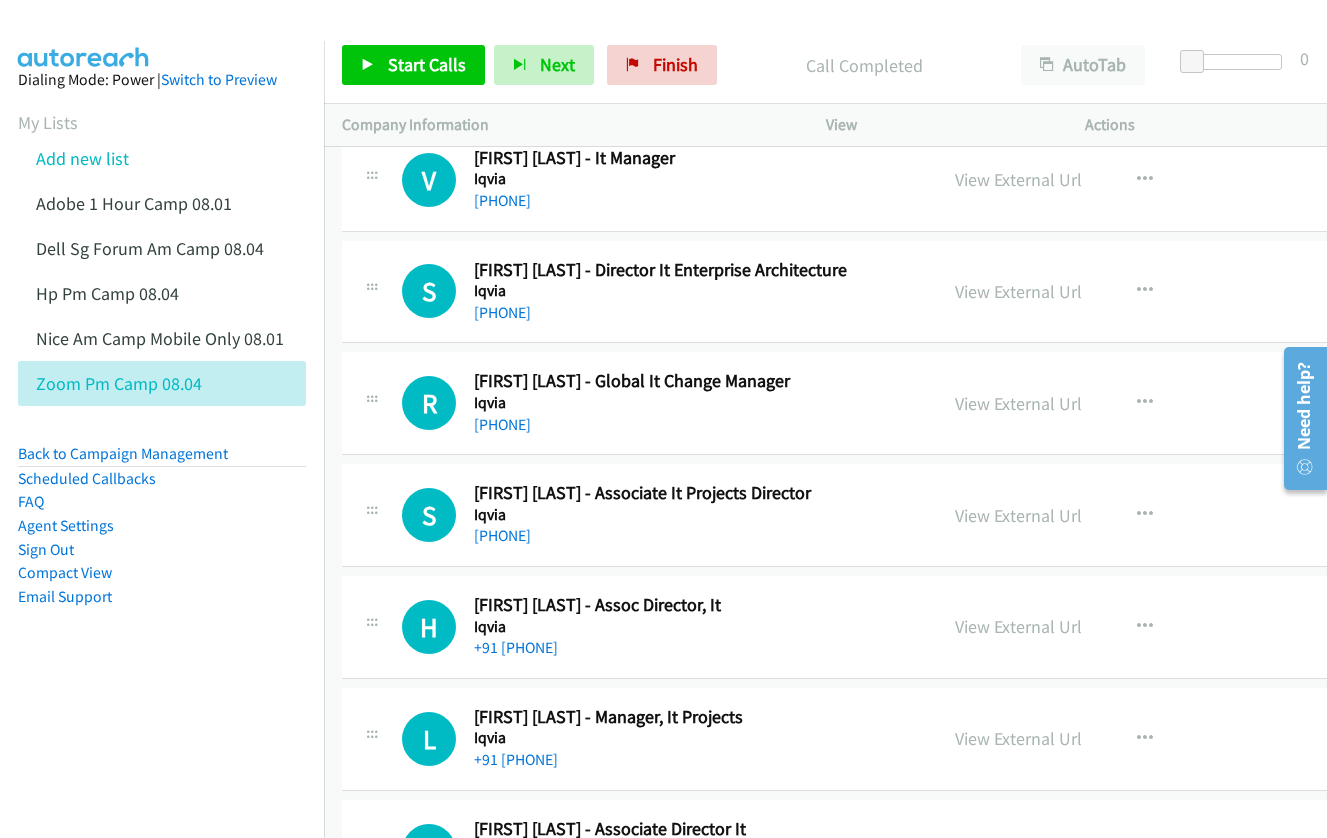 scroll, scrollTop: 3500, scrollLeft: 0, axis: vertical 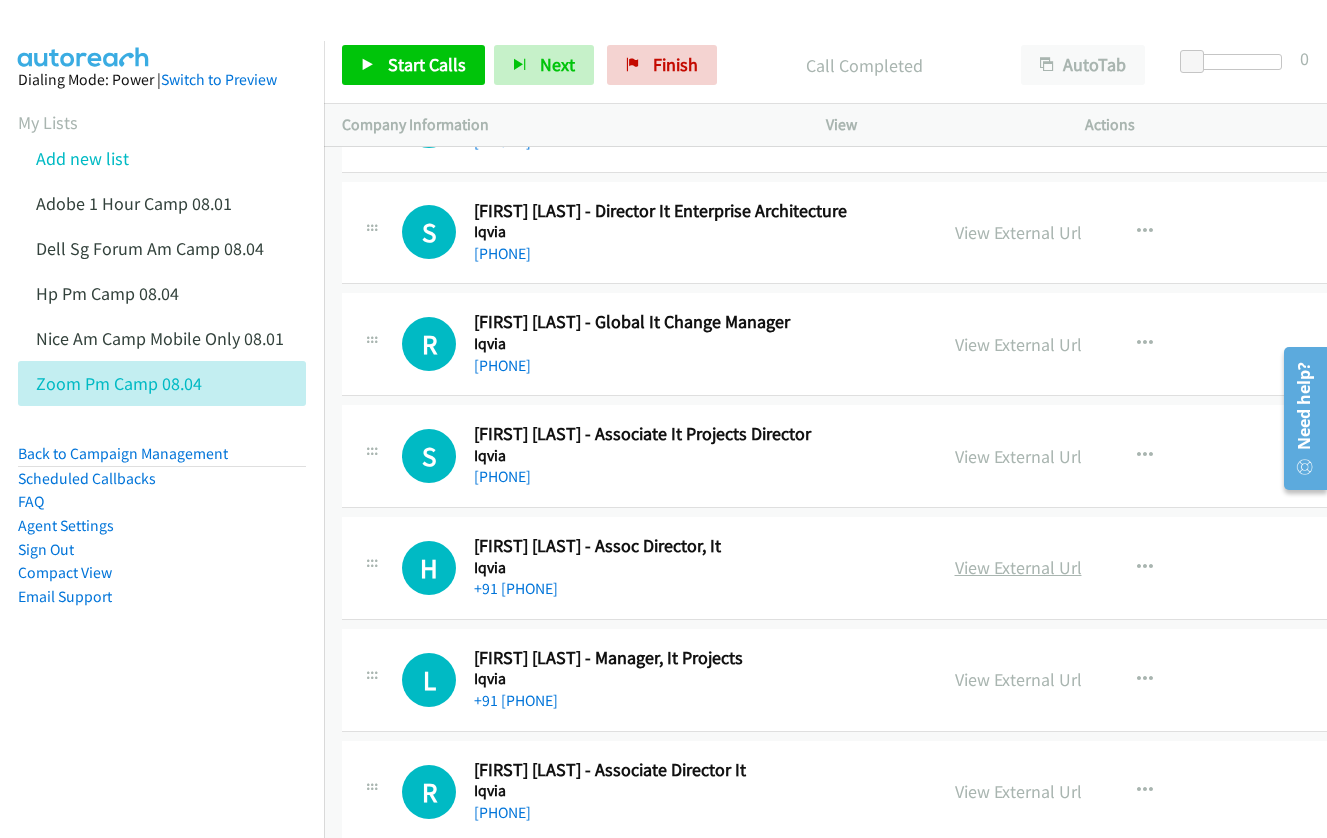 click on "View External Url" at bounding box center (1018, 567) 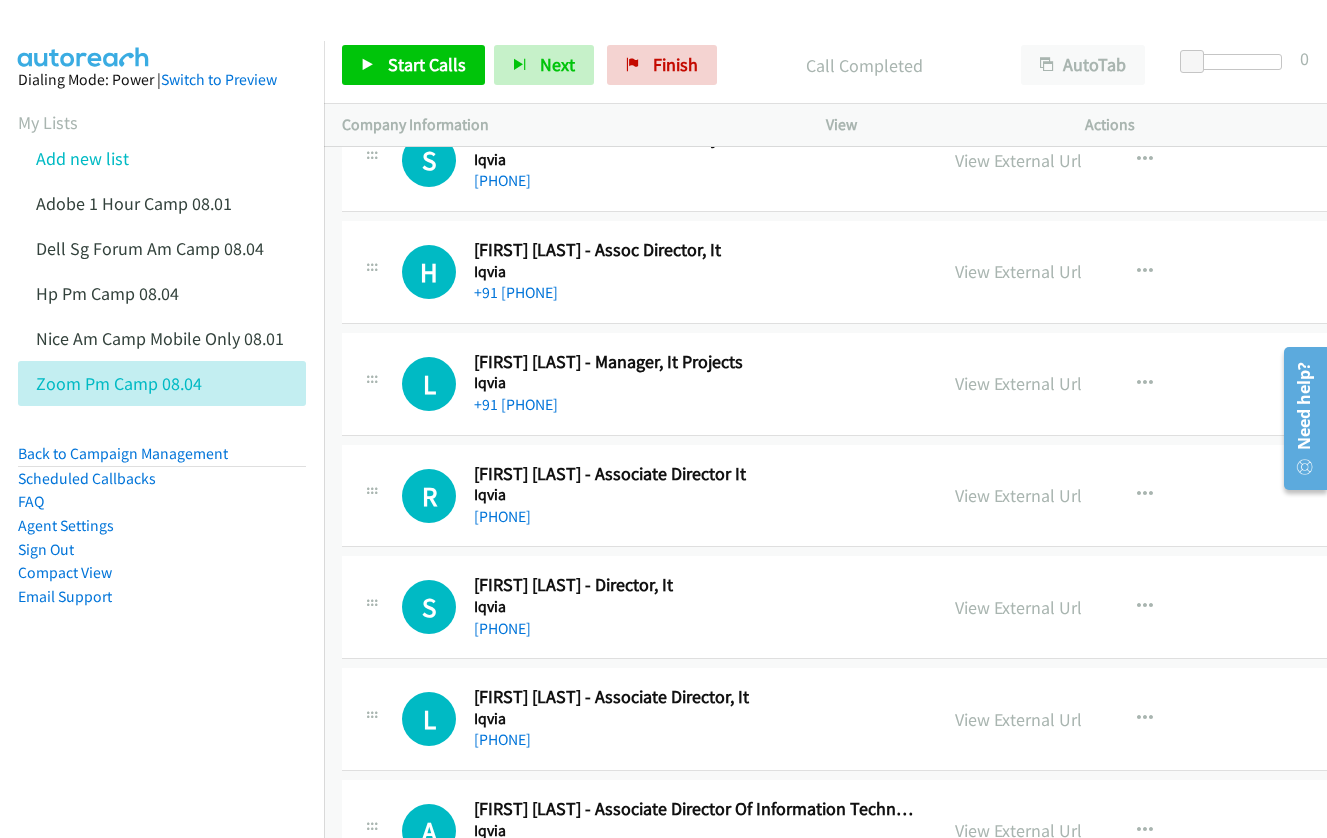 scroll, scrollTop: 3800, scrollLeft: 0, axis: vertical 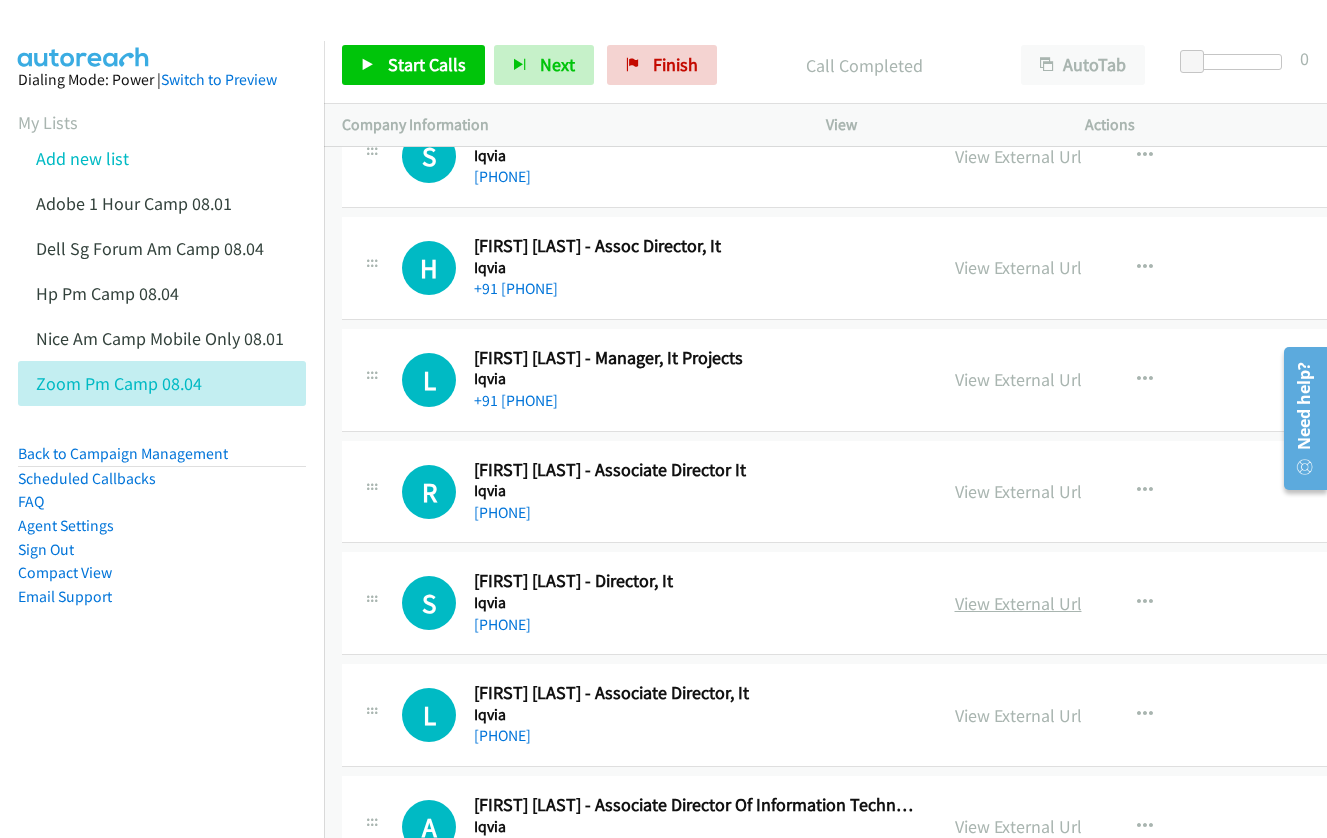 click on "View External Url" at bounding box center (1018, 603) 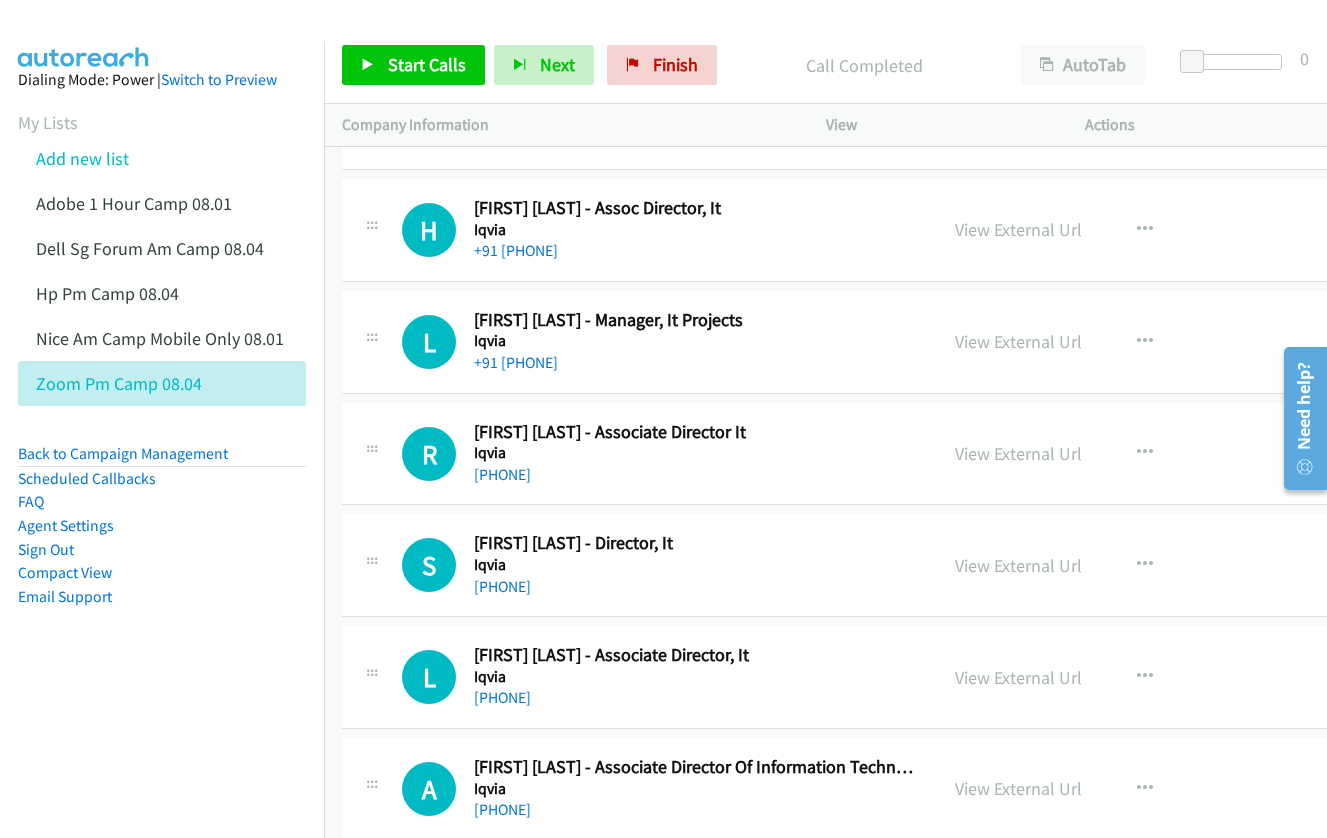 scroll, scrollTop: 4000, scrollLeft: 0, axis: vertical 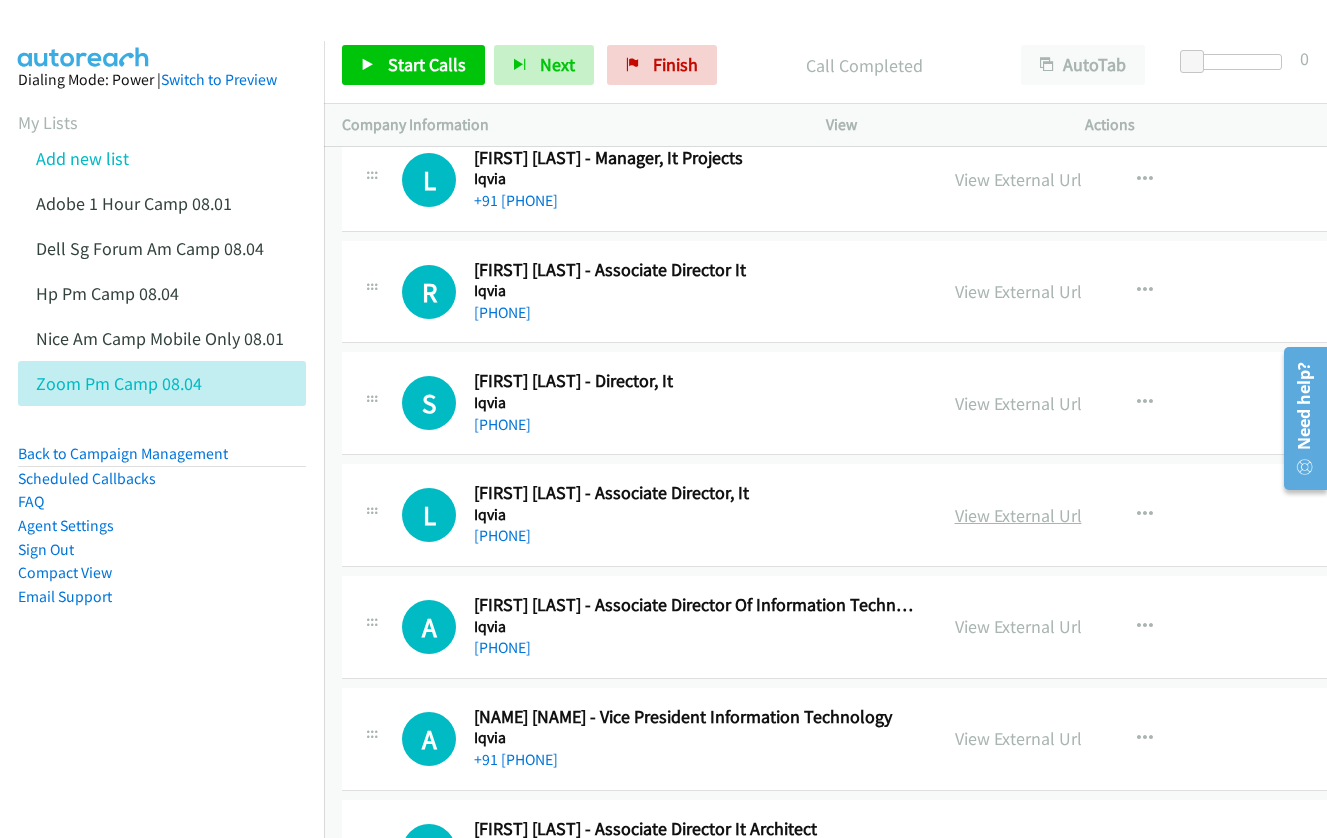 click on "View External Url" at bounding box center [1018, 515] 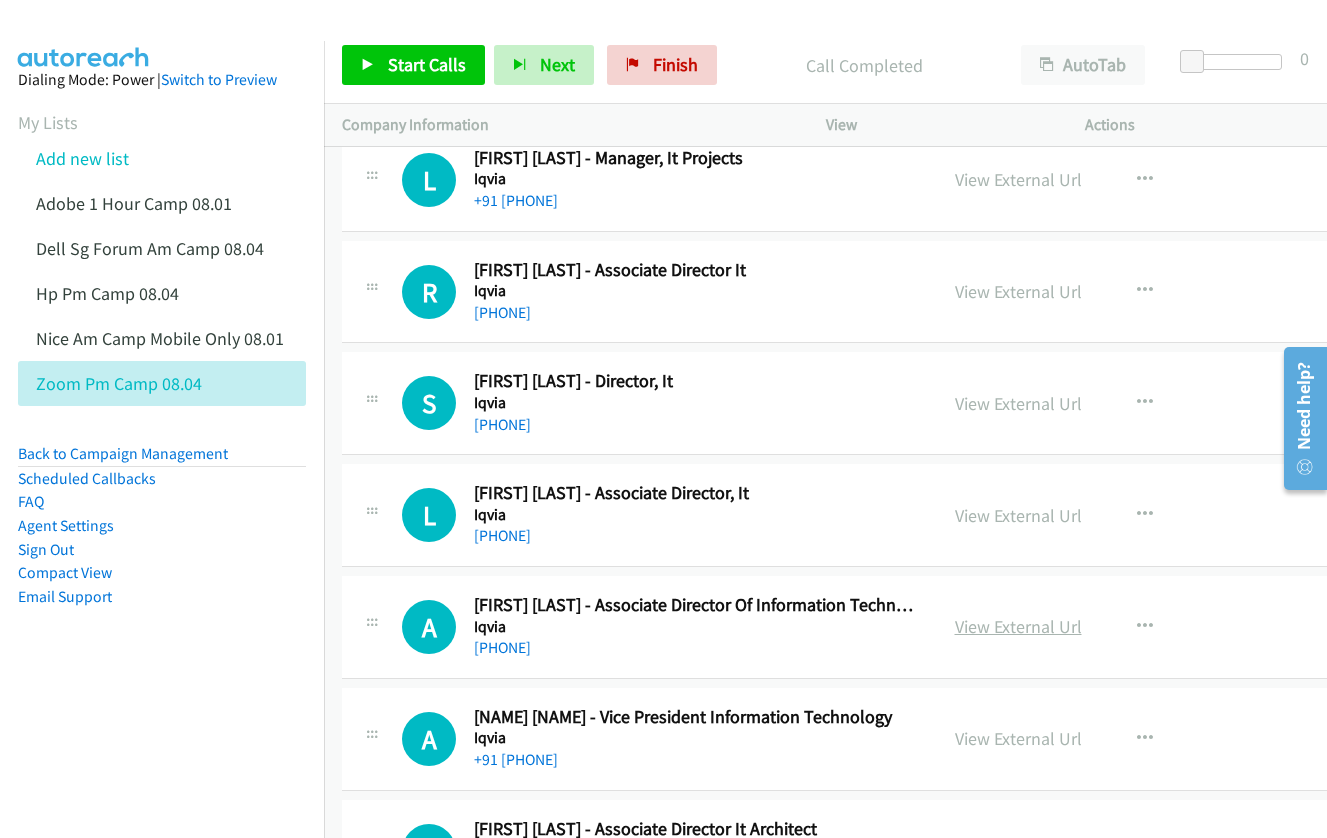 click on "View External Url" at bounding box center [1018, 626] 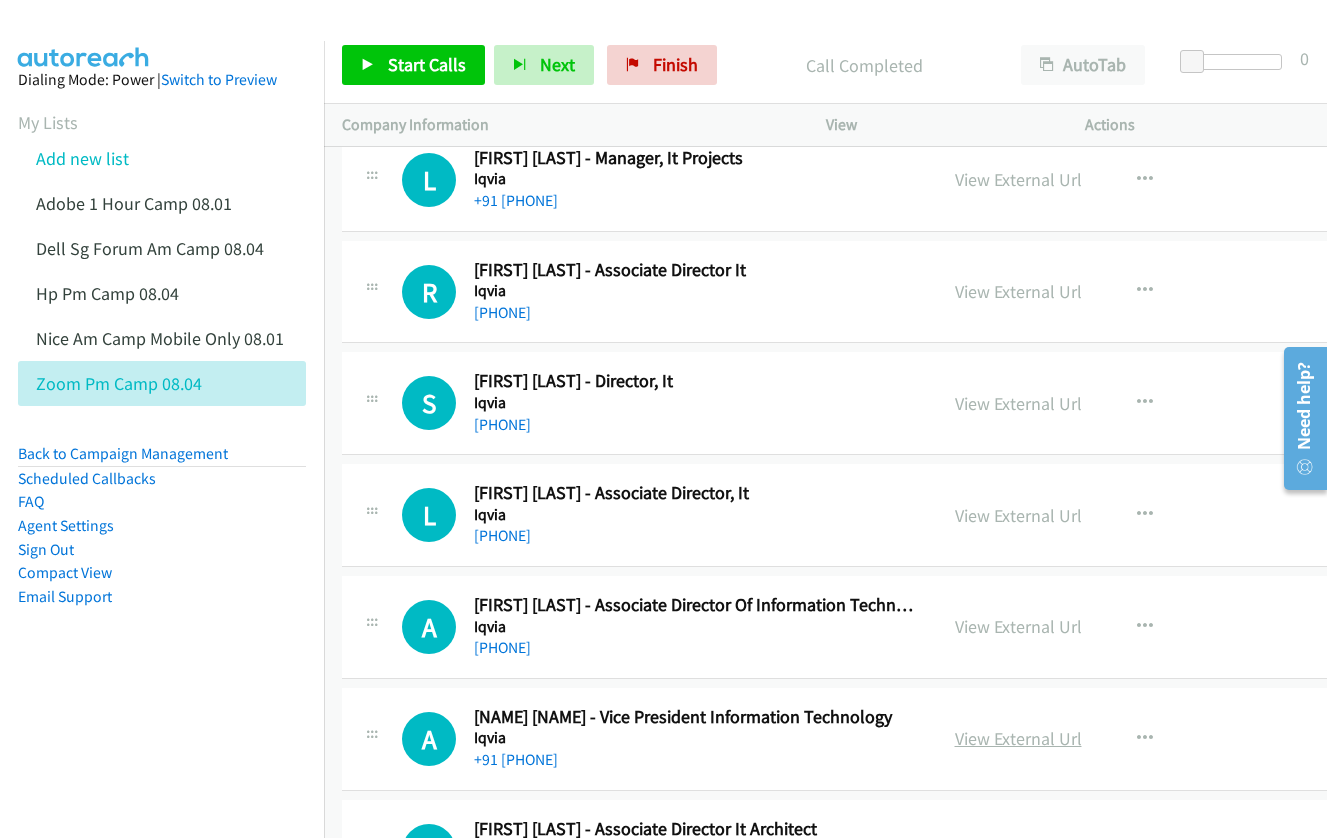 click on "View External Url" at bounding box center [1018, 738] 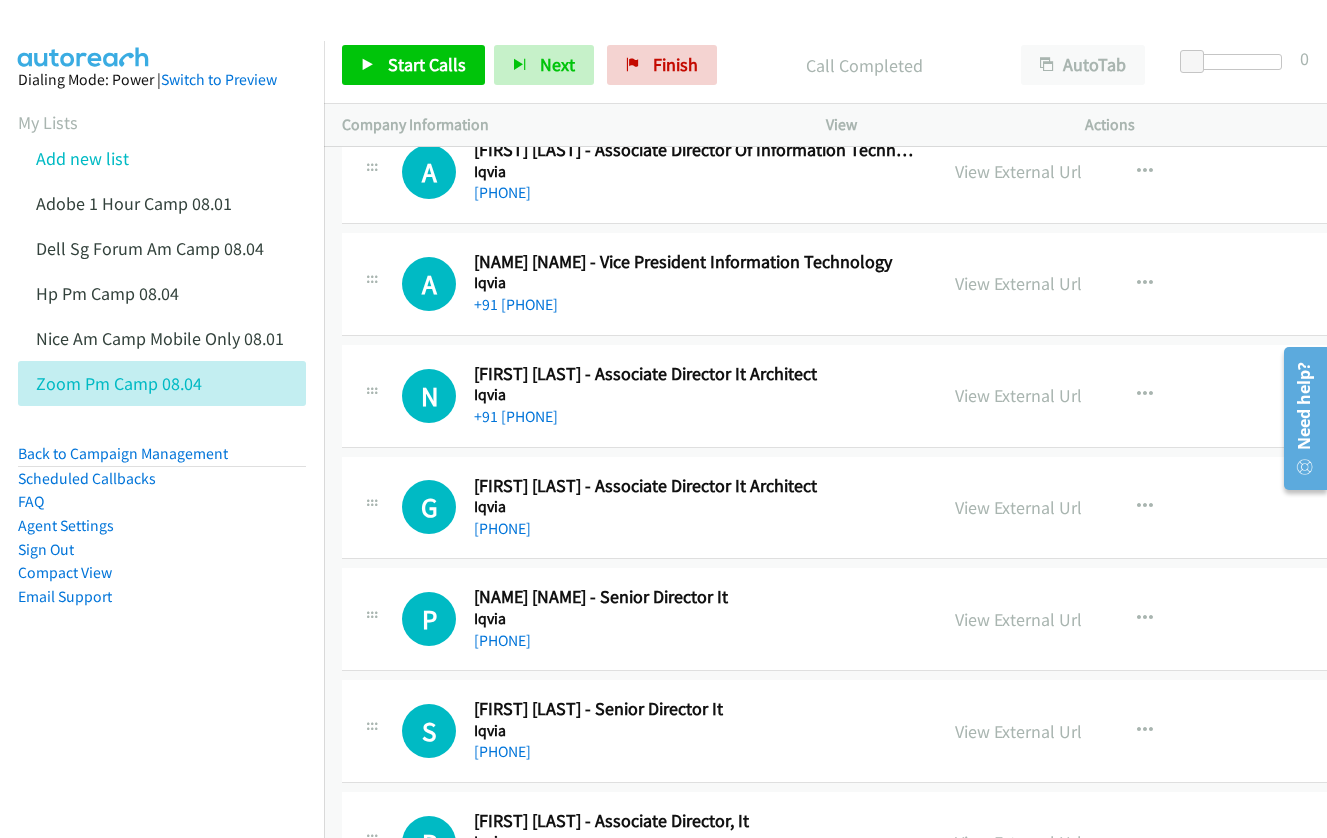scroll, scrollTop: 4500, scrollLeft: 0, axis: vertical 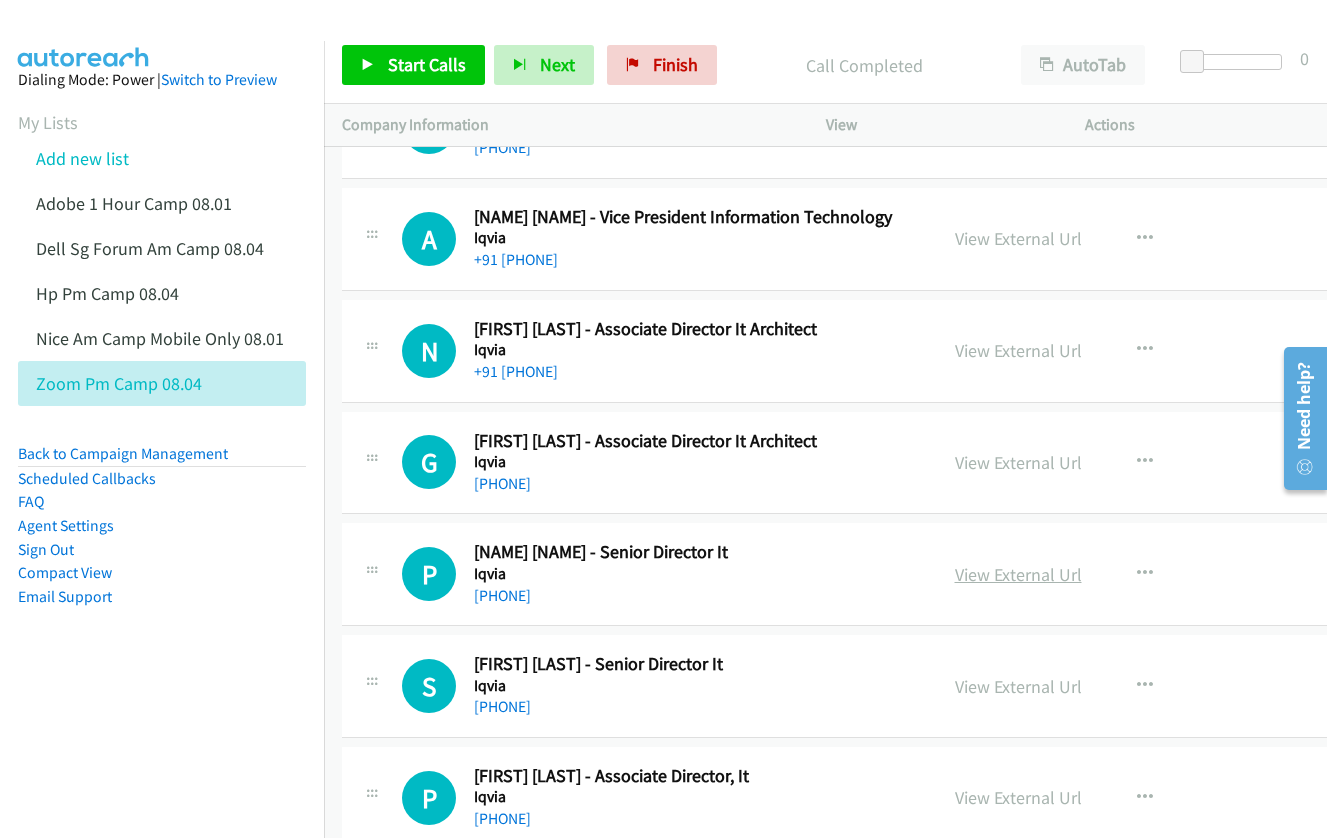 click on "View External Url" at bounding box center (1018, 574) 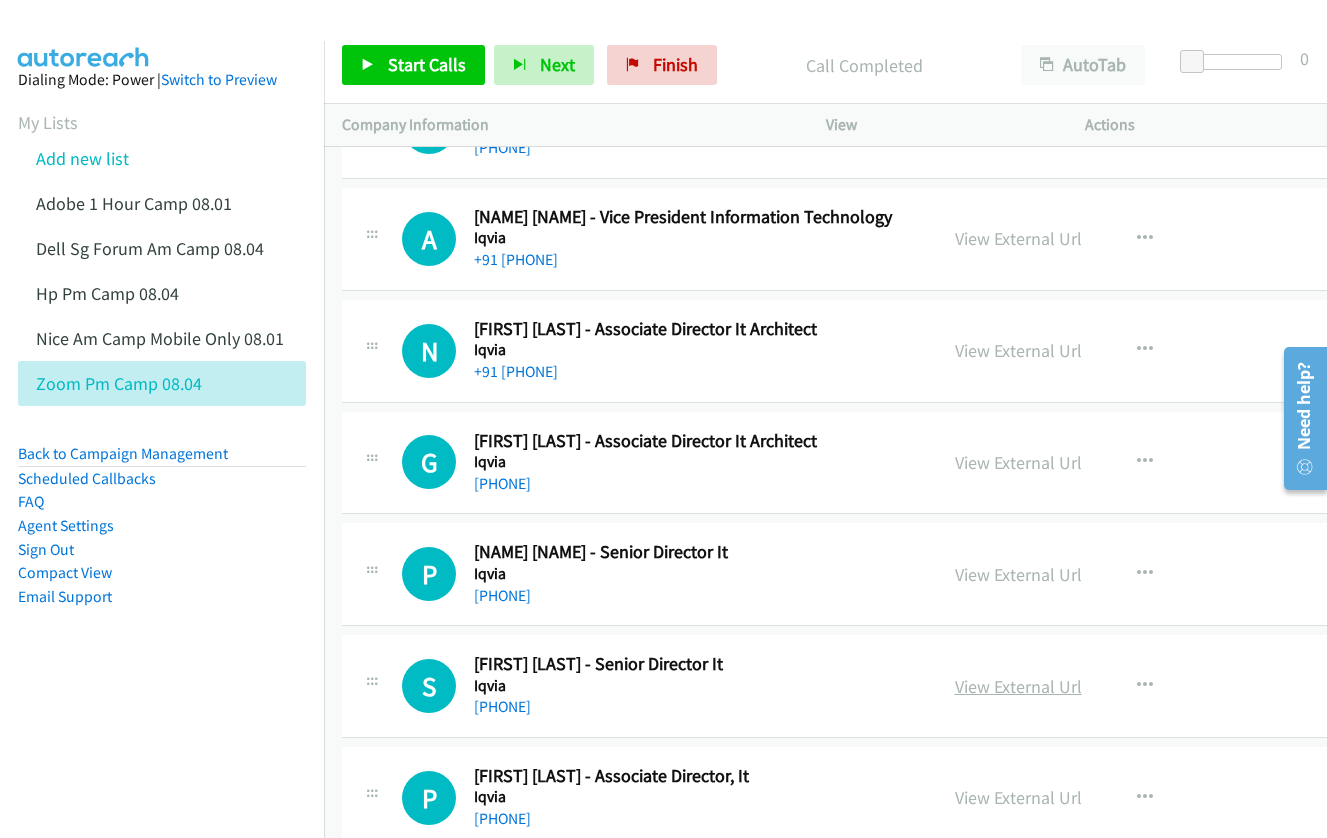 click on "View External Url" at bounding box center [1018, 686] 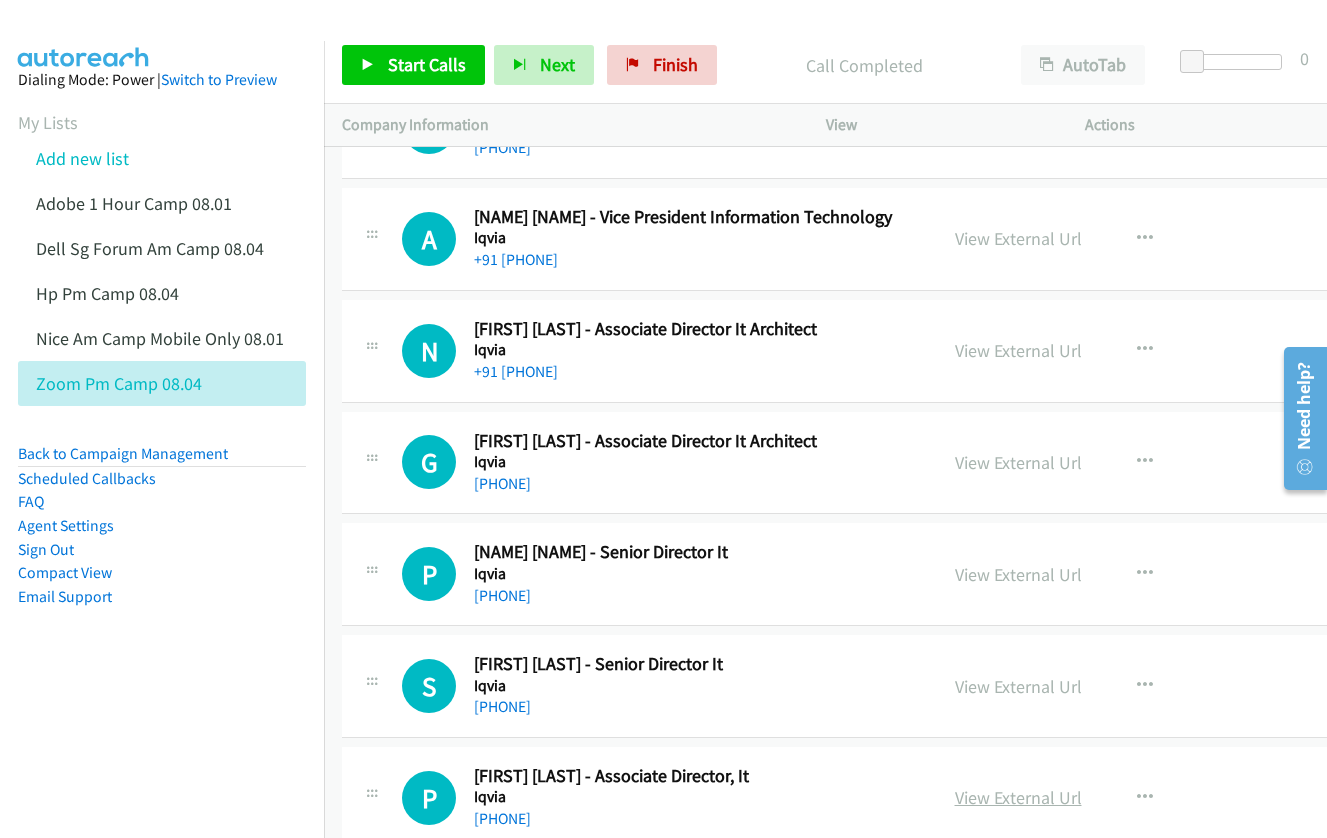 click on "View External Url" at bounding box center (1018, 797) 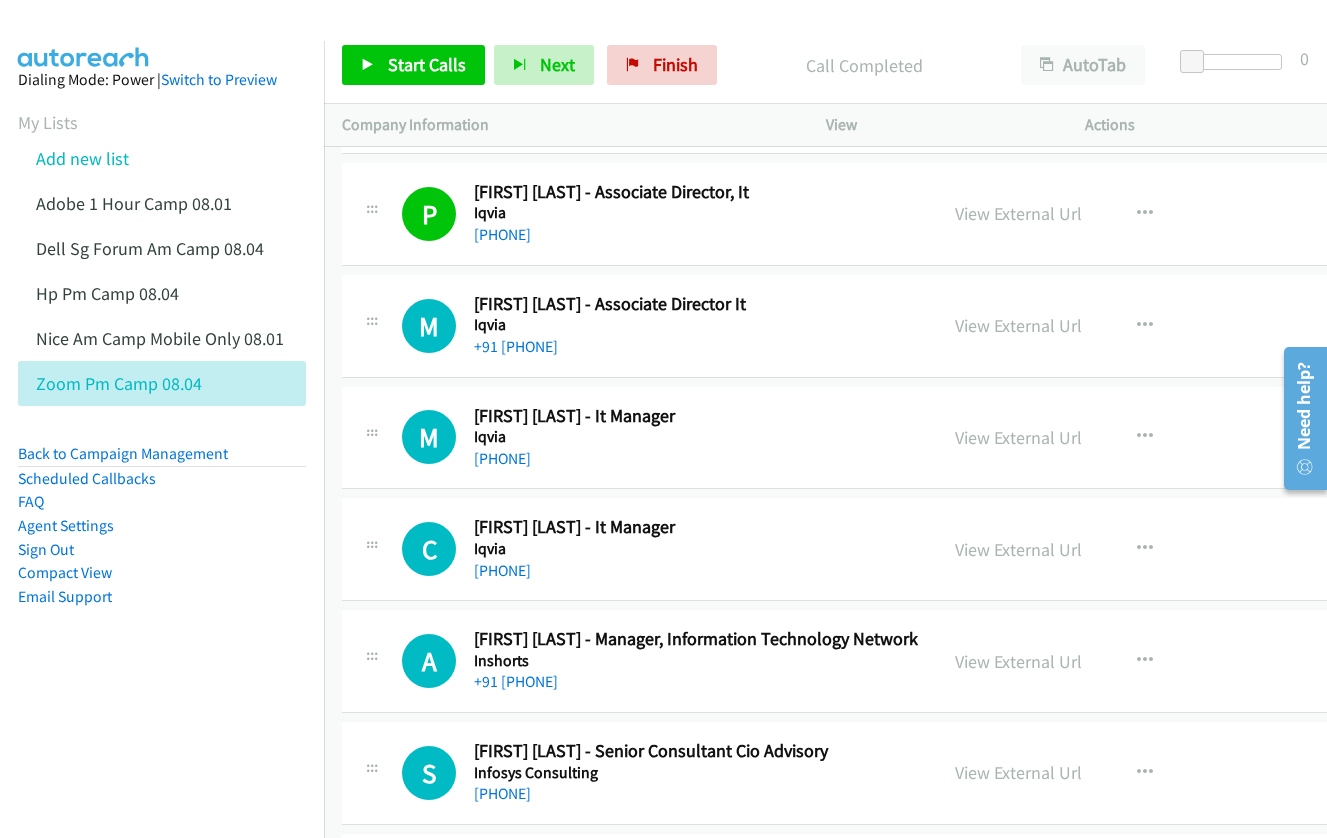 scroll, scrollTop: 5100, scrollLeft: 0, axis: vertical 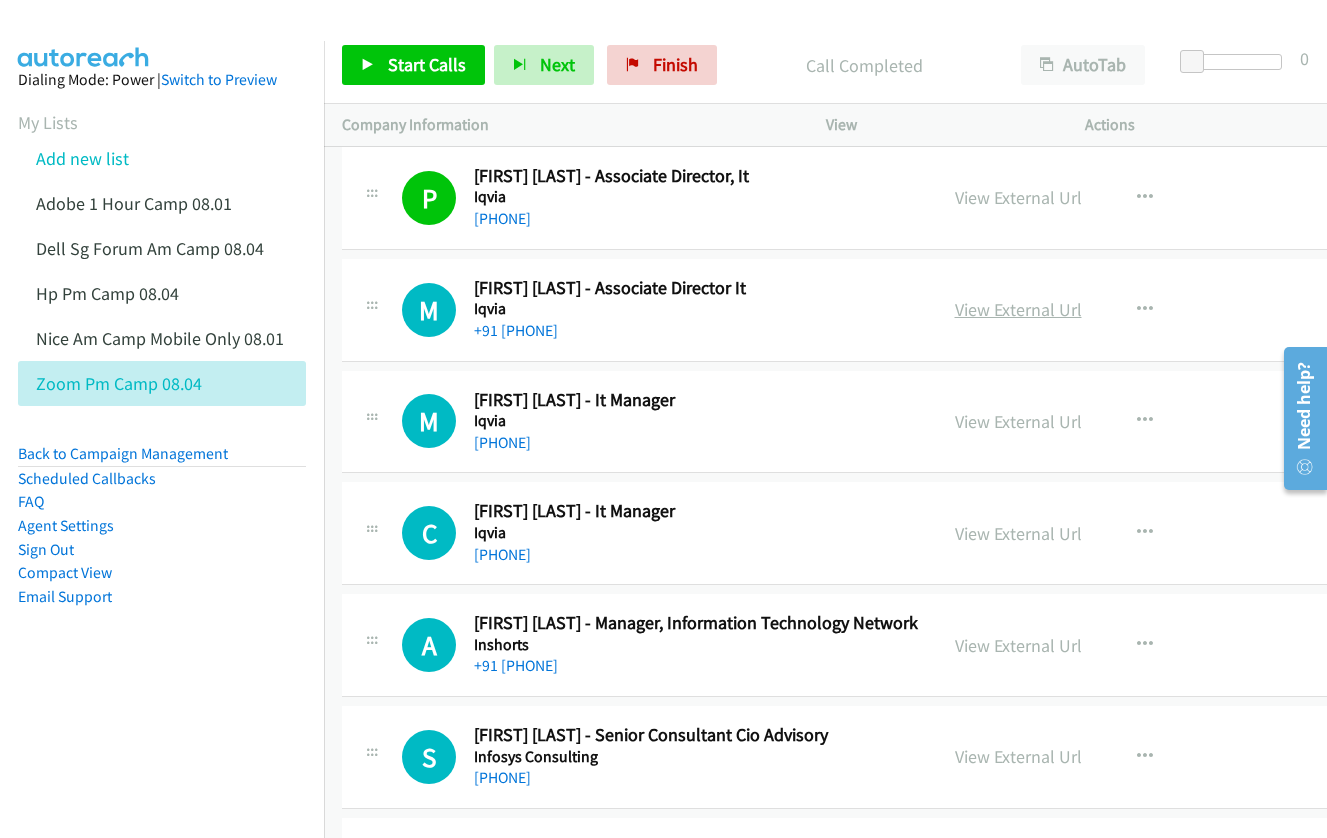 click on "View External Url" at bounding box center [1018, 309] 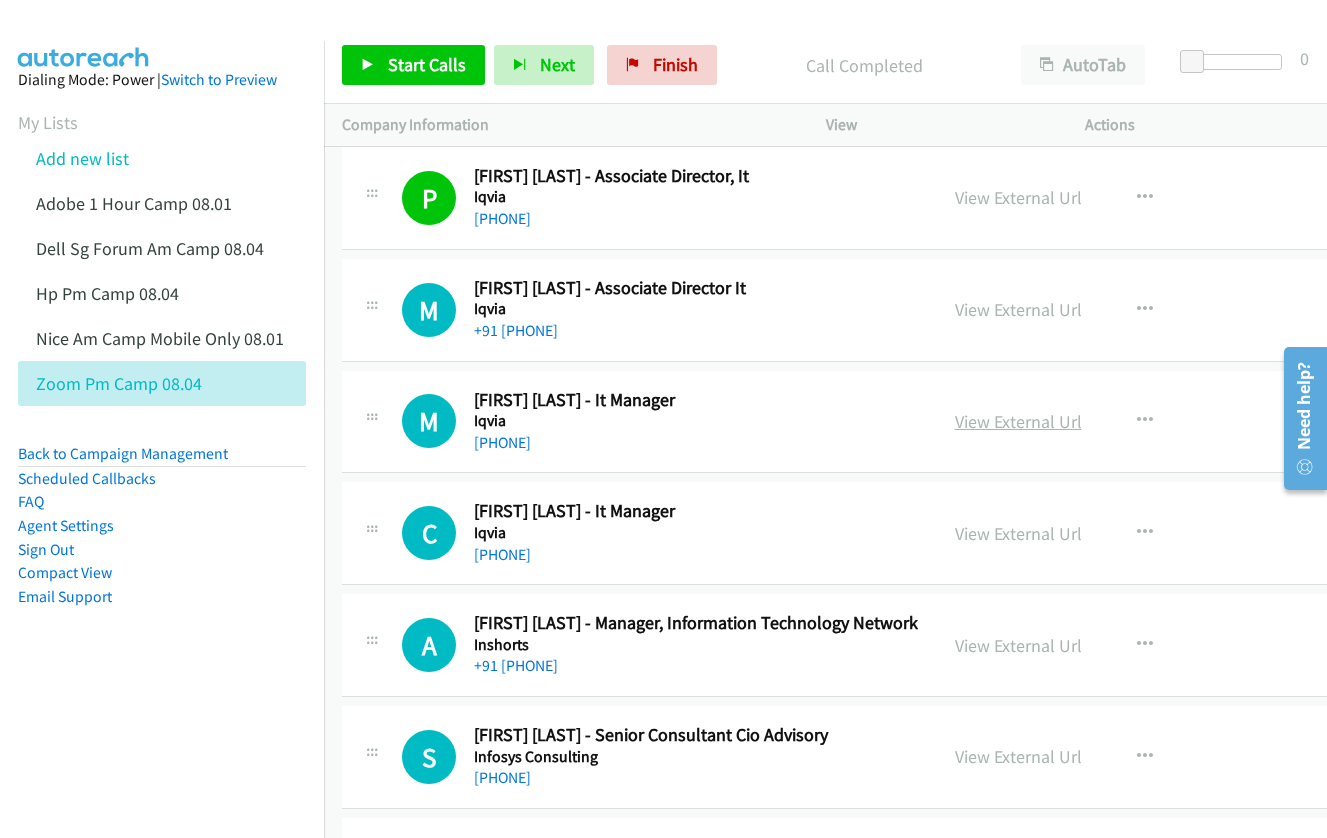 click on "View External Url" at bounding box center [1018, 421] 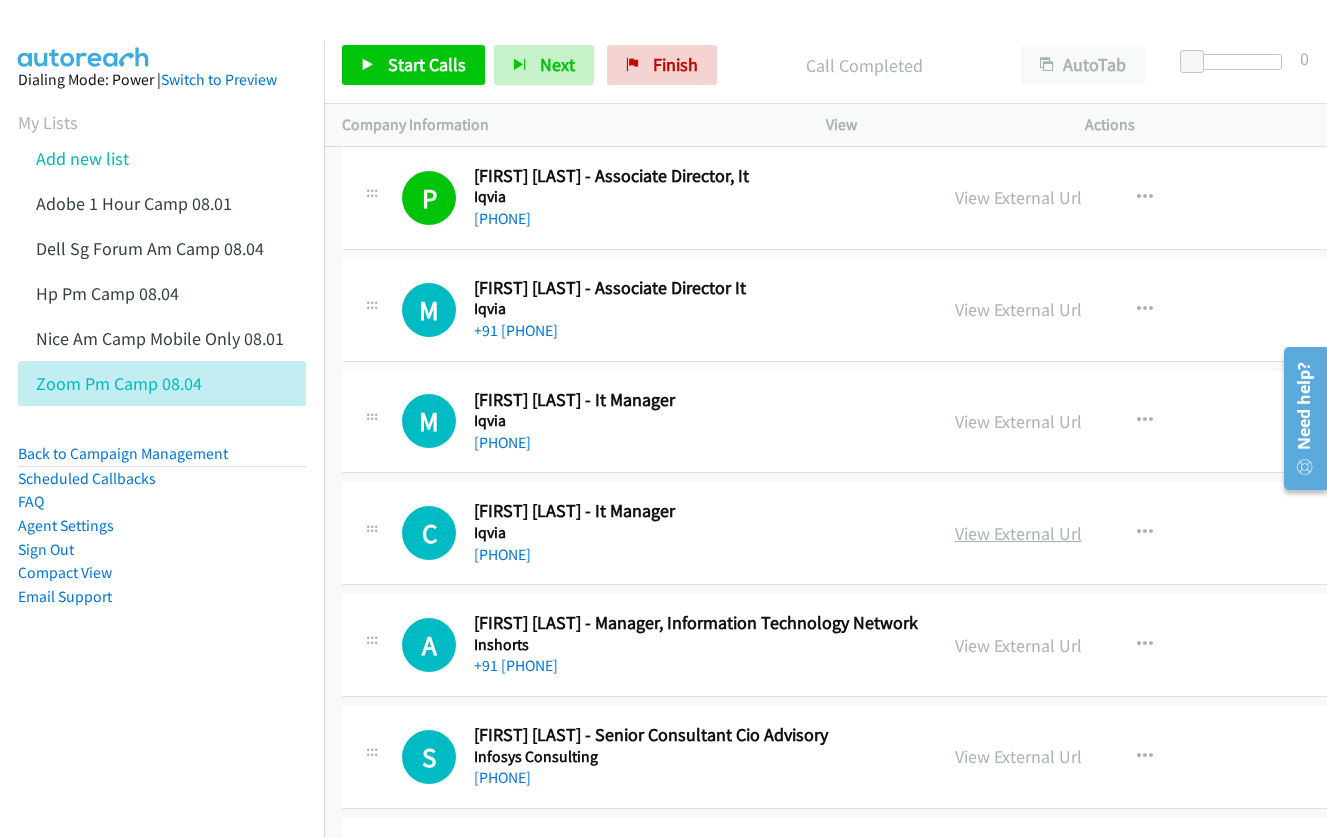 click on "View External Url" at bounding box center (1018, 533) 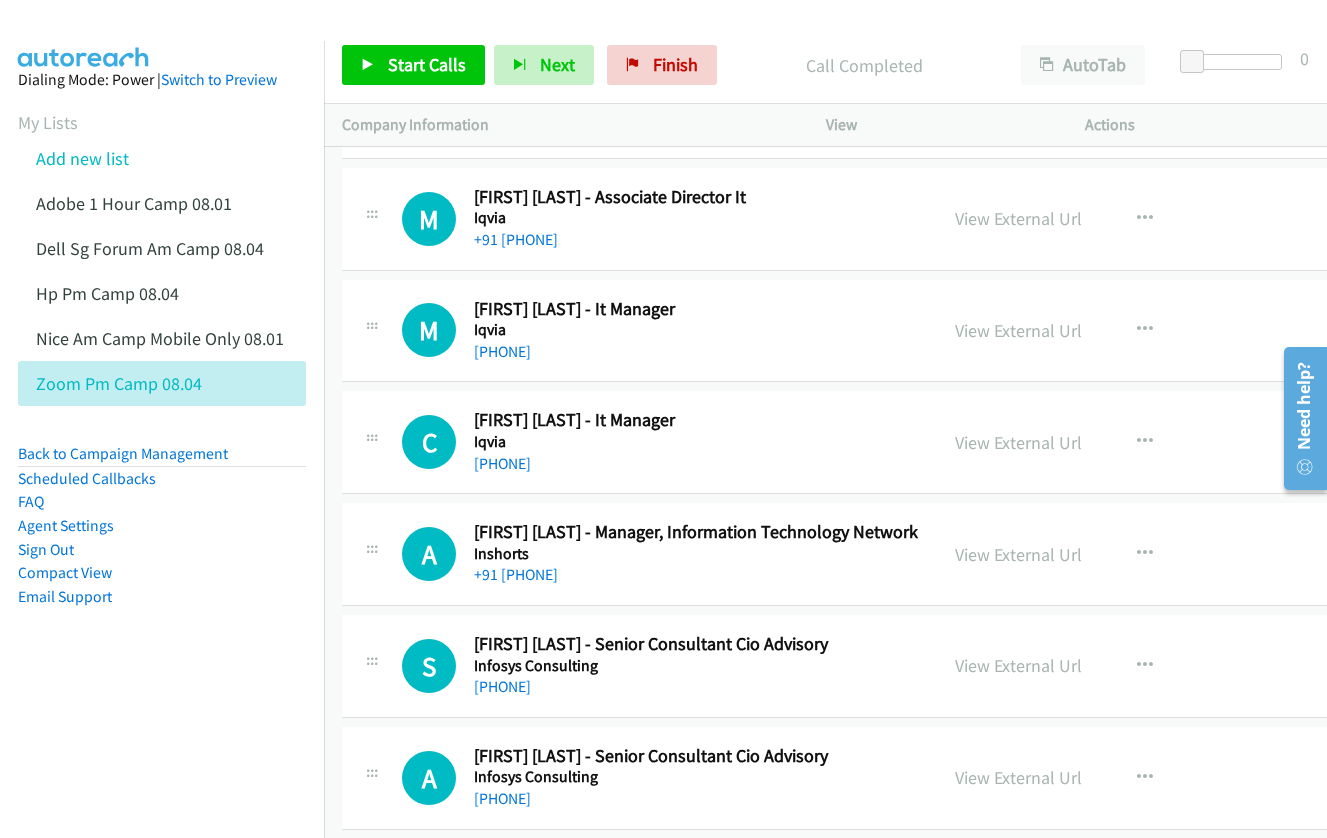 scroll, scrollTop: 5200, scrollLeft: 0, axis: vertical 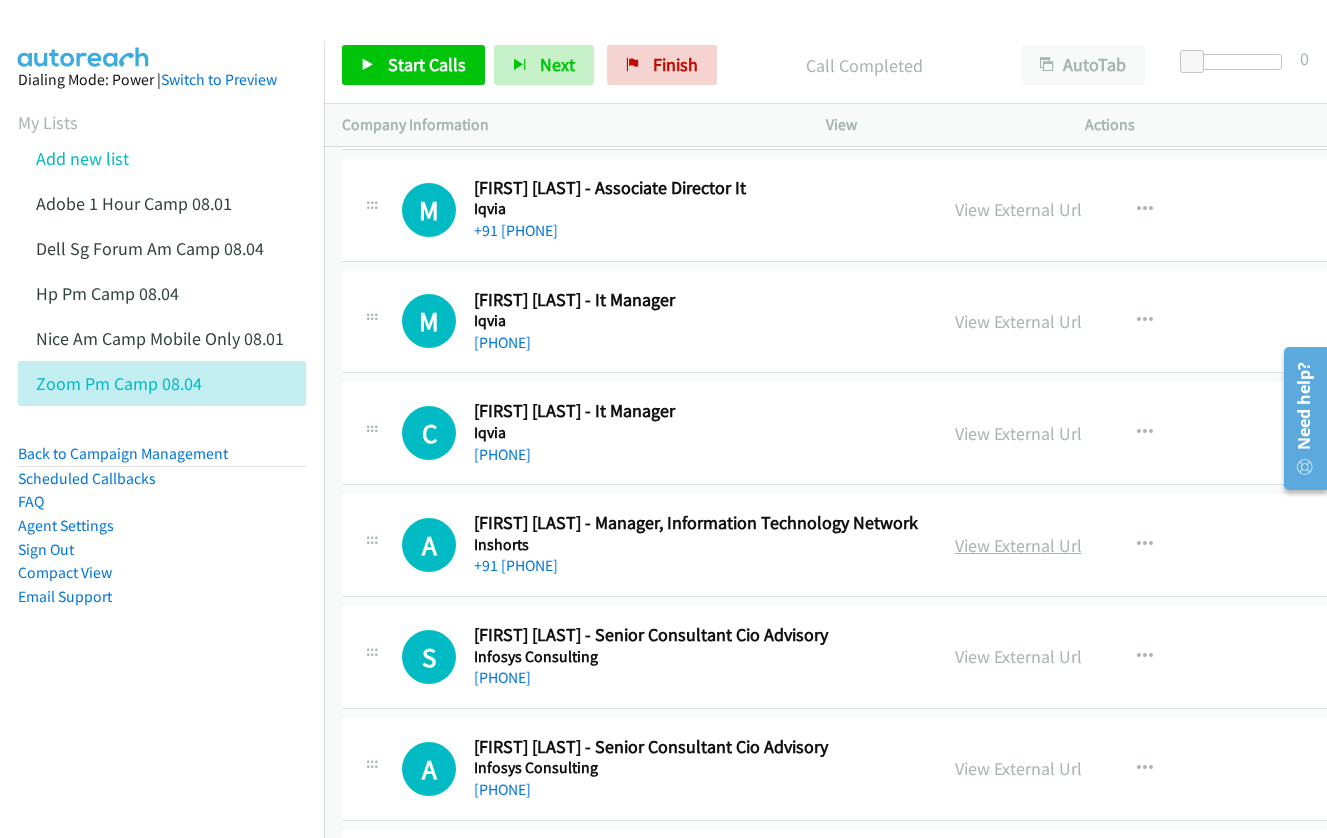 click on "View External Url" at bounding box center [1018, 545] 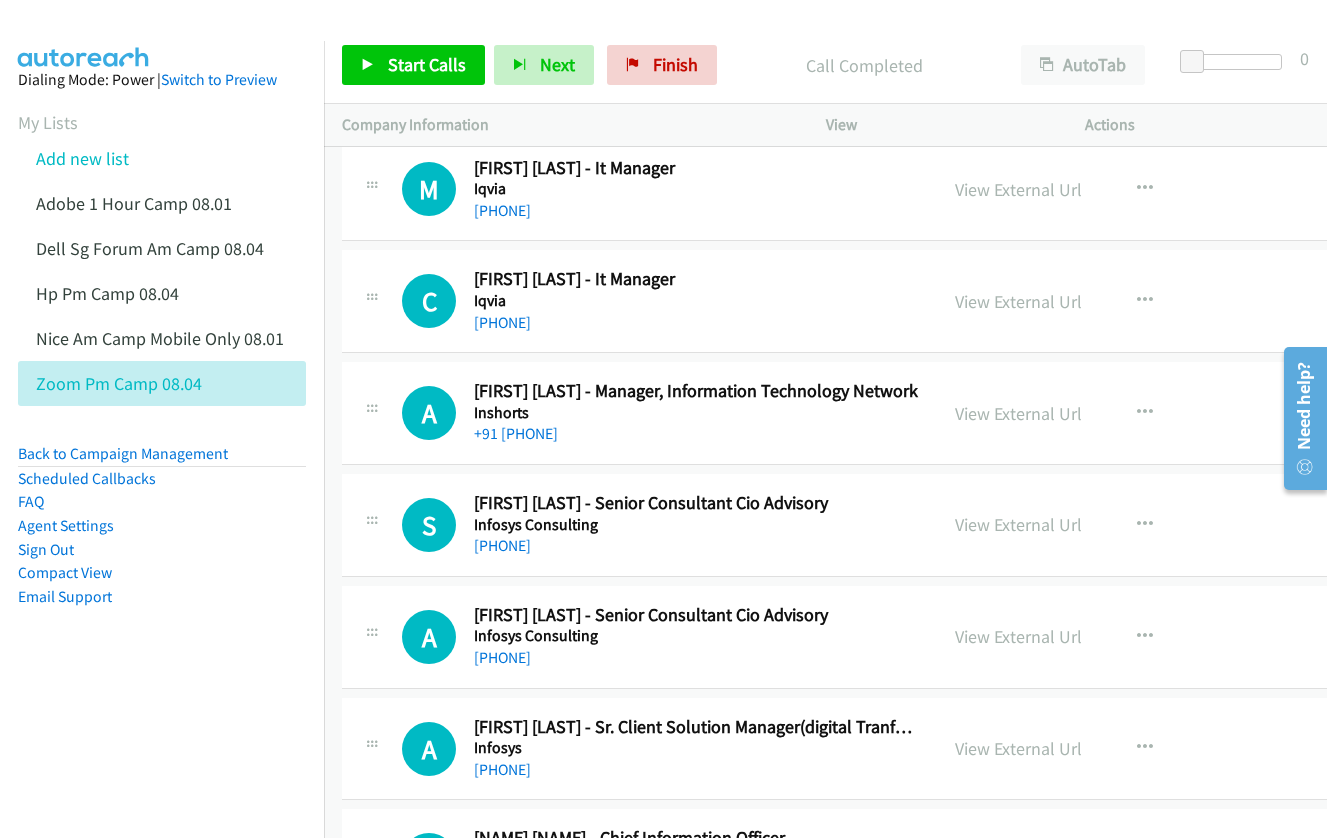 scroll, scrollTop: 5400, scrollLeft: 0, axis: vertical 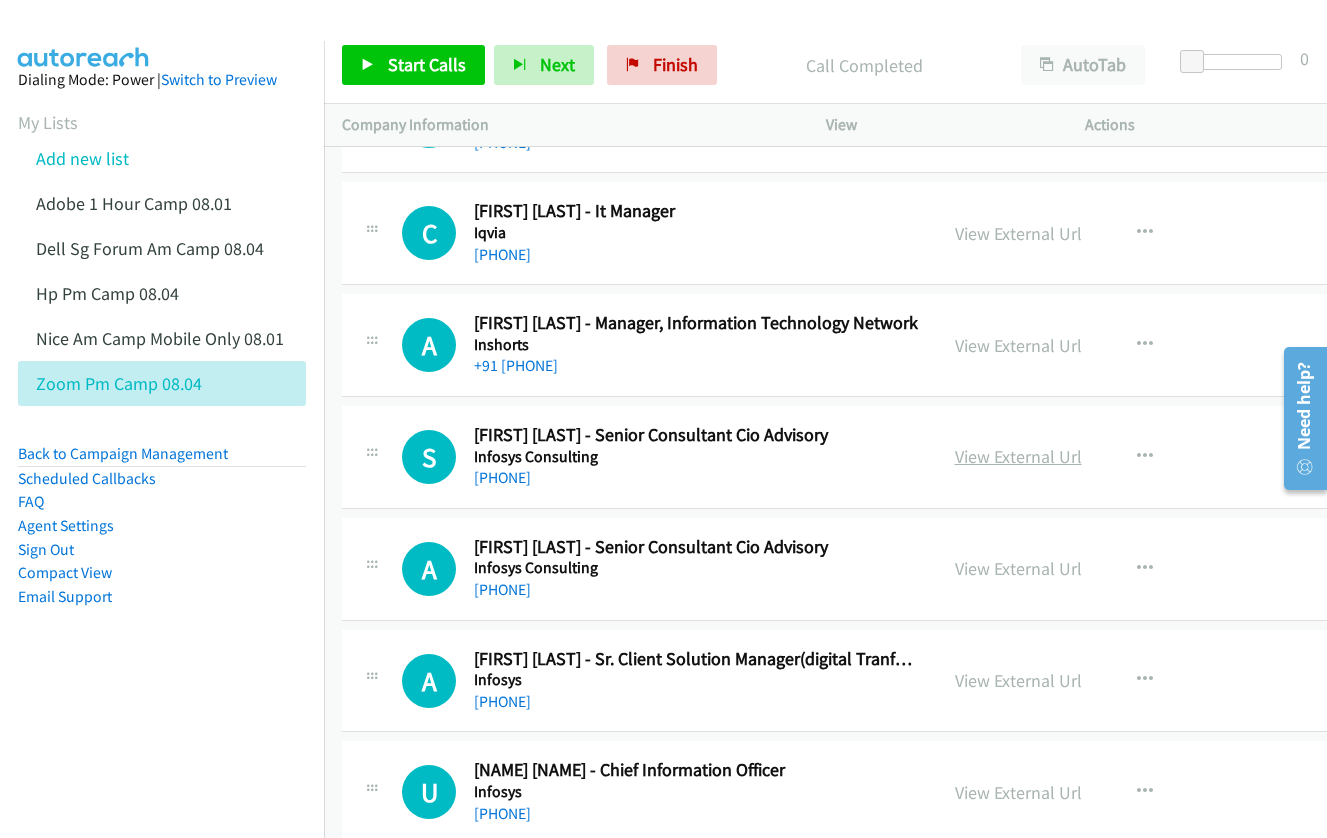 click on "View External Url" at bounding box center (1018, 456) 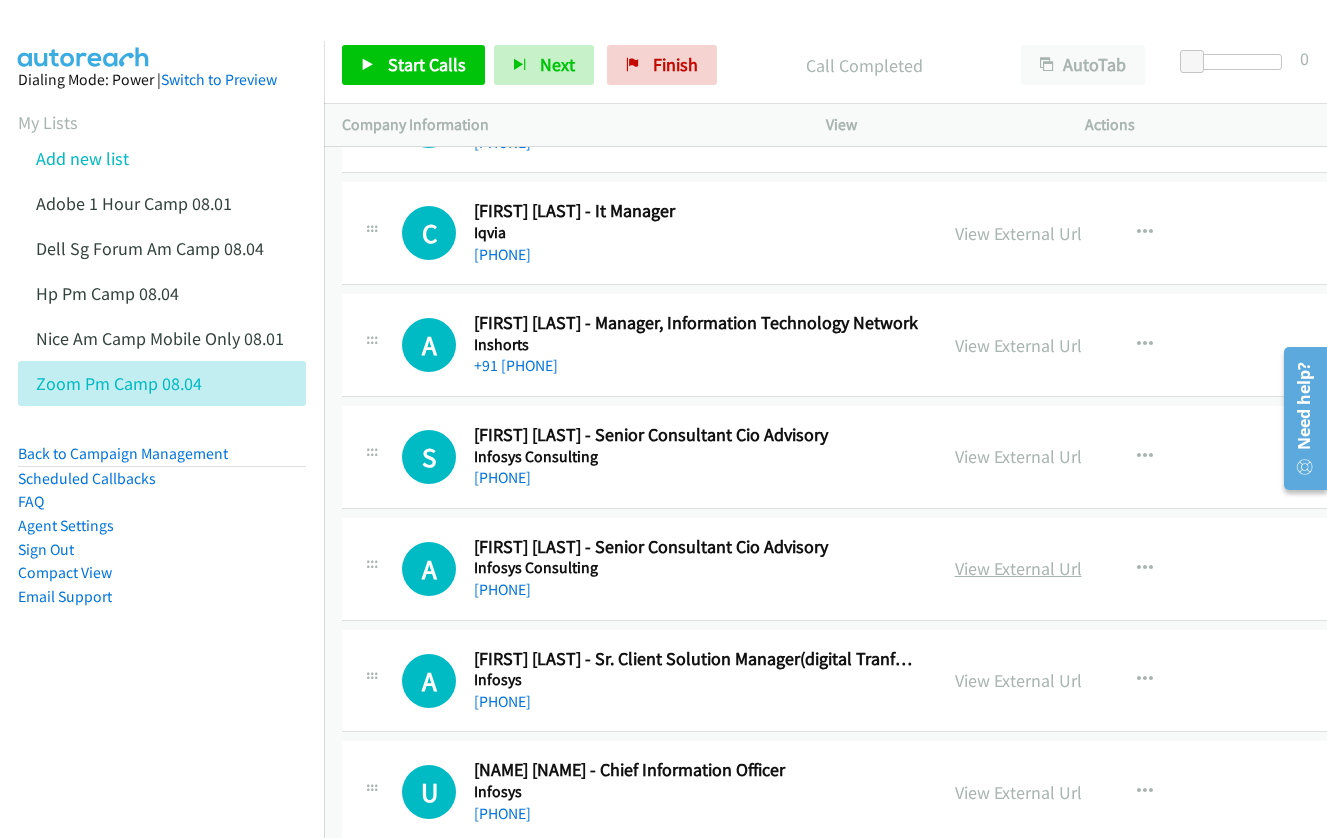 click on "View External Url" at bounding box center [1018, 568] 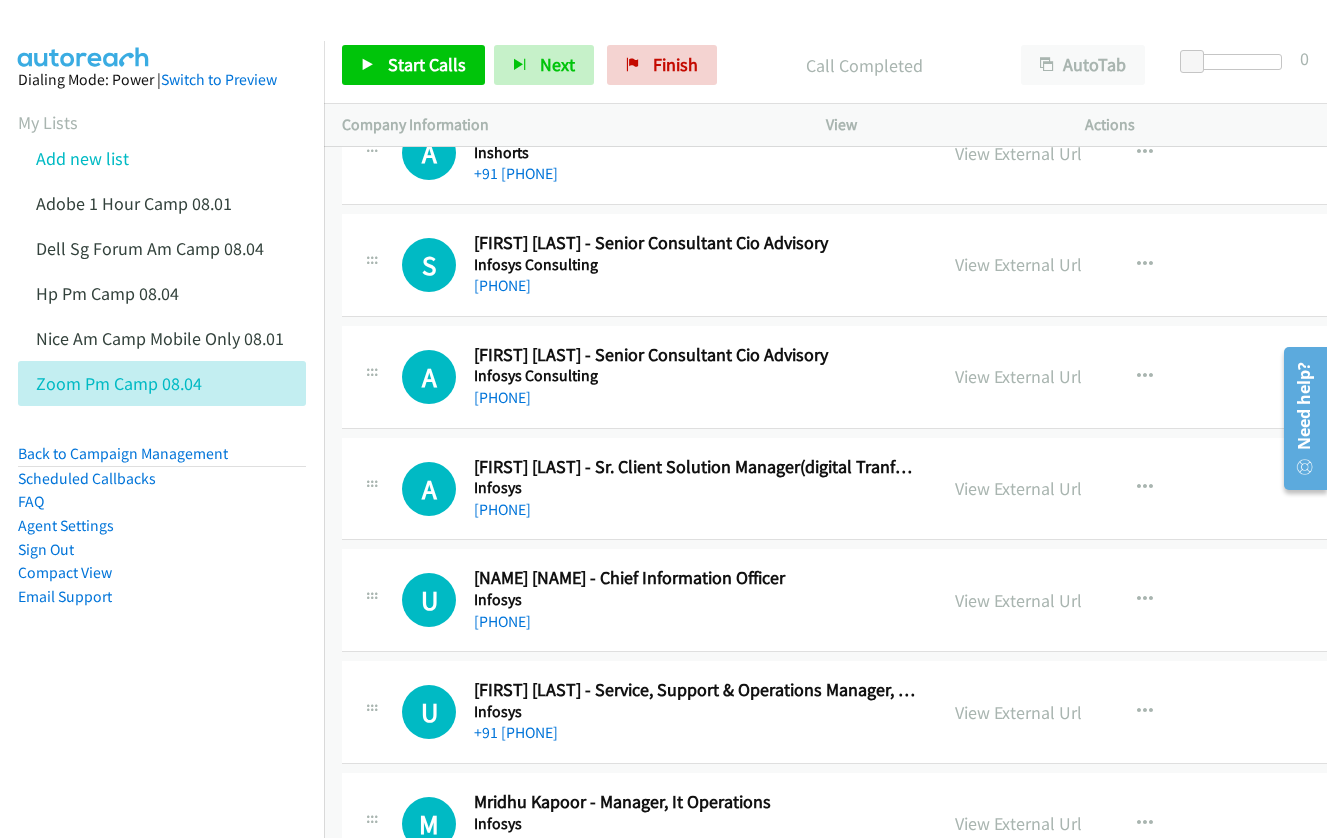 scroll, scrollTop: 5600, scrollLeft: 0, axis: vertical 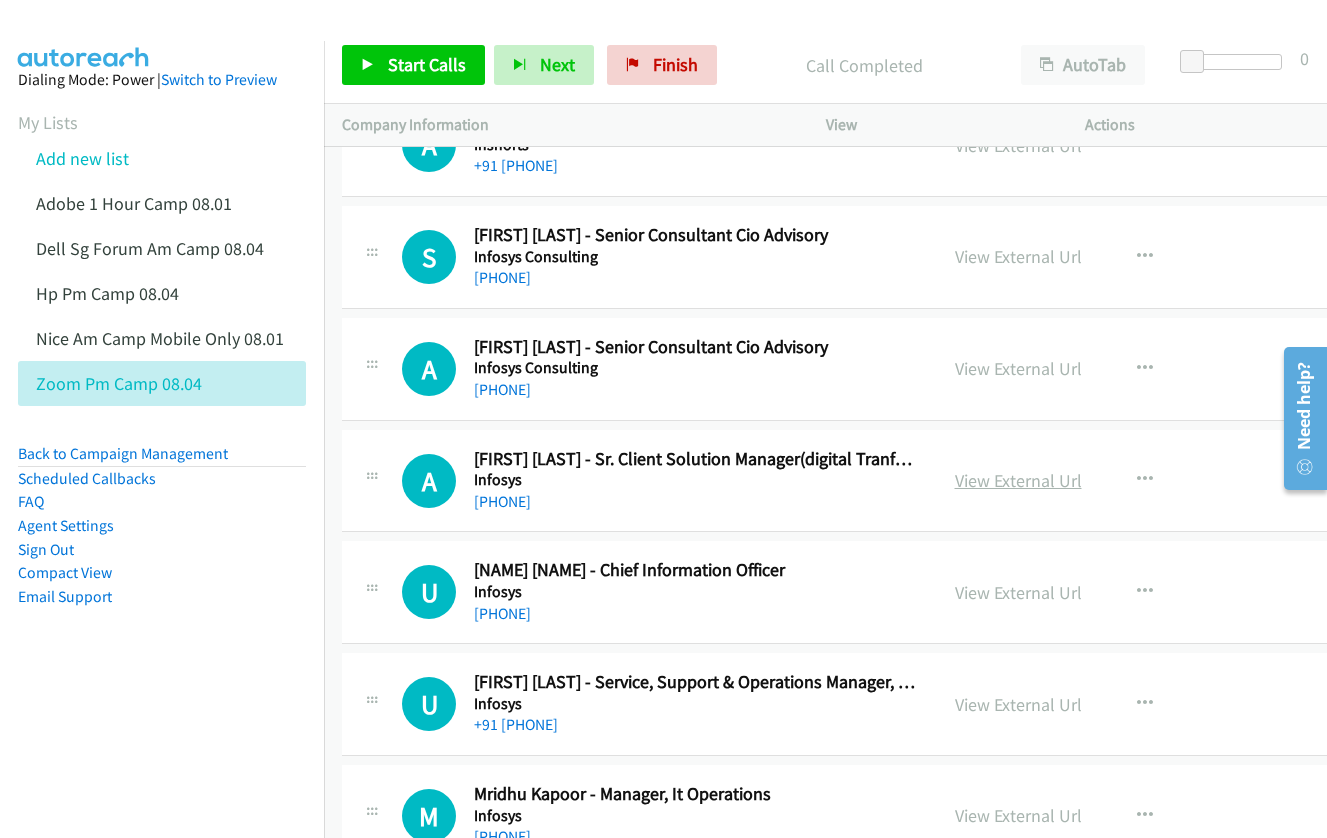 click on "View External Url" at bounding box center (1018, 480) 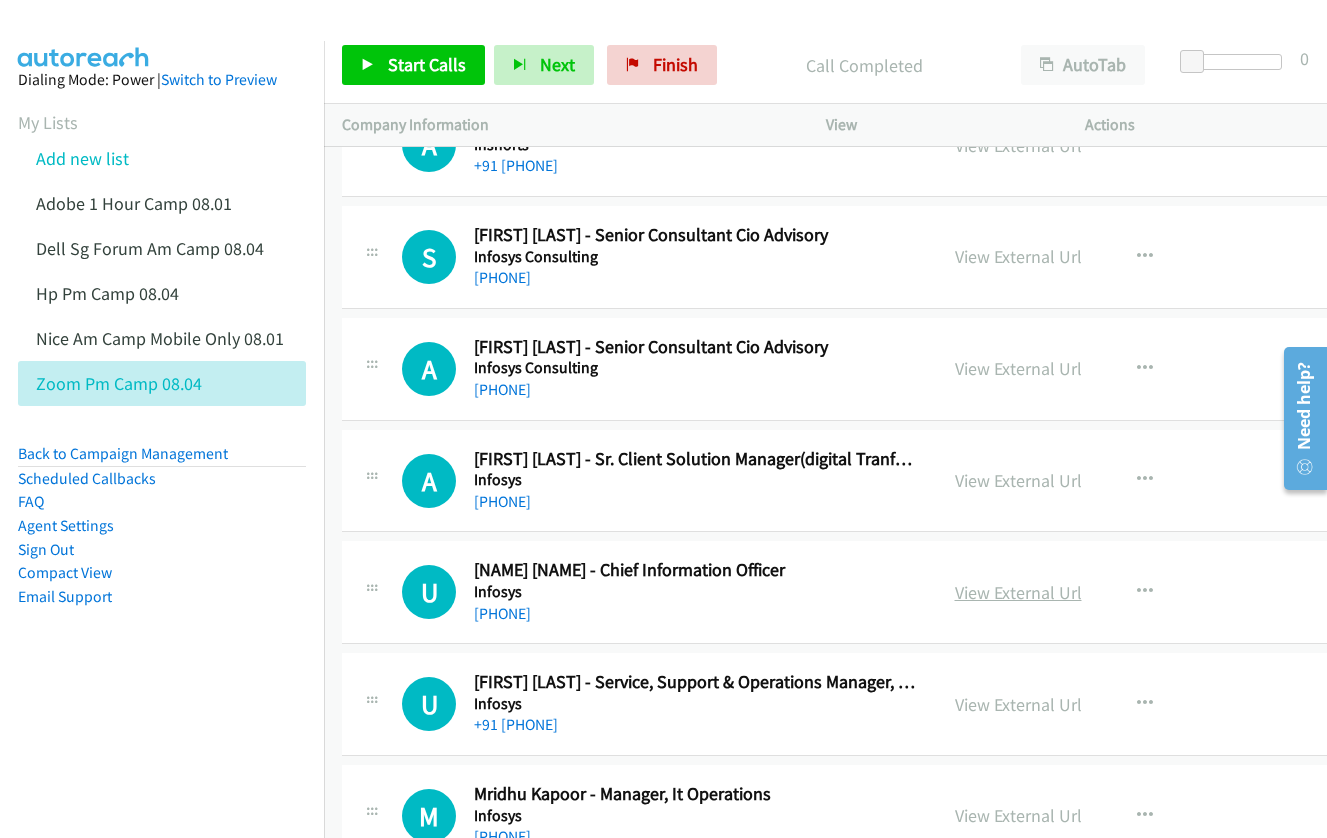 click on "View External Url" at bounding box center (1018, 592) 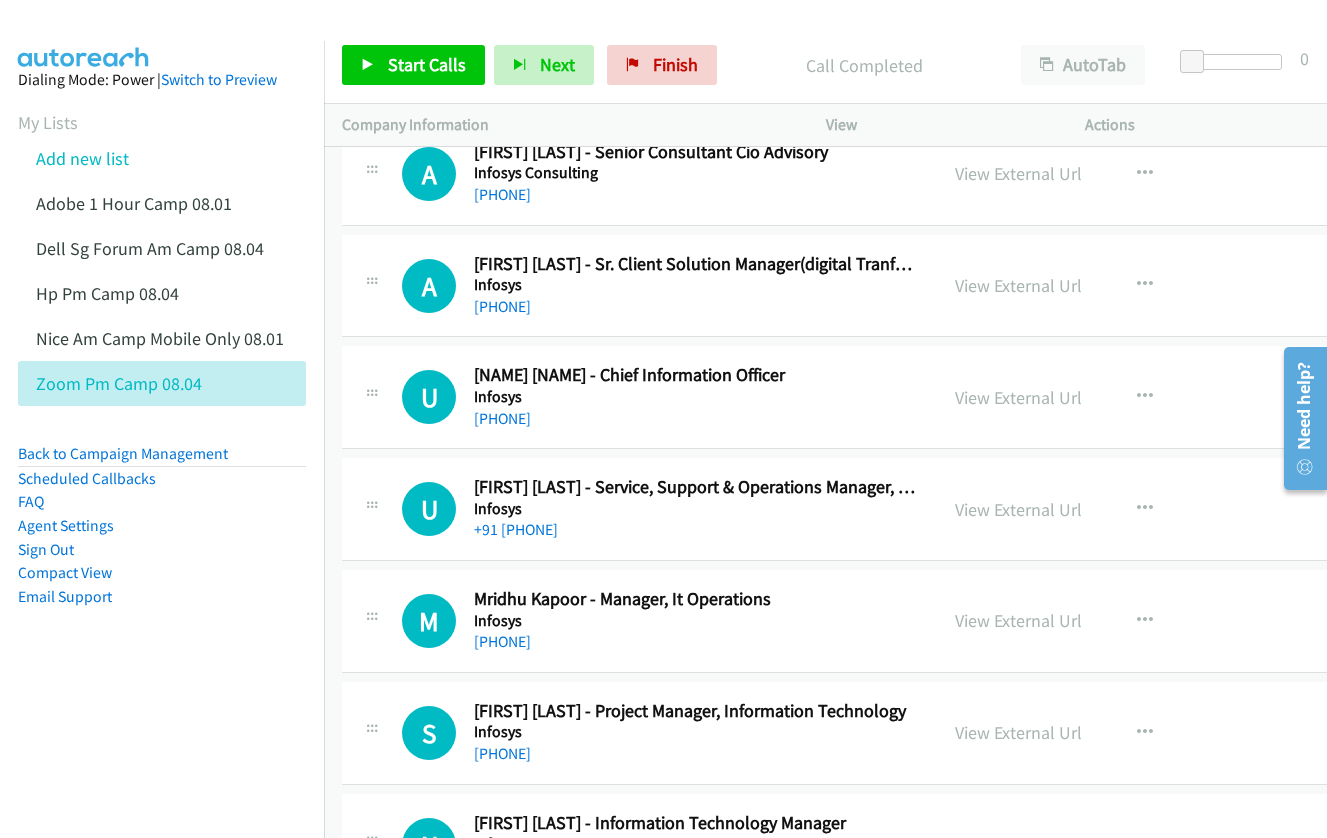 scroll, scrollTop: 5800, scrollLeft: 0, axis: vertical 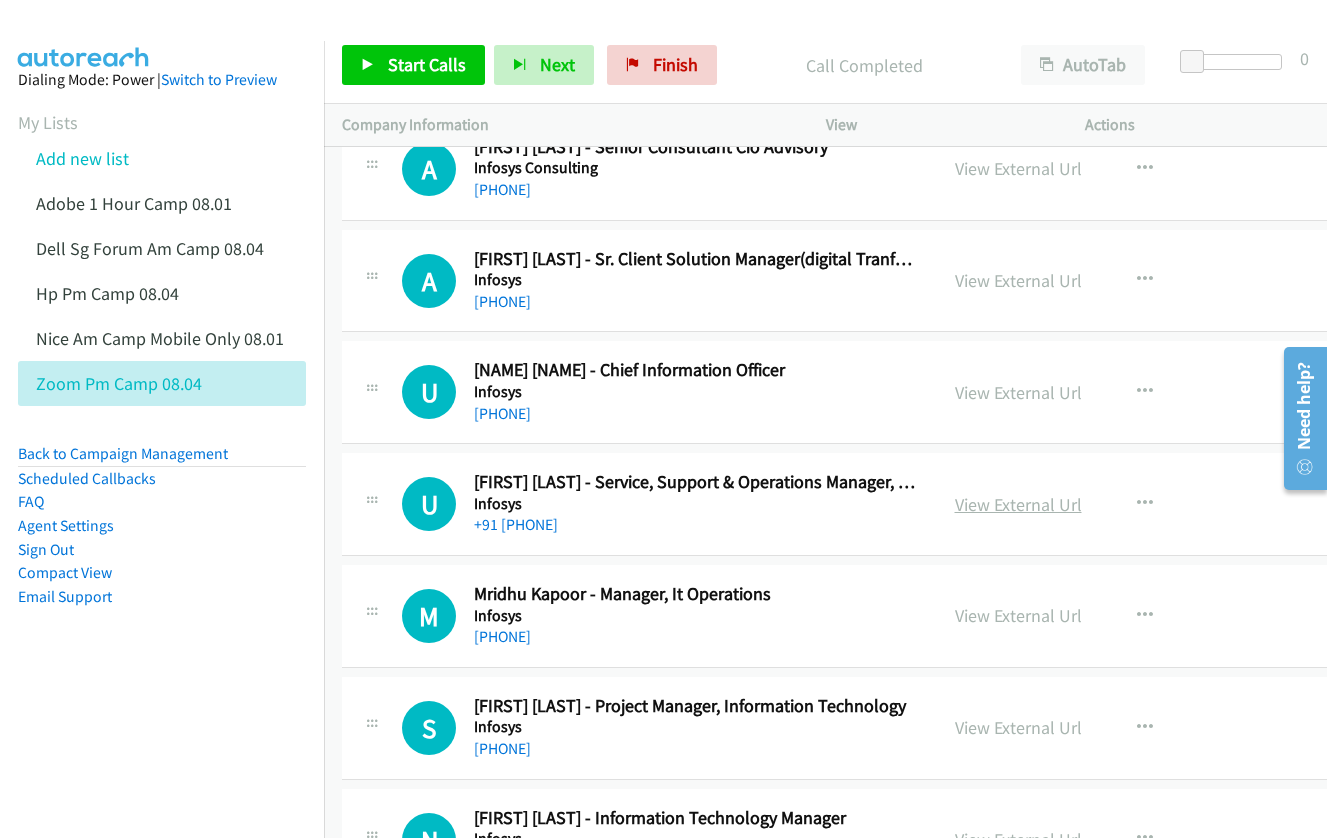 click on "View External Url" at bounding box center [1018, 504] 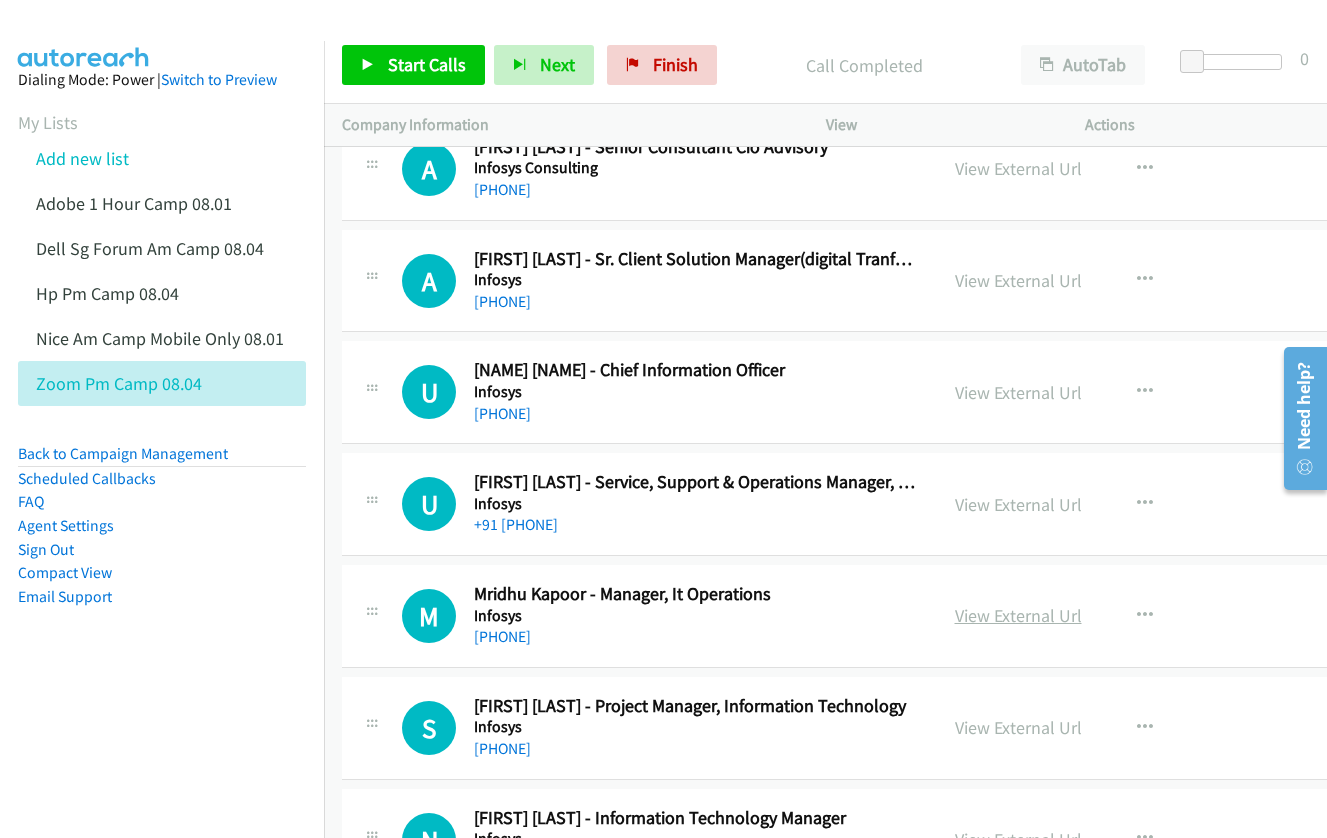 click on "View External Url" at bounding box center [1018, 615] 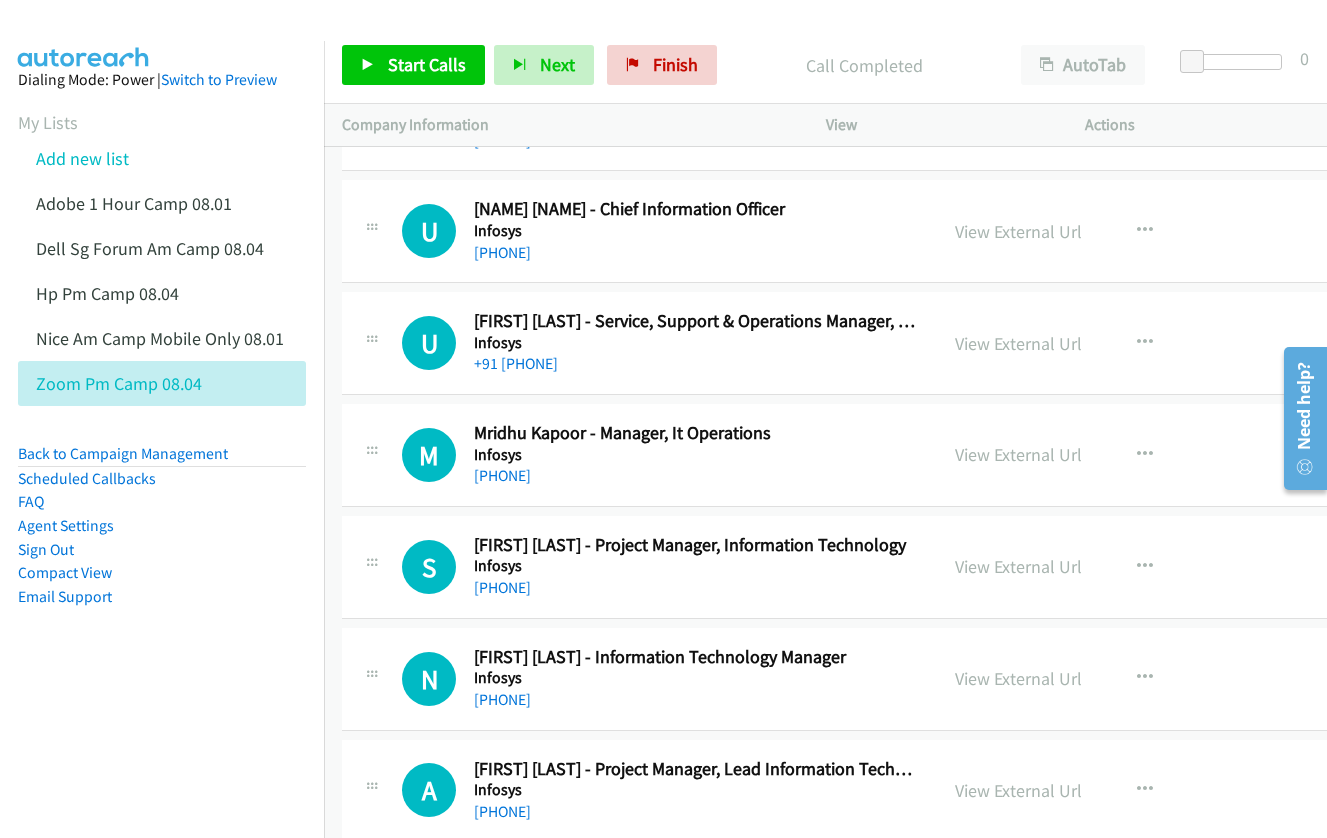 scroll, scrollTop: 6000, scrollLeft: 0, axis: vertical 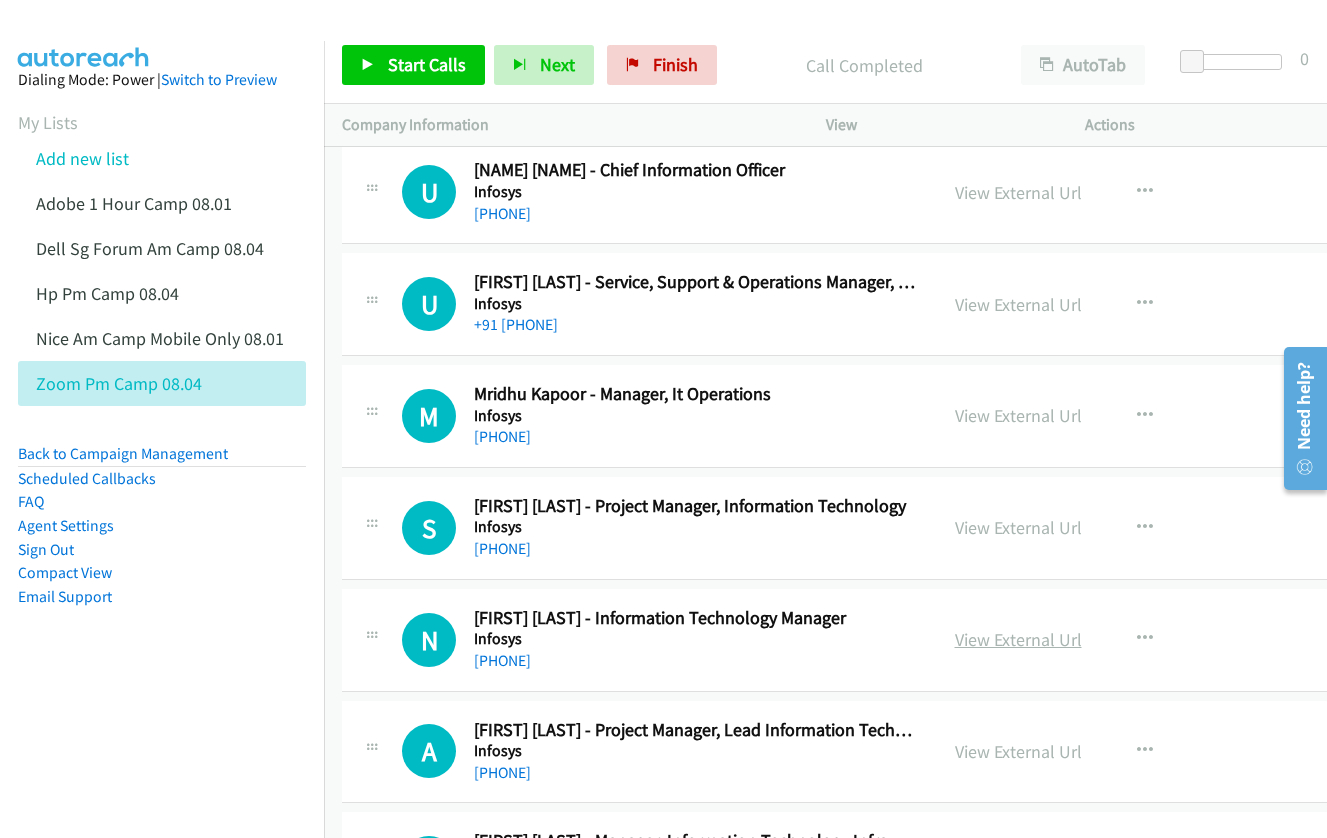 click on "View External Url" at bounding box center (1018, 639) 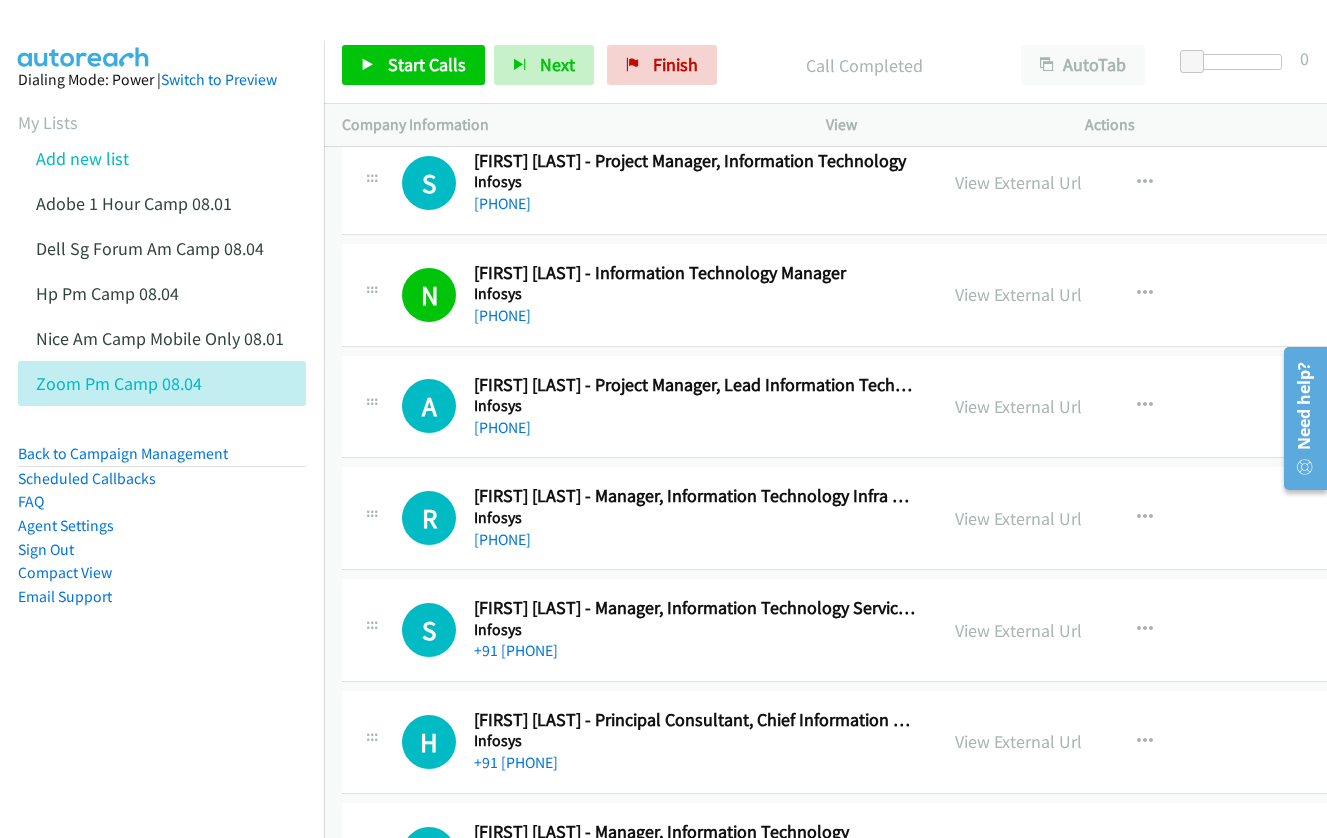 scroll, scrollTop: 6400, scrollLeft: 0, axis: vertical 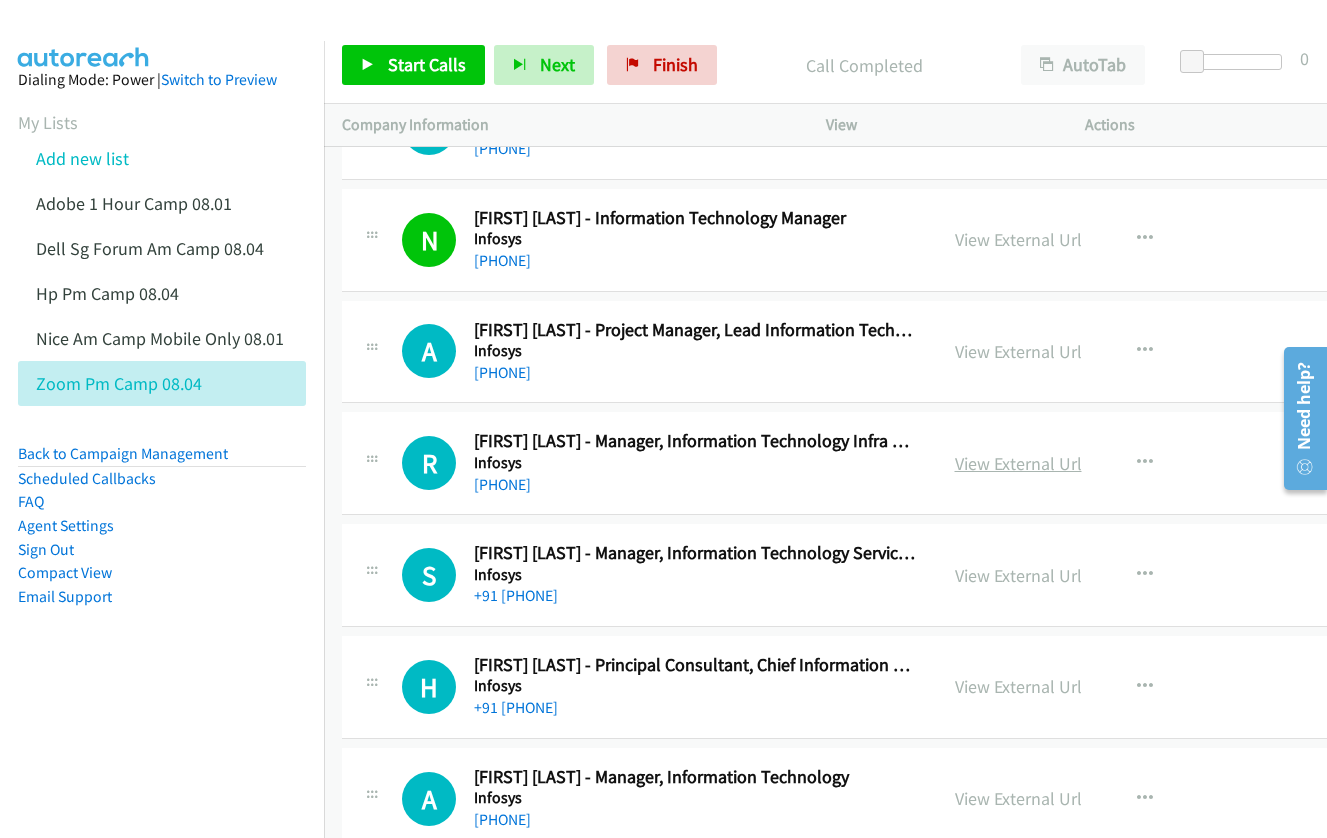 click on "View External Url" at bounding box center [1018, 463] 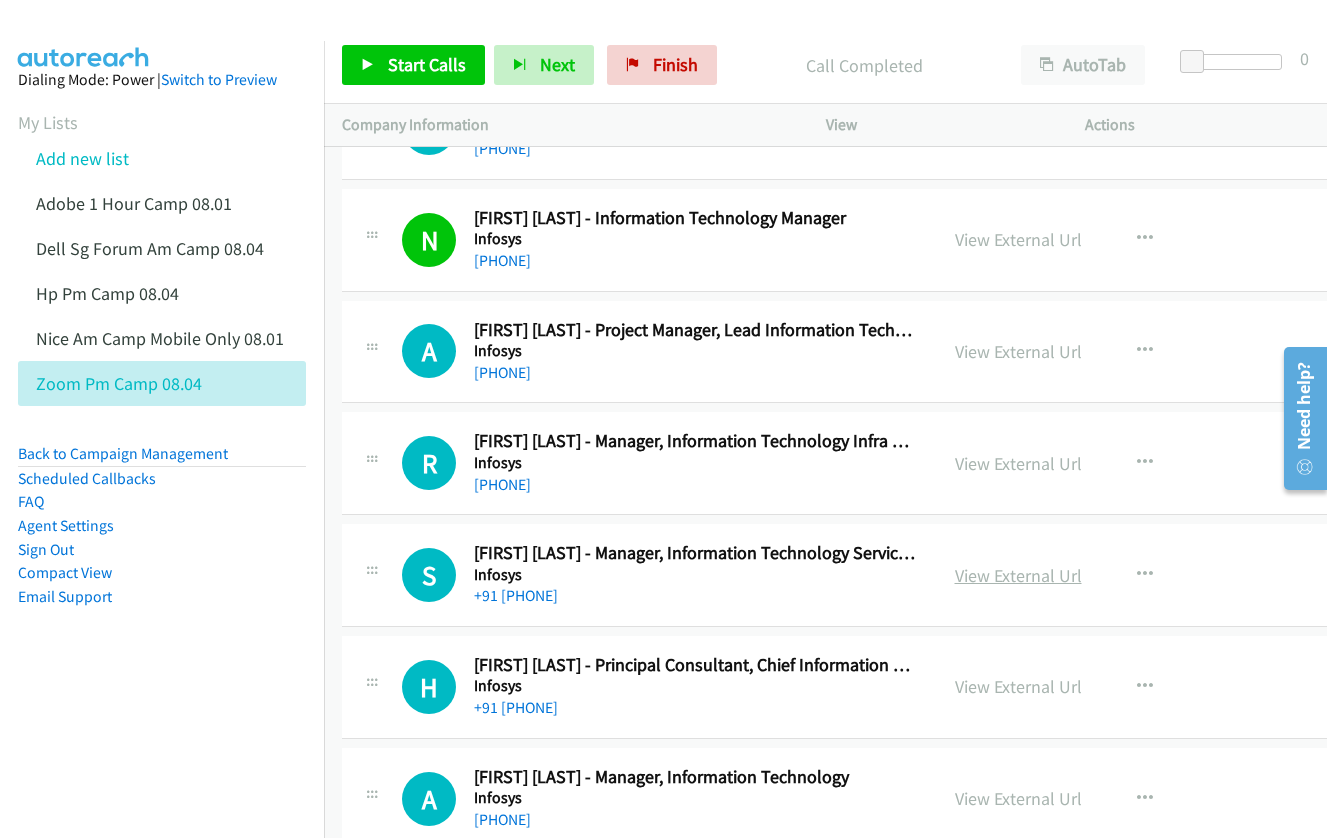 click on "View External Url" at bounding box center (1018, 575) 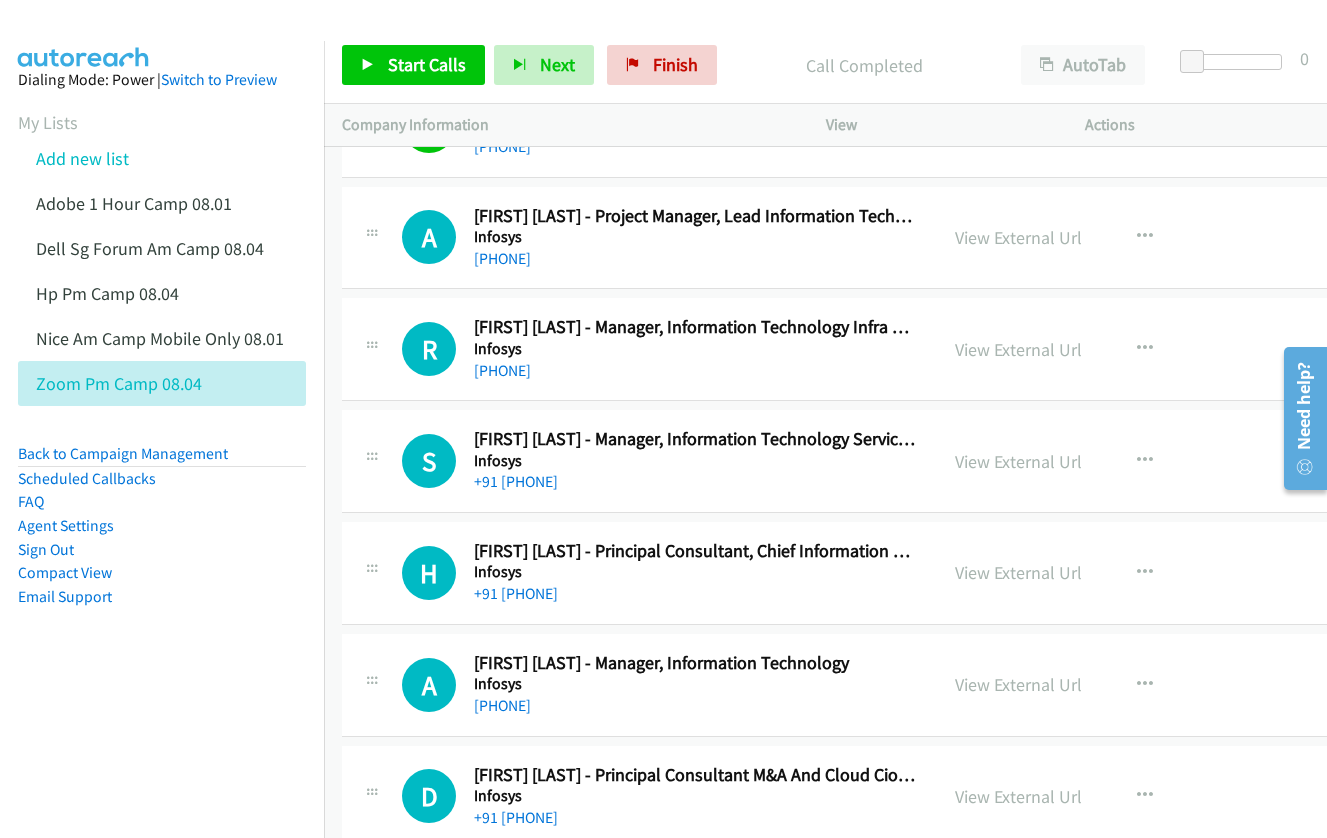 scroll, scrollTop: 6600, scrollLeft: 0, axis: vertical 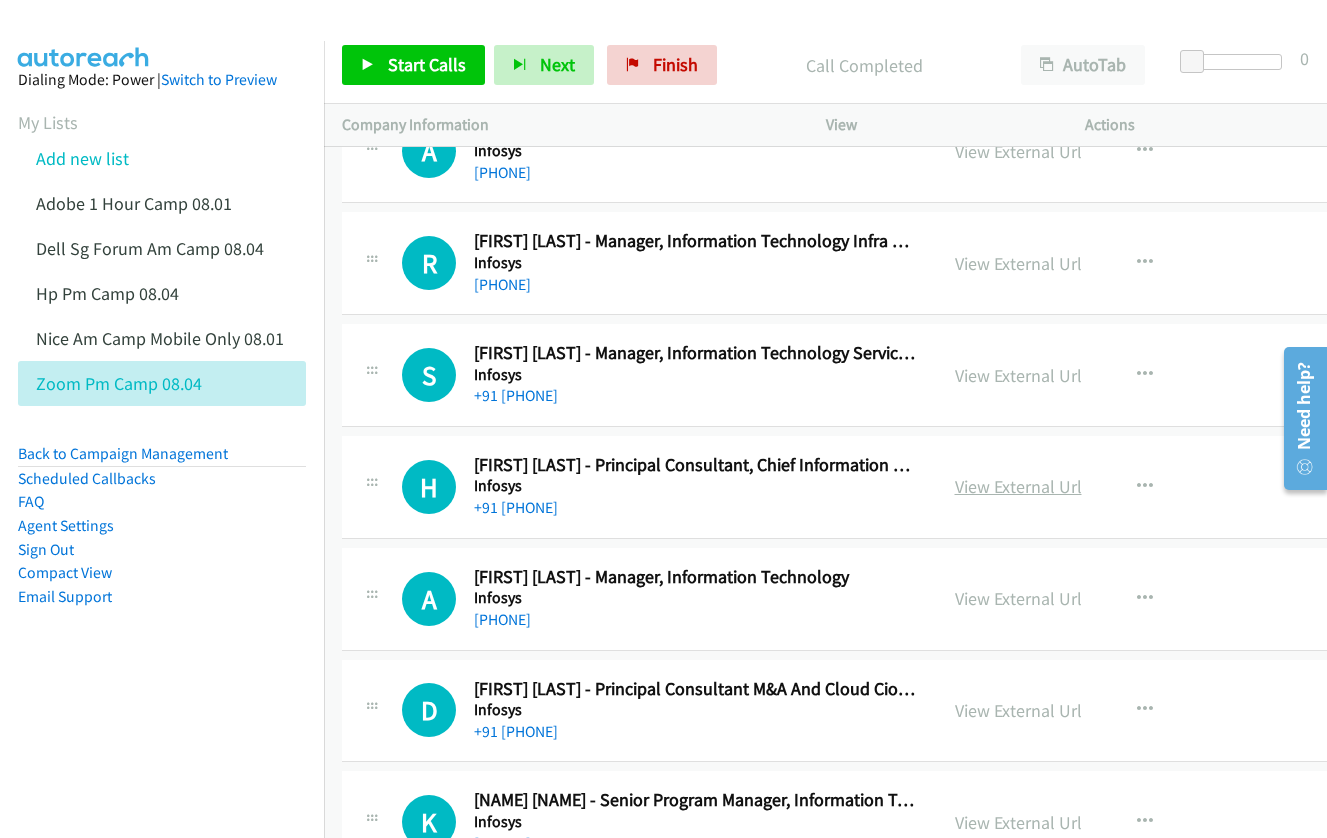 click on "View External Url" at bounding box center (1018, 486) 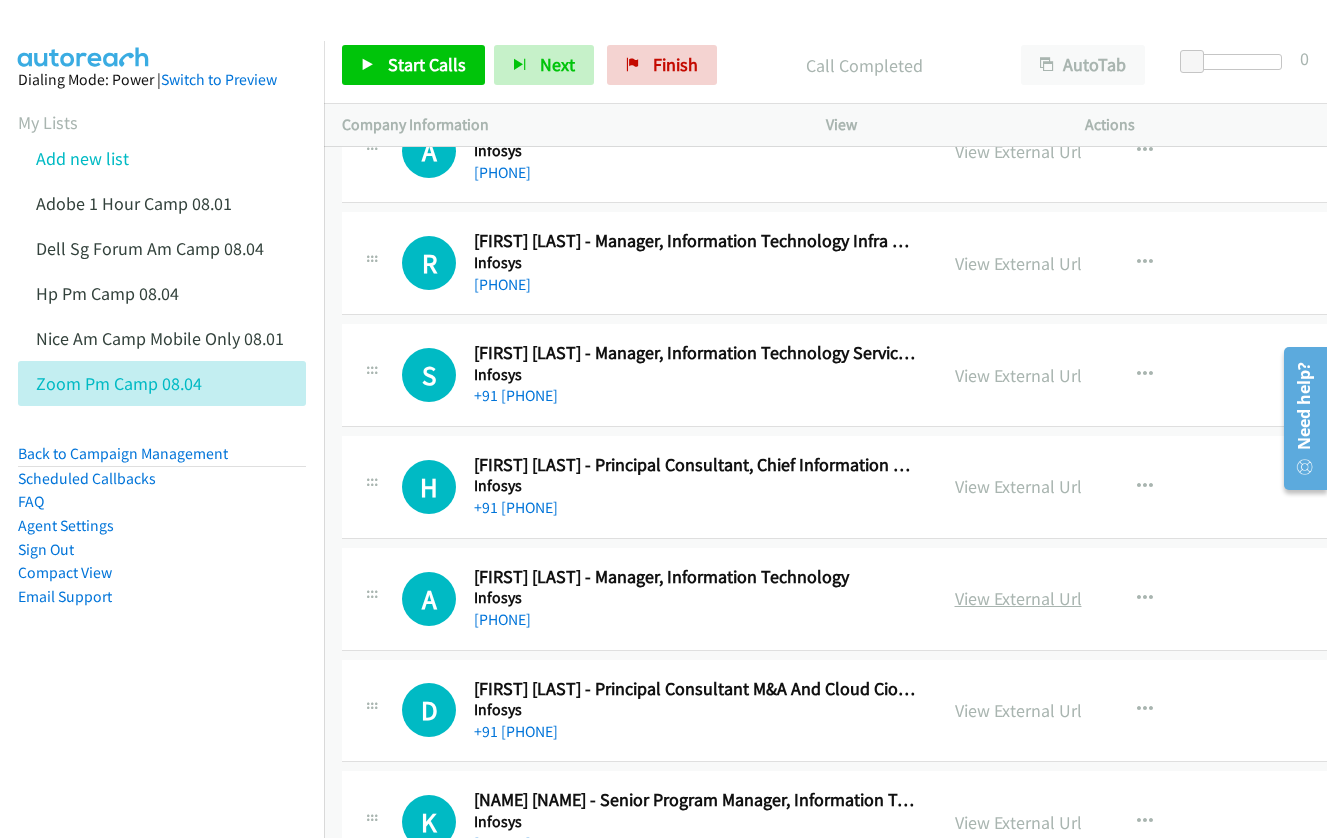 click on "View External Url" at bounding box center (1018, 598) 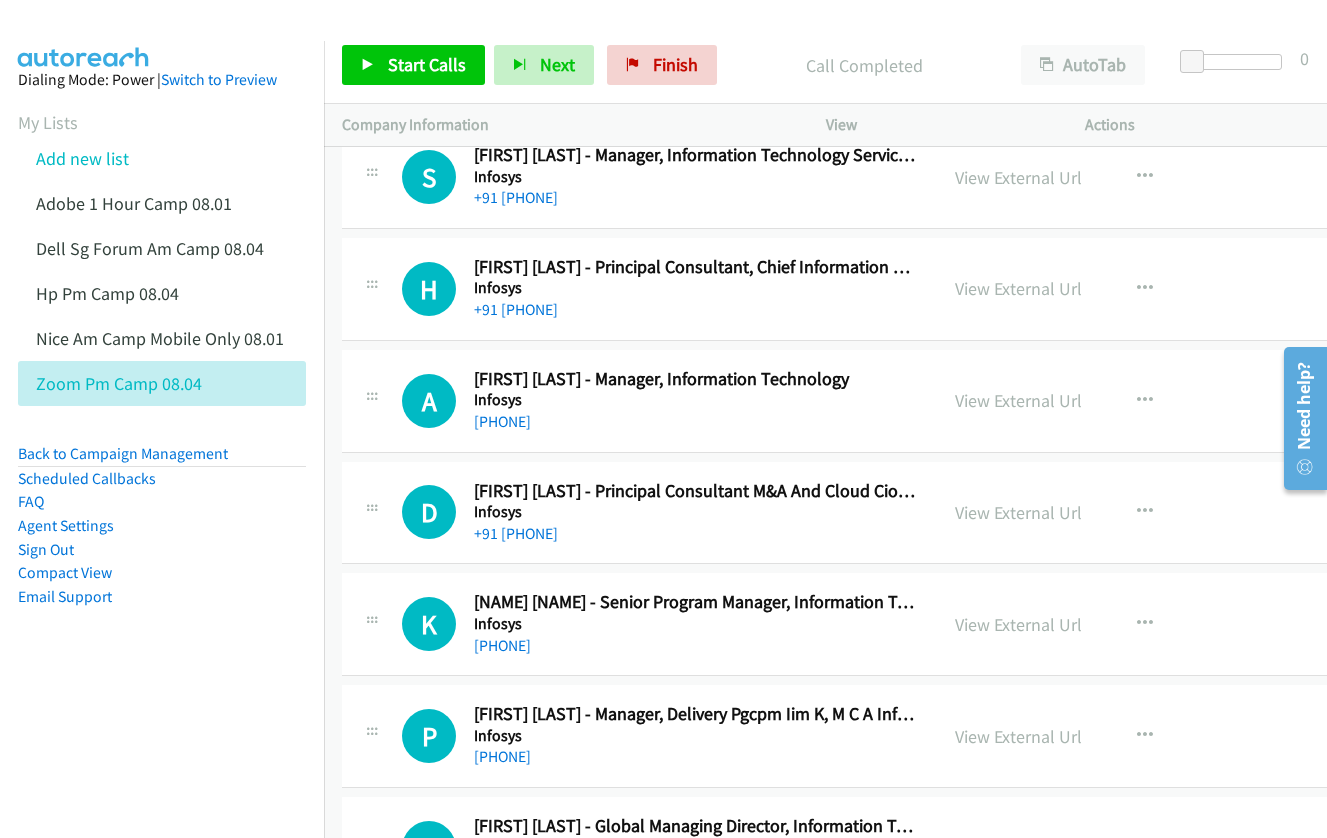 scroll, scrollTop: 6800, scrollLeft: 0, axis: vertical 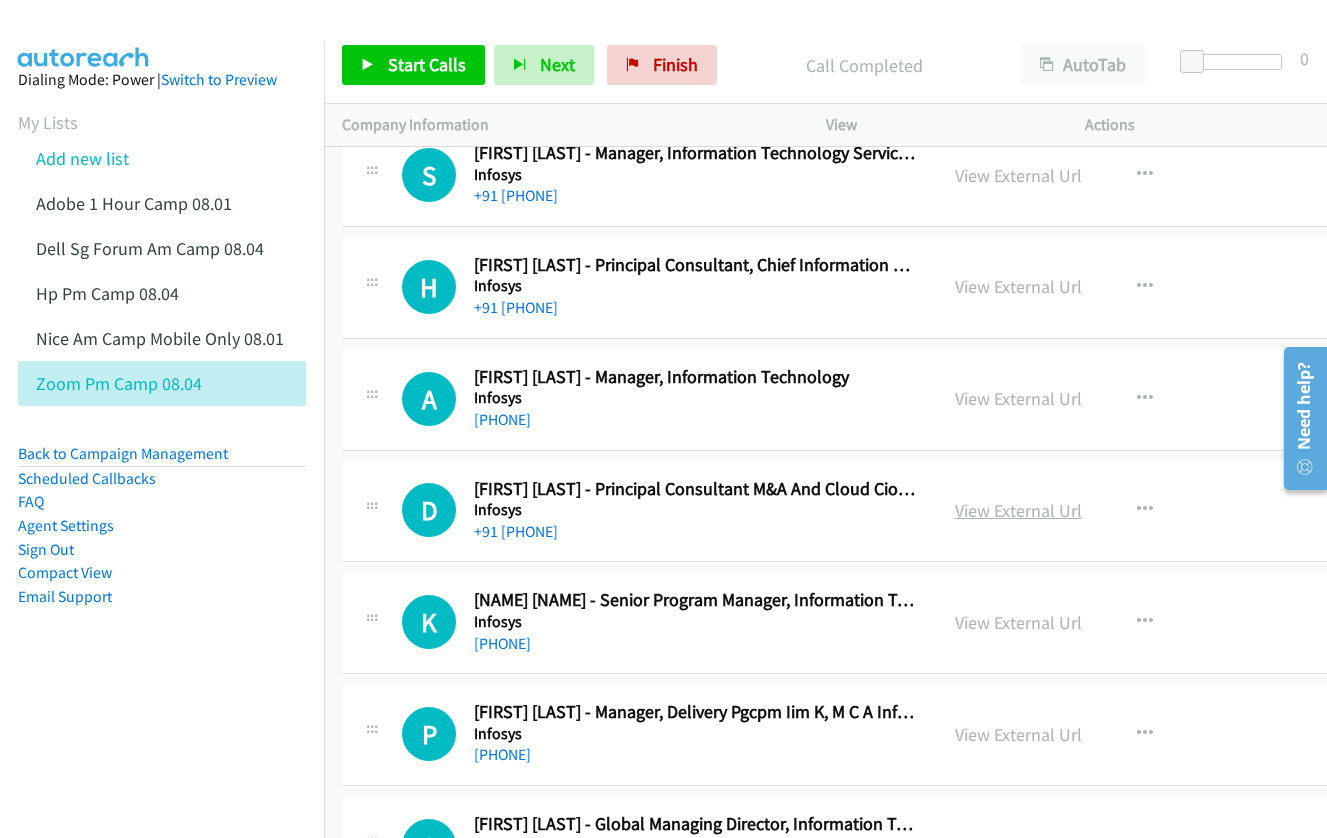 click on "View External Url" at bounding box center (1018, 510) 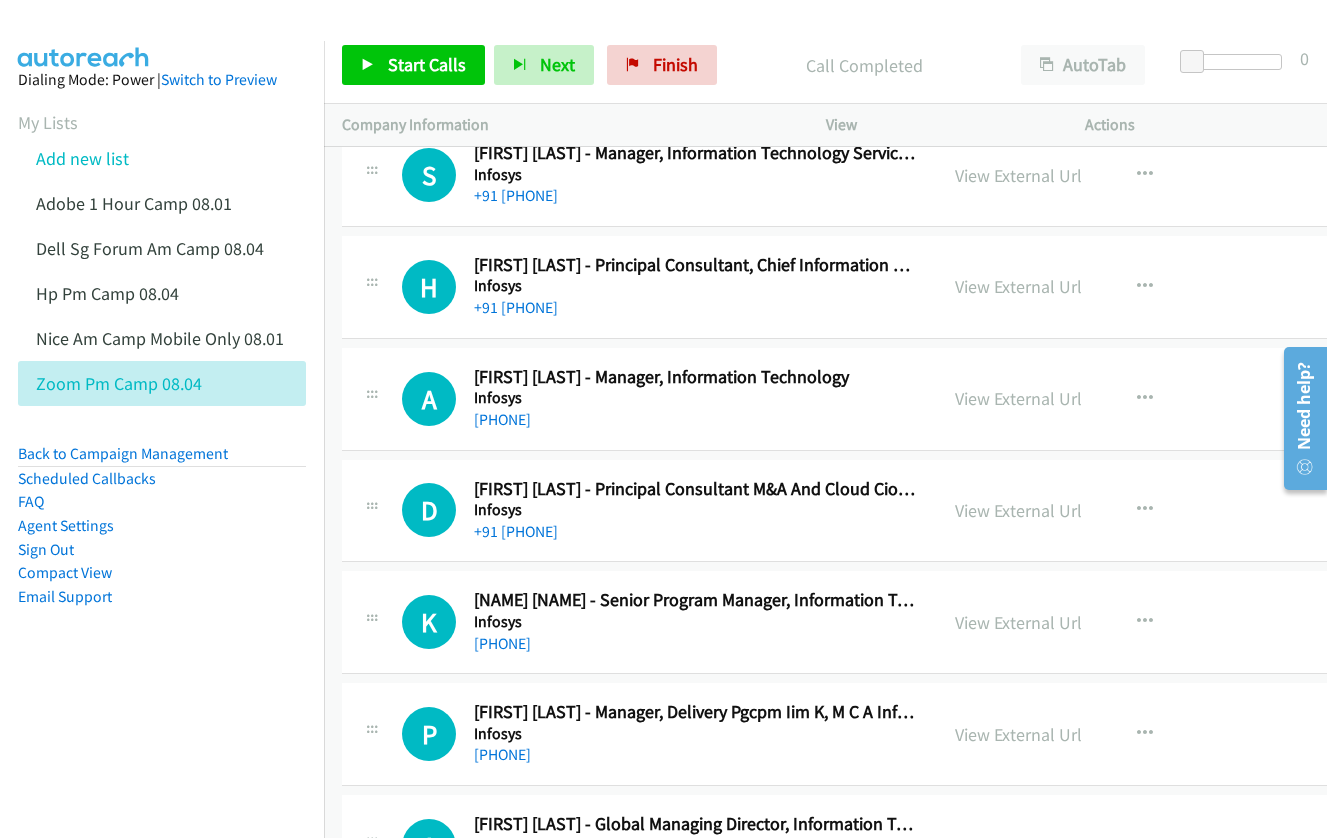 drag, startPoint x: 1052, startPoint y: 624, endPoint x: 857, endPoint y: 583, distance: 199.26364 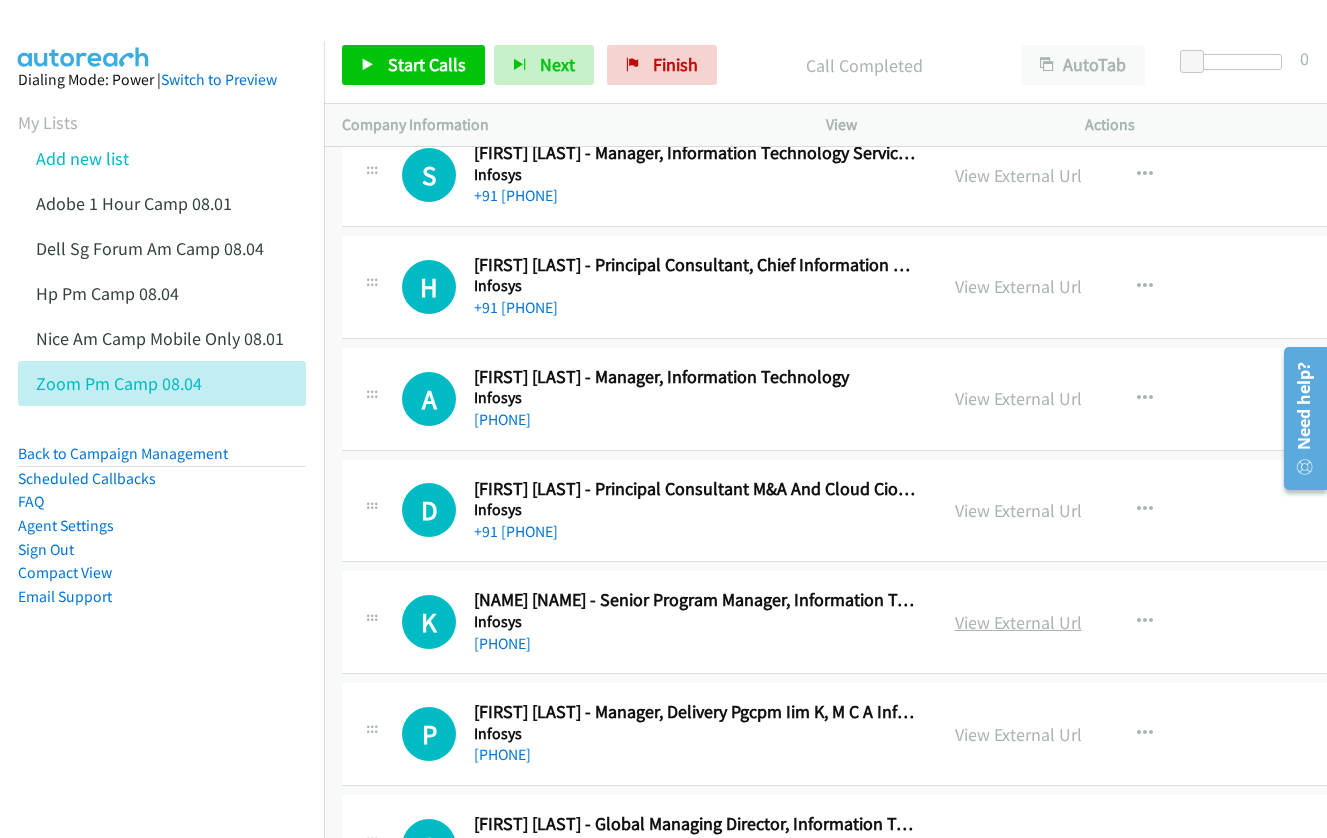 click on "View External Url" at bounding box center [1018, 622] 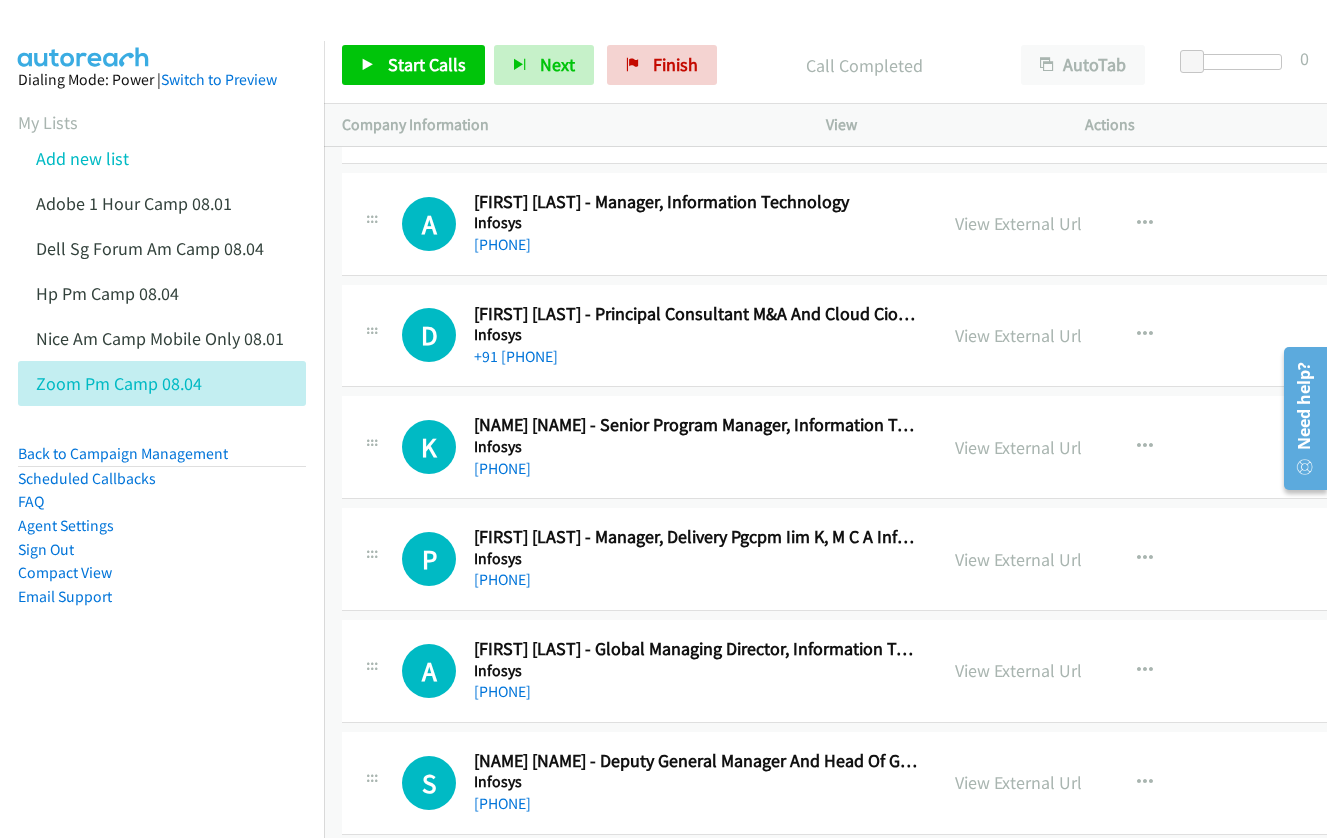 scroll, scrollTop: 7000, scrollLeft: 0, axis: vertical 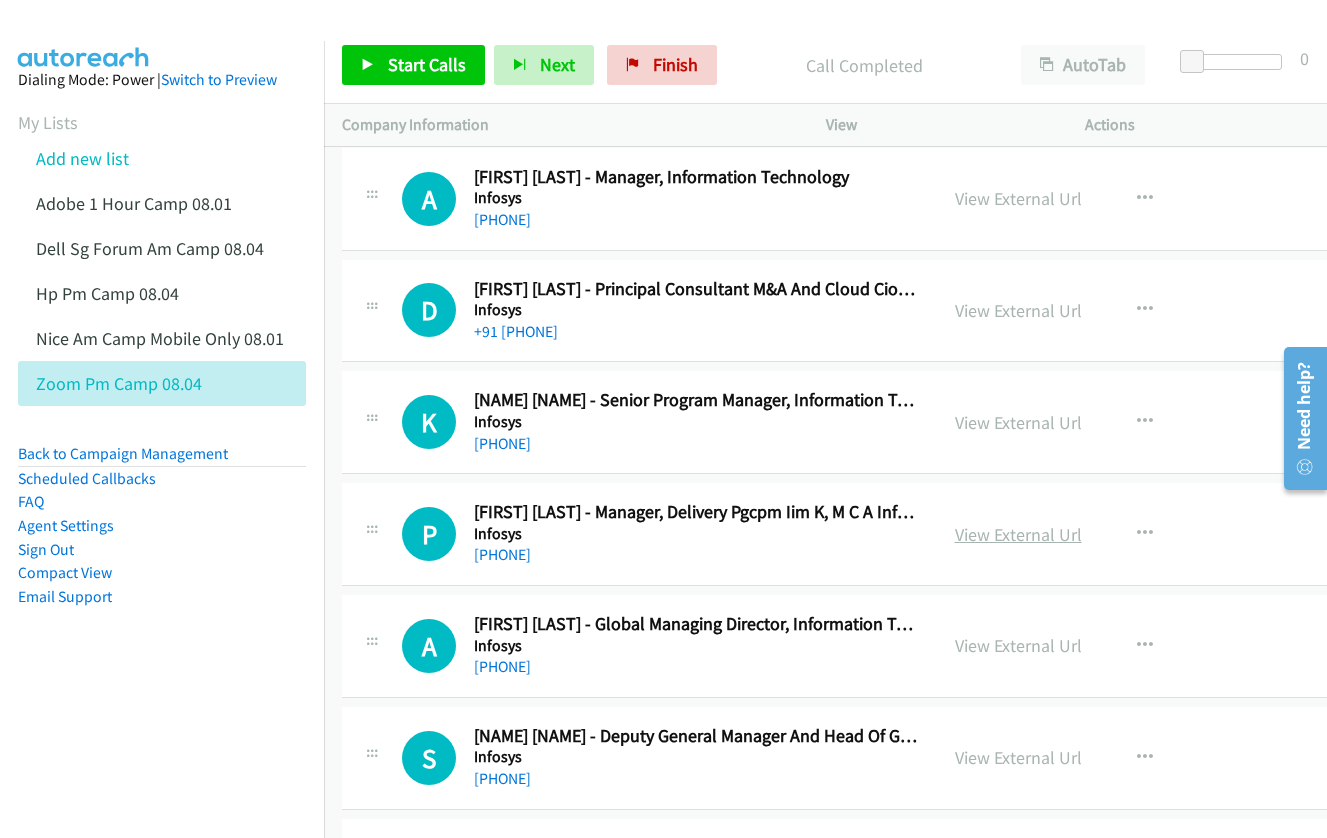 click on "View External Url" at bounding box center (1018, 534) 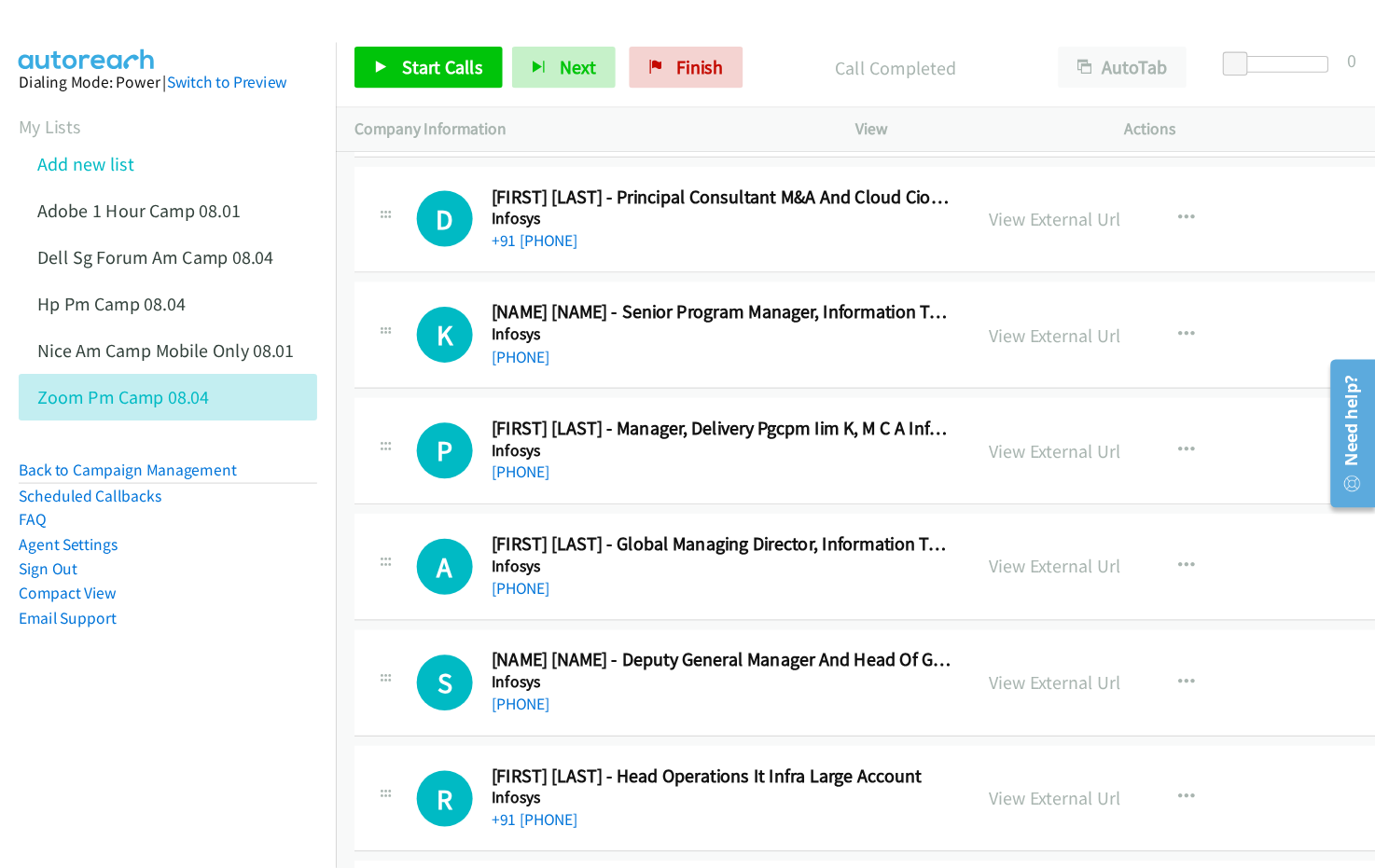 scroll, scrollTop: 6620, scrollLeft: 0, axis: vertical 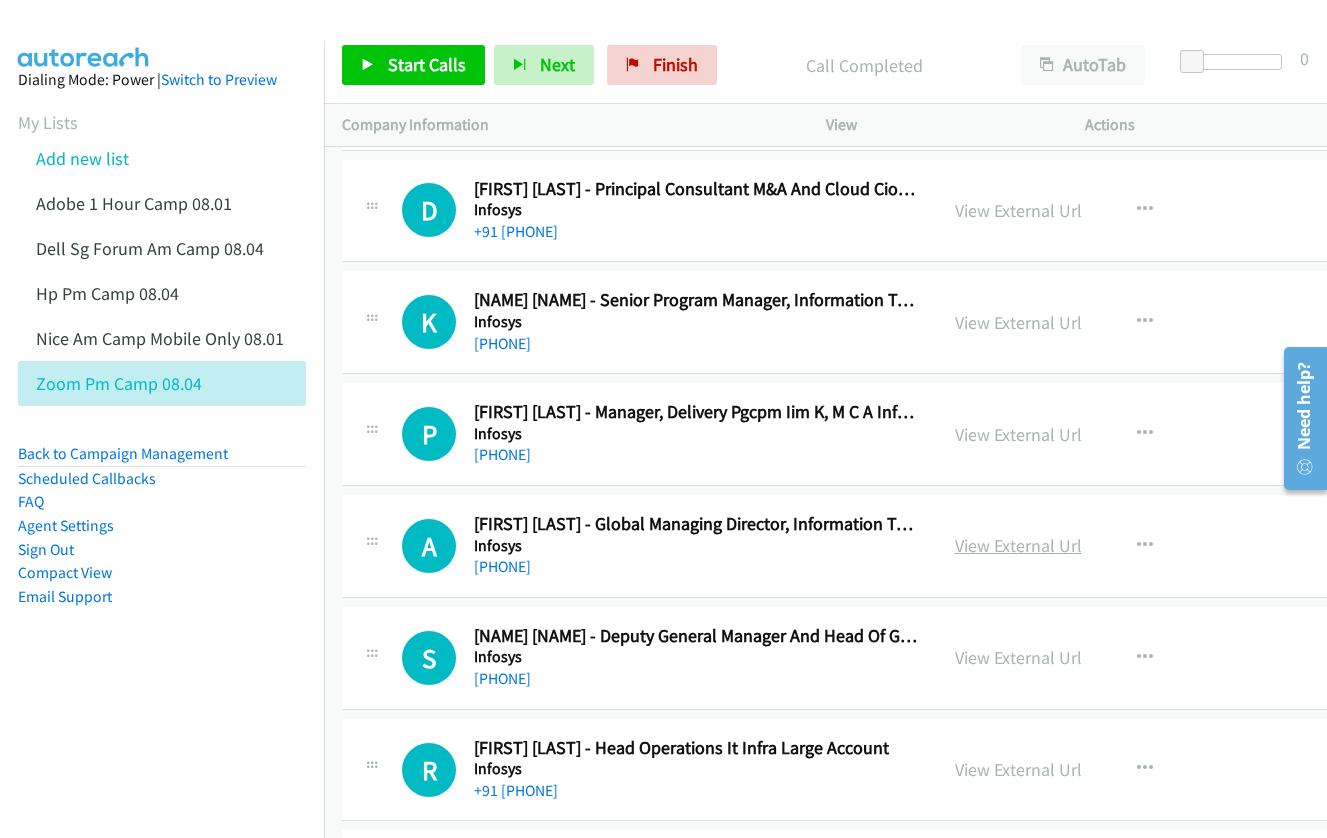 click on "View External Url" at bounding box center (1018, 545) 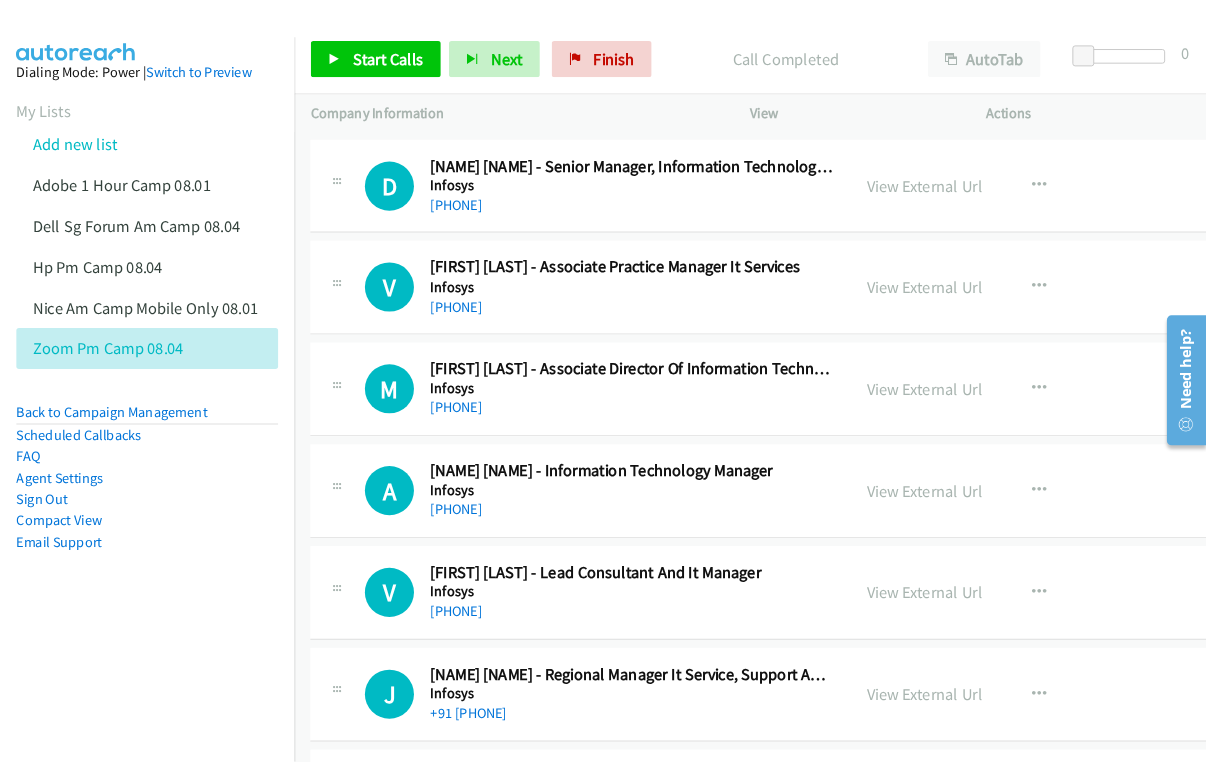scroll, scrollTop: 8000, scrollLeft: 0, axis: vertical 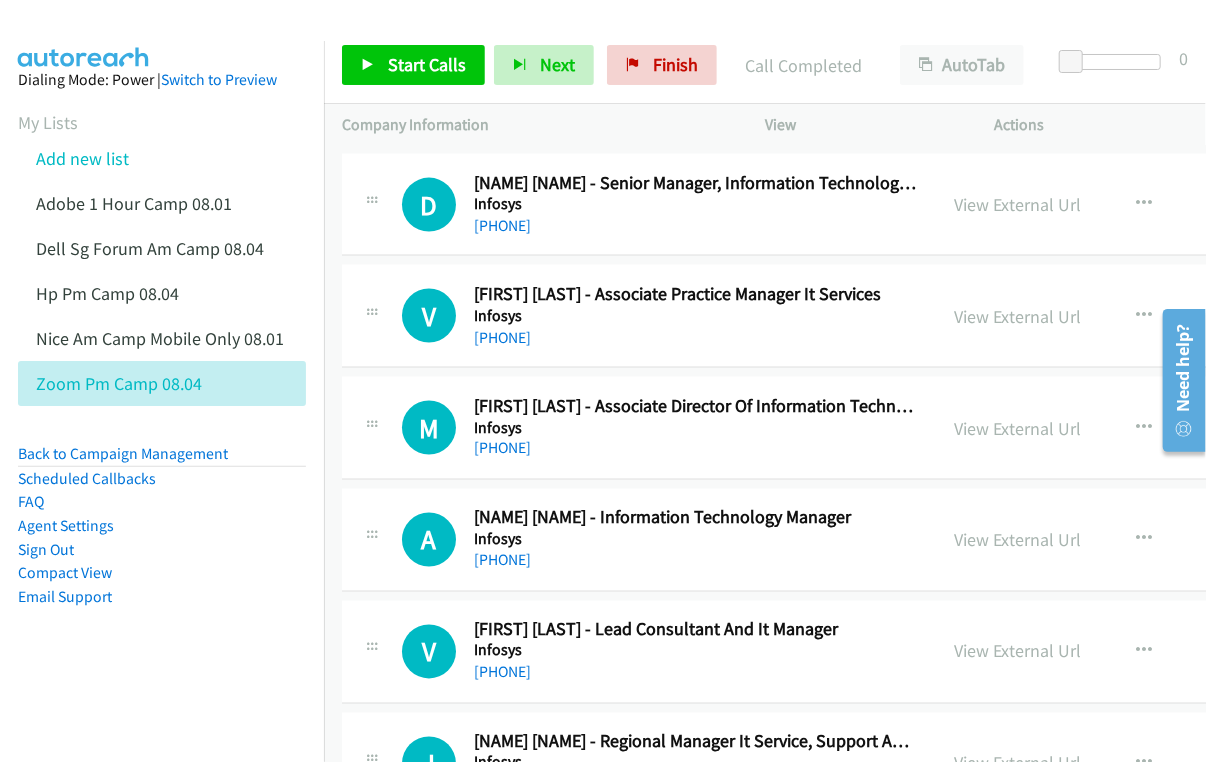 drag, startPoint x: 249, startPoint y: 599, endPoint x: 329, endPoint y: 601, distance: 80.024994 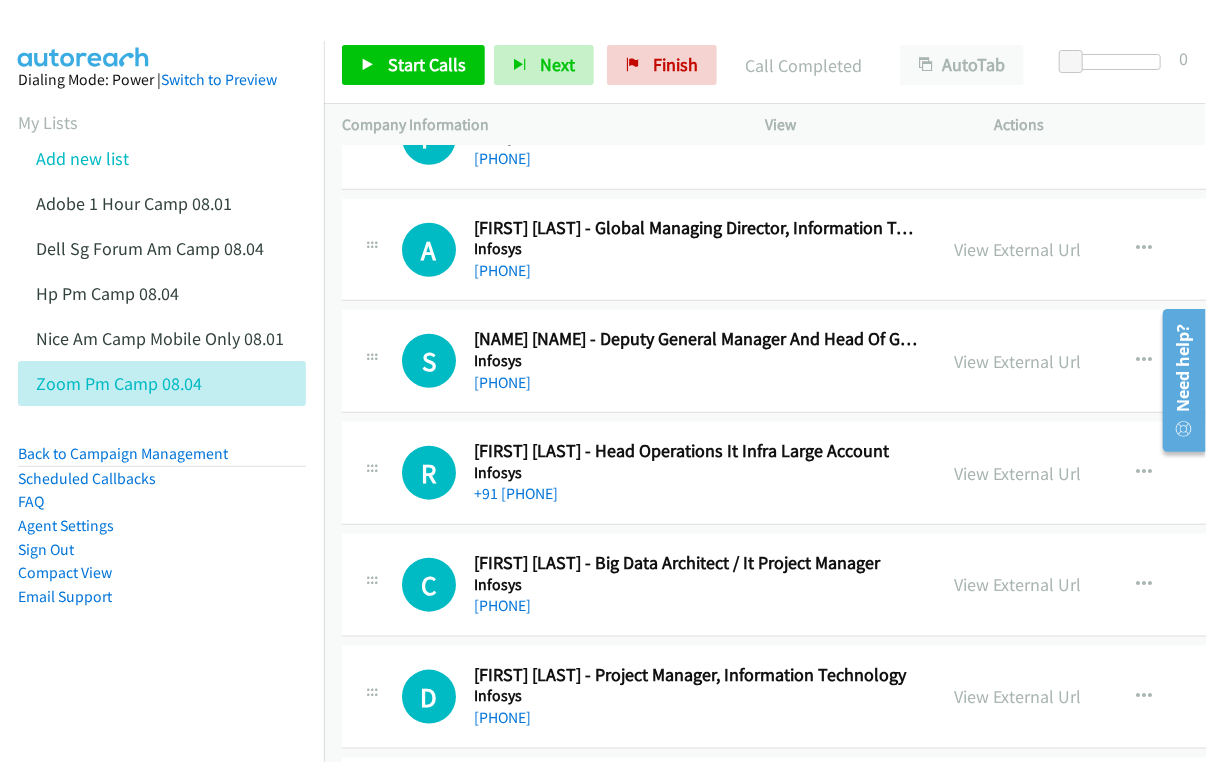 scroll, scrollTop: 7454, scrollLeft: 0, axis: vertical 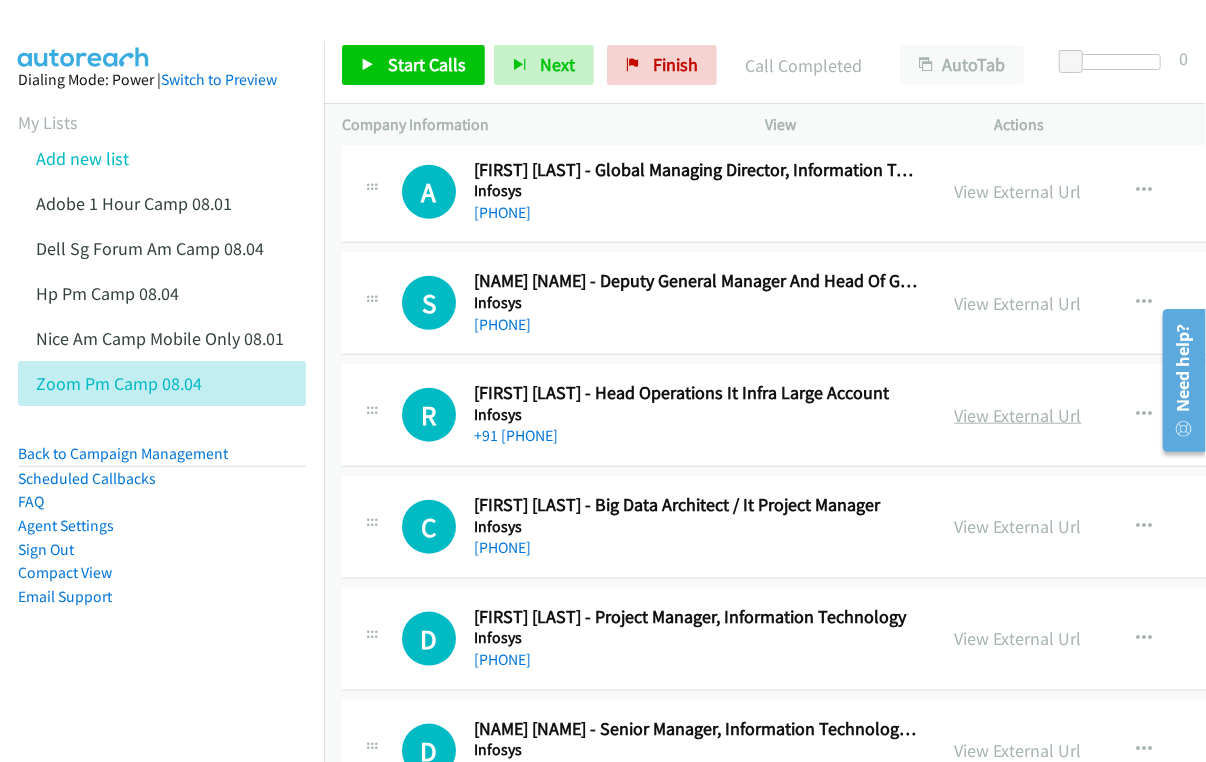 click on "View External Url" at bounding box center [1018, 415] 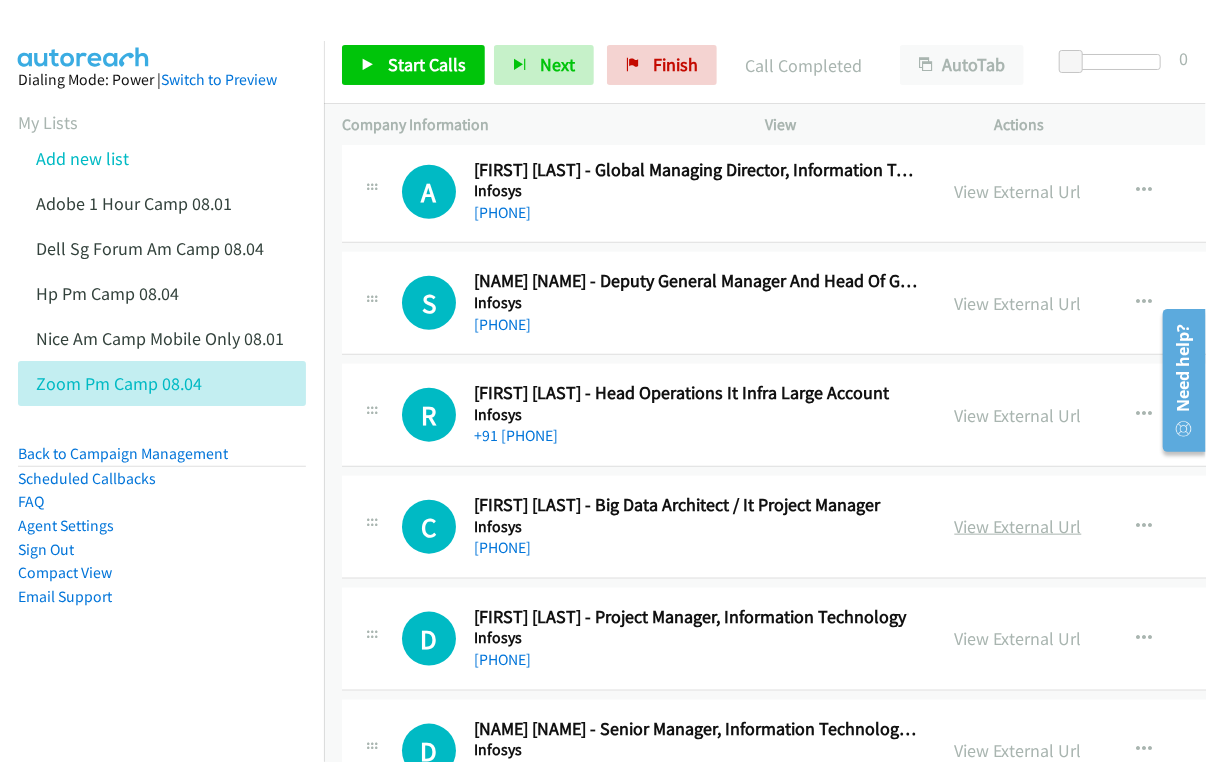 click on "View External Url" at bounding box center [1018, 526] 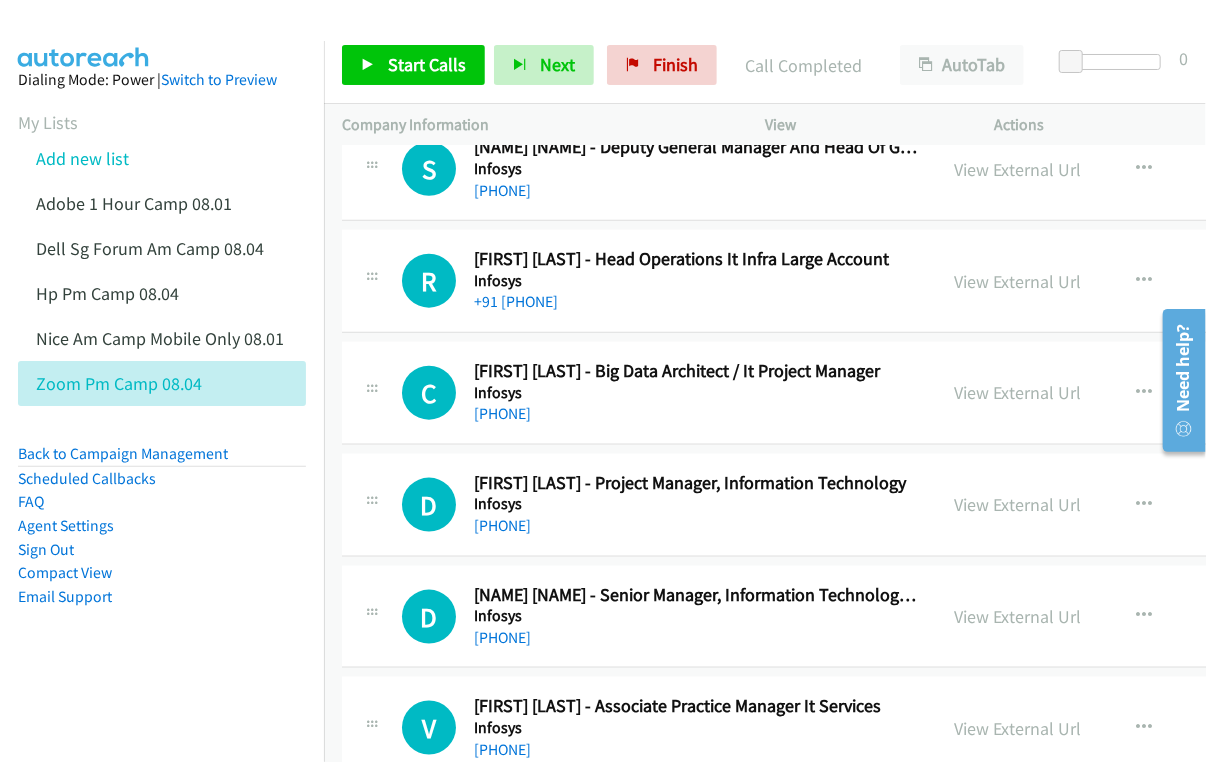 scroll, scrollTop: 7636, scrollLeft: 0, axis: vertical 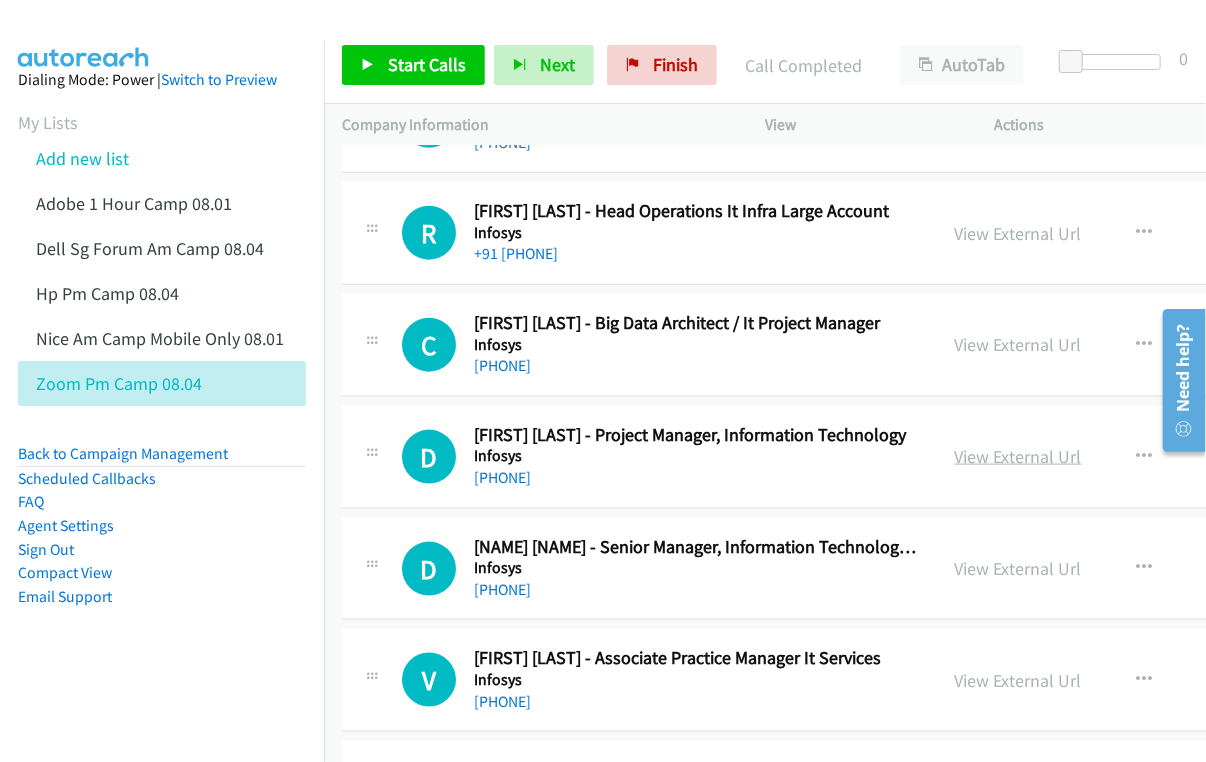 click on "View External Url" at bounding box center (1018, 456) 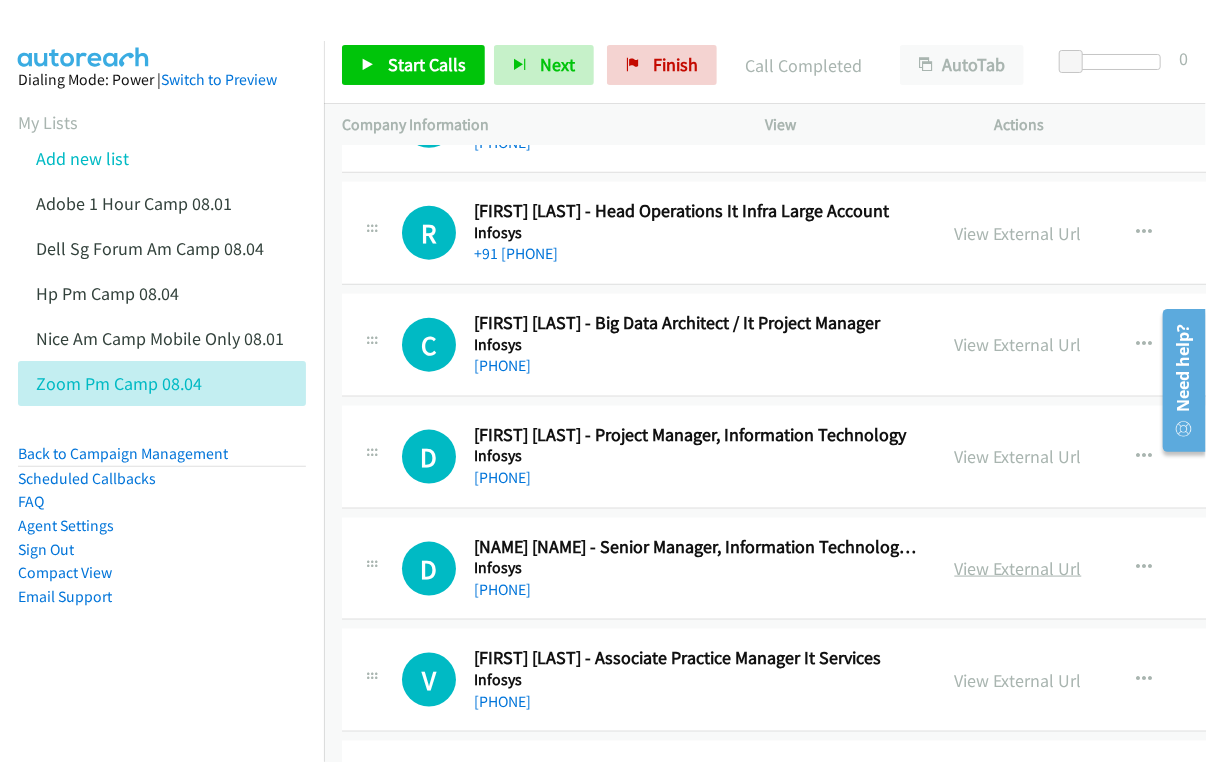 click on "View External Url" at bounding box center (1018, 568) 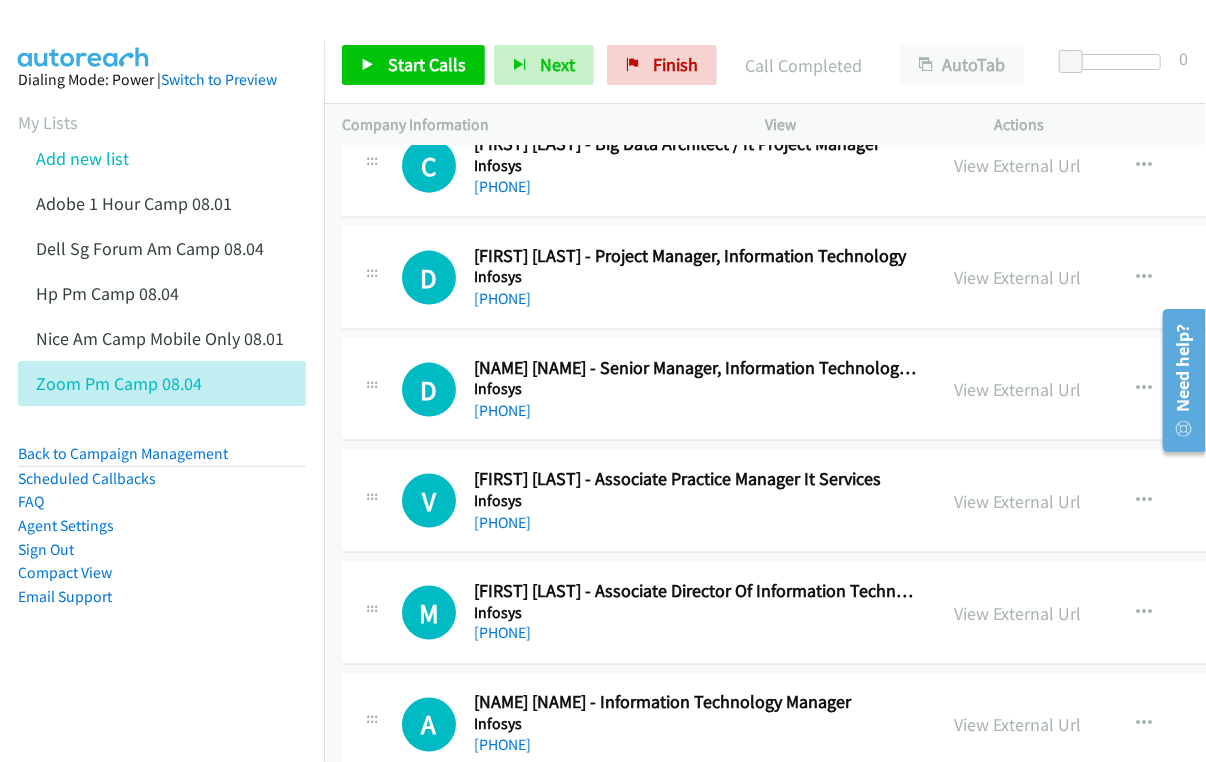 scroll, scrollTop: 7818, scrollLeft: 0, axis: vertical 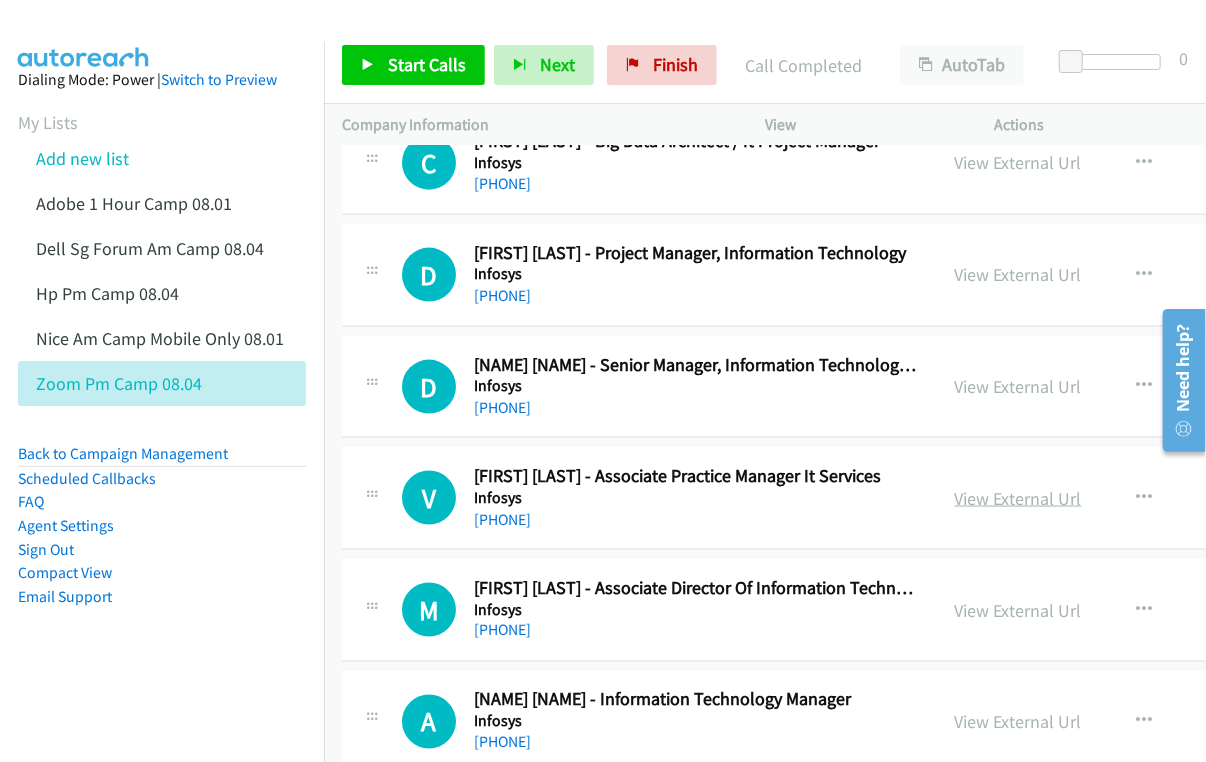 click on "View External Url" at bounding box center [1018, 498] 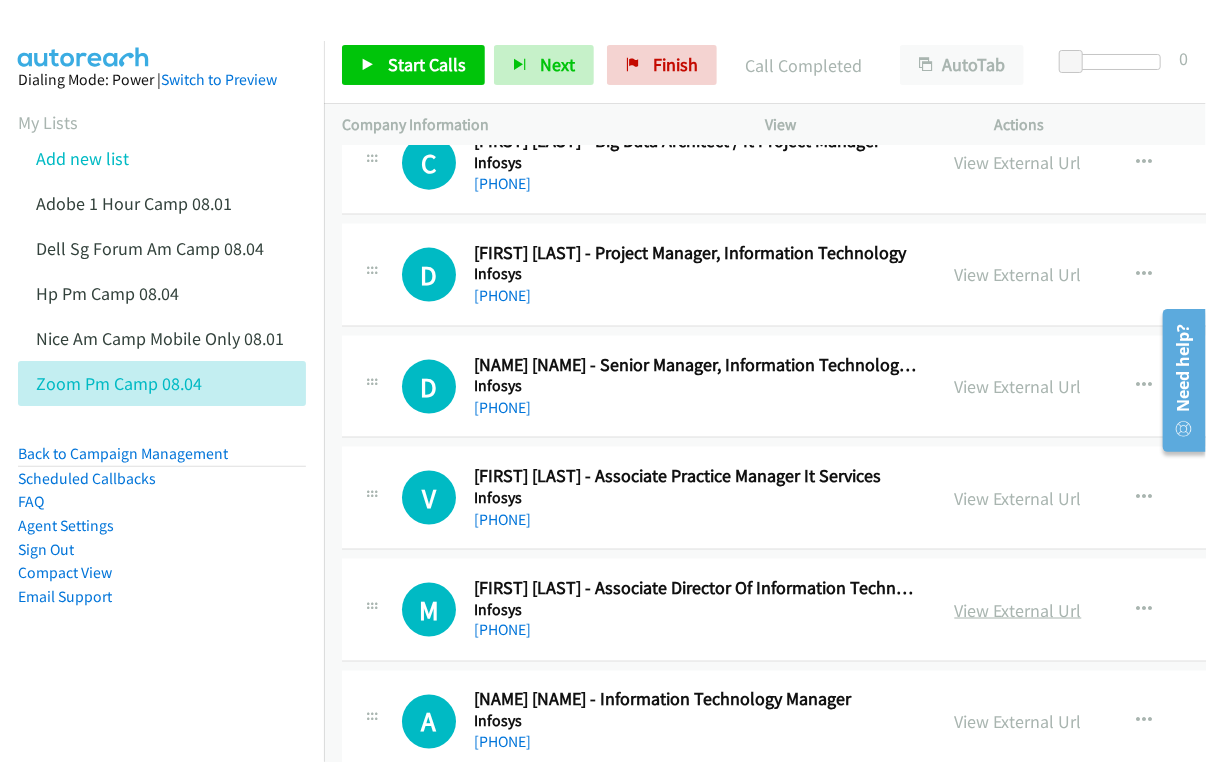 click on "View External Url" at bounding box center (1018, 610) 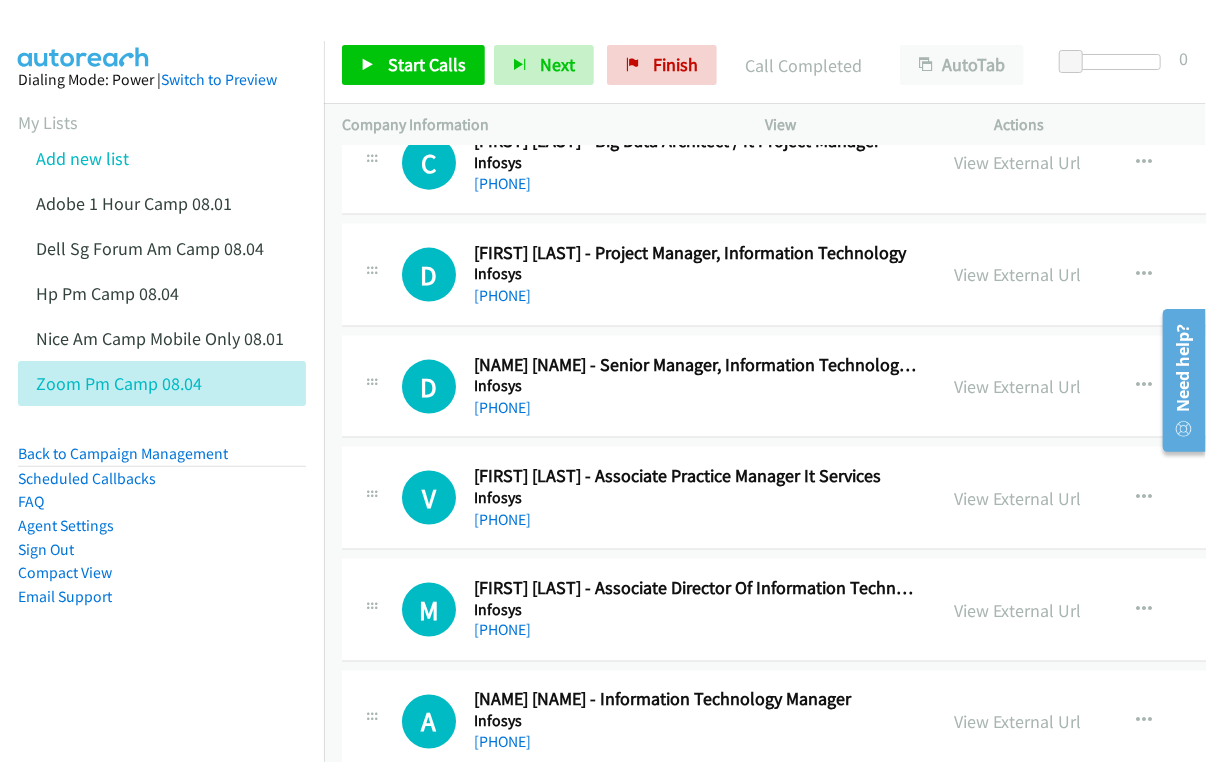 drag, startPoint x: 987, startPoint y: 710, endPoint x: 964, endPoint y: 693, distance: 28.600698 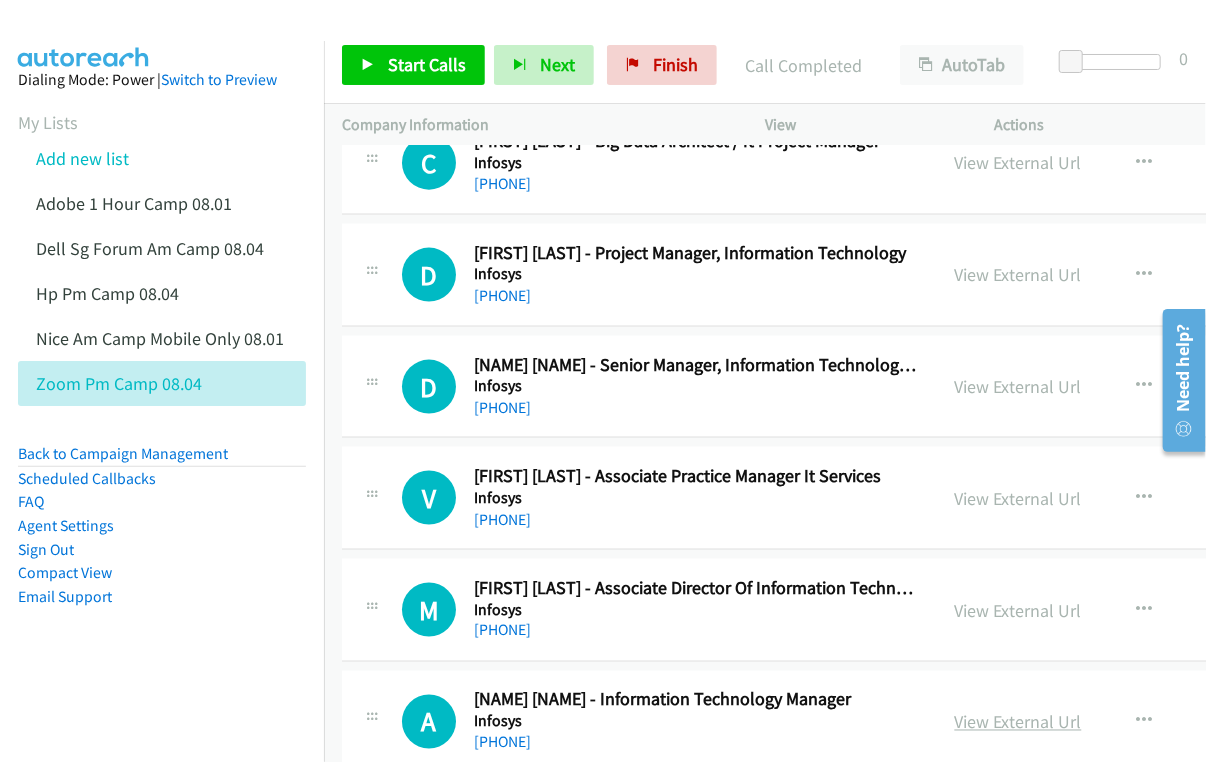click on "View External Url" at bounding box center (1018, 722) 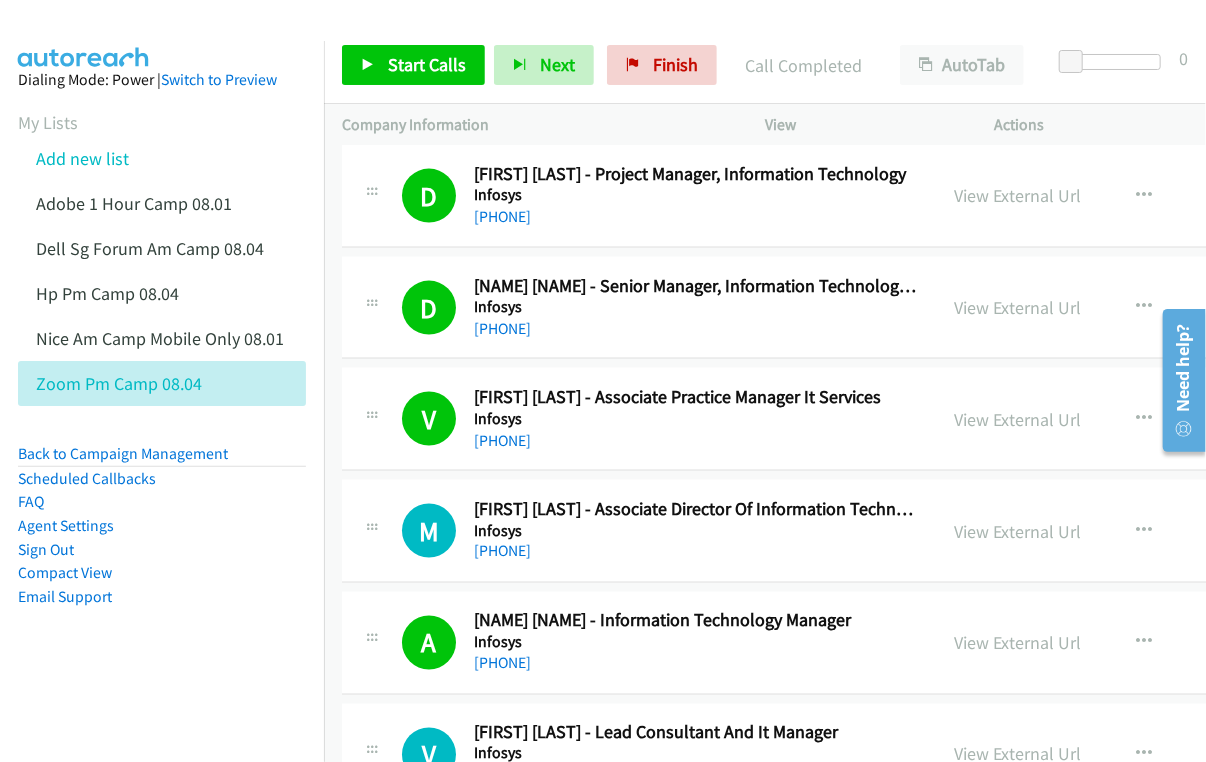 scroll, scrollTop: 7909, scrollLeft: 0, axis: vertical 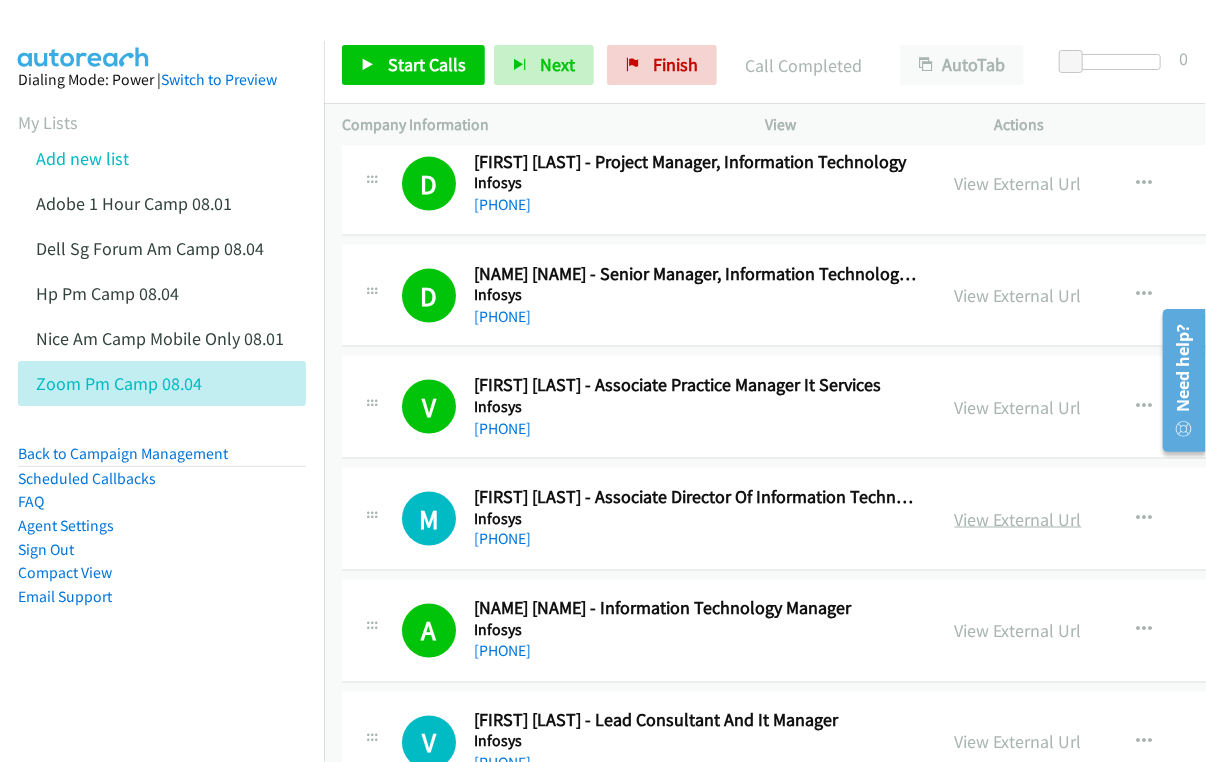click on "View External Url" at bounding box center [1018, 519] 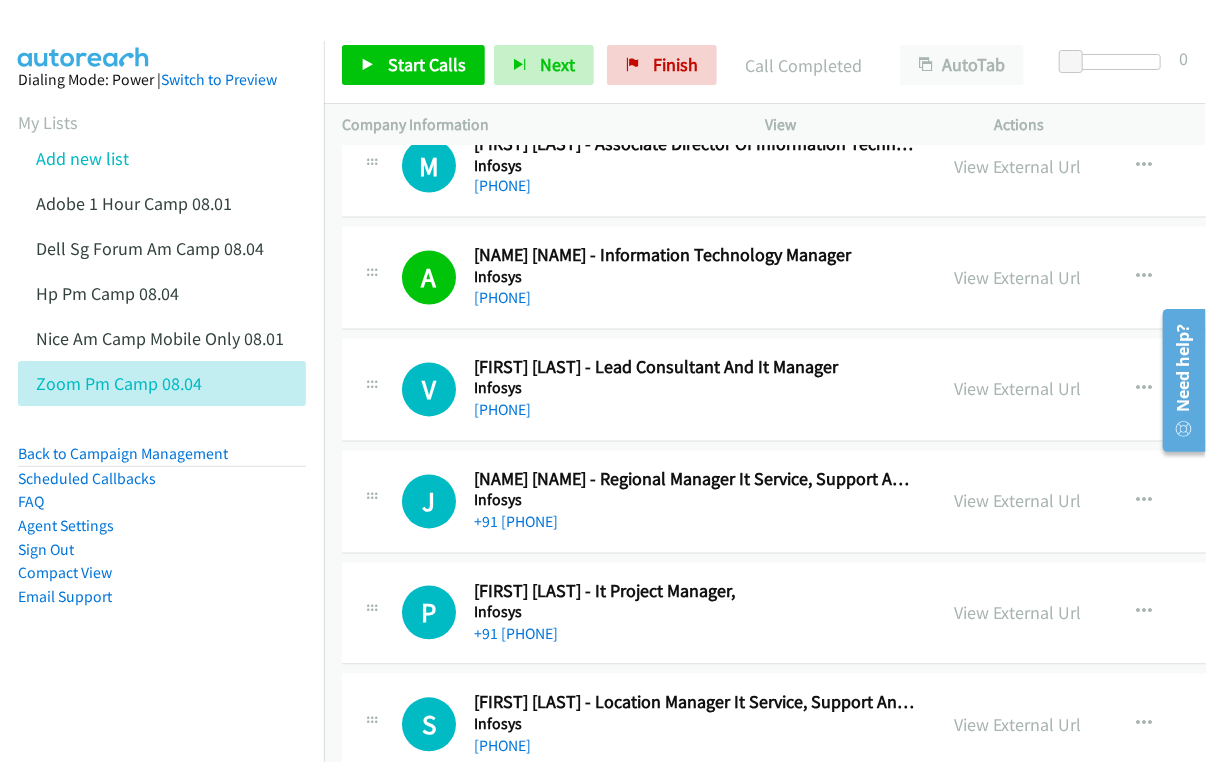 scroll, scrollTop: 8272, scrollLeft: 0, axis: vertical 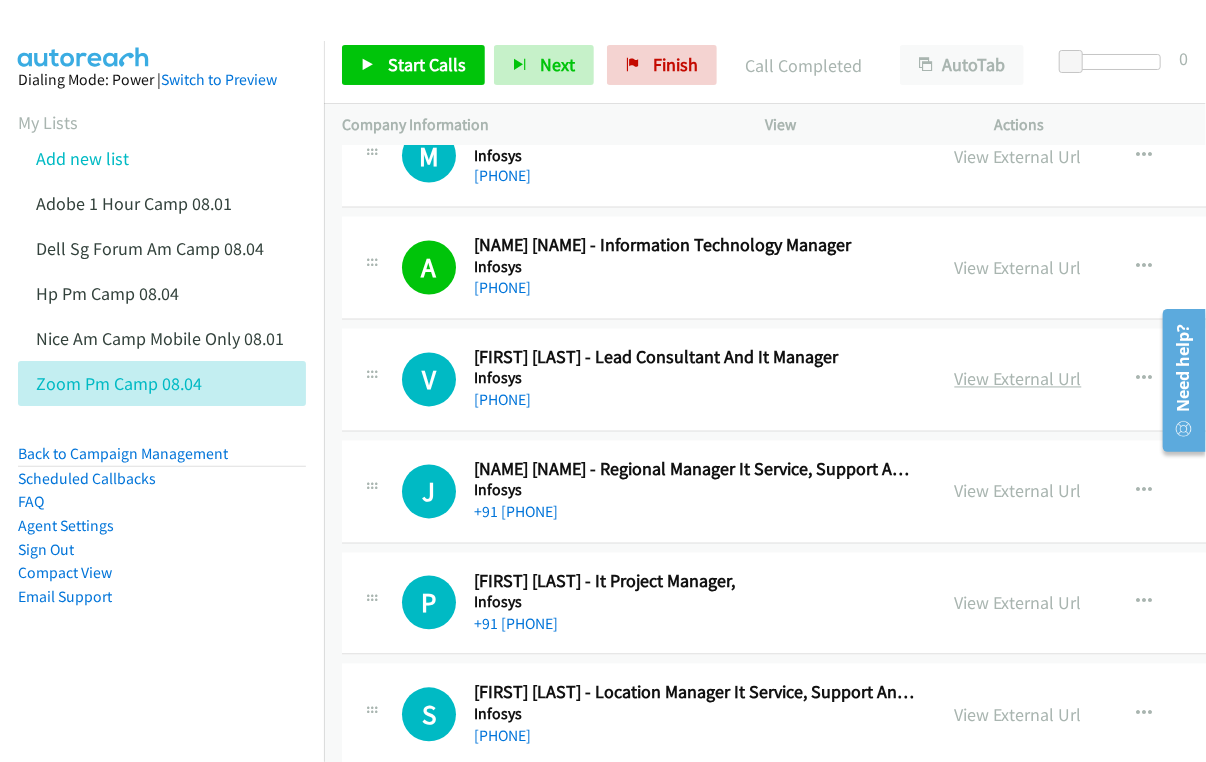 click on "View External Url" at bounding box center [1018, 379] 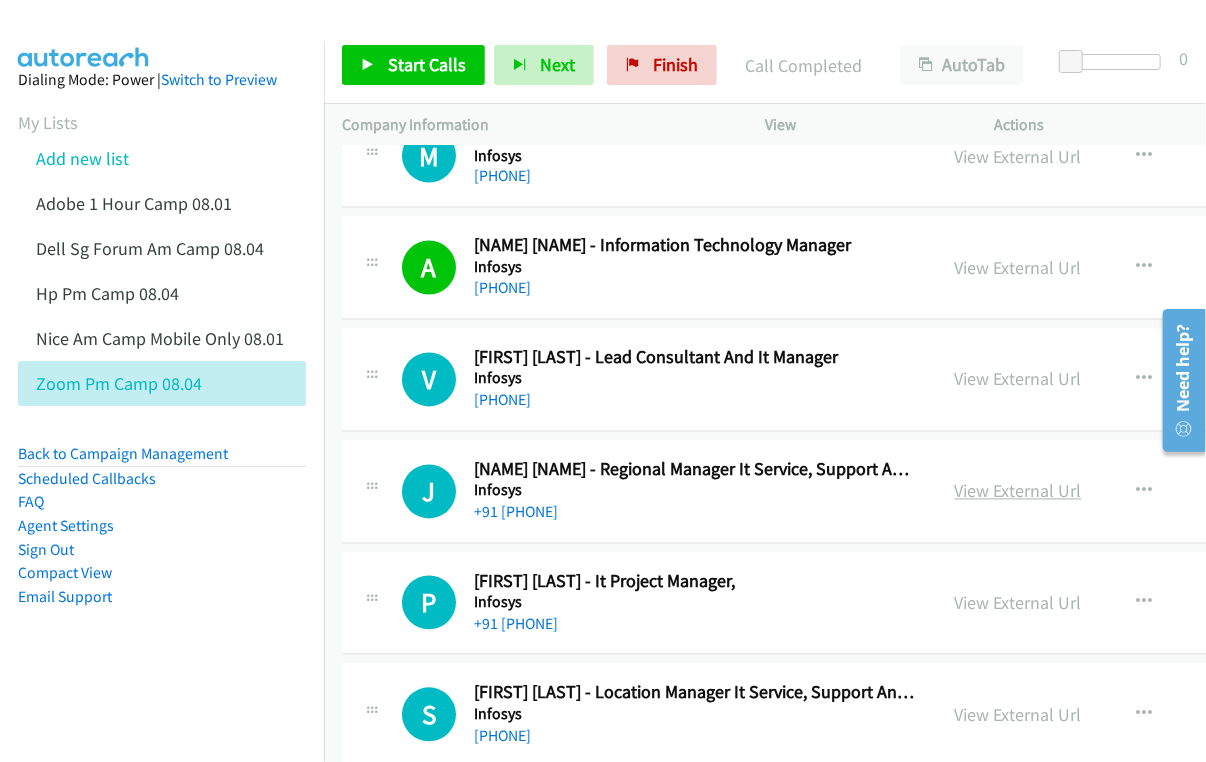 click on "View External Url" at bounding box center [1018, 491] 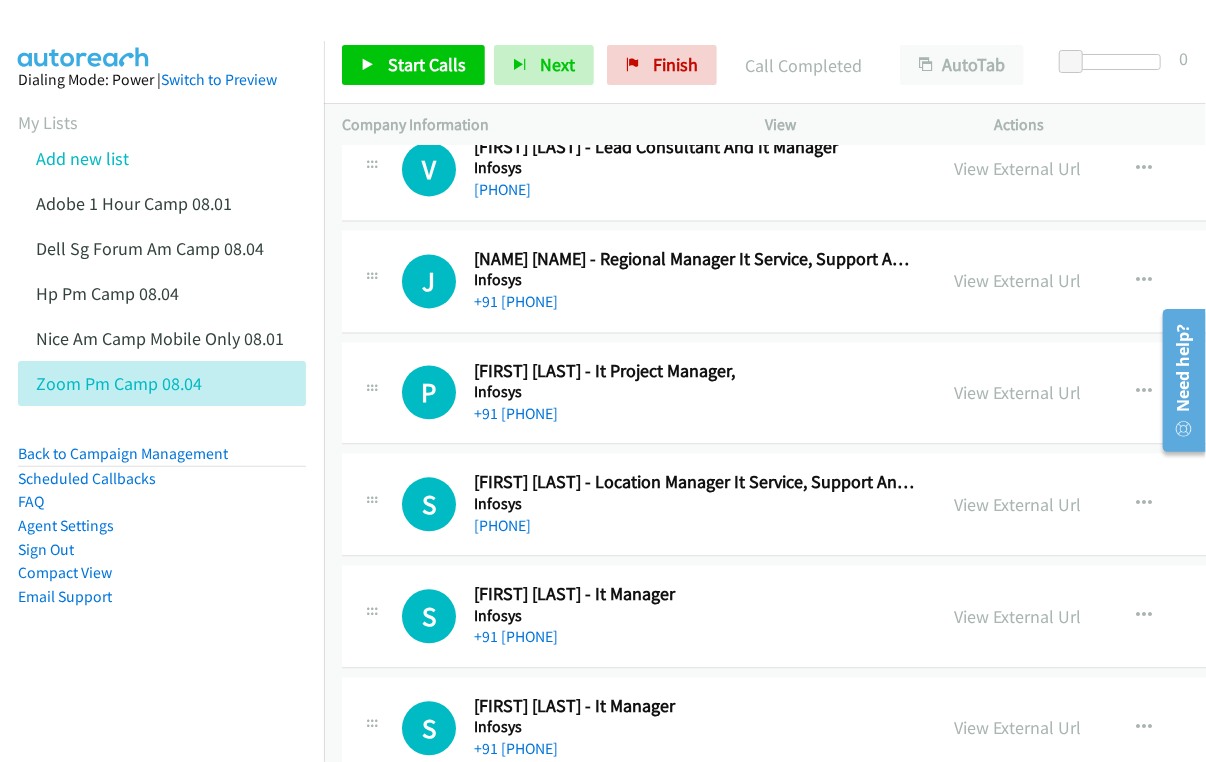 scroll, scrollTop: 8545, scrollLeft: 0, axis: vertical 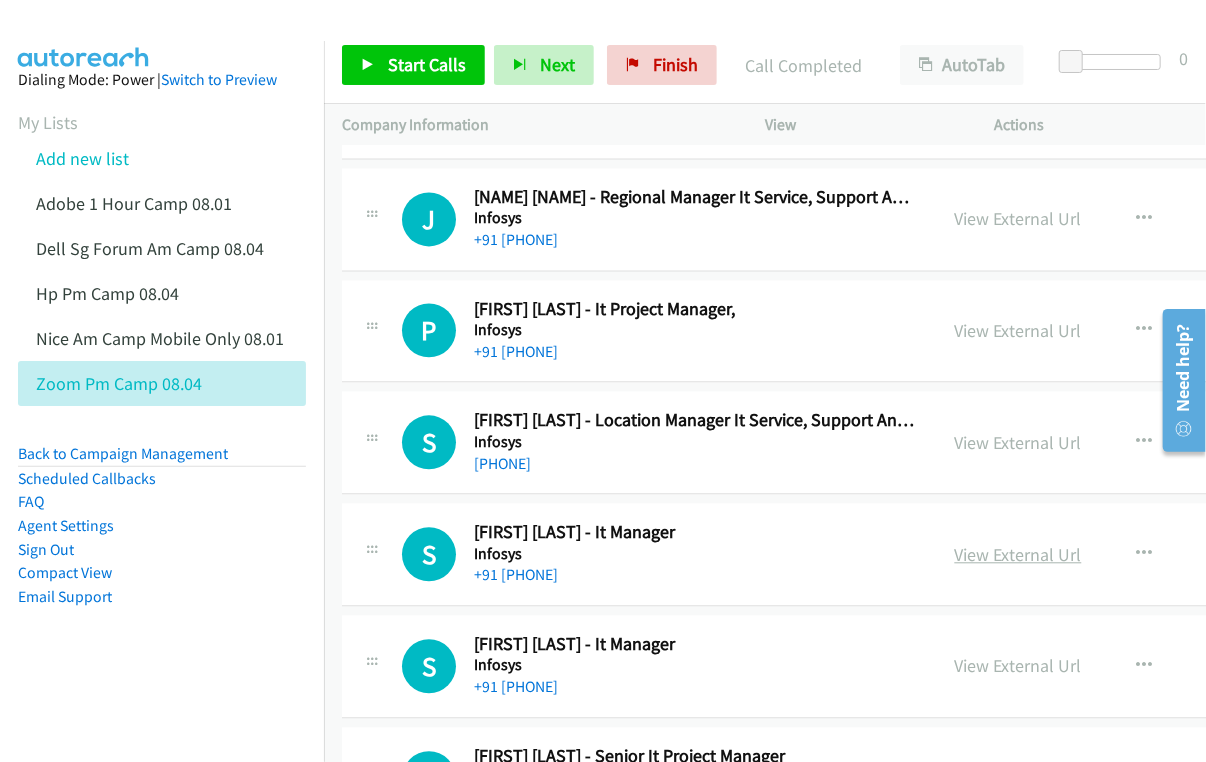 click on "View External Url" at bounding box center (1018, 554) 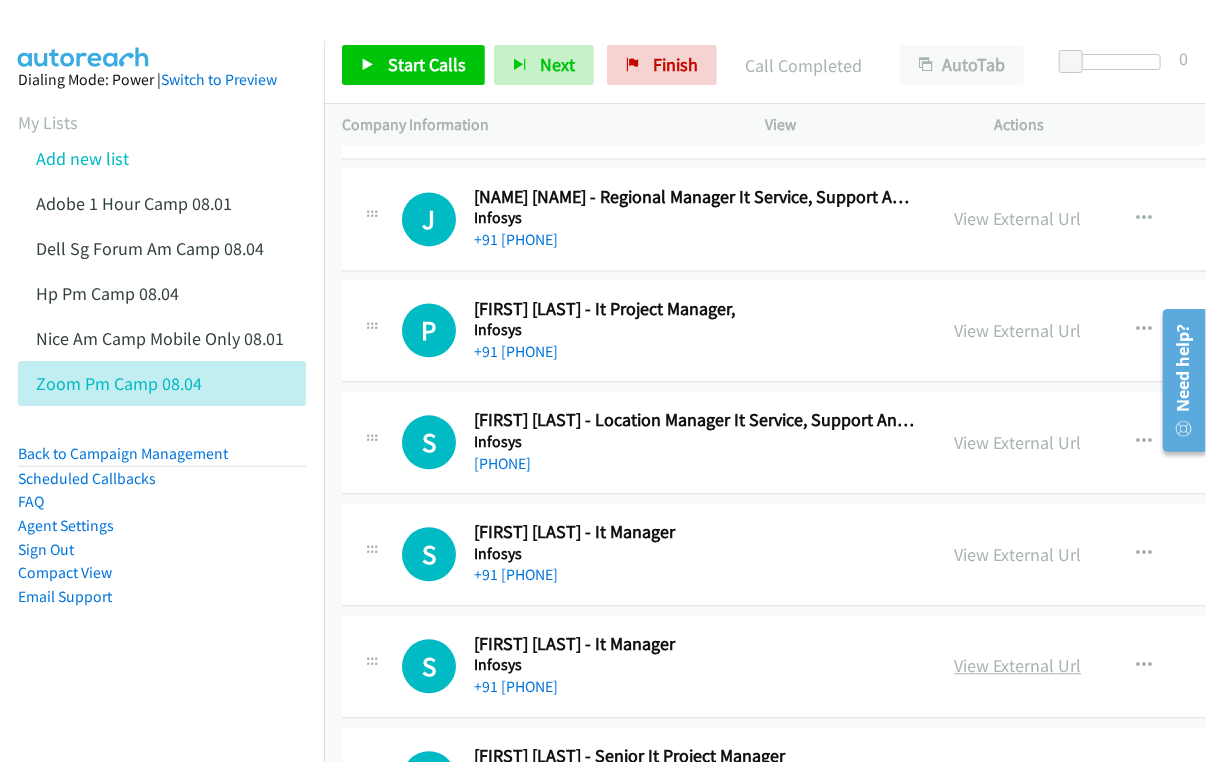click on "View External Url" at bounding box center (1018, 665) 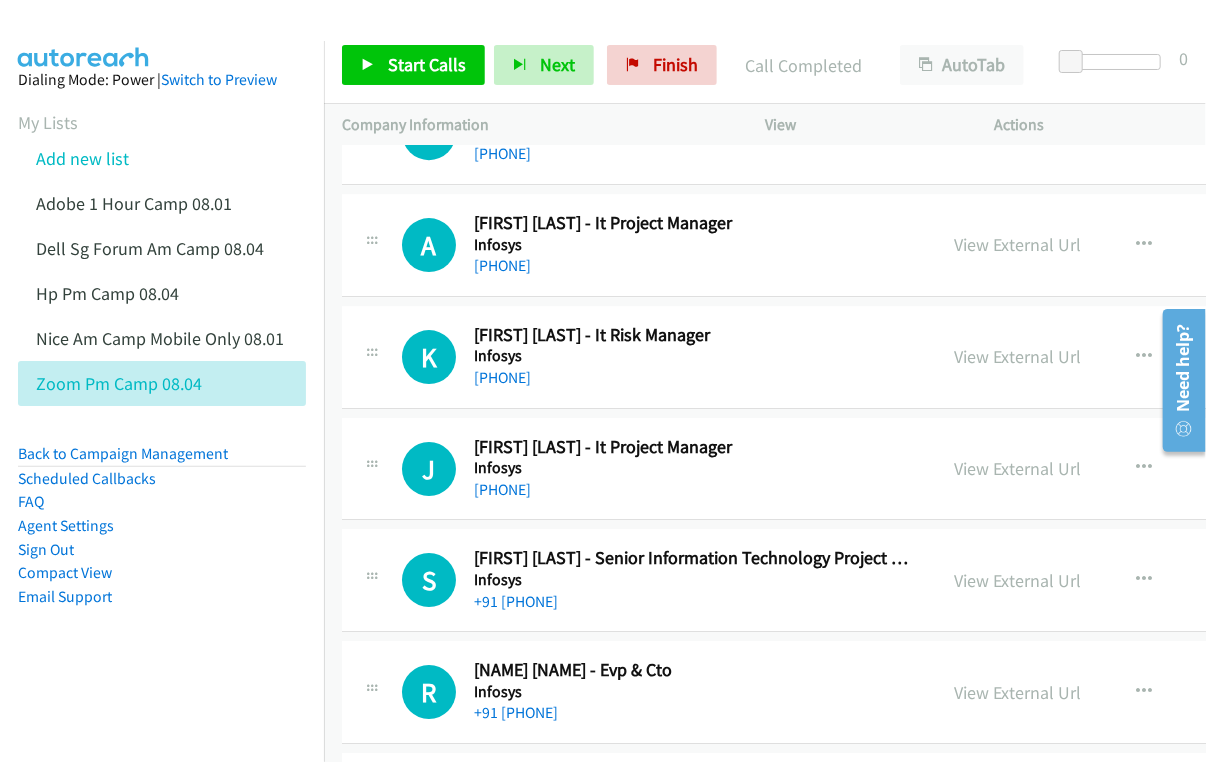 scroll, scrollTop: 9545, scrollLeft: 0, axis: vertical 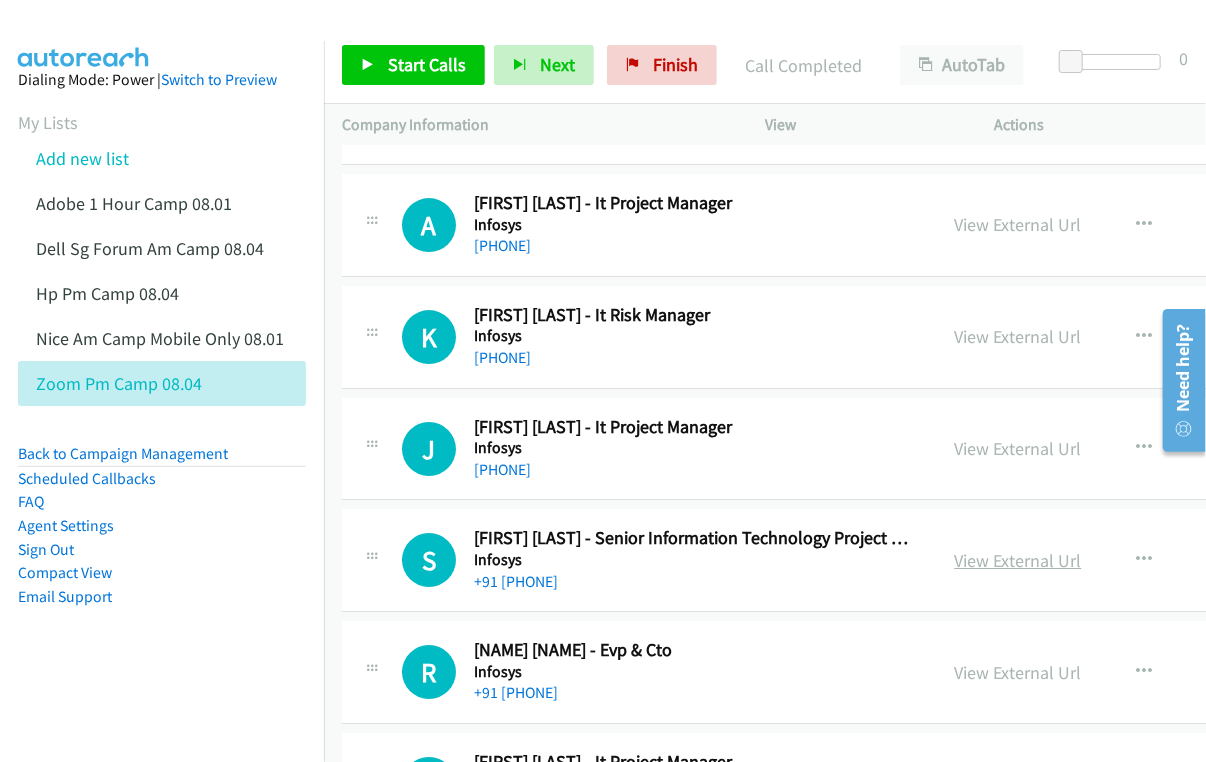 click on "View External Url" at bounding box center [1018, 560] 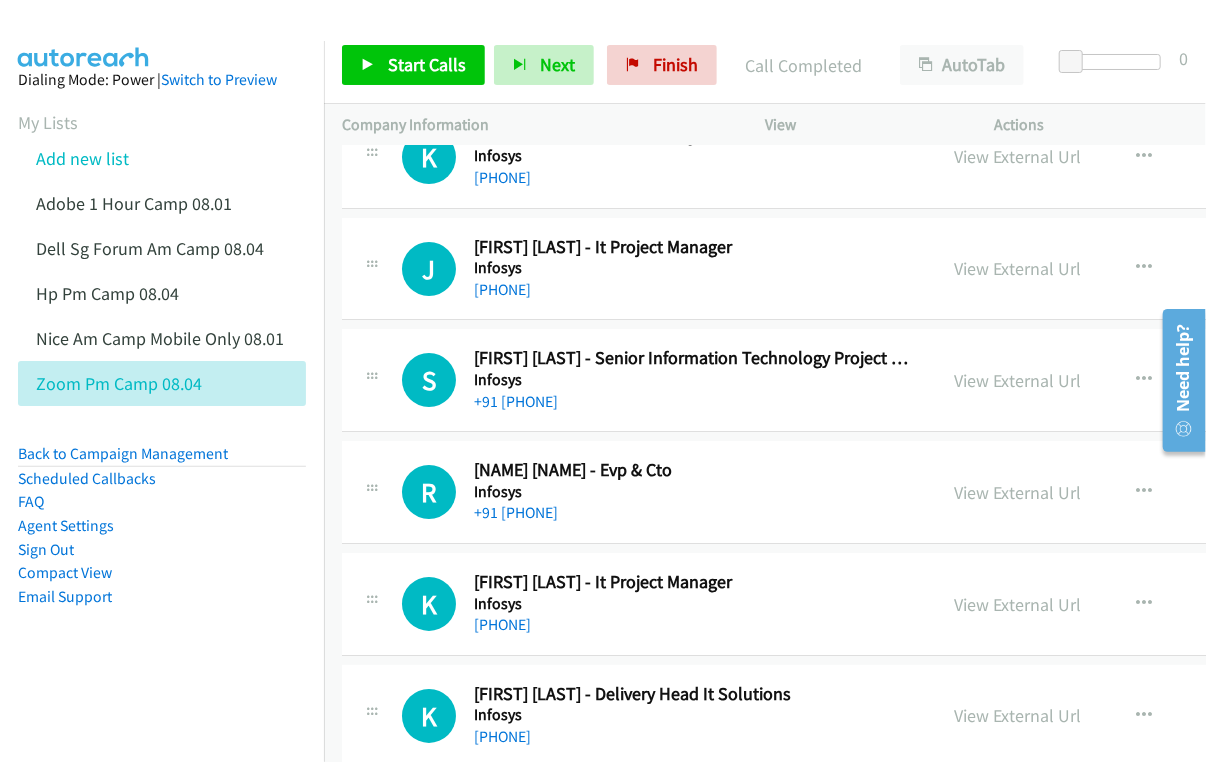 scroll, scrollTop: 9727, scrollLeft: 0, axis: vertical 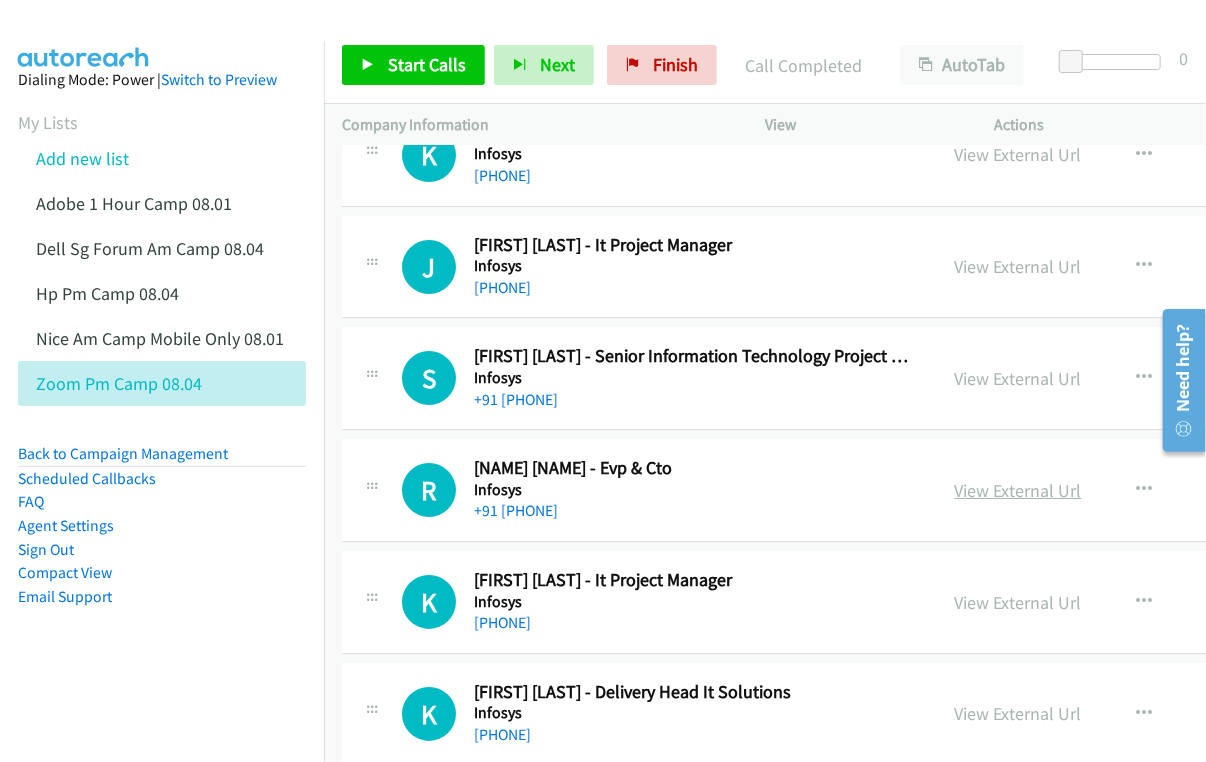 click on "View External Url" at bounding box center (1018, 490) 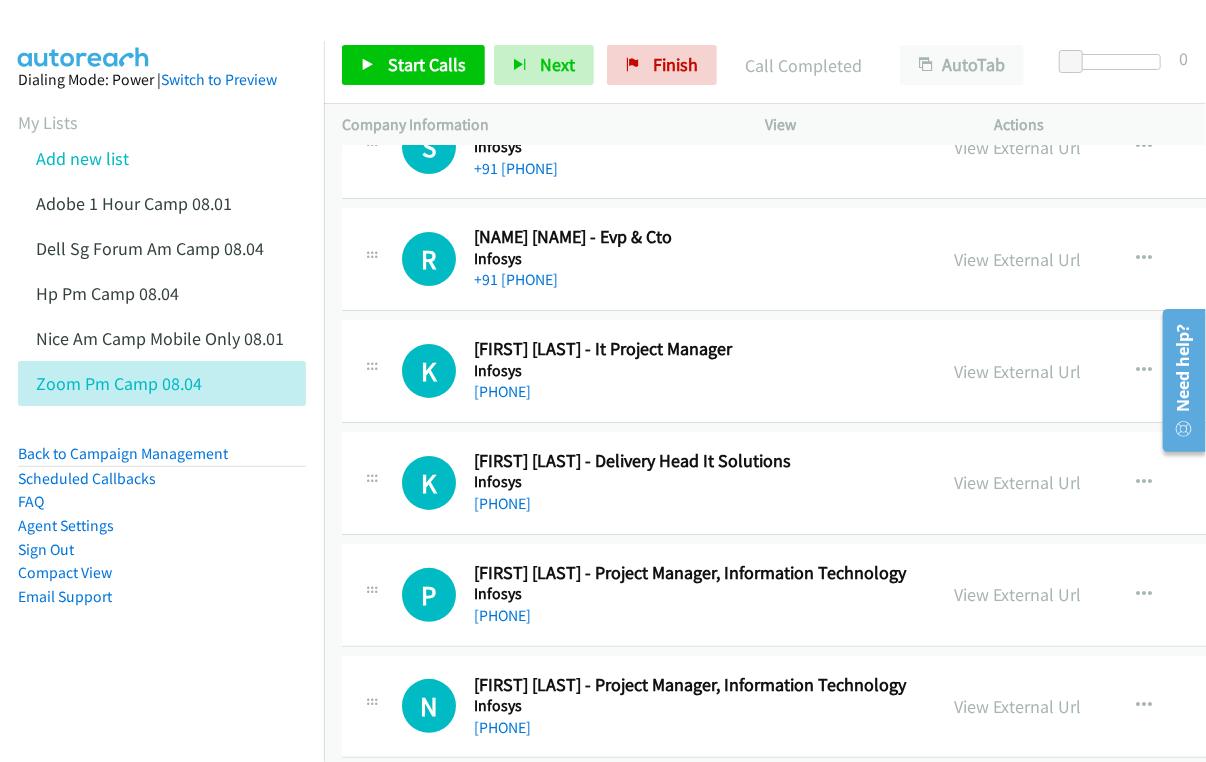scroll, scrollTop: 10000, scrollLeft: 0, axis: vertical 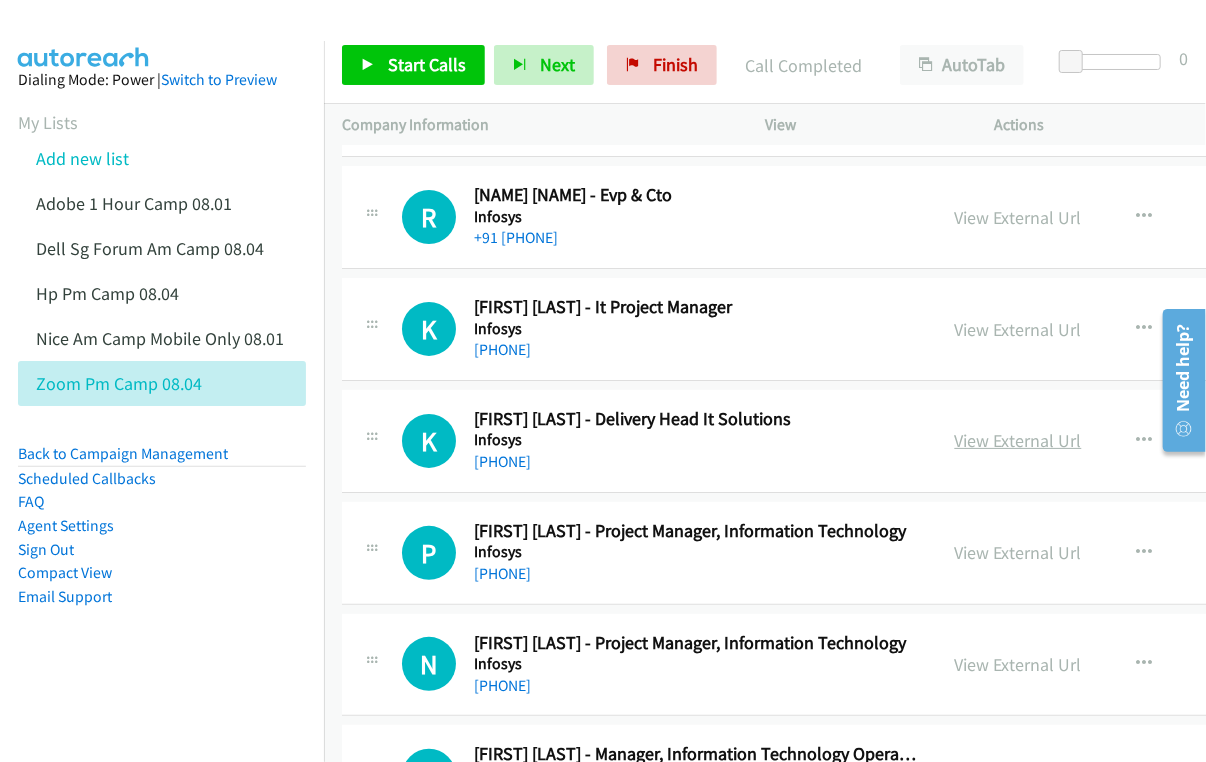 click on "View External Url" at bounding box center (1018, 440) 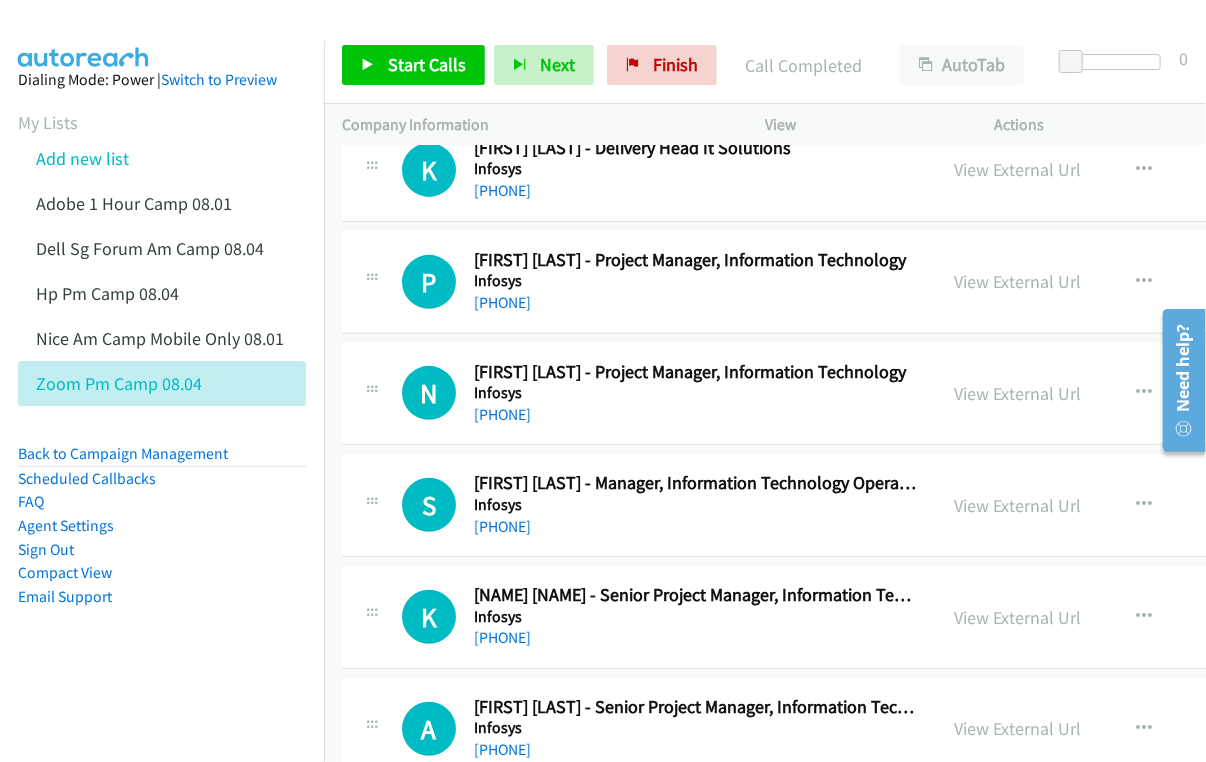 scroll, scrollTop: 10272, scrollLeft: 0, axis: vertical 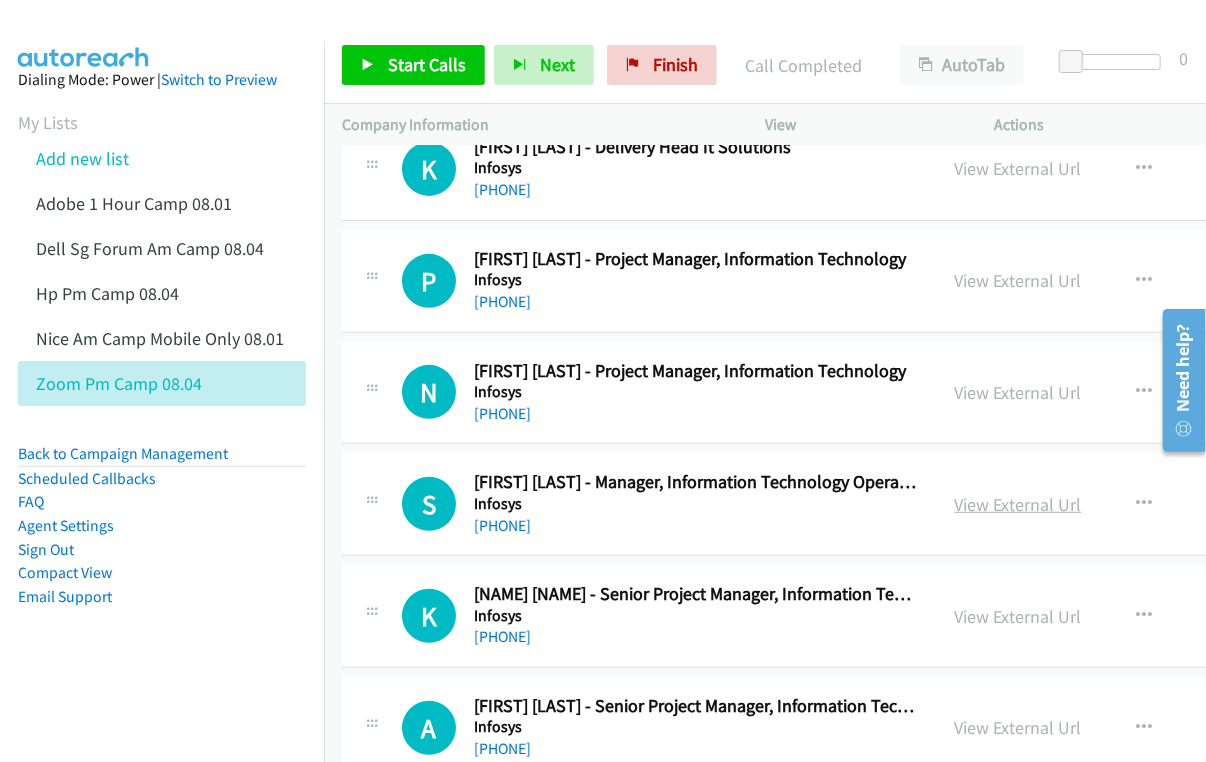click on "View External Url" at bounding box center (1018, 504) 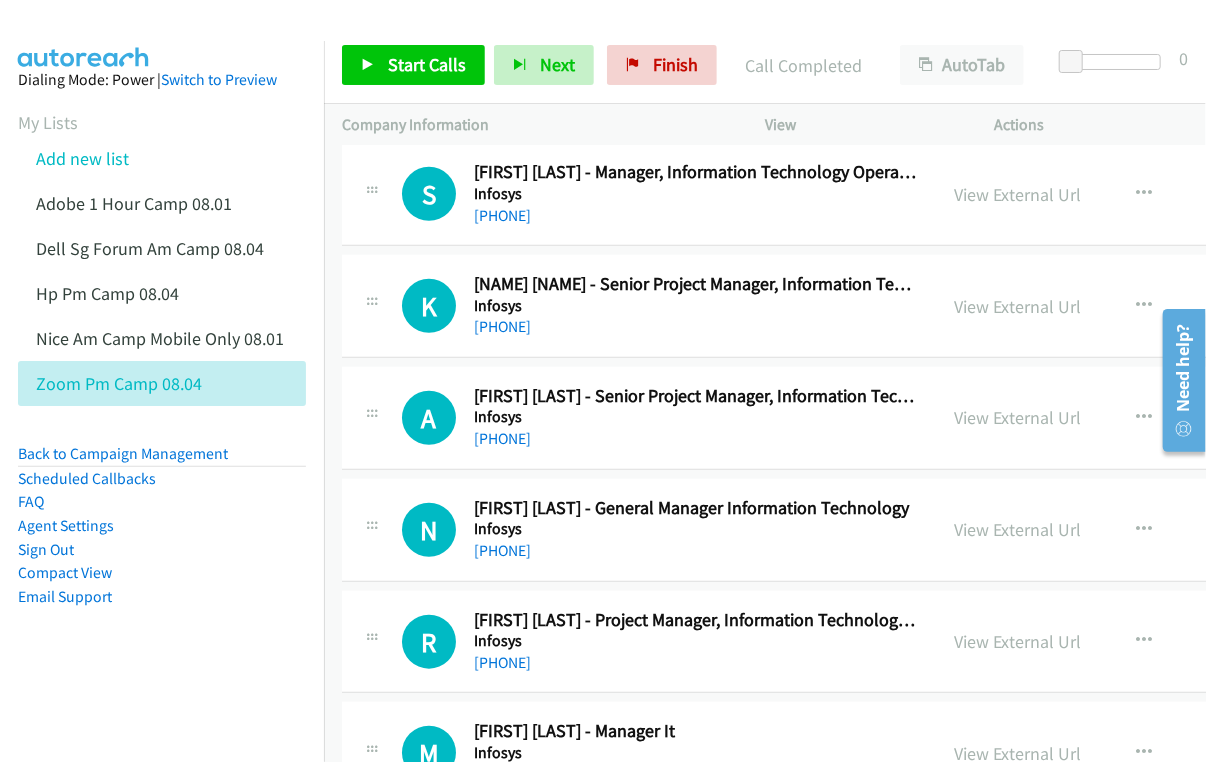 scroll, scrollTop: 10636, scrollLeft: 0, axis: vertical 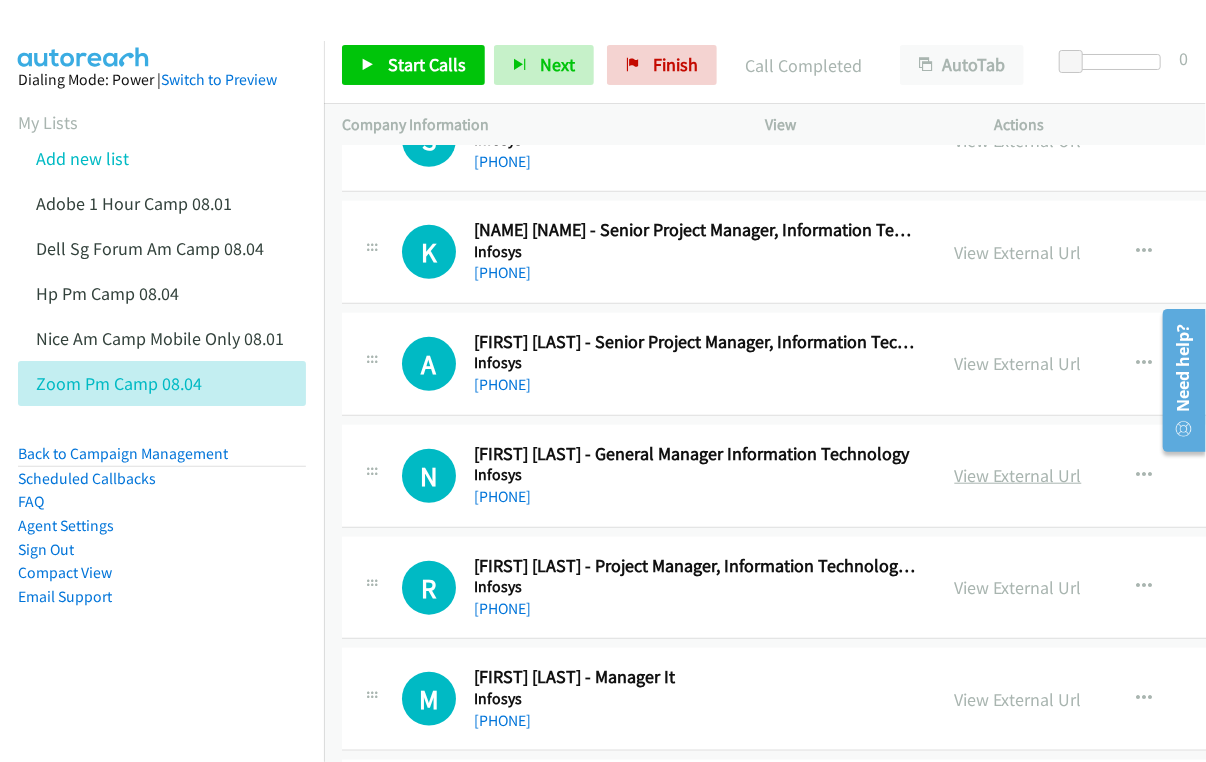 click on "View External Url" at bounding box center [1018, 475] 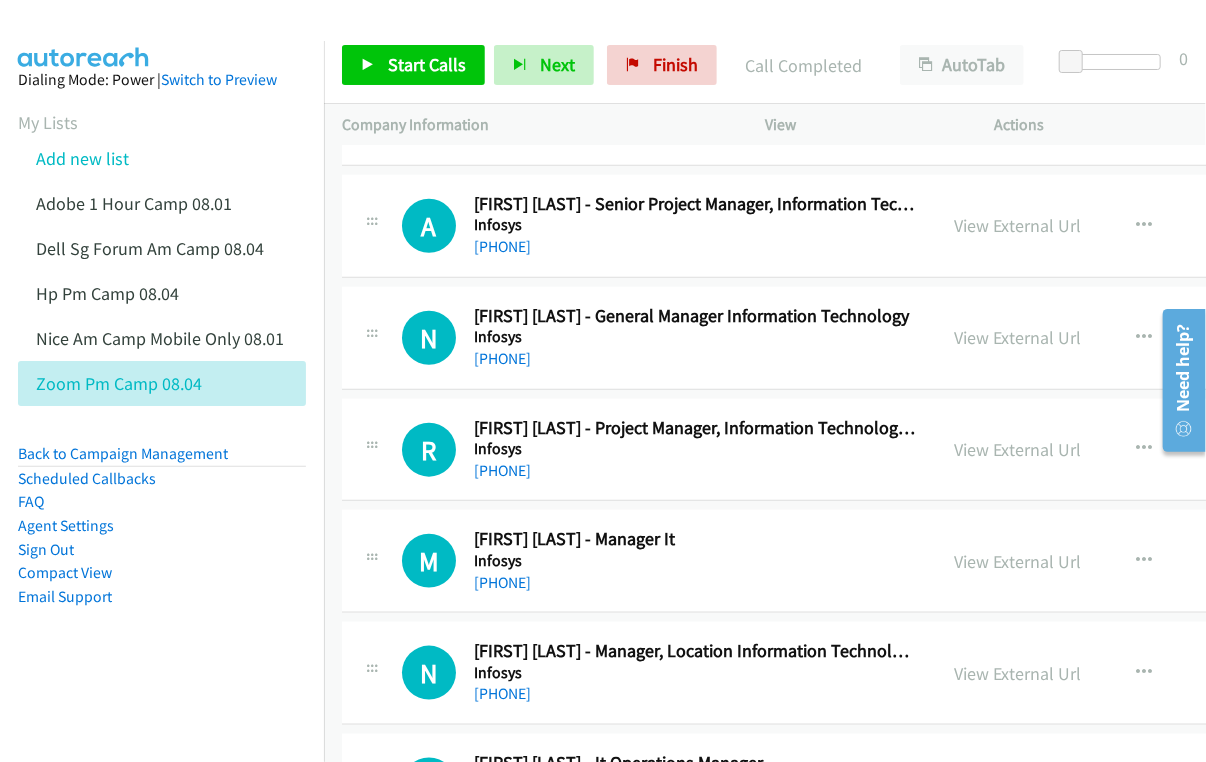scroll, scrollTop: 10818, scrollLeft: 0, axis: vertical 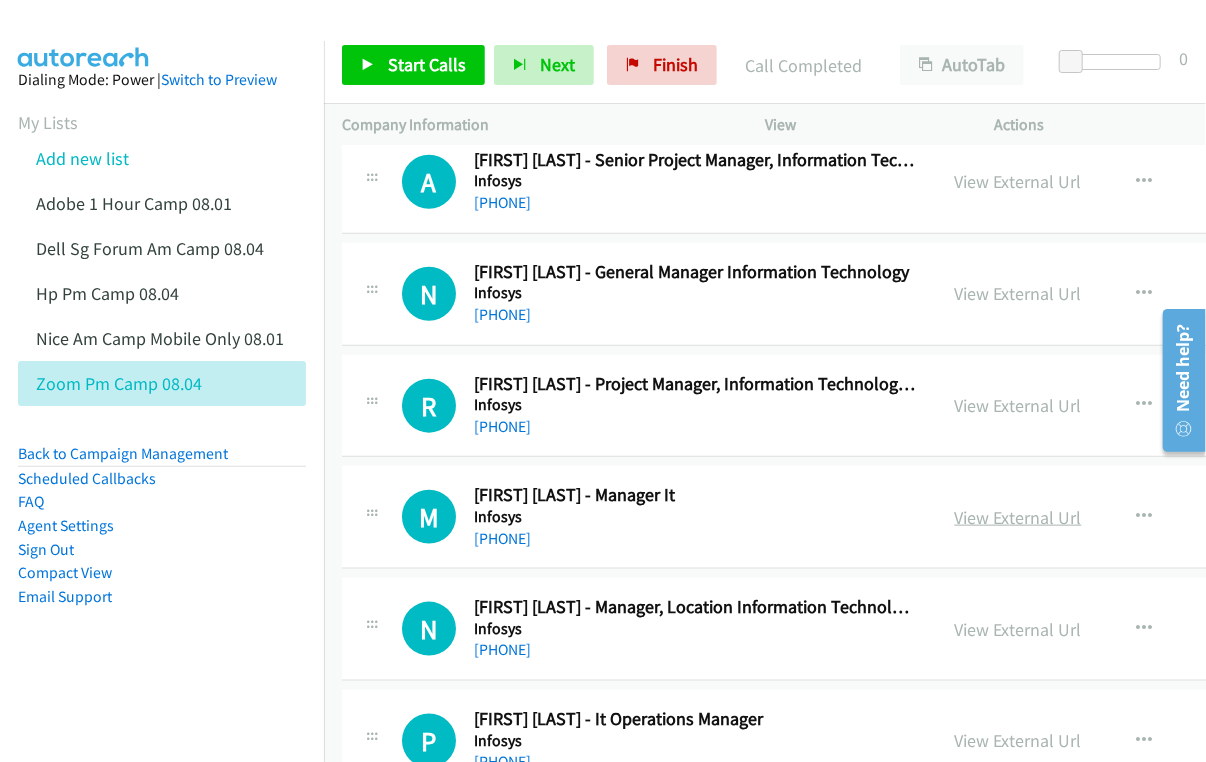 click on "View External Url" at bounding box center [1018, 517] 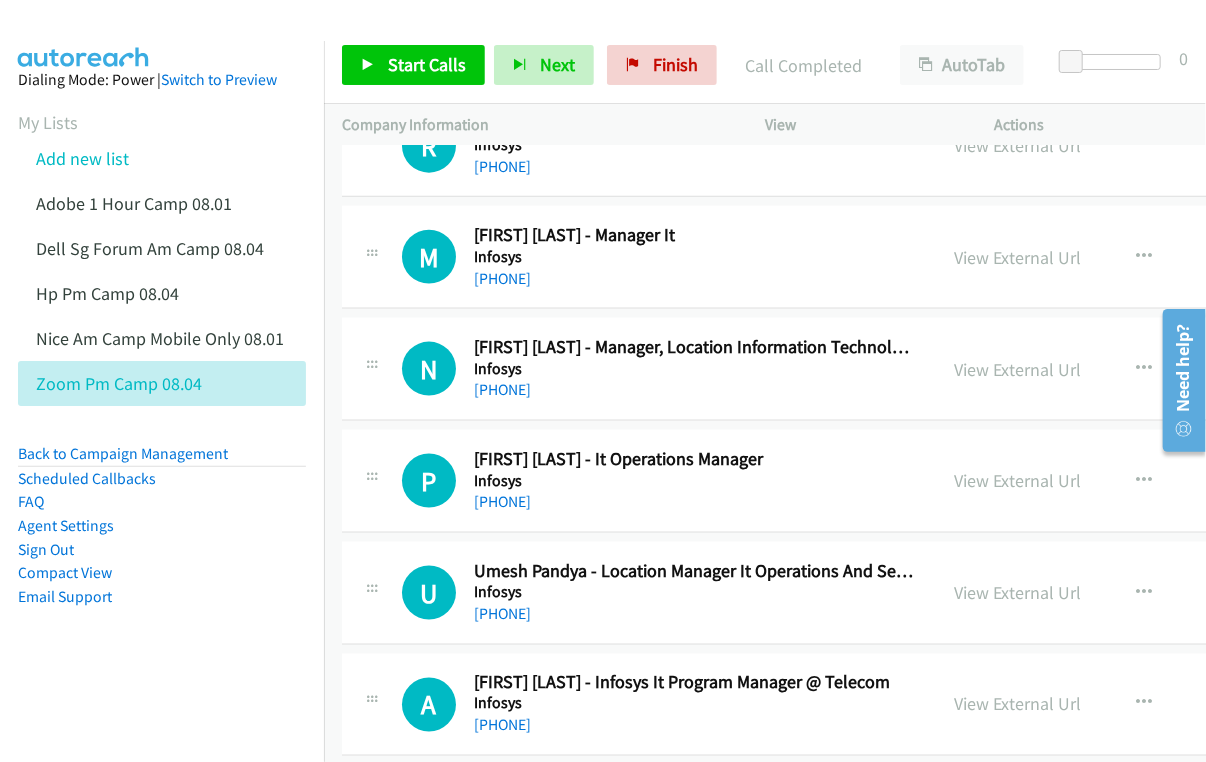 scroll, scrollTop: 11090, scrollLeft: 0, axis: vertical 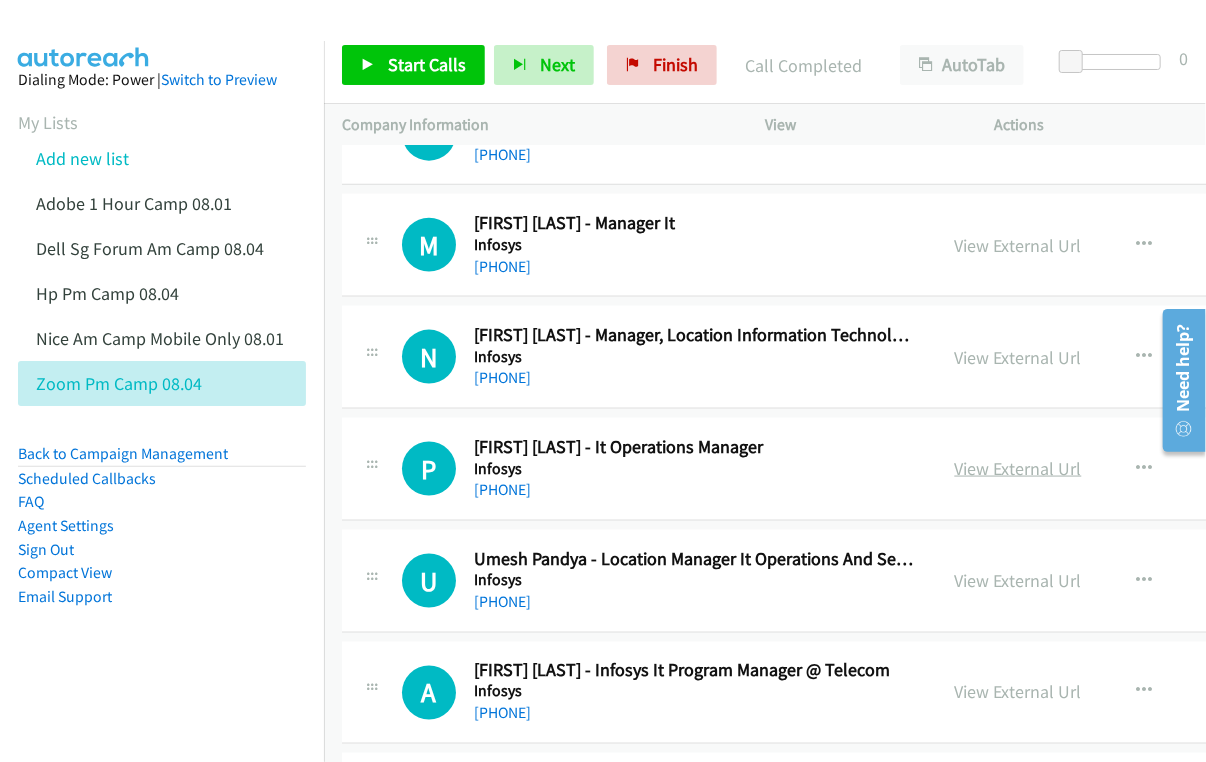 click on "View External Url" at bounding box center (1018, 468) 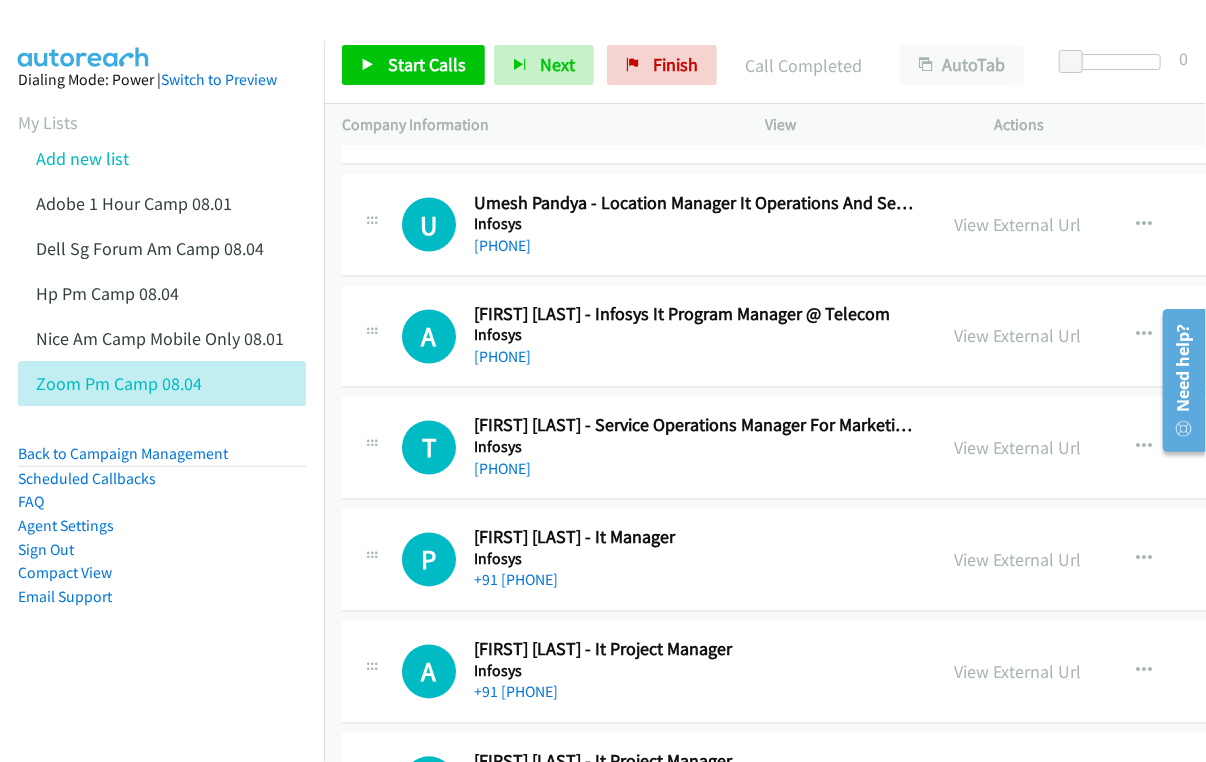 scroll, scrollTop: 11454, scrollLeft: 0, axis: vertical 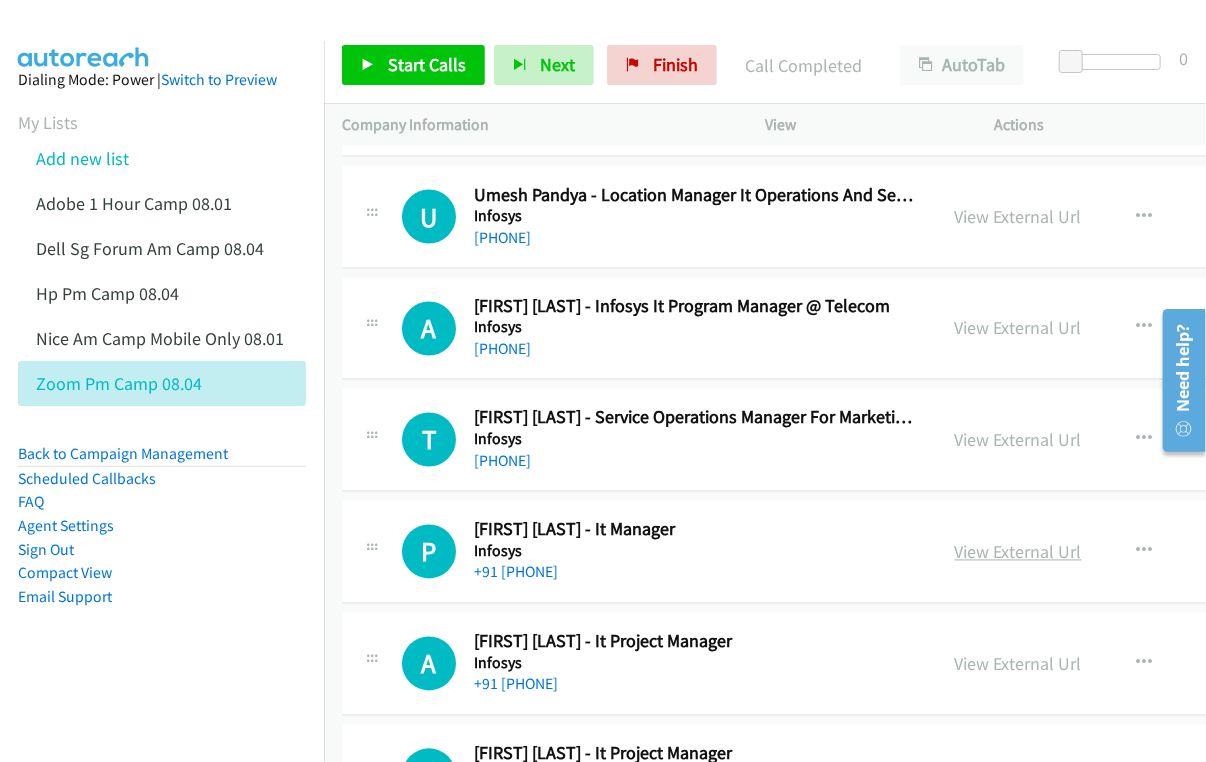 click on "View External Url" at bounding box center [1018, 552] 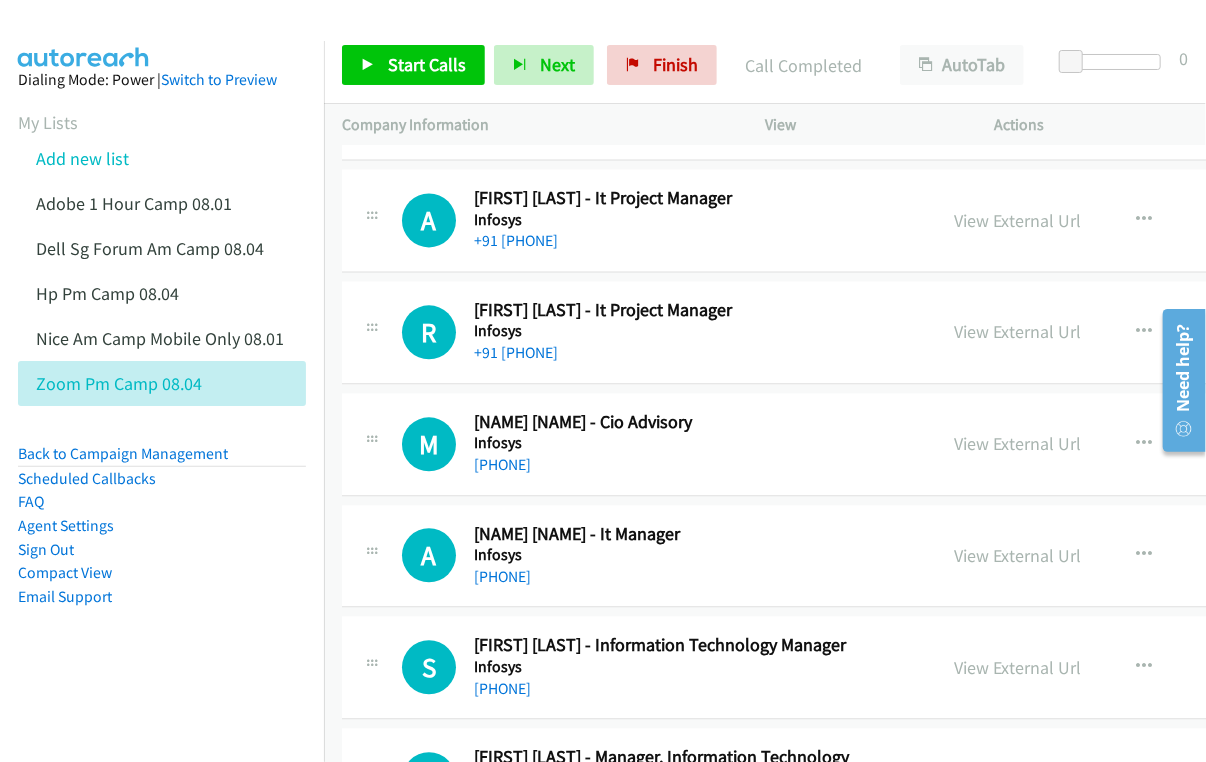 scroll, scrollTop: 11909, scrollLeft: 0, axis: vertical 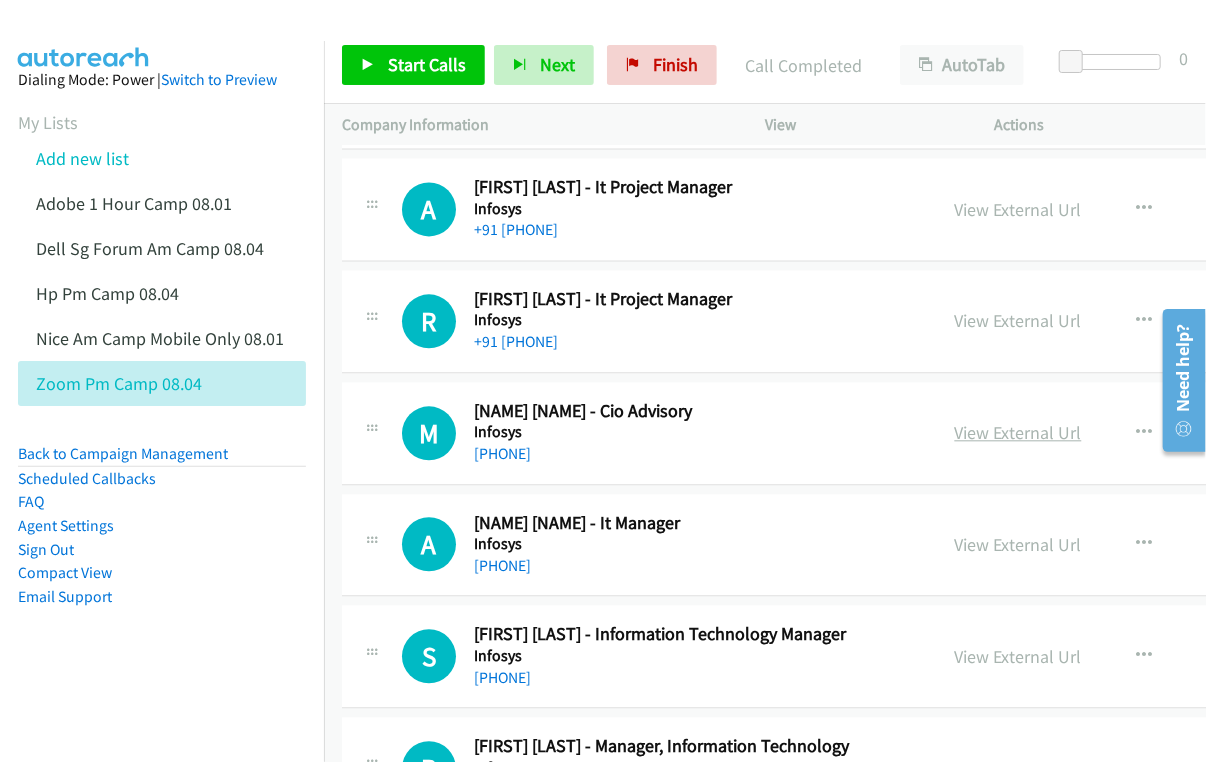 click on "View External Url" at bounding box center [1018, 432] 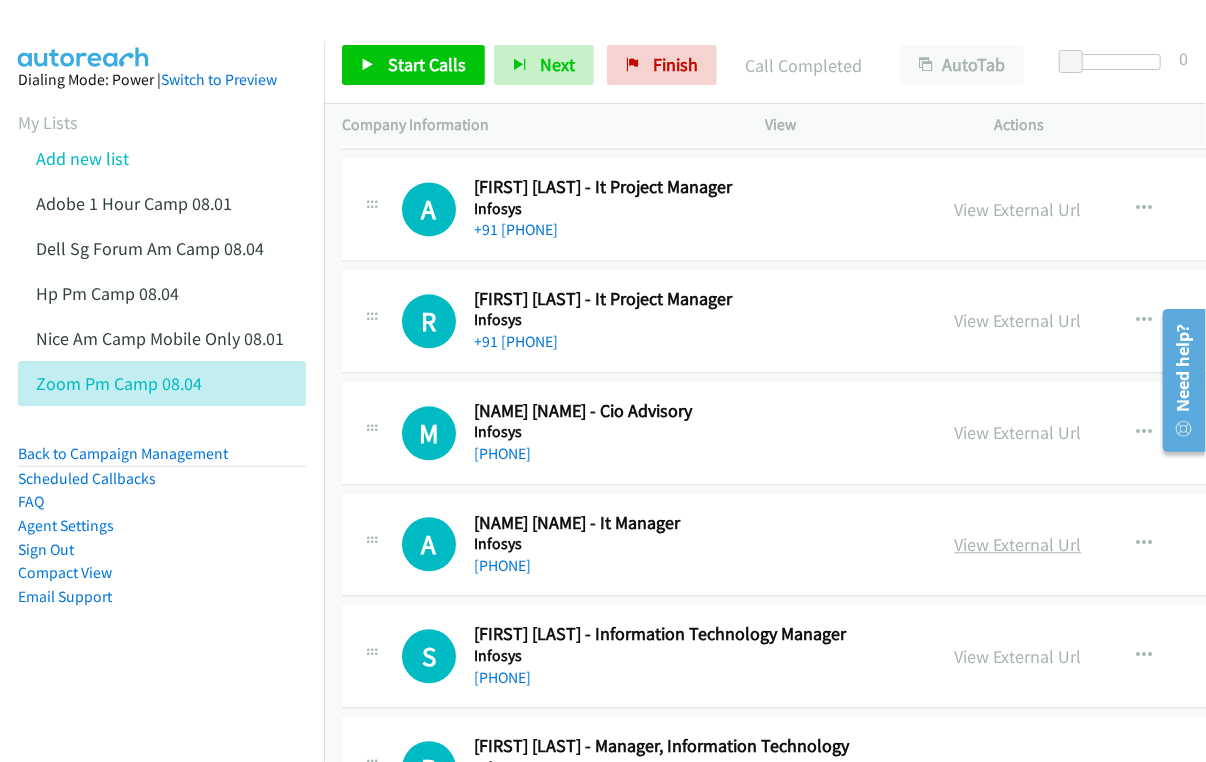 click on "View External Url" at bounding box center [1018, 544] 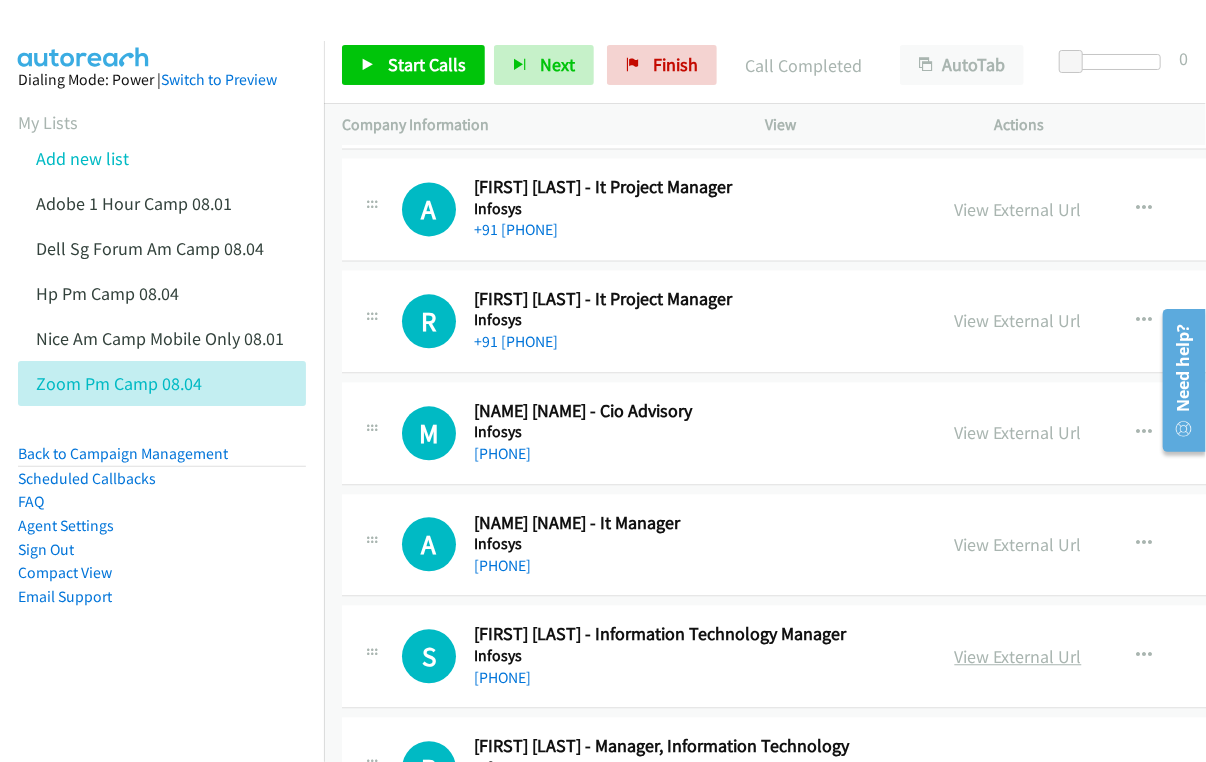 click on "View External Url" at bounding box center (1018, 656) 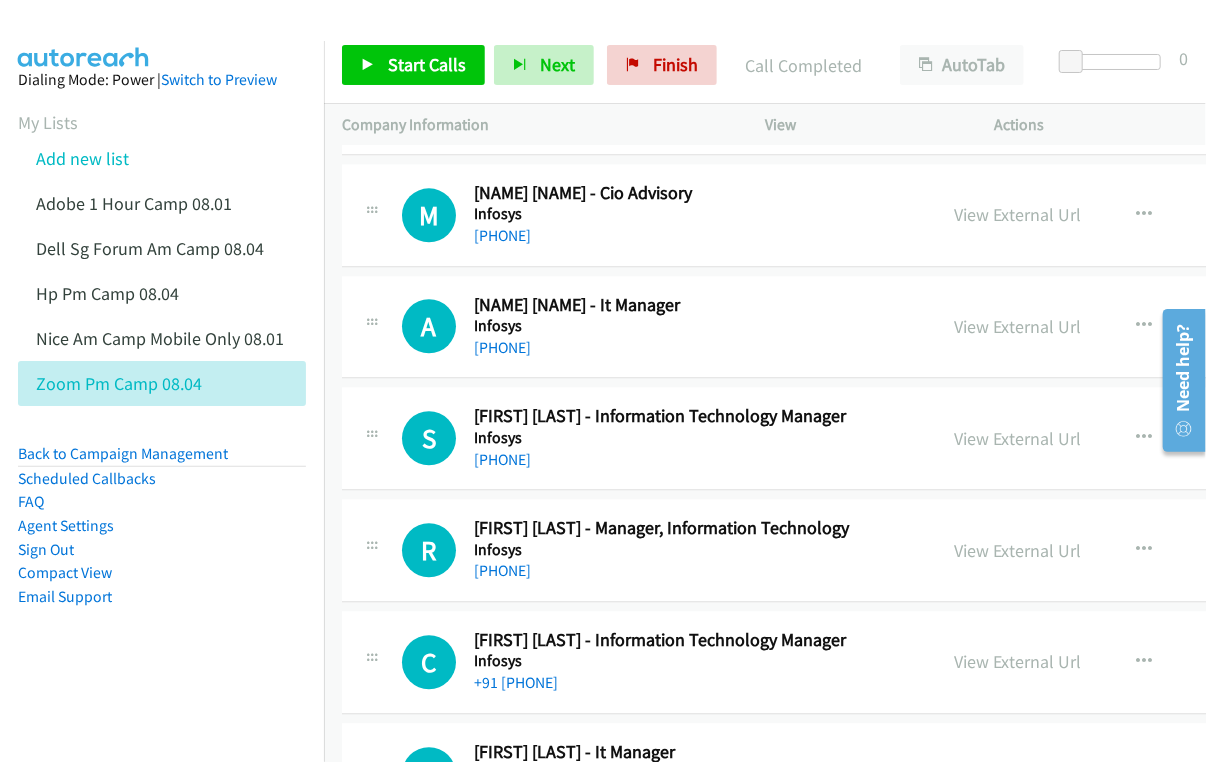 scroll, scrollTop: 12181, scrollLeft: 0, axis: vertical 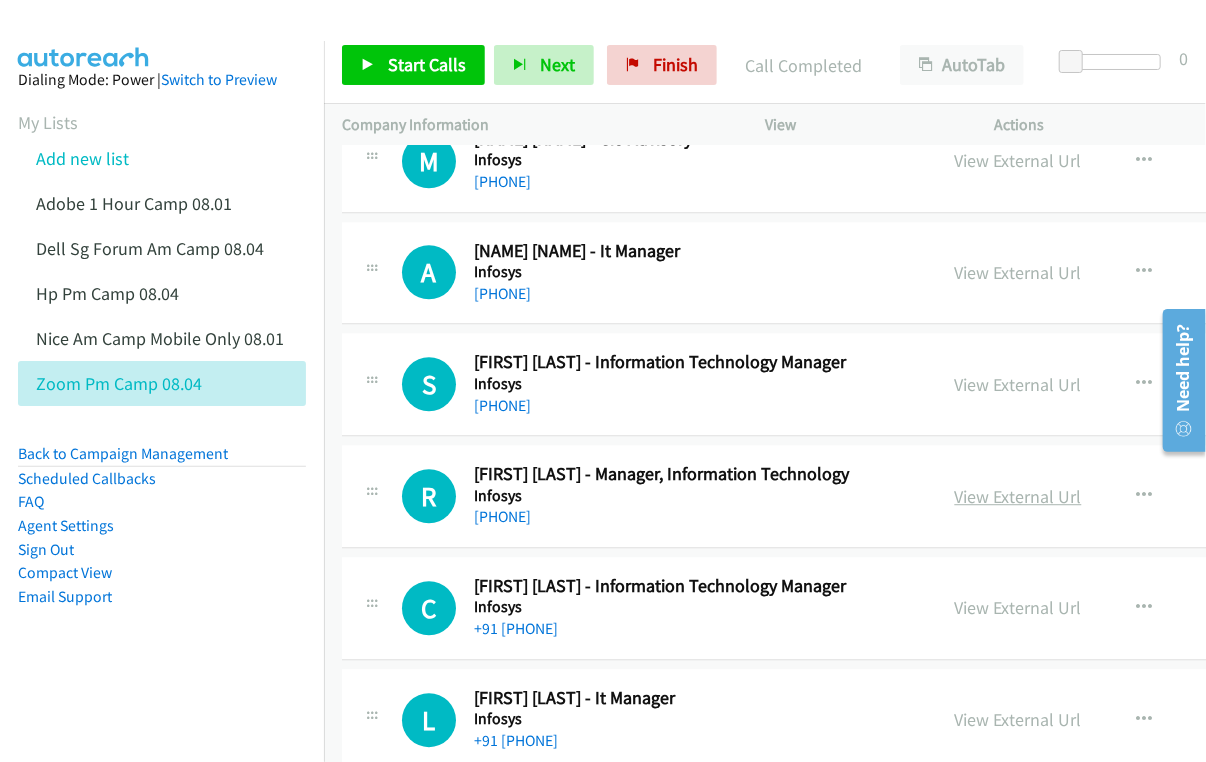 click on "View External Url" at bounding box center [1018, 496] 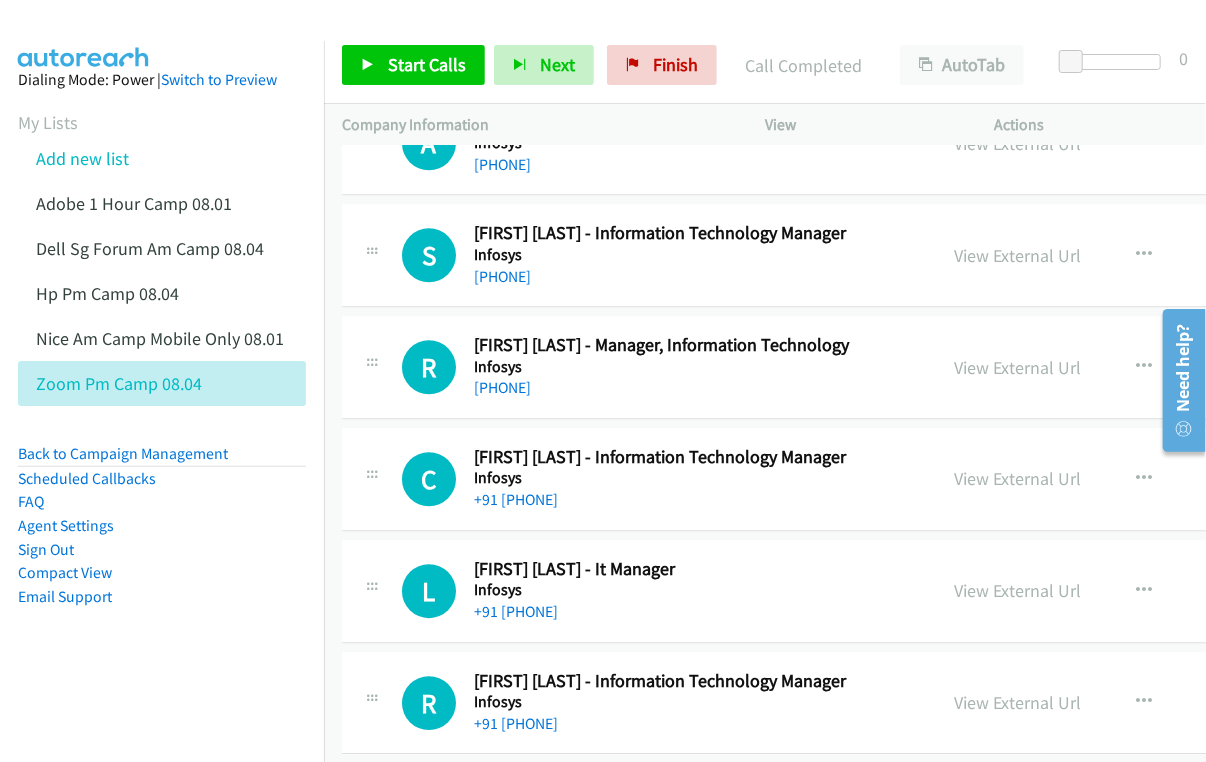 scroll, scrollTop: 12363, scrollLeft: 0, axis: vertical 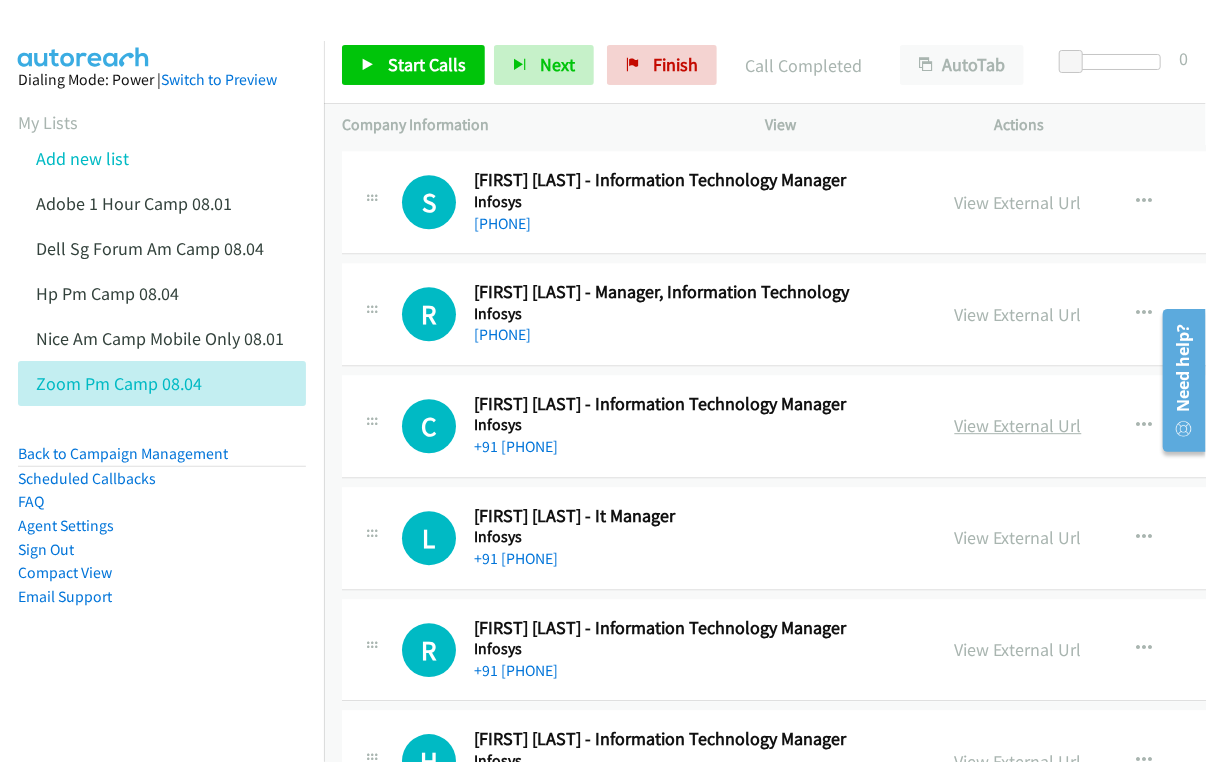 click on "View External Url" at bounding box center [1018, 425] 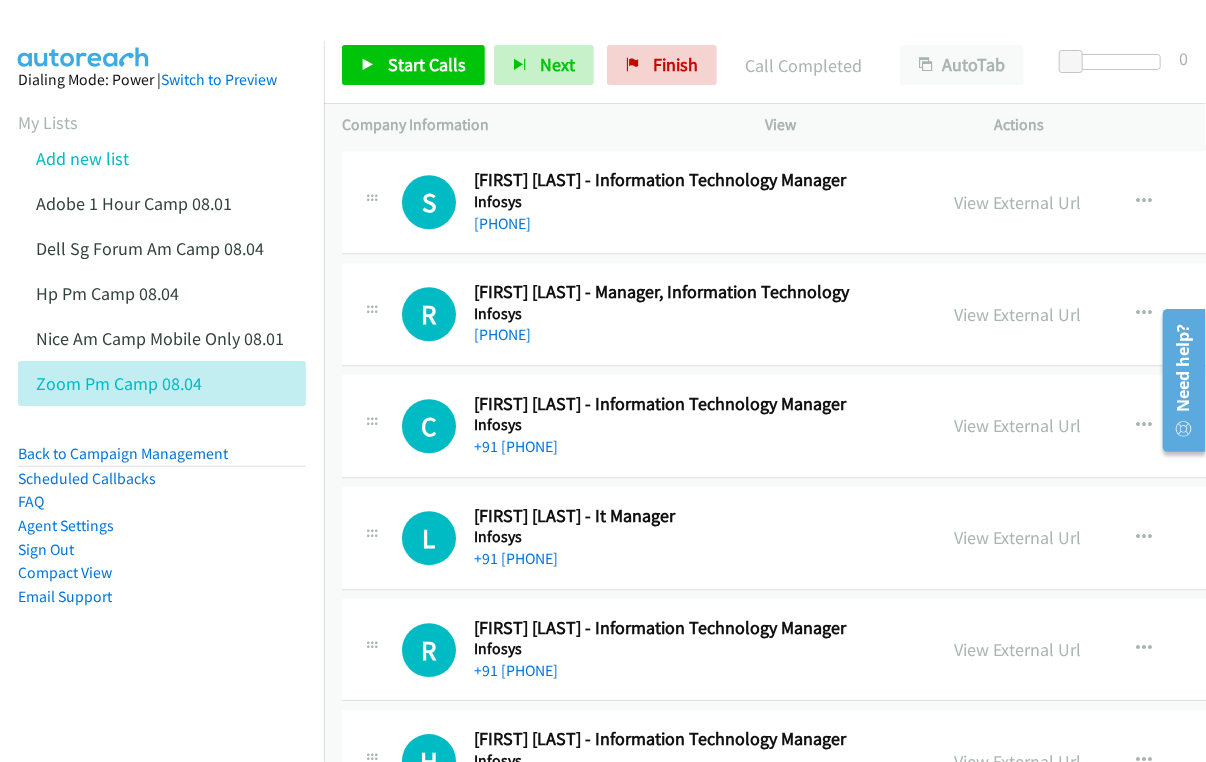 drag, startPoint x: 1017, startPoint y: 523, endPoint x: 999, endPoint y: 613, distance: 91.78235 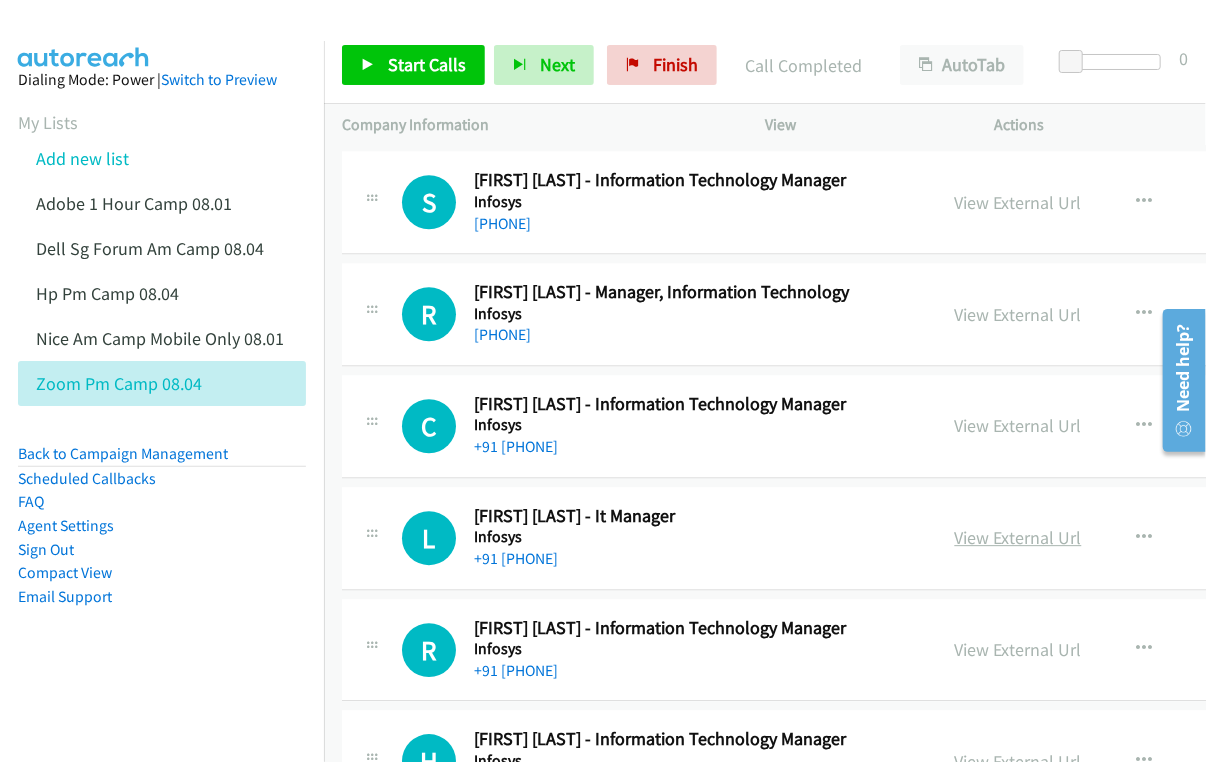 click on "View External Url" at bounding box center (1018, 537) 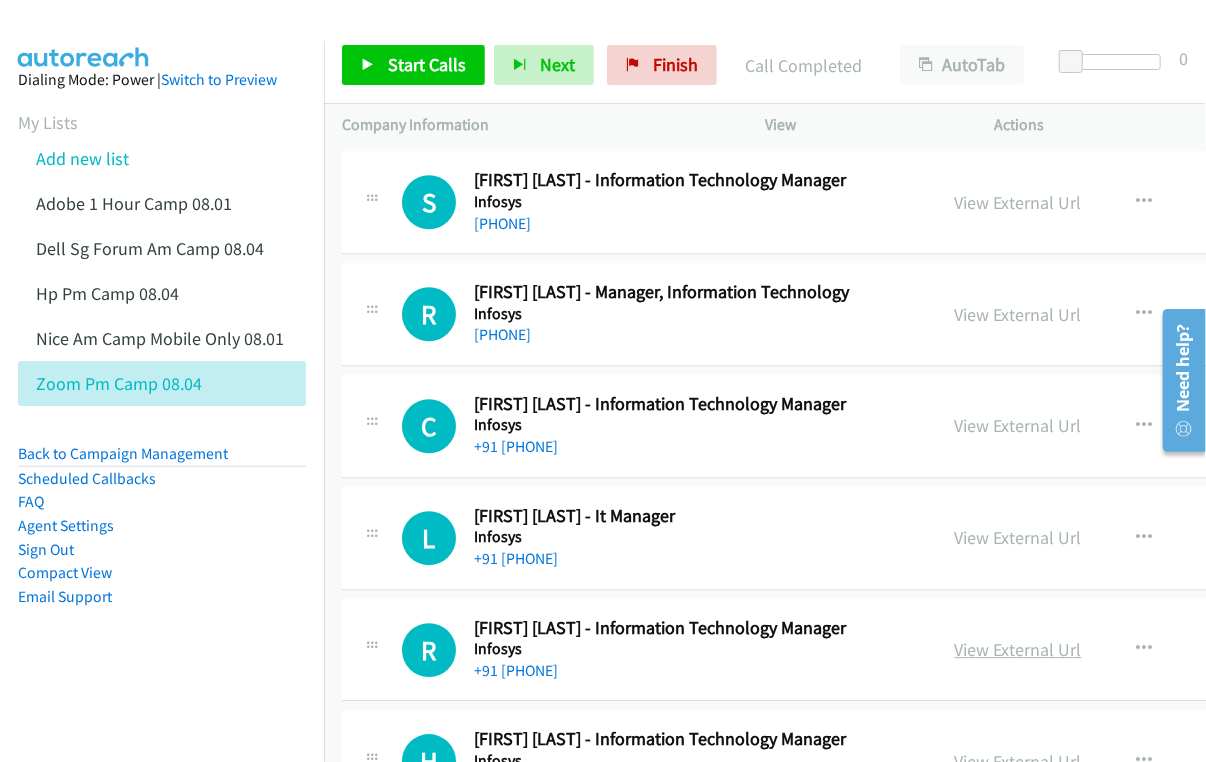 click on "View External Url" at bounding box center (1018, 649) 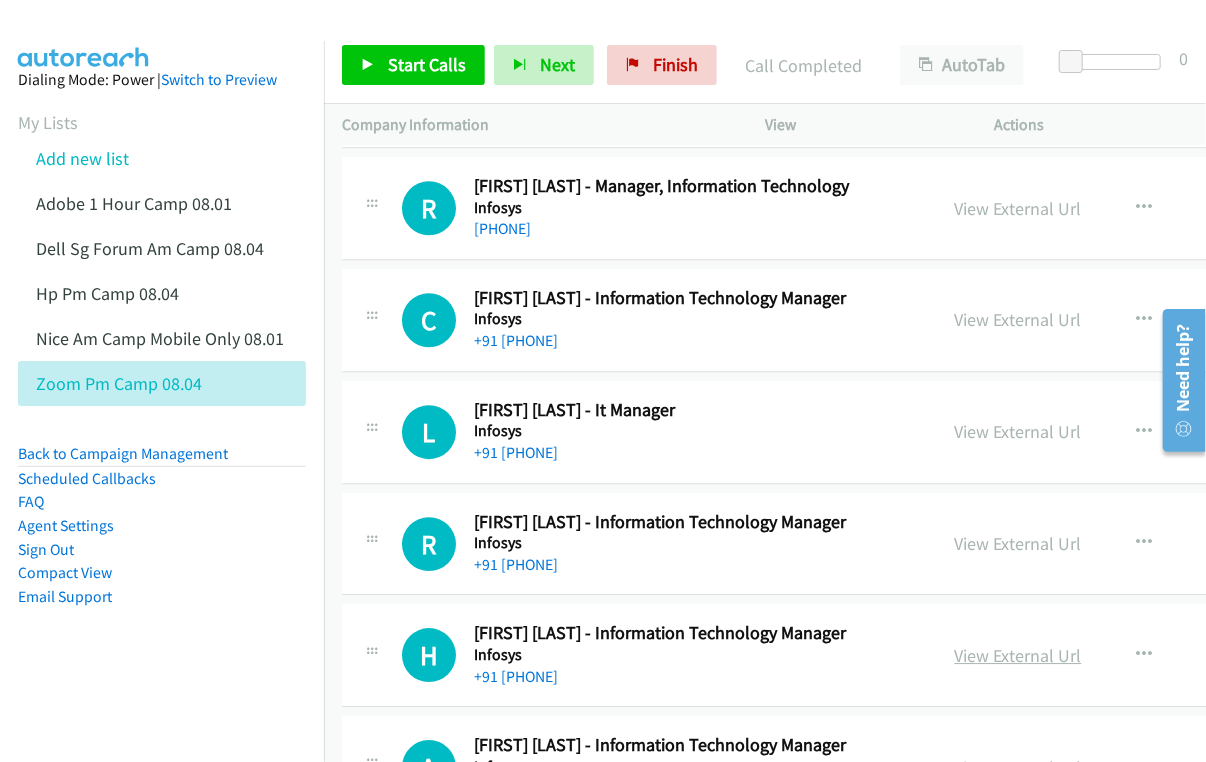 scroll, scrollTop: 12545, scrollLeft: 0, axis: vertical 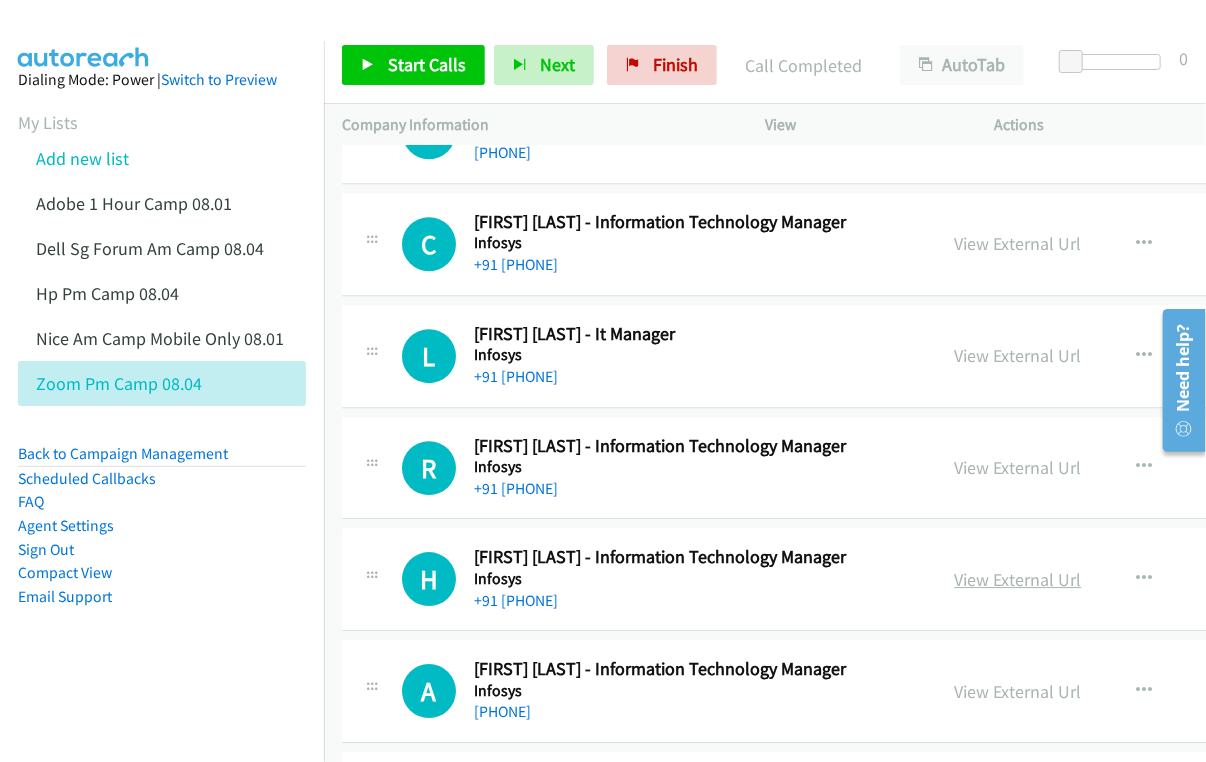 click on "View External Url" at bounding box center [1018, 579] 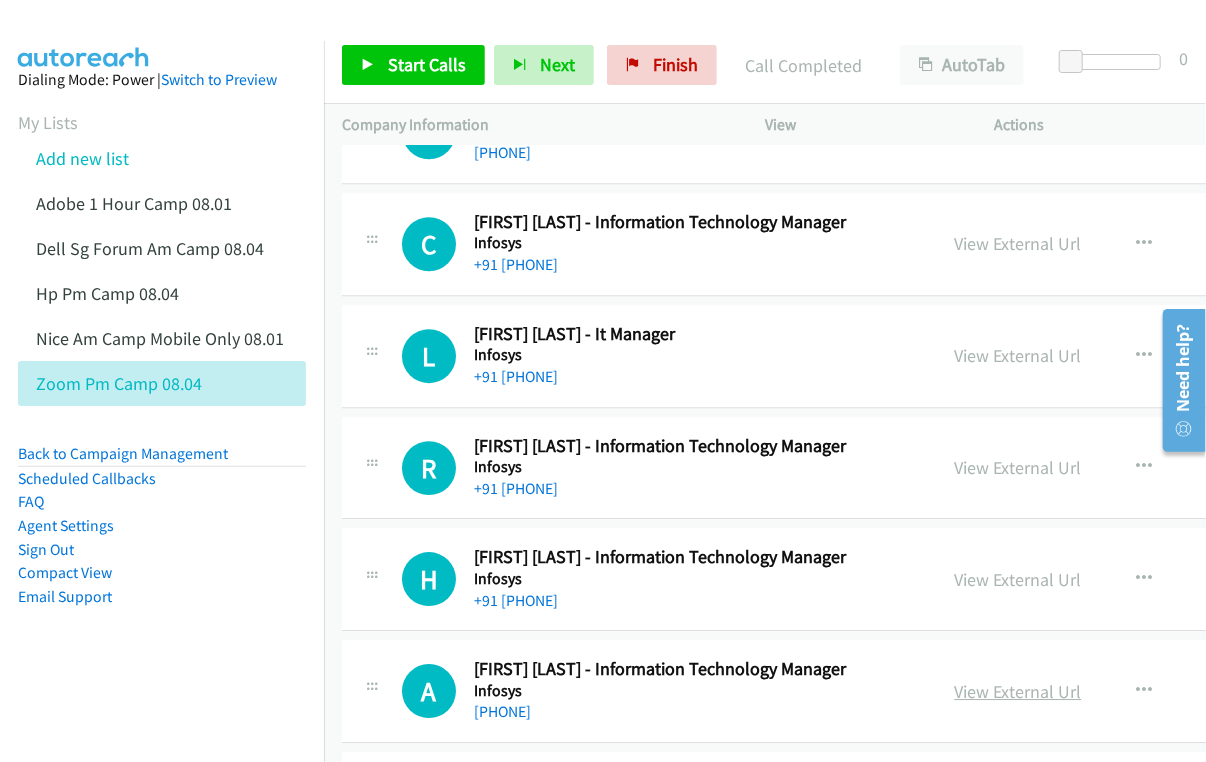 click on "View External Url" at bounding box center (1018, 691) 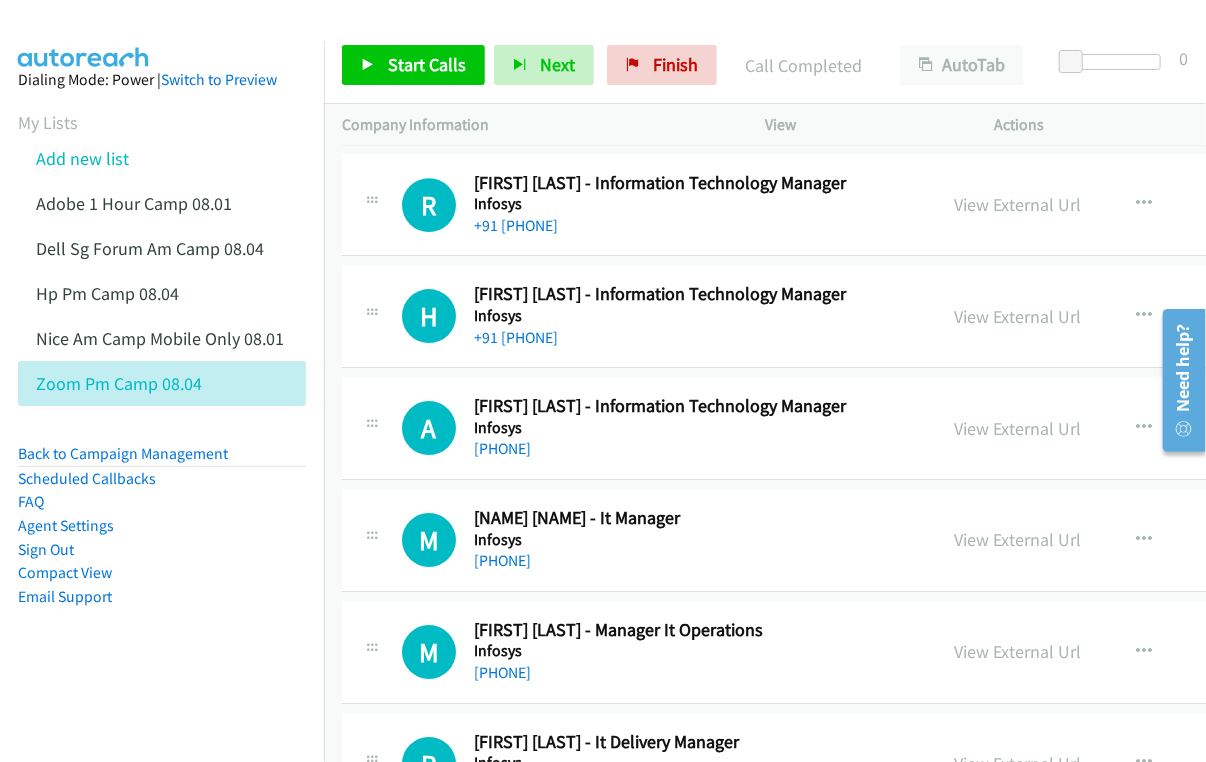 scroll, scrollTop: 12818, scrollLeft: 0, axis: vertical 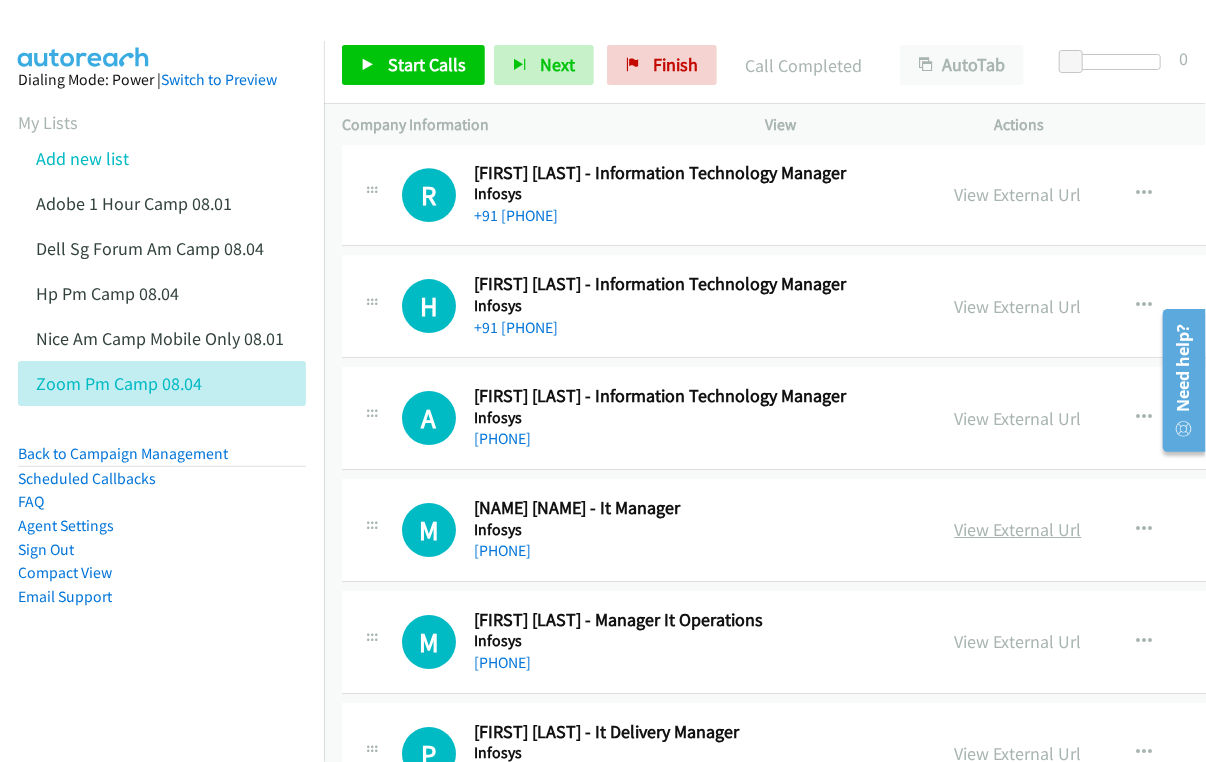 click on "View External Url" at bounding box center (1018, 529) 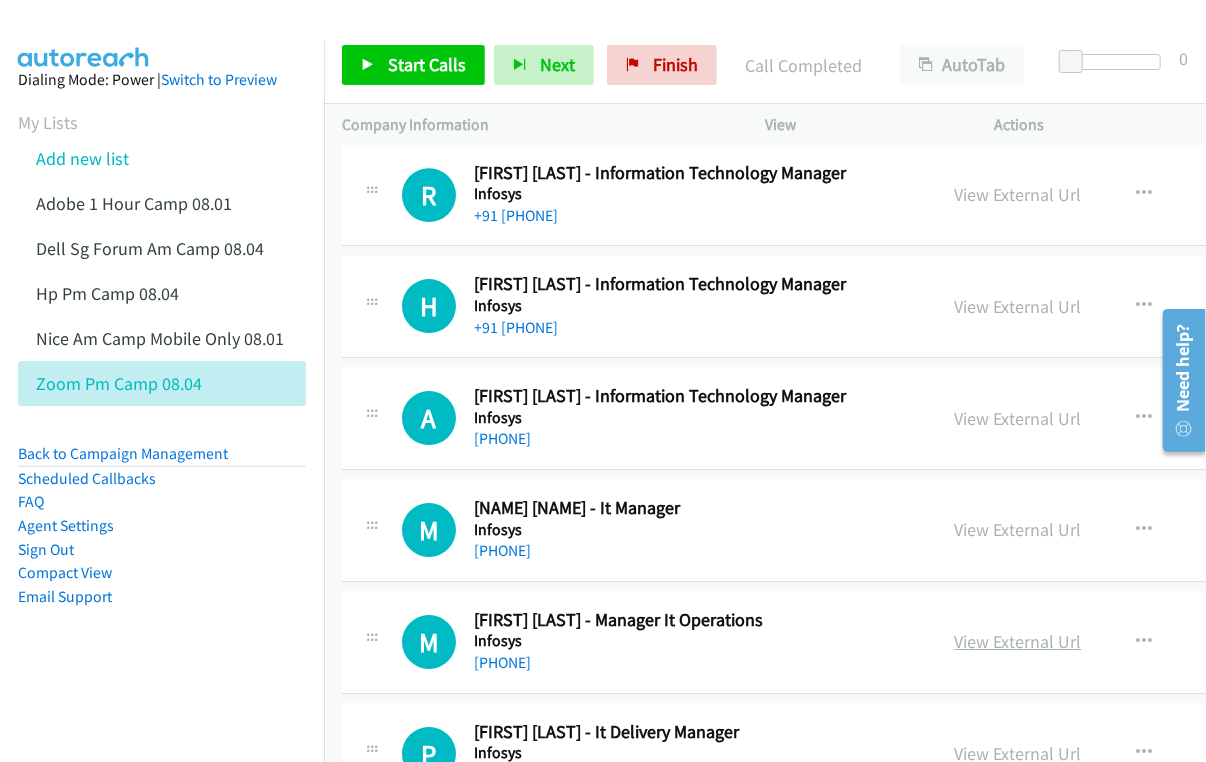 click on "View External Url" at bounding box center [1018, 641] 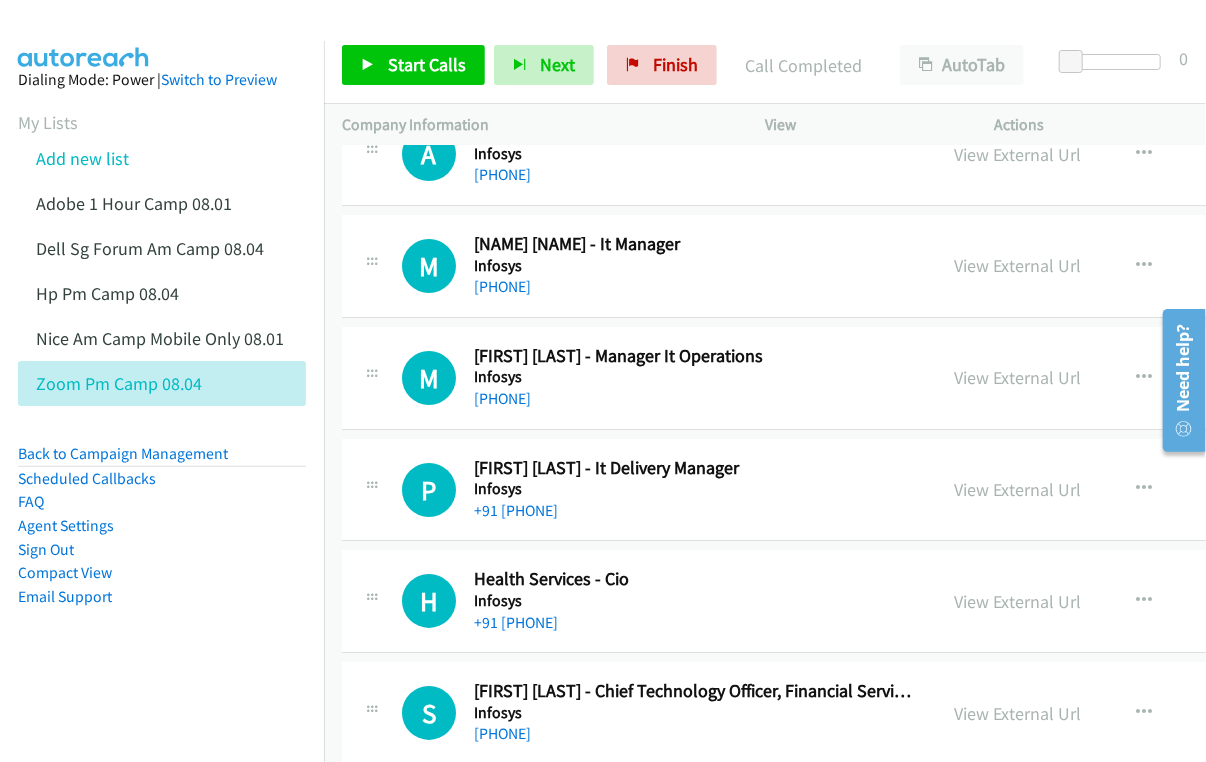 scroll, scrollTop: 13090, scrollLeft: 0, axis: vertical 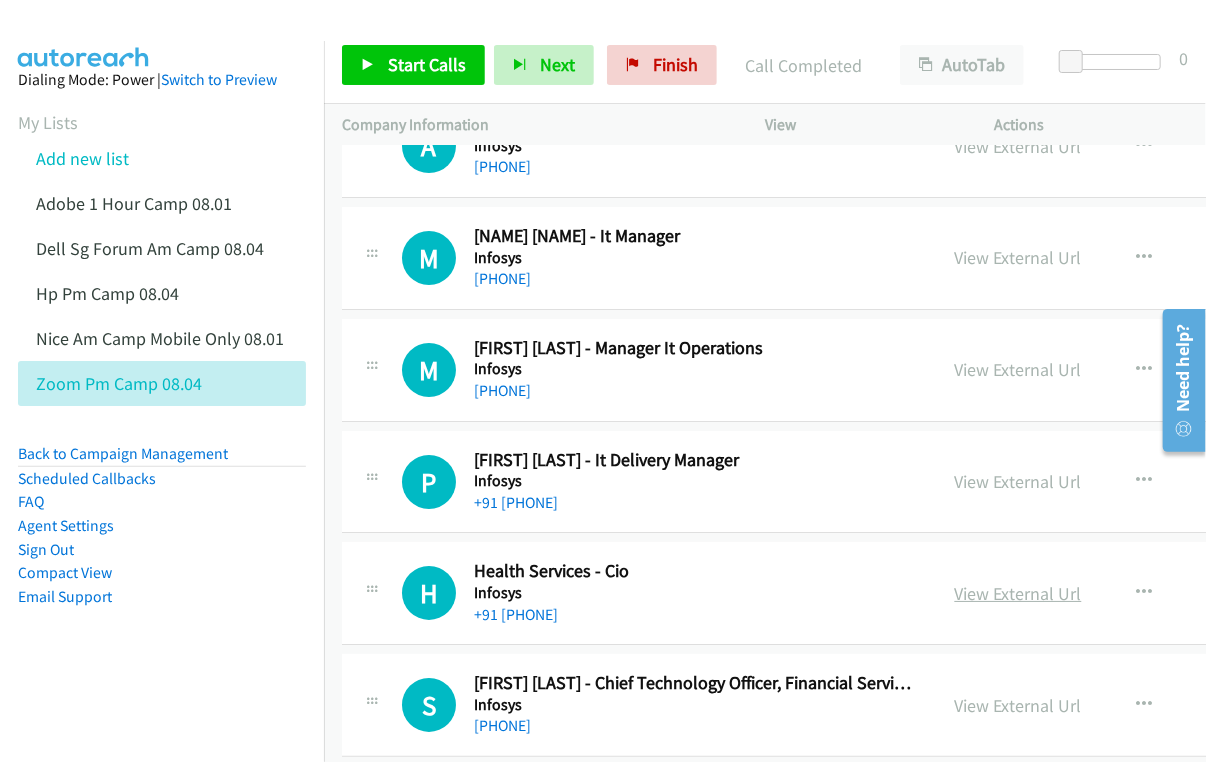 click on "View External Url" at bounding box center [1018, 593] 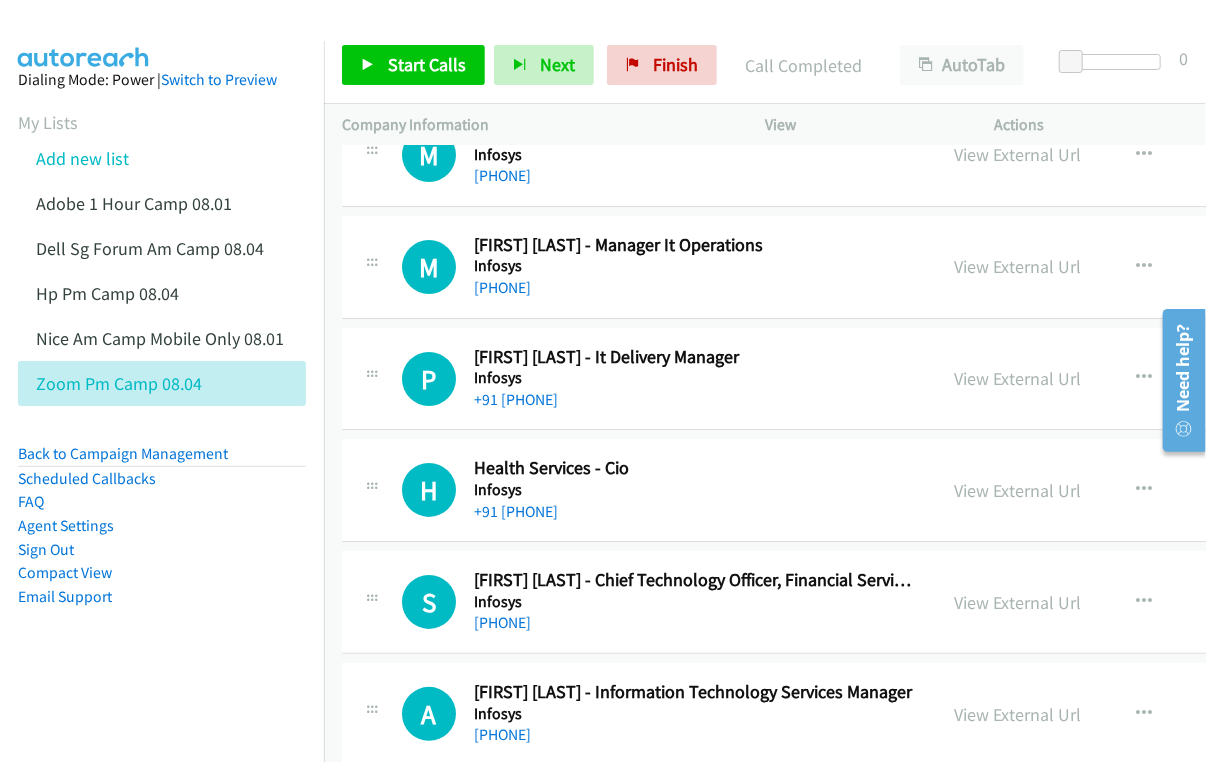 scroll, scrollTop: 13272, scrollLeft: 0, axis: vertical 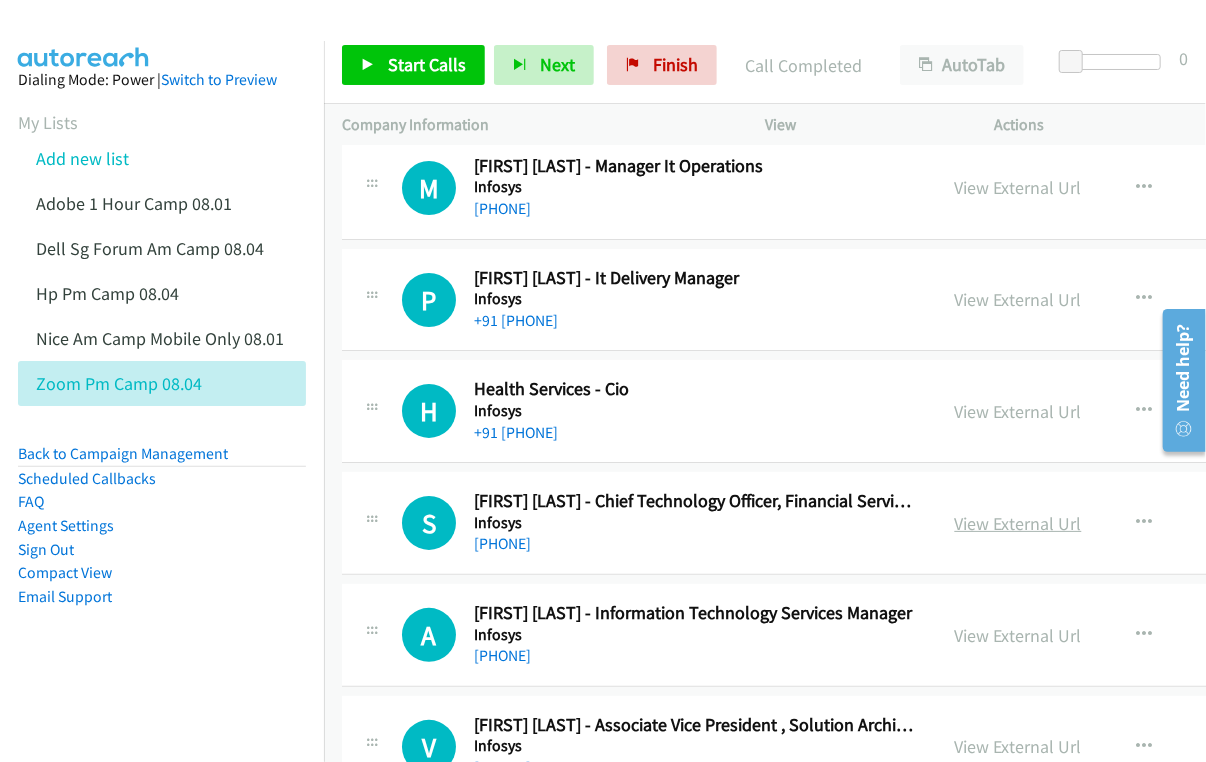 click on "View External Url" at bounding box center [1018, 523] 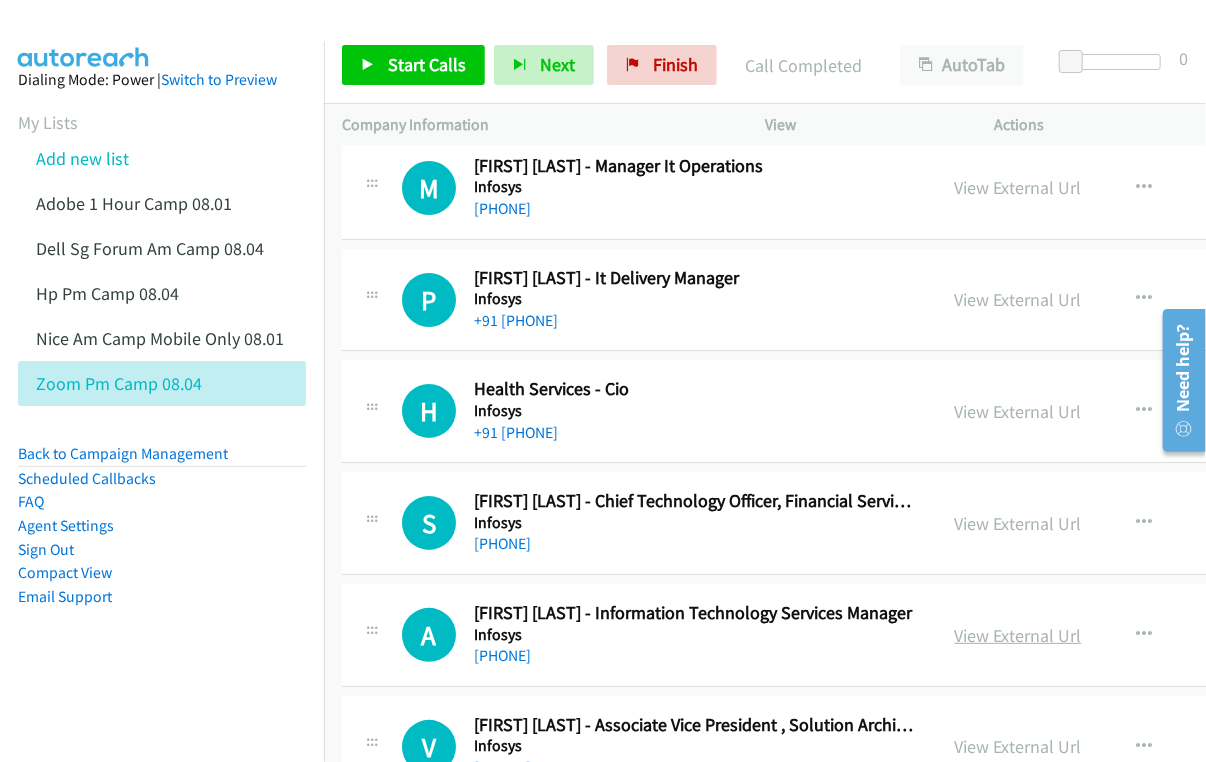 click on "View External Url" at bounding box center [1018, 635] 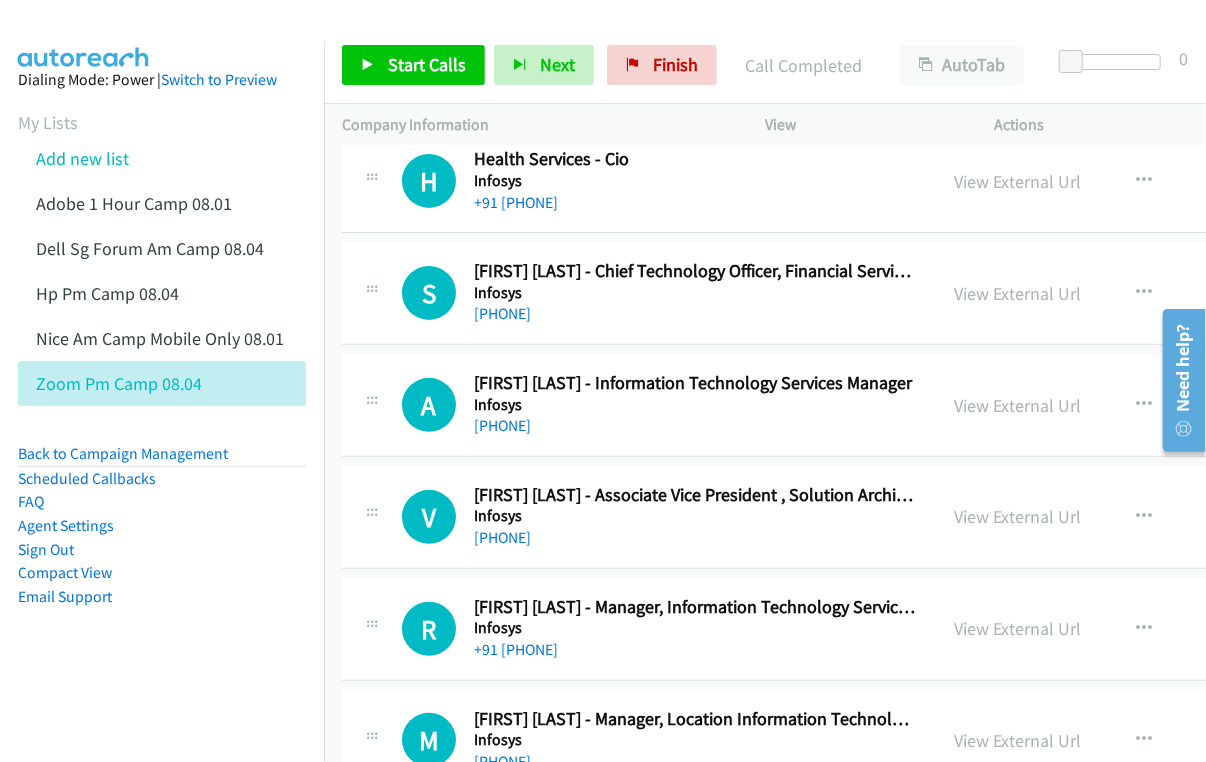 scroll, scrollTop: 13545, scrollLeft: 0, axis: vertical 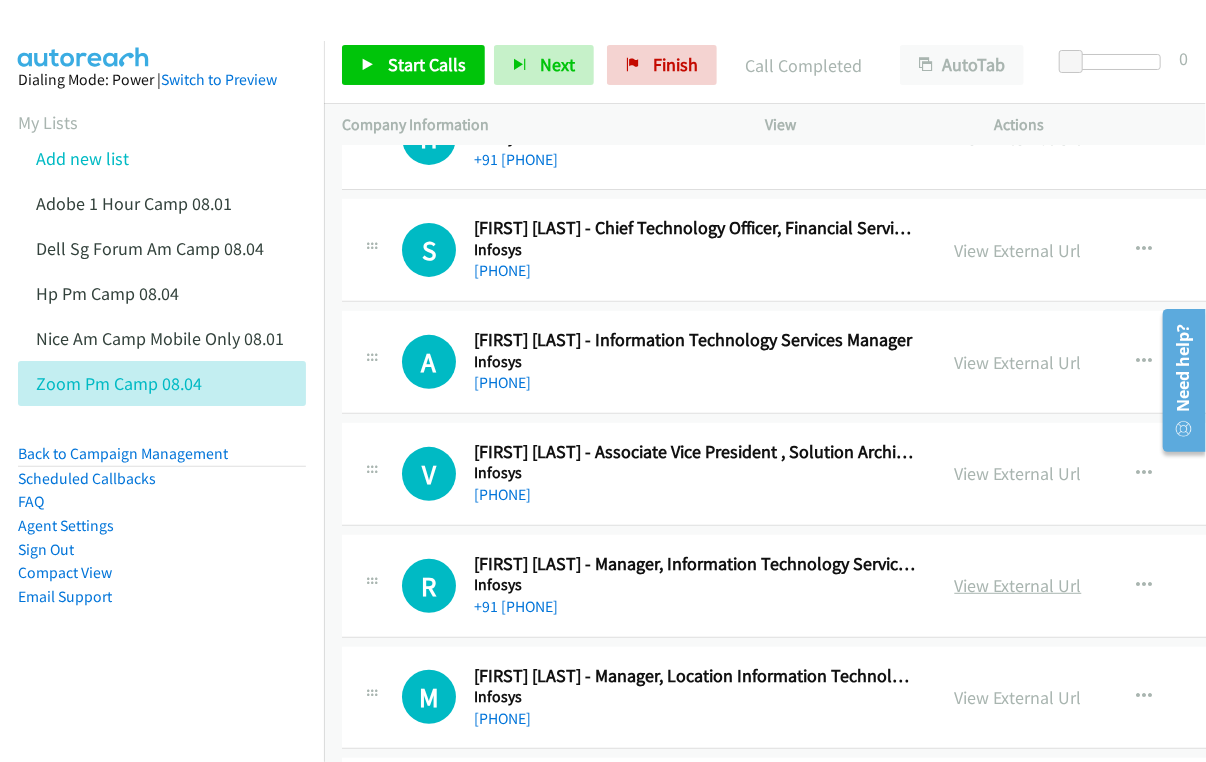 click on "View External Url" at bounding box center [1018, 585] 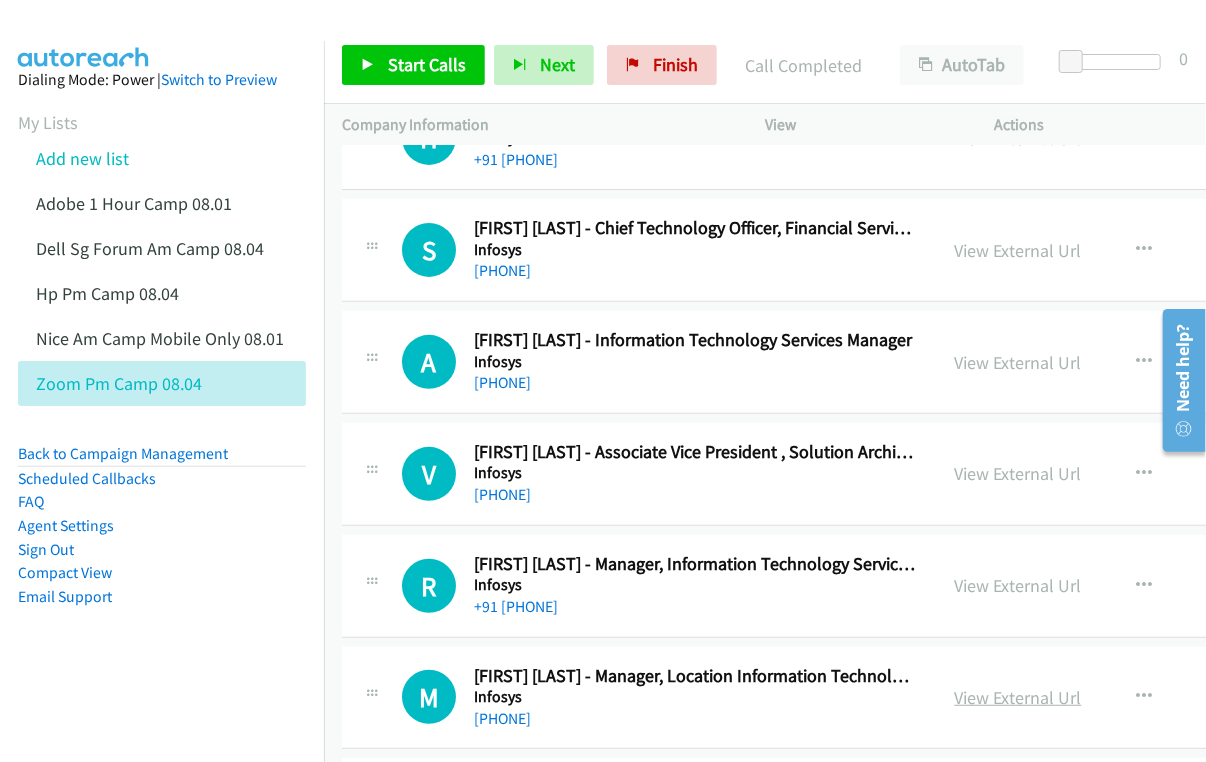 click on "View External Url" at bounding box center (1018, 697) 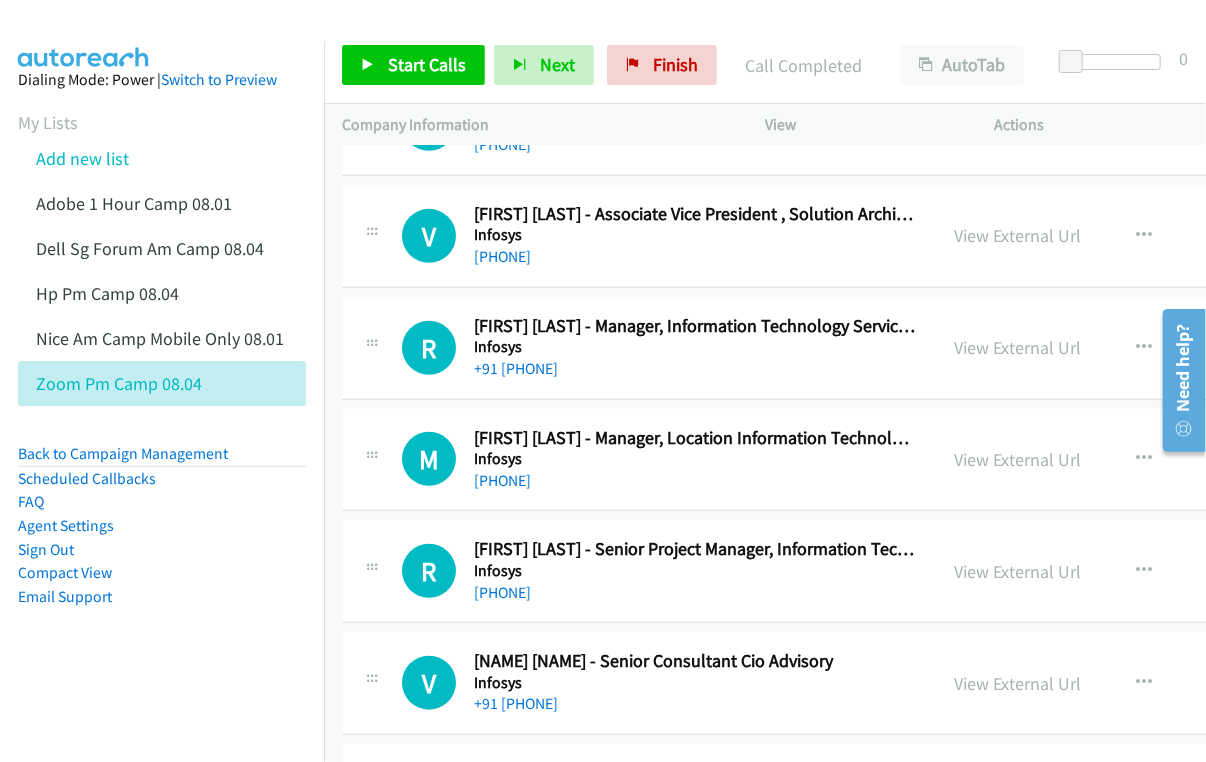 scroll, scrollTop: 13818, scrollLeft: 0, axis: vertical 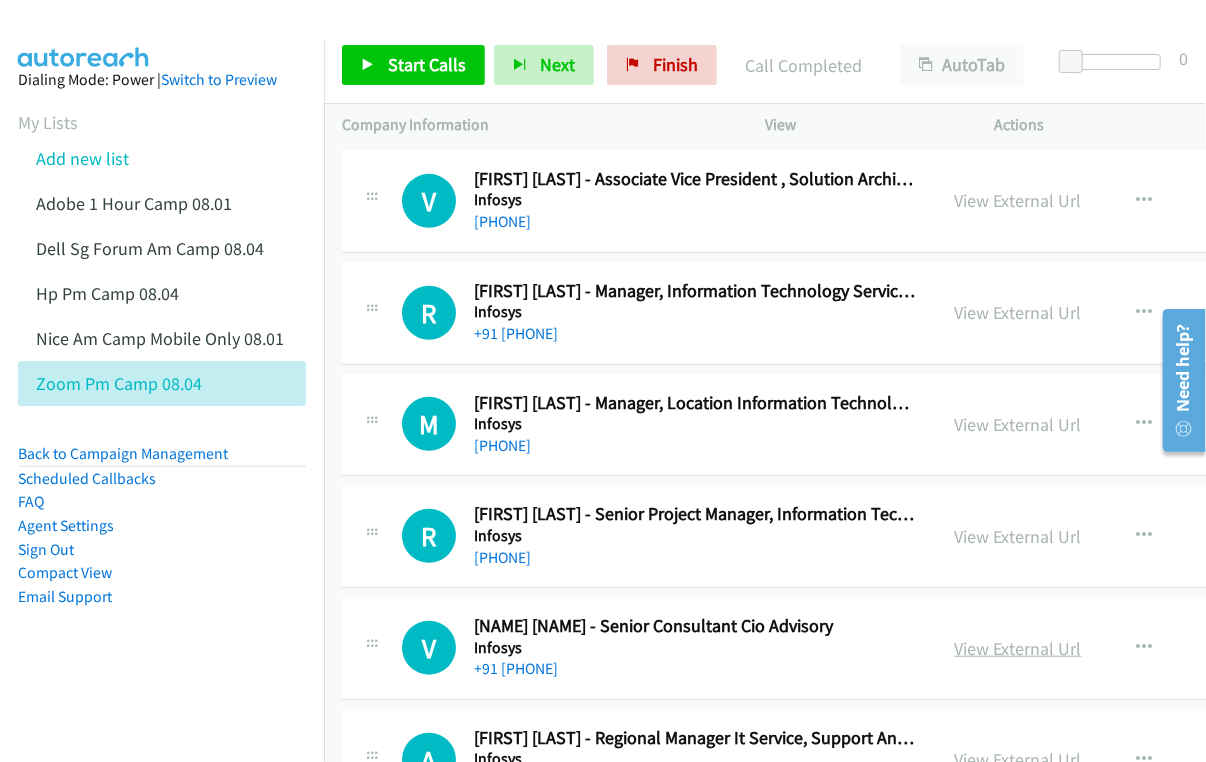 click on "View External Url" at bounding box center [1018, 648] 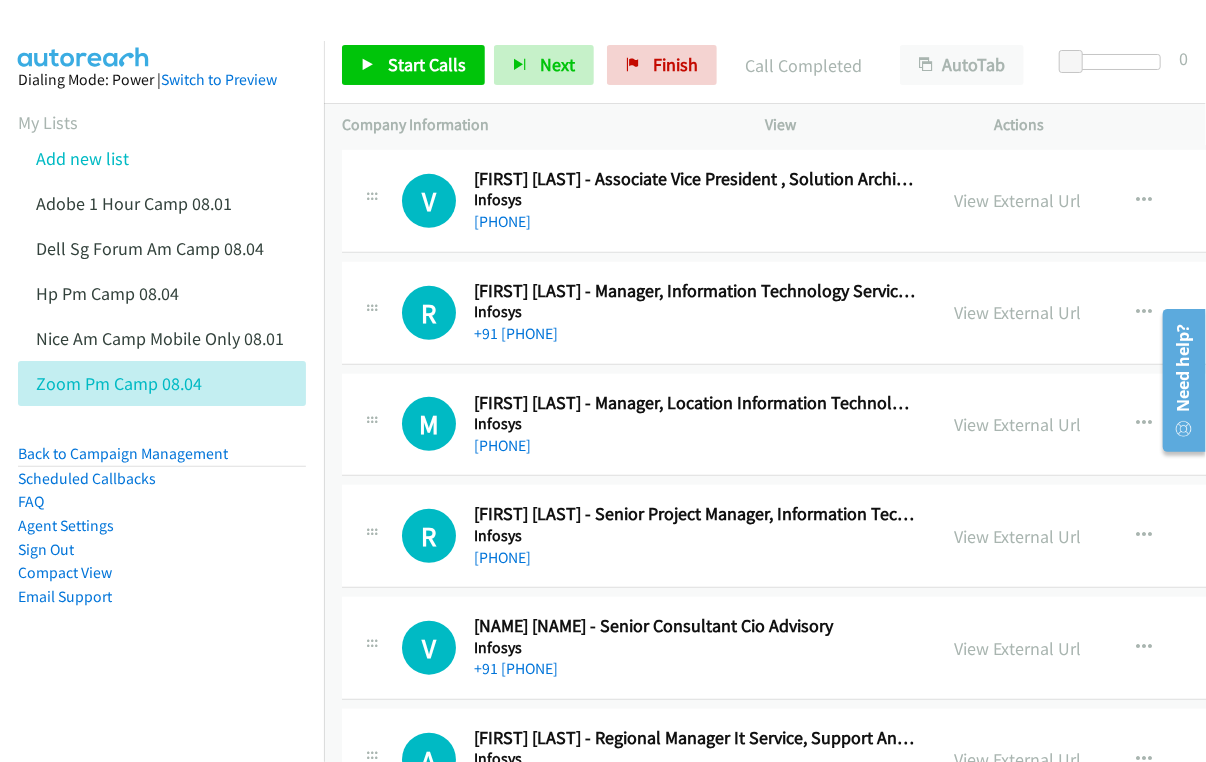click on "View External Url" at bounding box center (1018, 759) 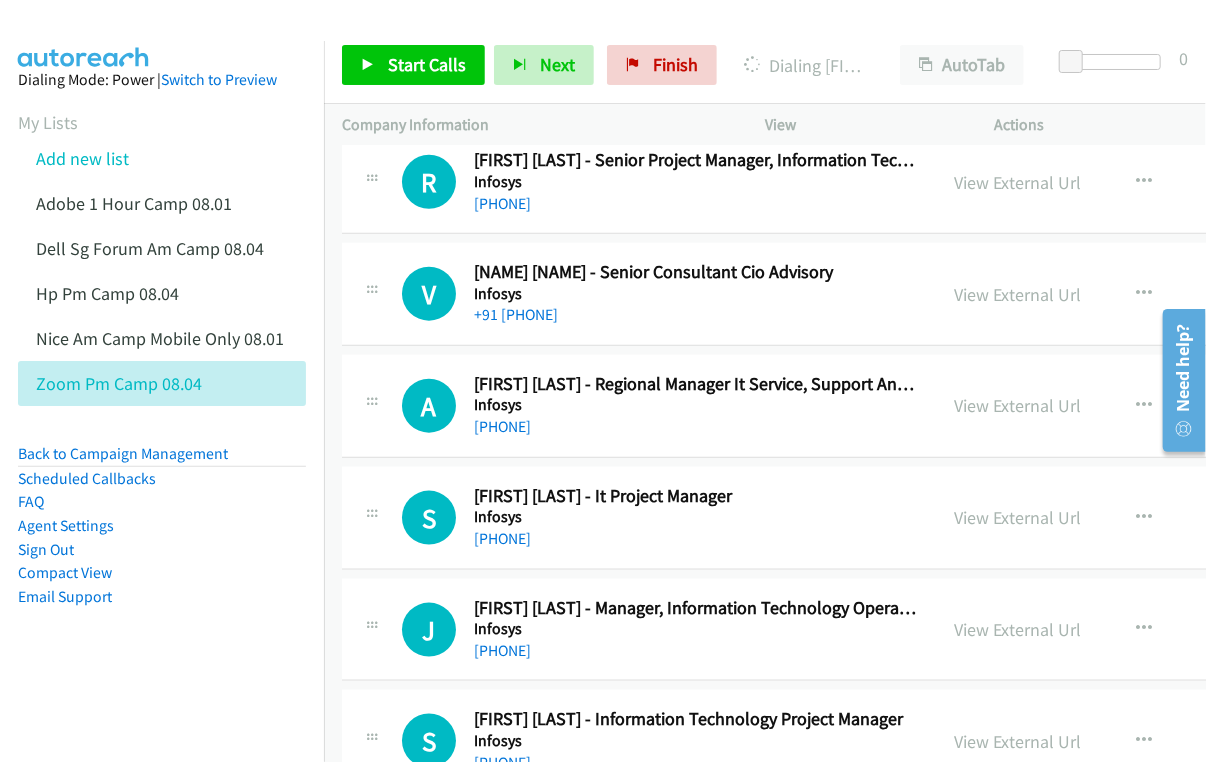scroll, scrollTop: 14181, scrollLeft: 0, axis: vertical 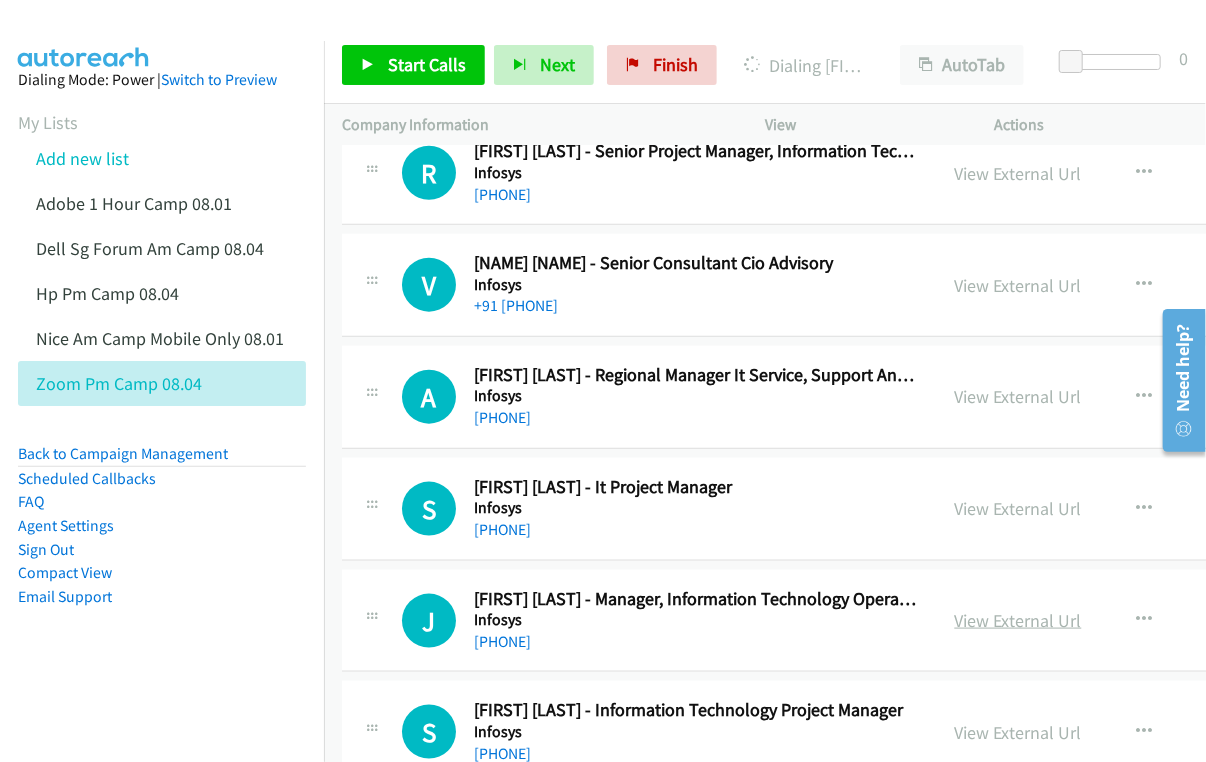click on "View External Url" at bounding box center [1018, 620] 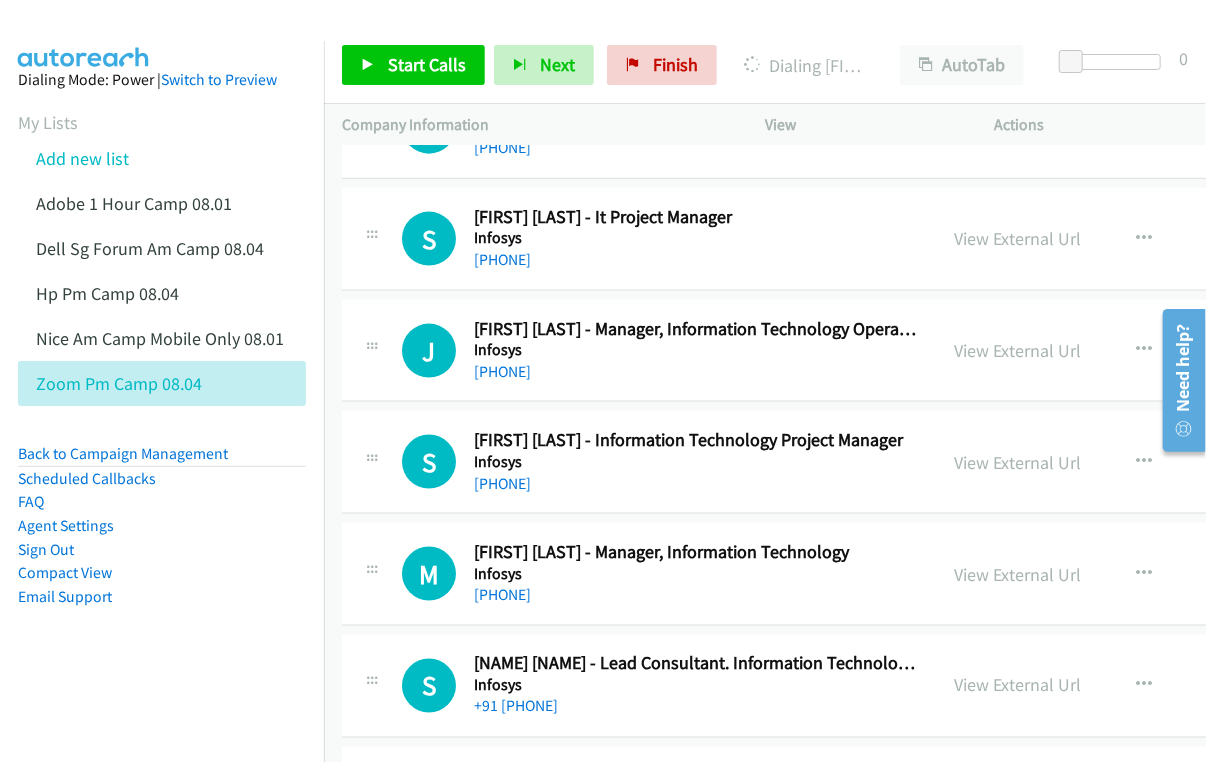 scroll, scrollTop: 14454, scrollLeft: 0, axis: vertical 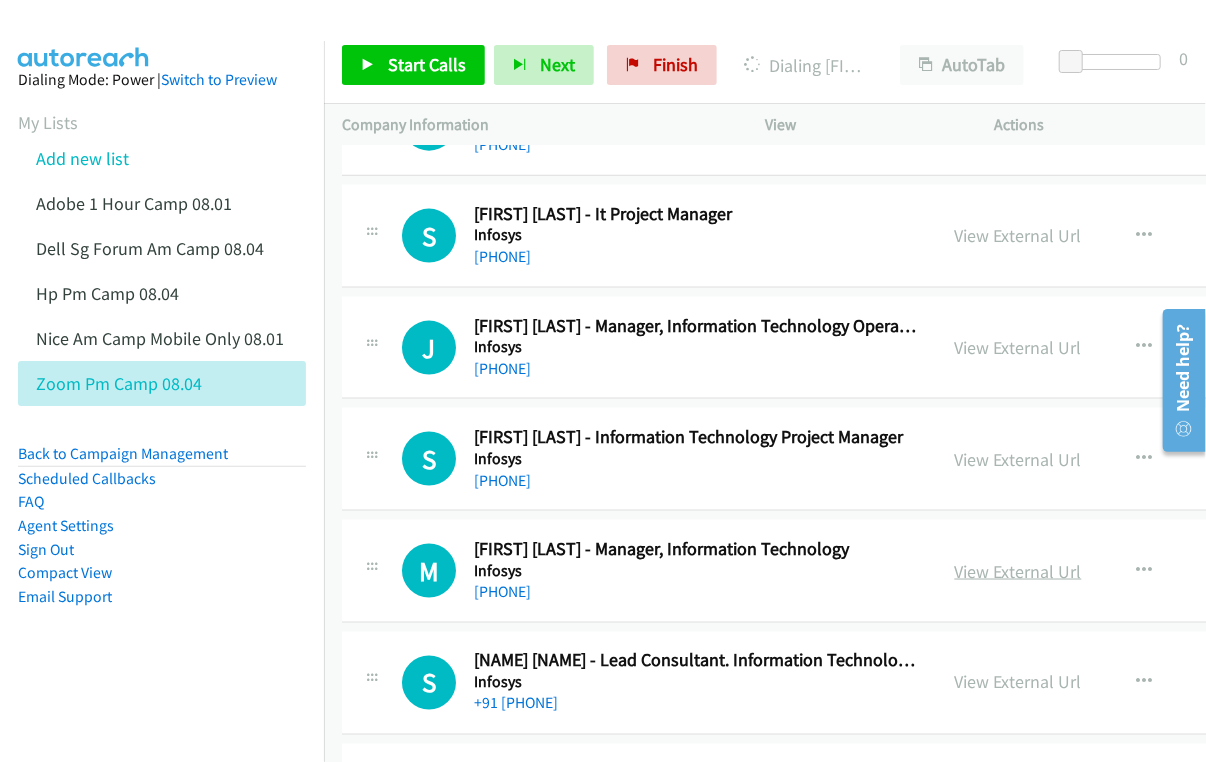 click on "View External Url" at bounding box center [1018, 571] 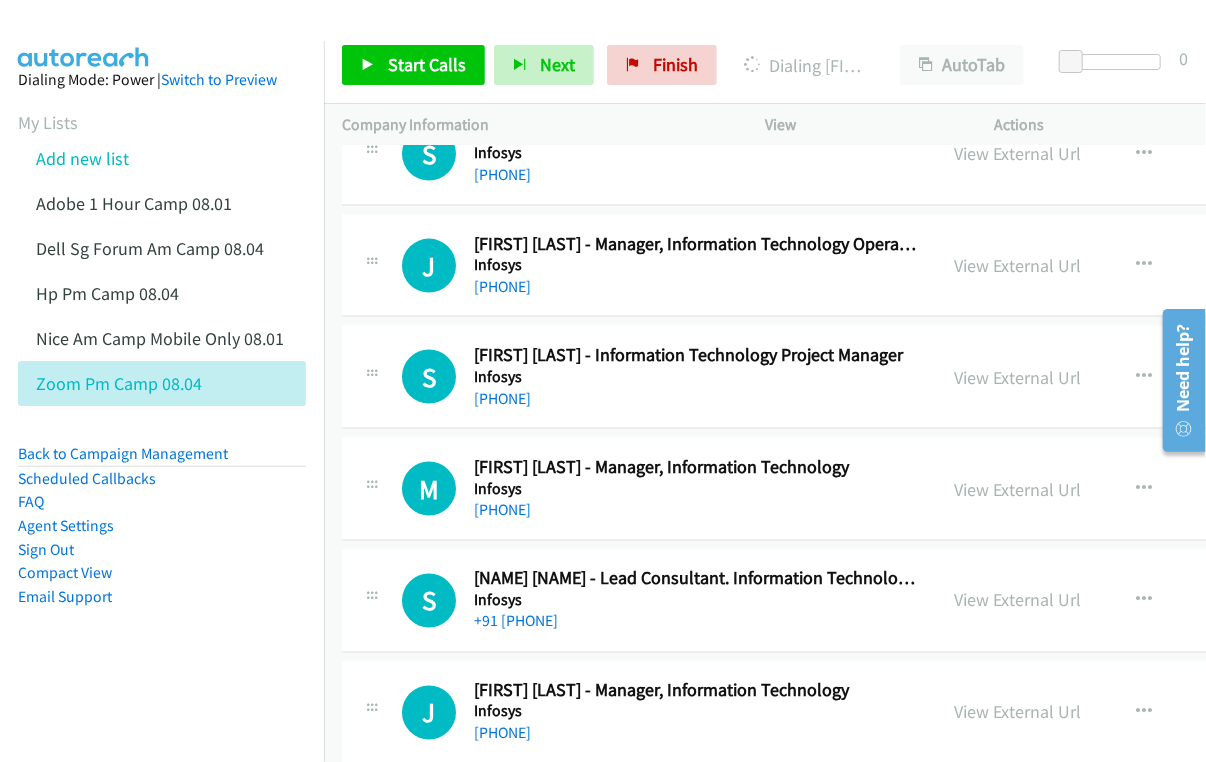 scroll, scrollTop: 14545, scrollLeft: 0, axis: vertical 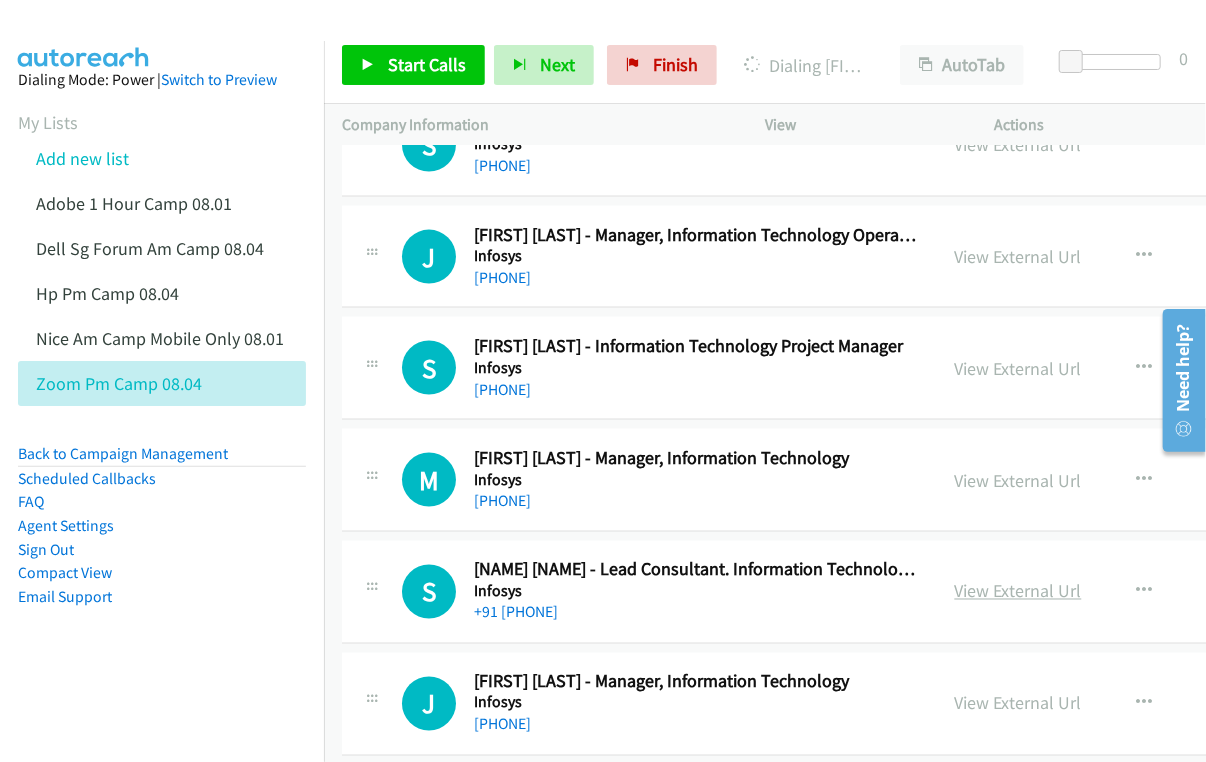click on "View External Url" at bounding box center [1018, 591] 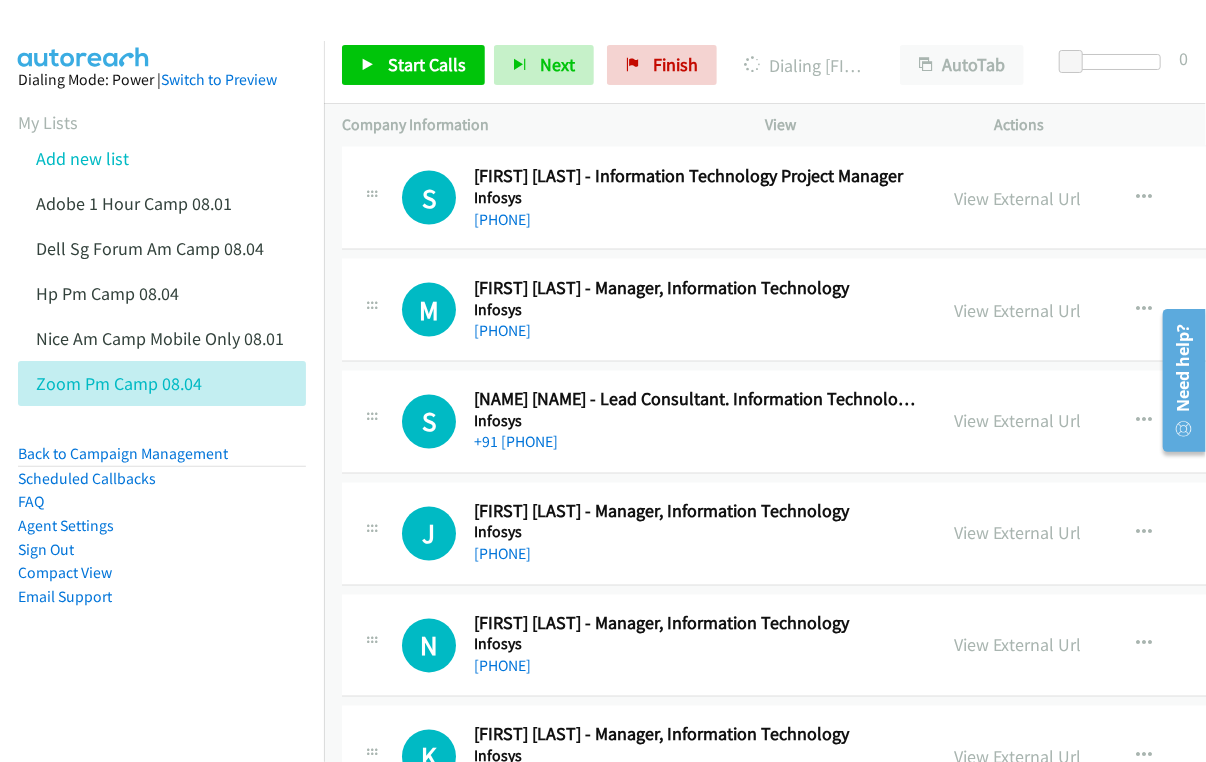 scroll, scrollTop: 14727, scrollLeft: 0, axis: vertical 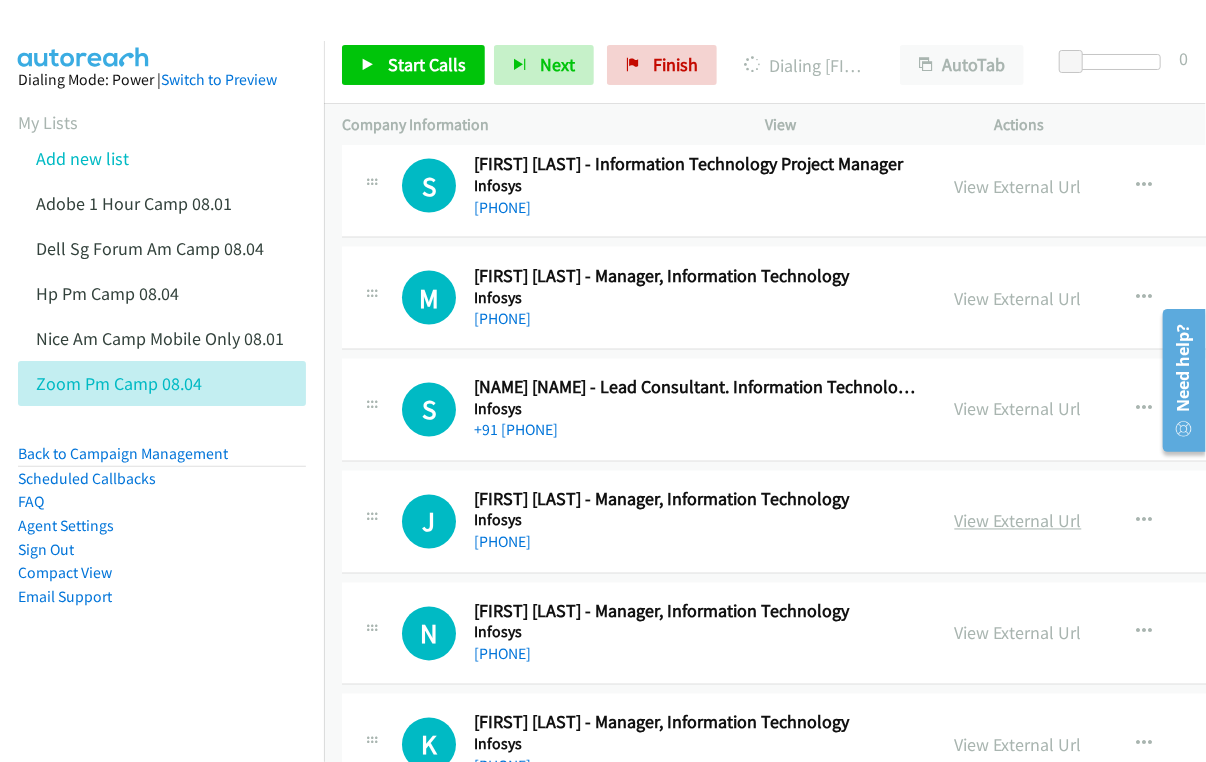 click on "View External Url" at bounding box center [1018, 521] 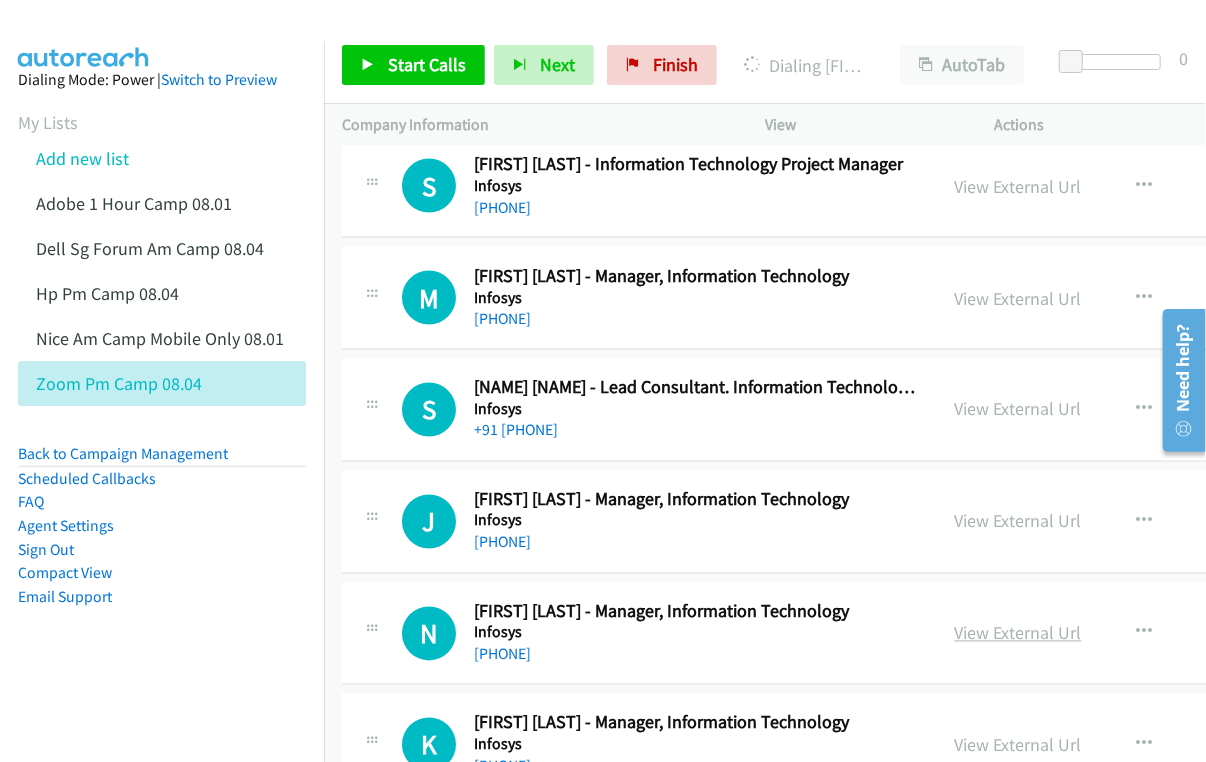 click on "View External Url" at bounding box center (1018, 633) 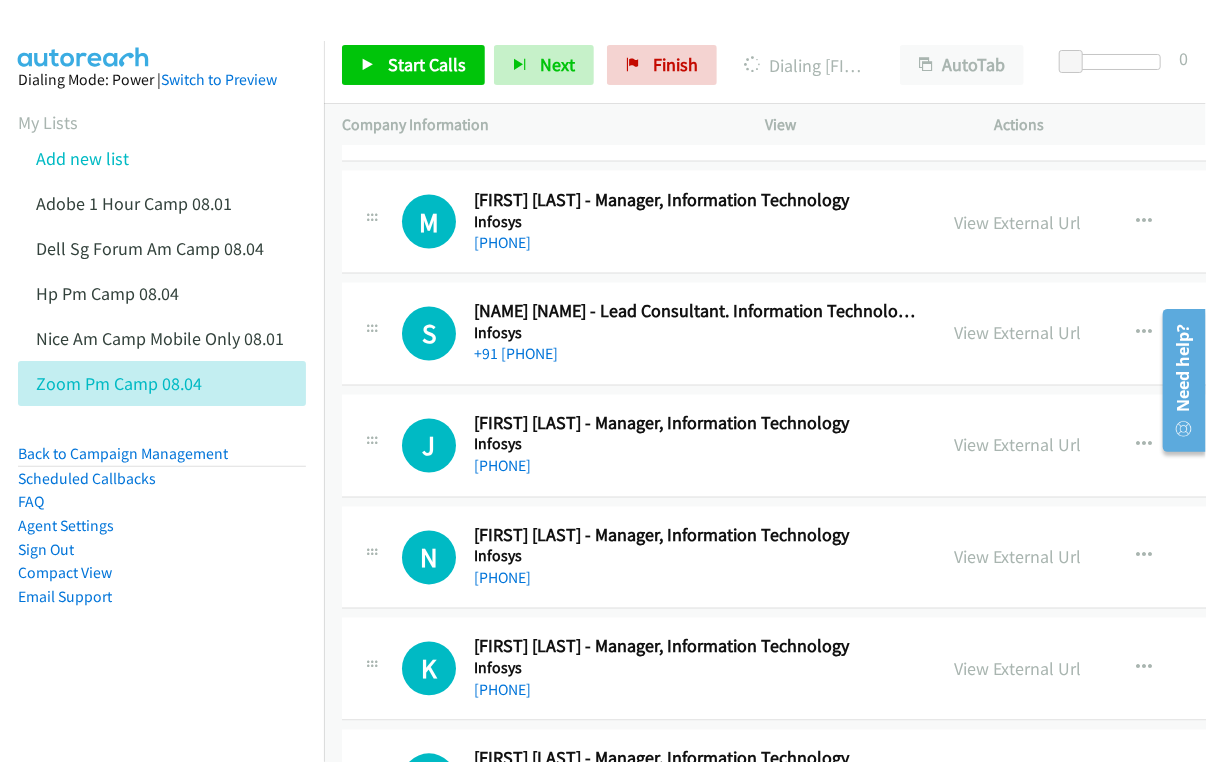 scroll, scrollTop: 14818, scrollLeft: 0, axis: vertical 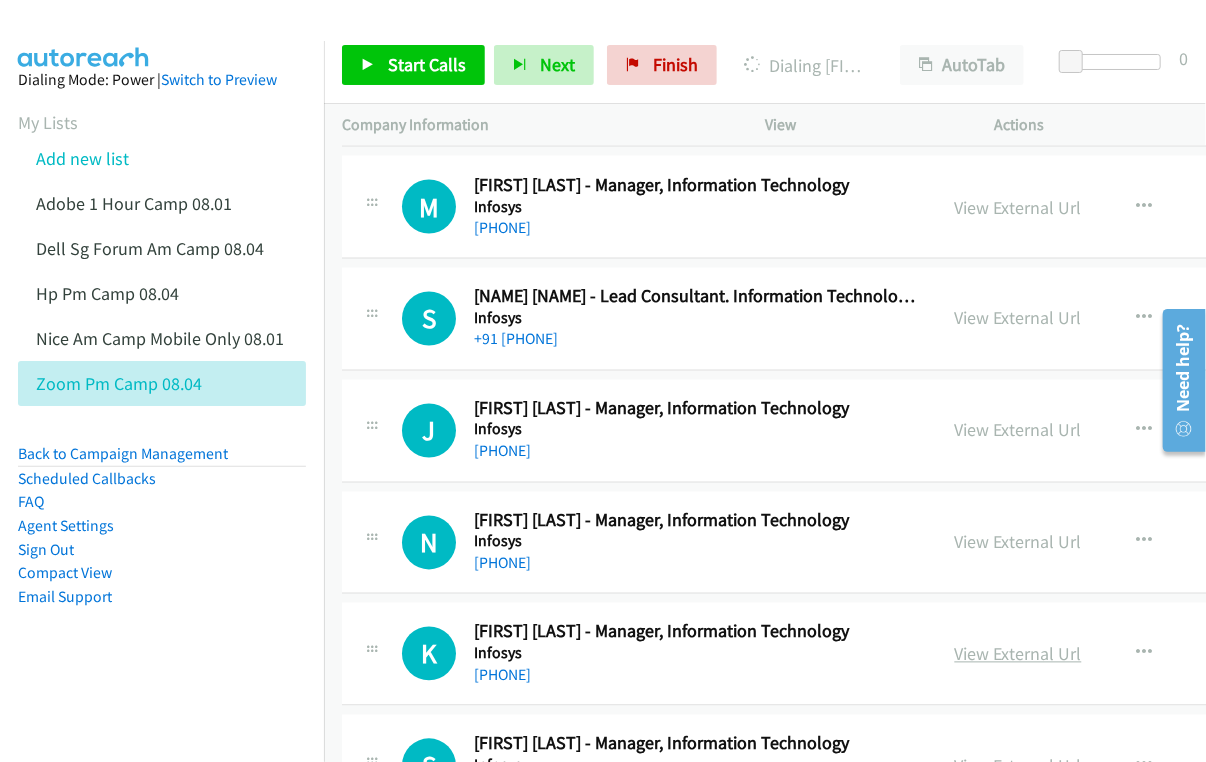 click on "View External Url" at bounding box center (1018, 654) 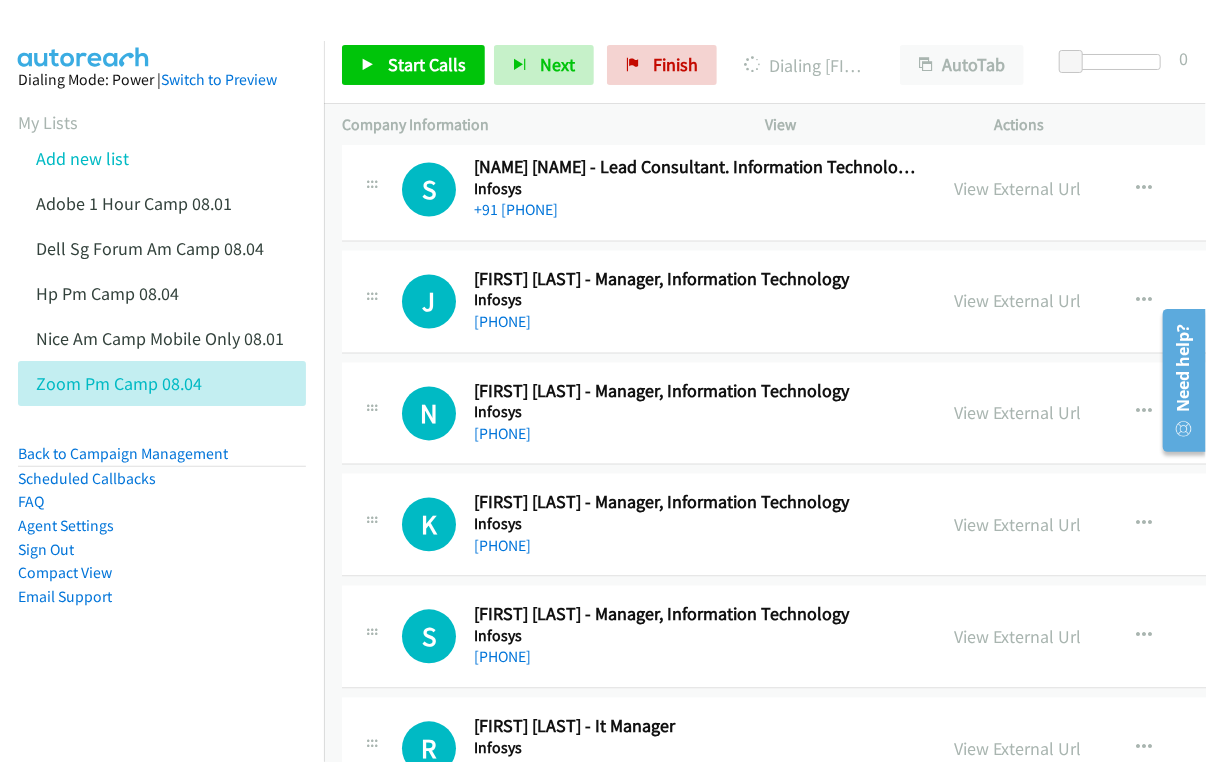 scroll, scrollTop: 15000, scrollLeft: 0, axis: vertical 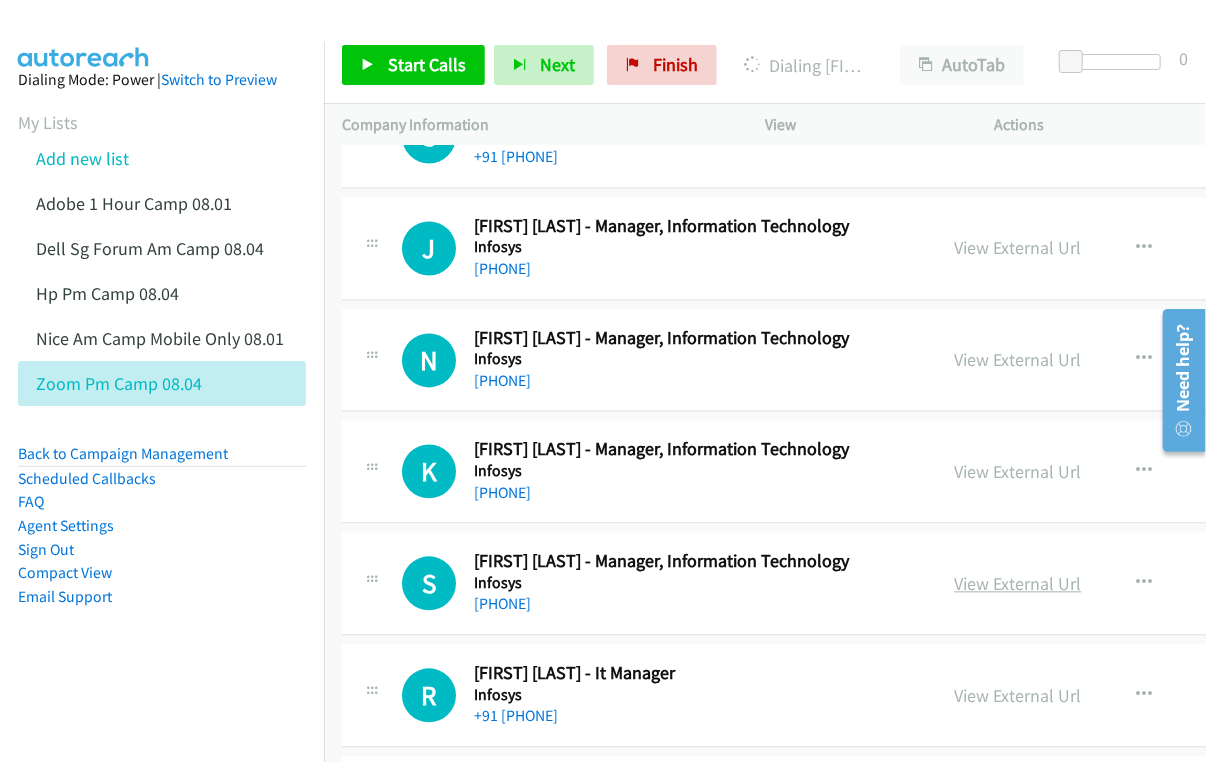 click on "View External Url" at bounding box center [1018, 584] 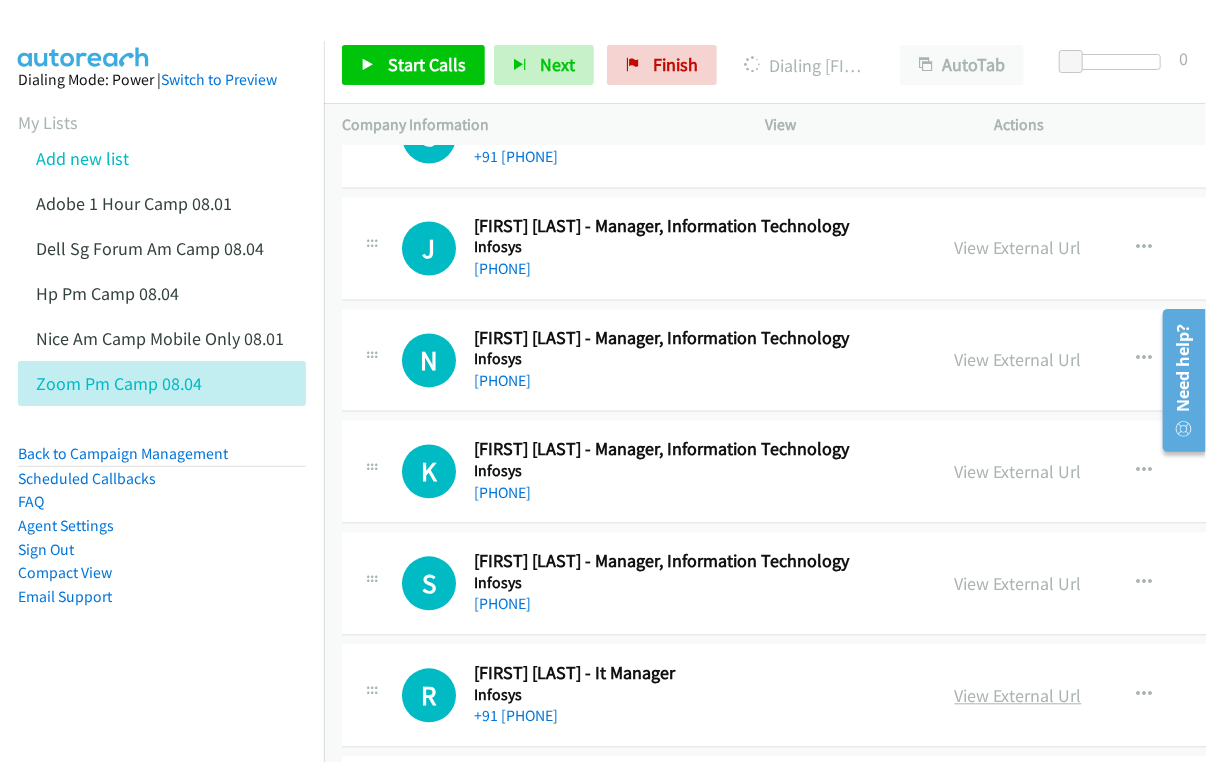 click on "View External Url" at bounding box center [1018, 696] 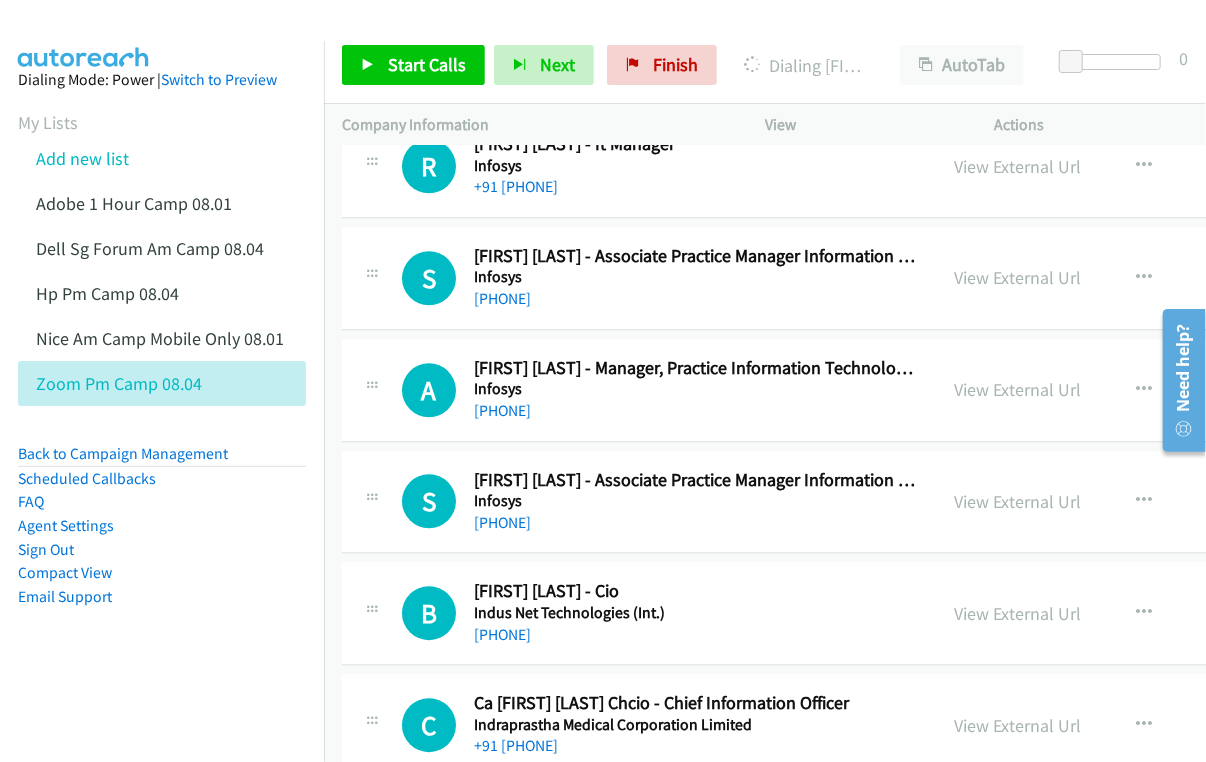scroll, scrollTop: 15545, scrollLeft: 0, axis: vertical 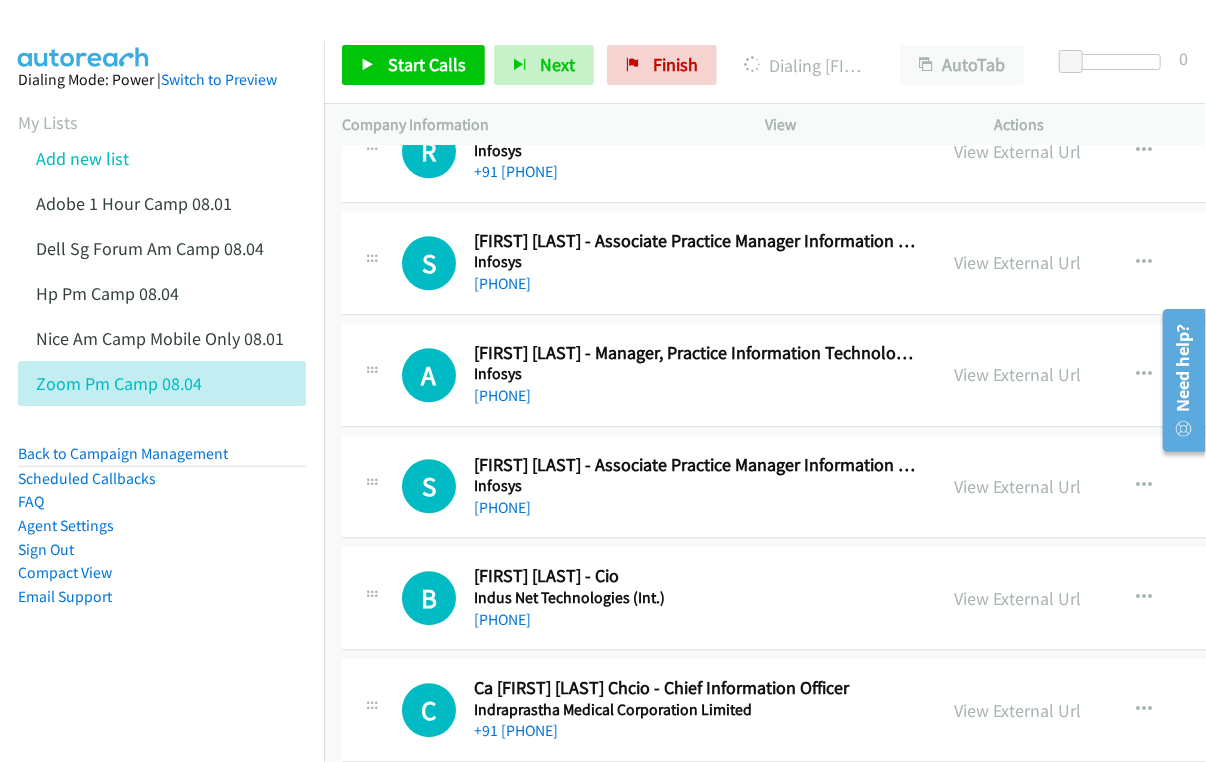 drag, startPoint x: 986, startPoint y: 575, endPoint x: 970, endPoint y: 639, distance: 65.96969 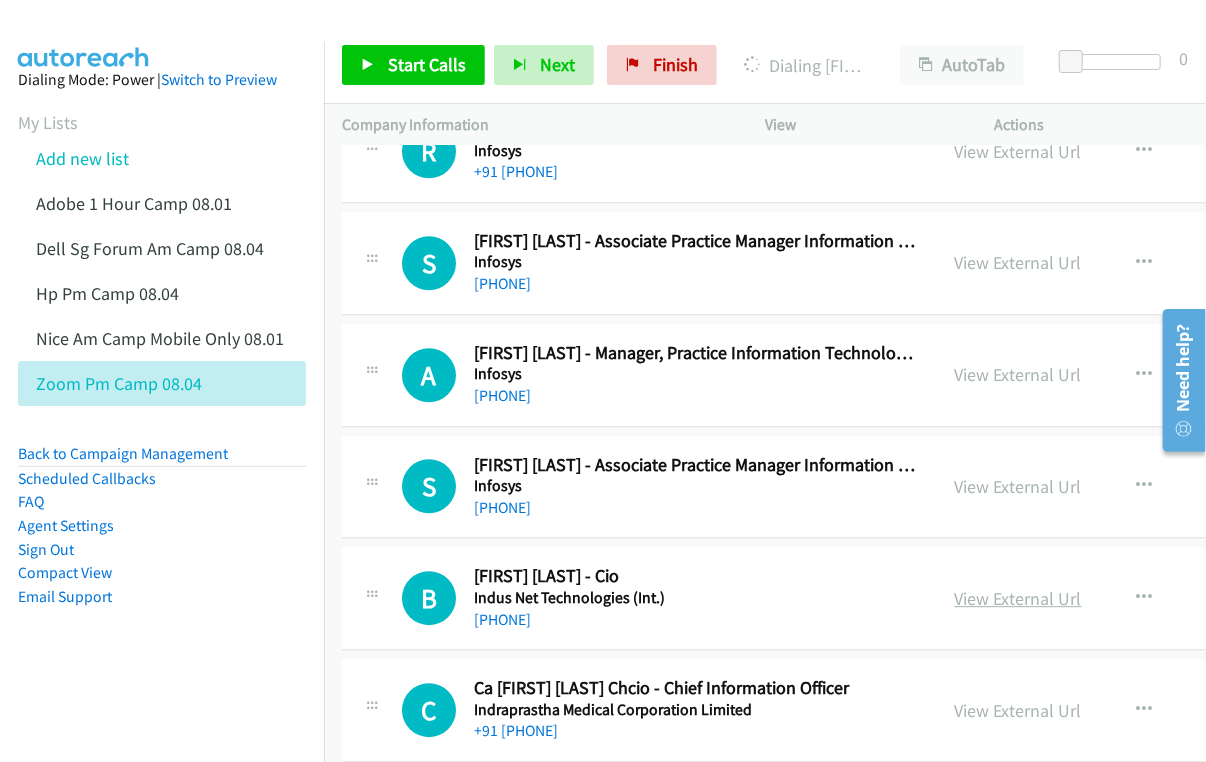 click on "View External Url" at bounding box center (1018, 598) 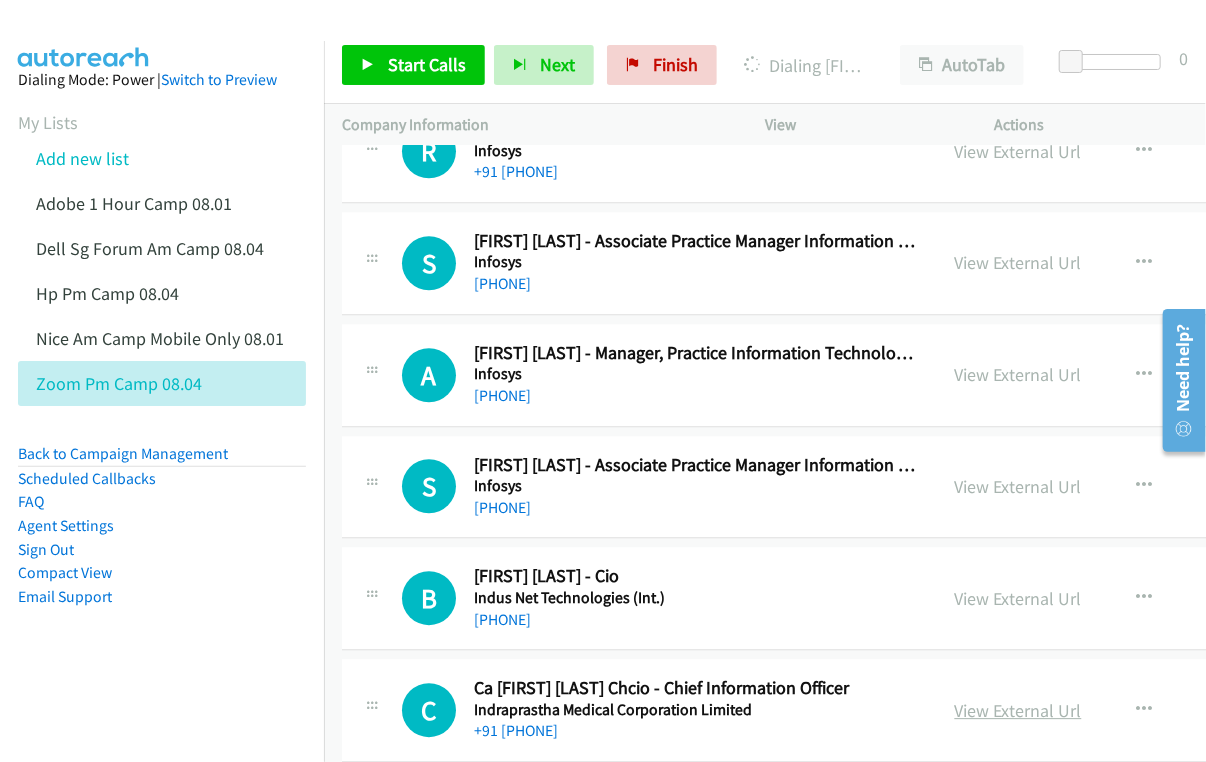 click on "View External Url" at bounding box center (1018, 710) 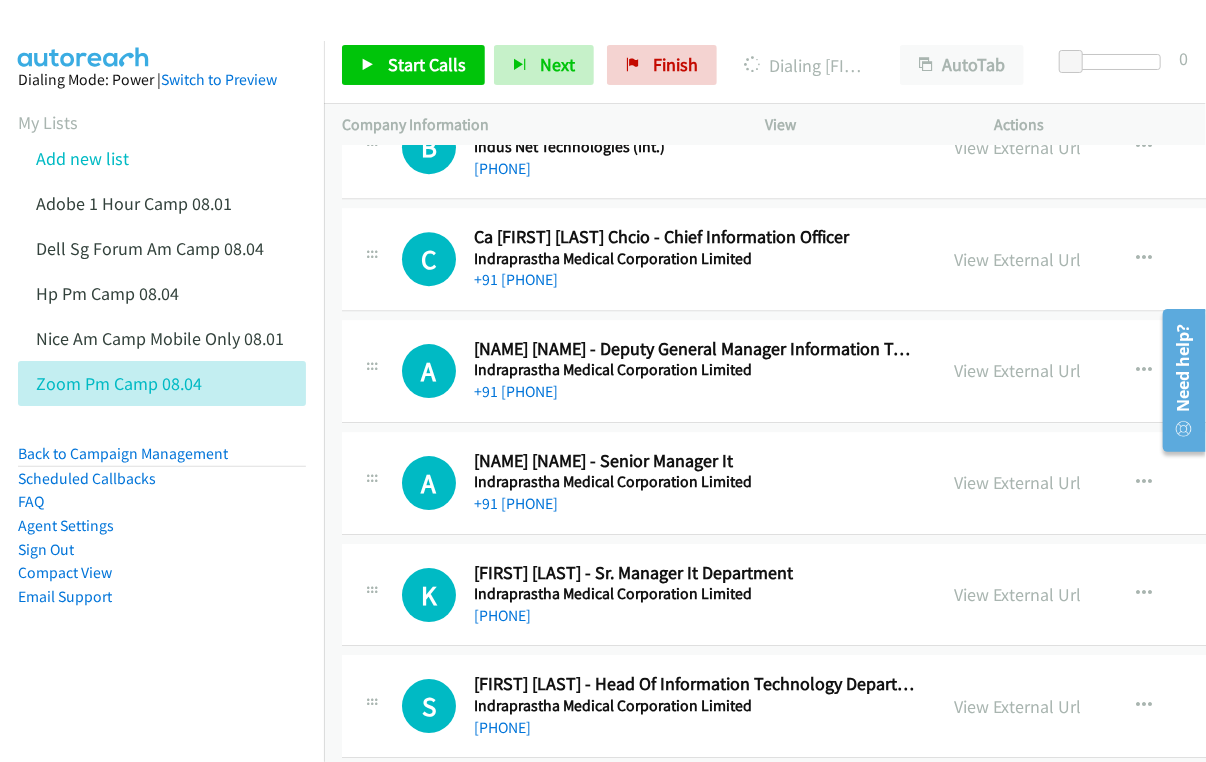 scroll, scrollTop: 16000, scrollLeft: 0, axis: vertical 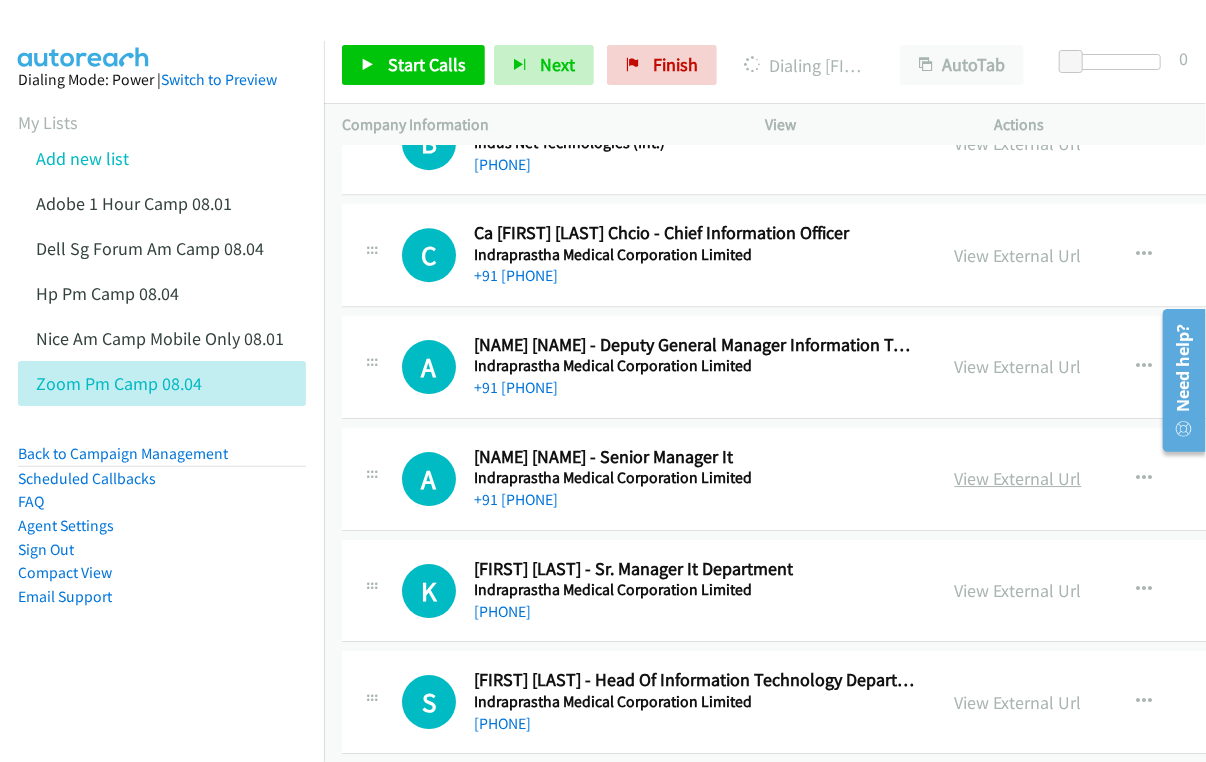click on "View External Url" at bounding box center (1018, 478) 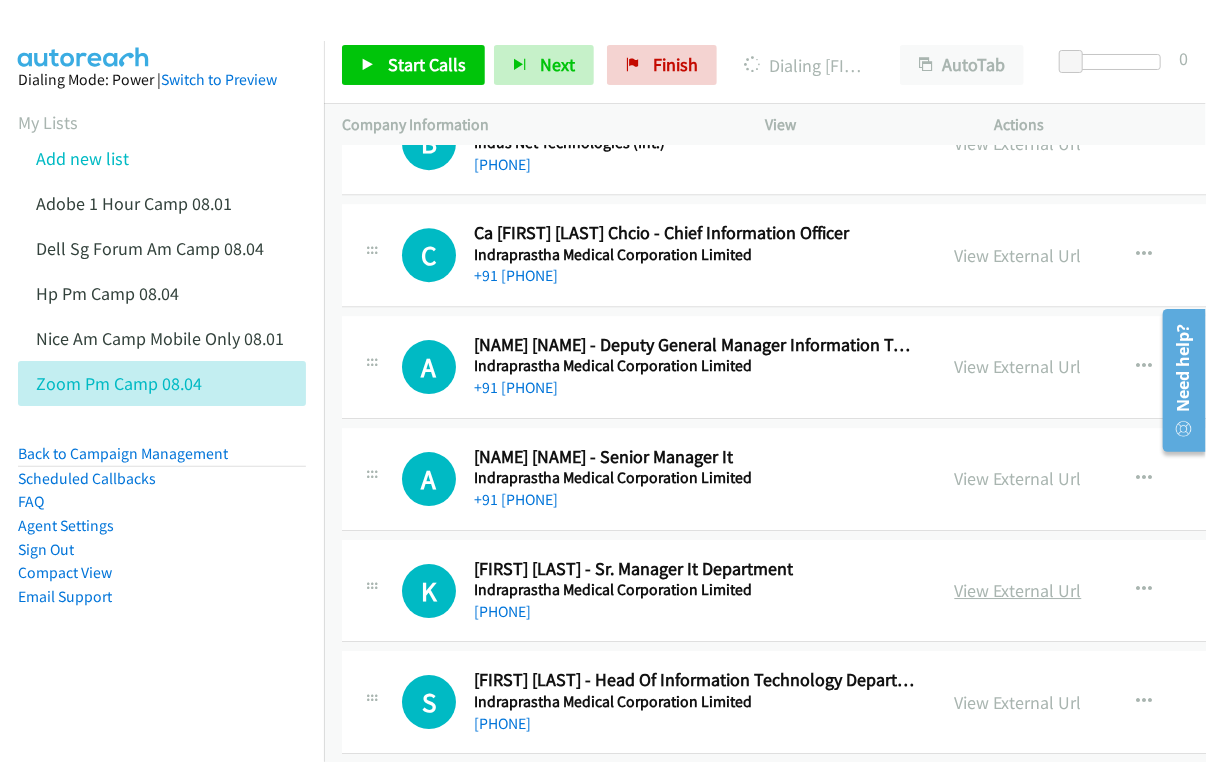 click on "View External Url" at bounding box center (1018, 590) 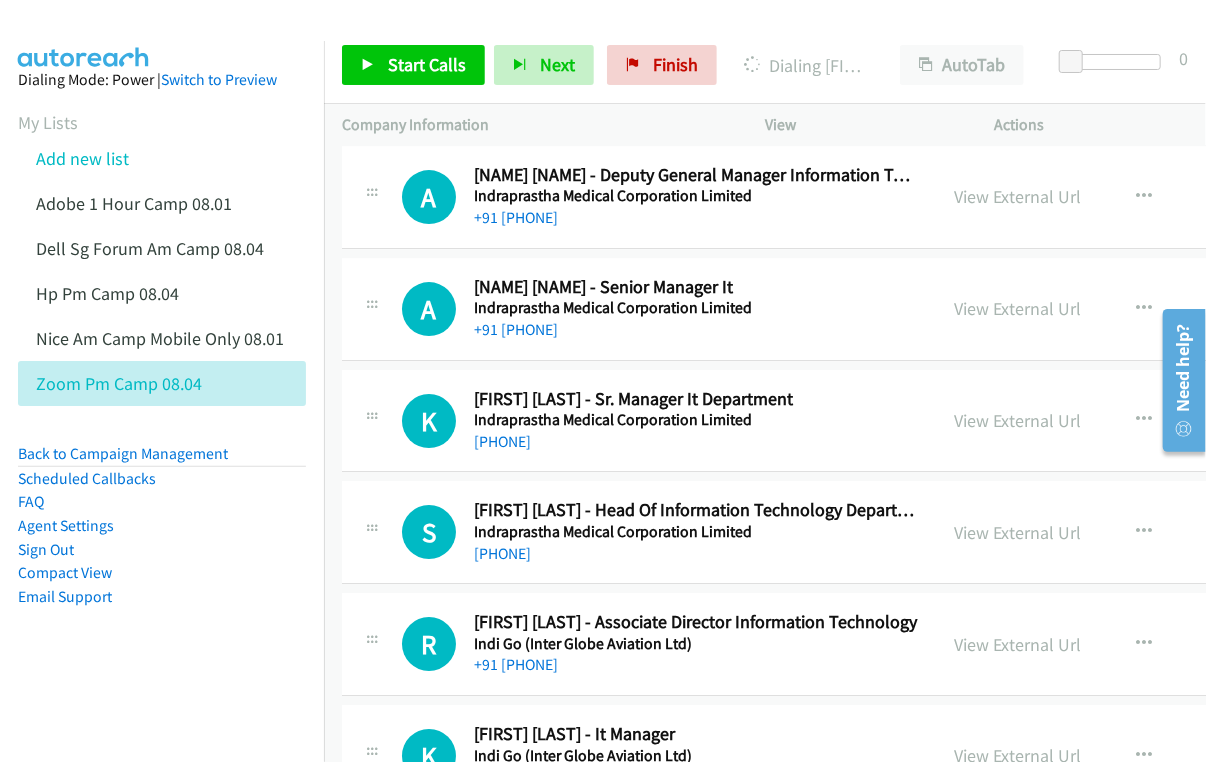 scroll, scrollTop: 16181, scrollLeft: 0, axis: vertical 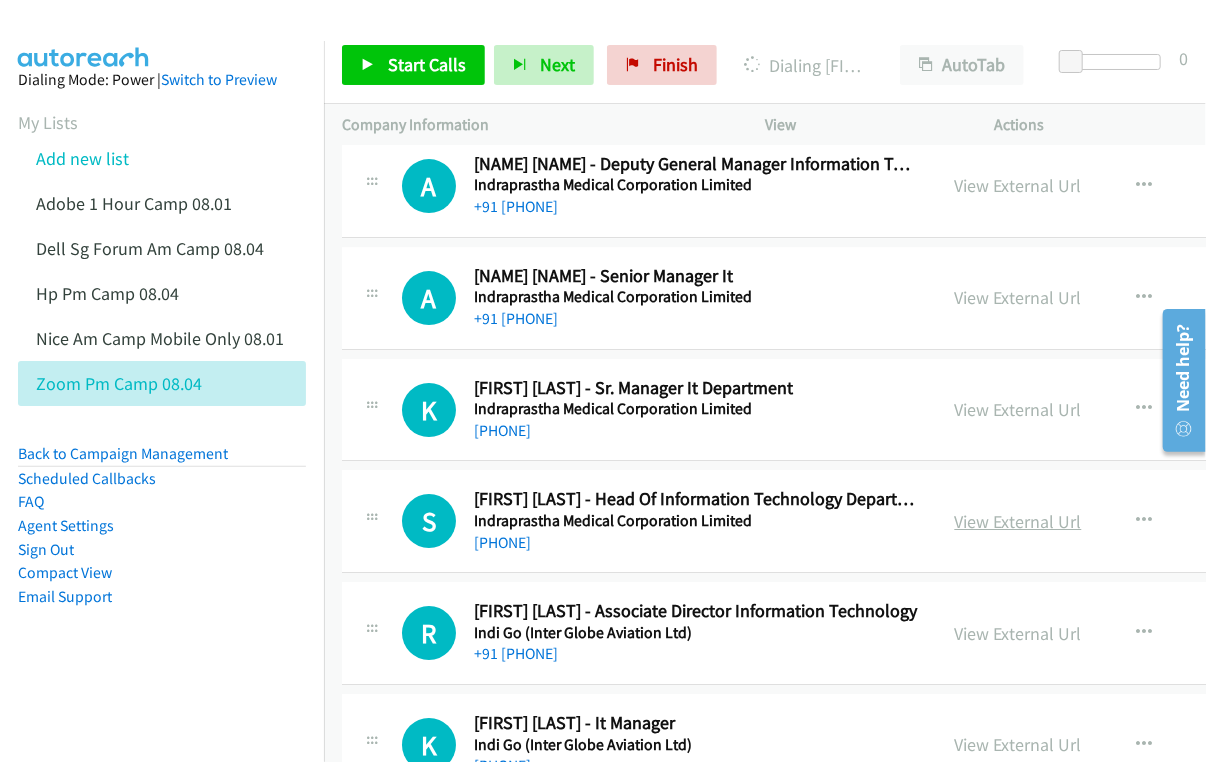 click on "View External Url" at bounding box center (1018, 521) 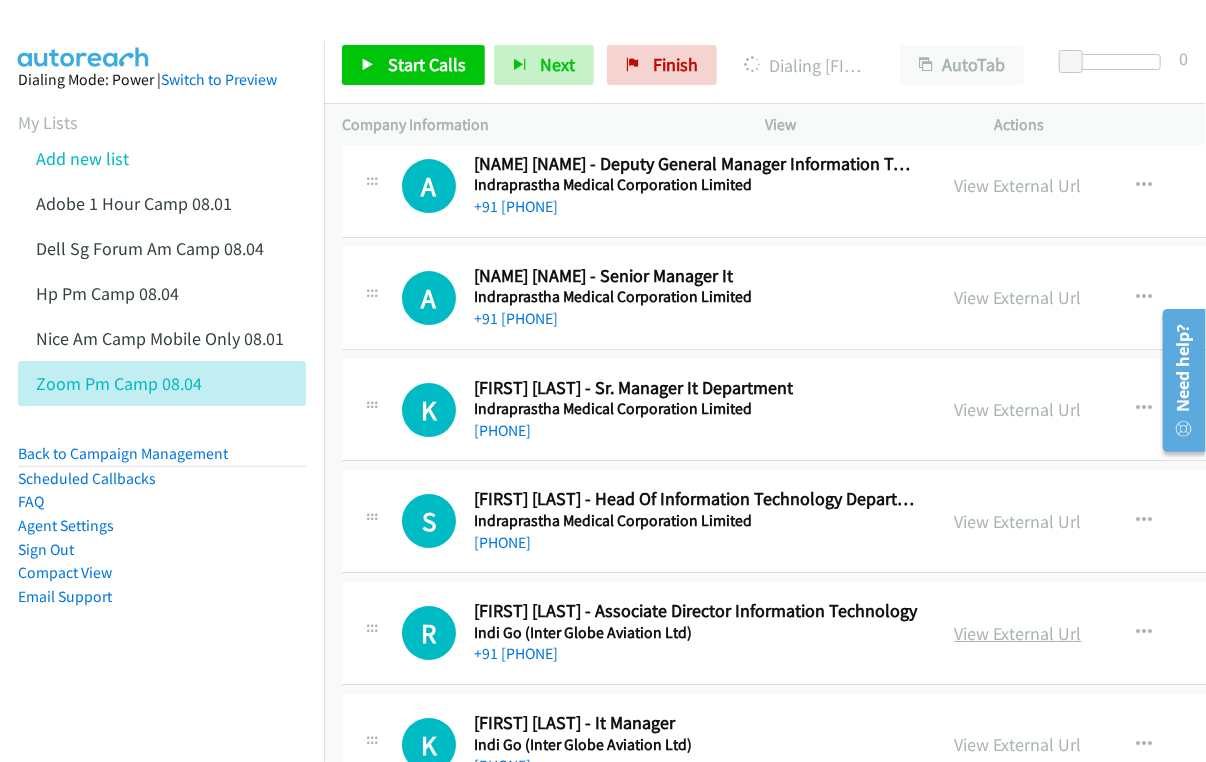click on "View External Url" at bounding box center [1018, 633] 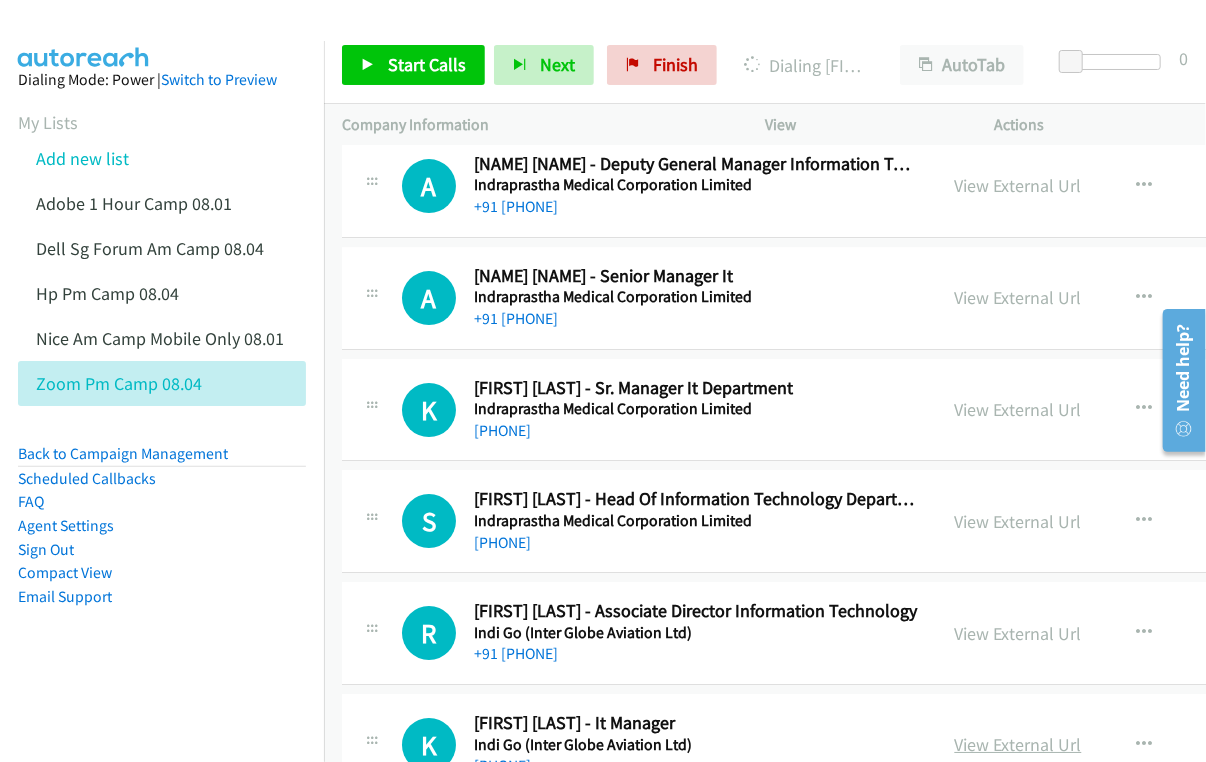 click on "View External Url" at bounding box center (1018, 744) 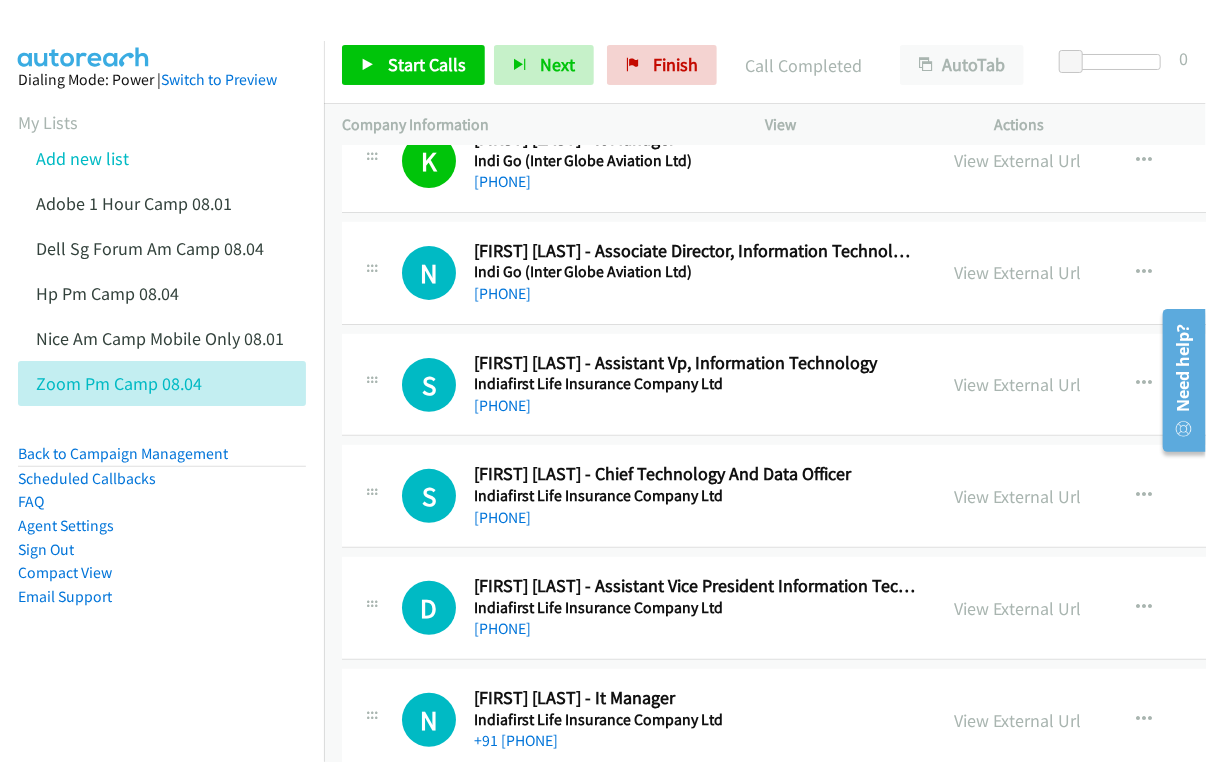 scroll, scrollTop: 16727, scrollLeft: 0, axis: vertical 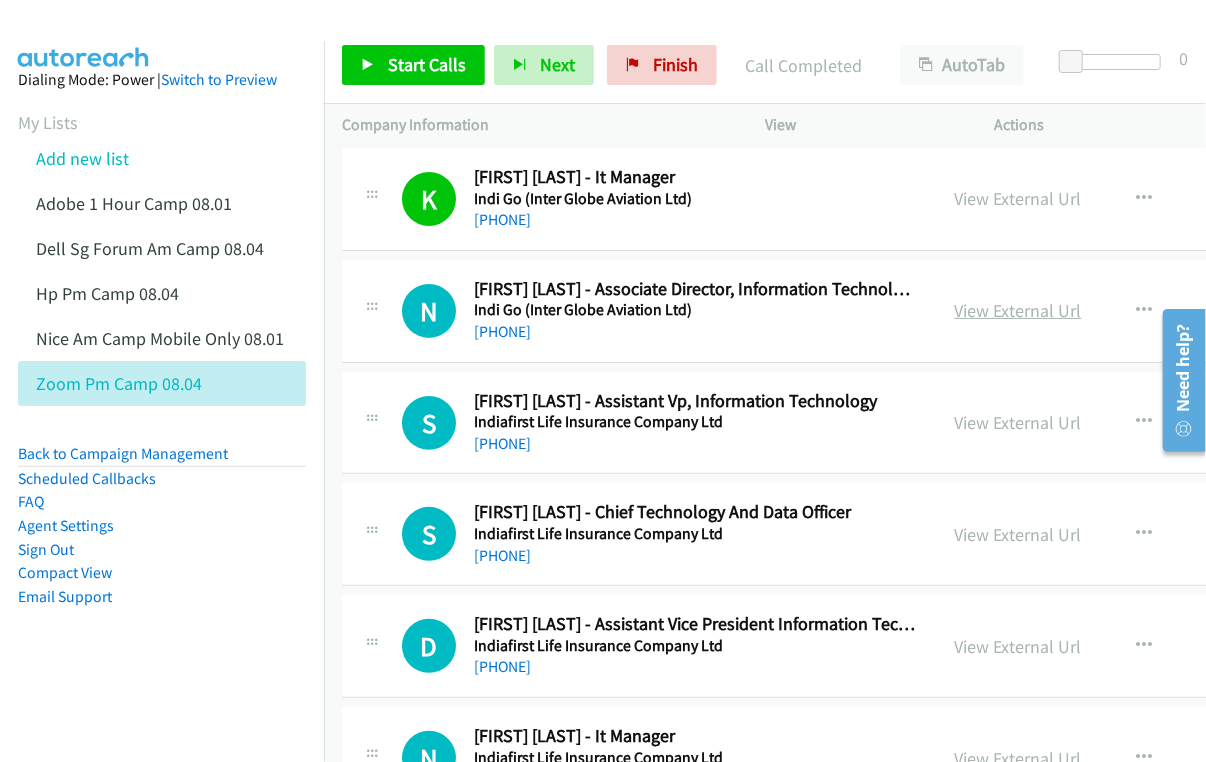 click on "View External Url" at bounding box center [1018, 310] 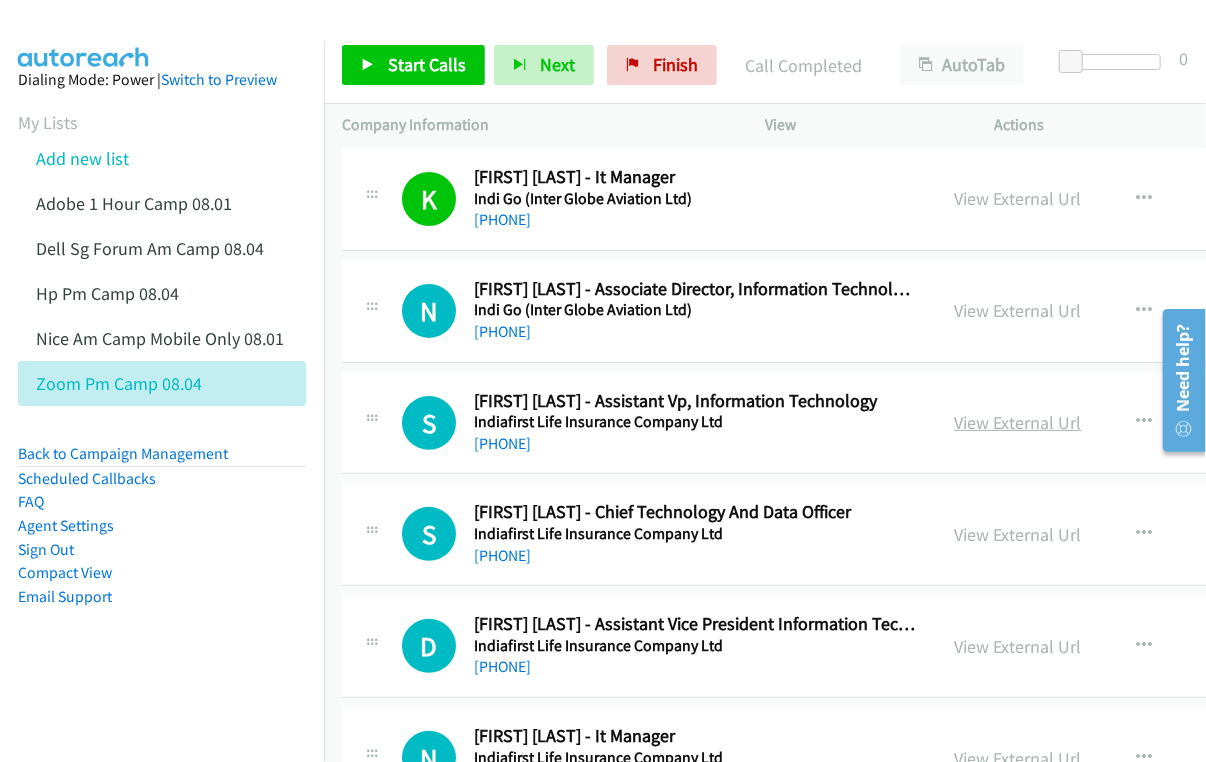 click on "View External Url" at bounding box center [1018, 422] 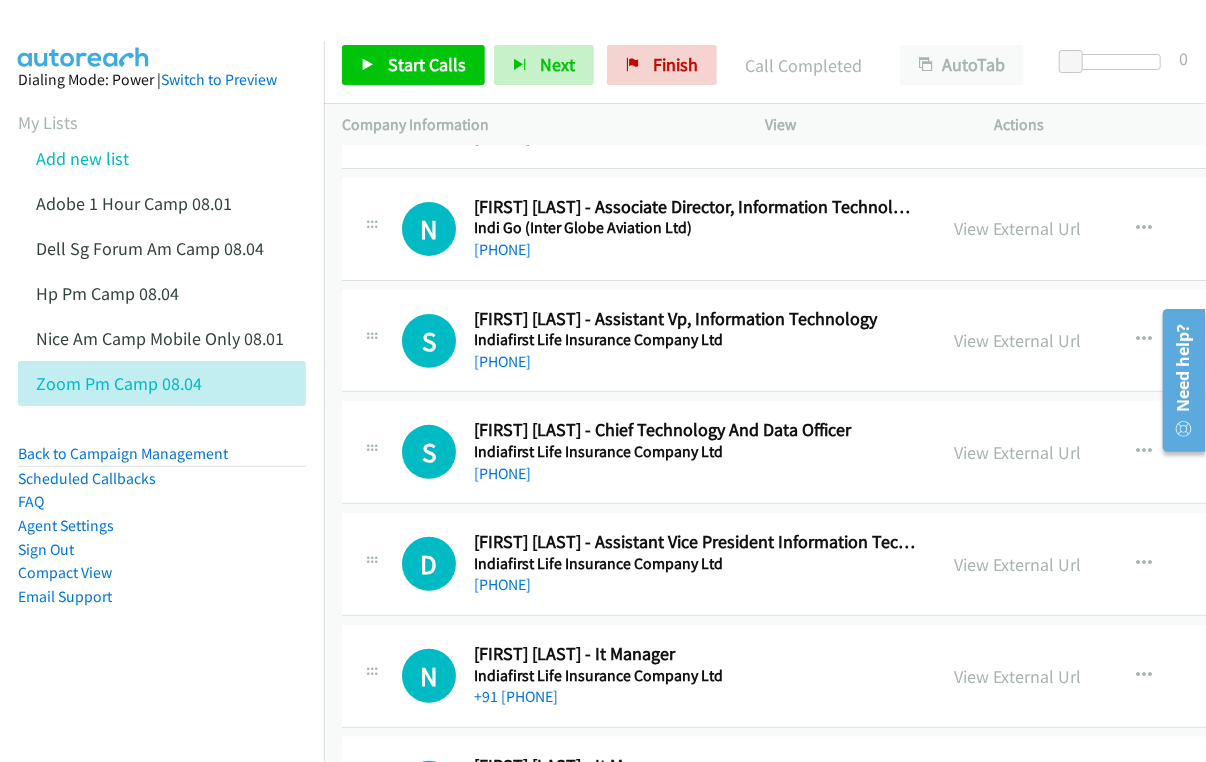 scroll, scrollTop: 16818, scrollLeft: 0, axis: vertical 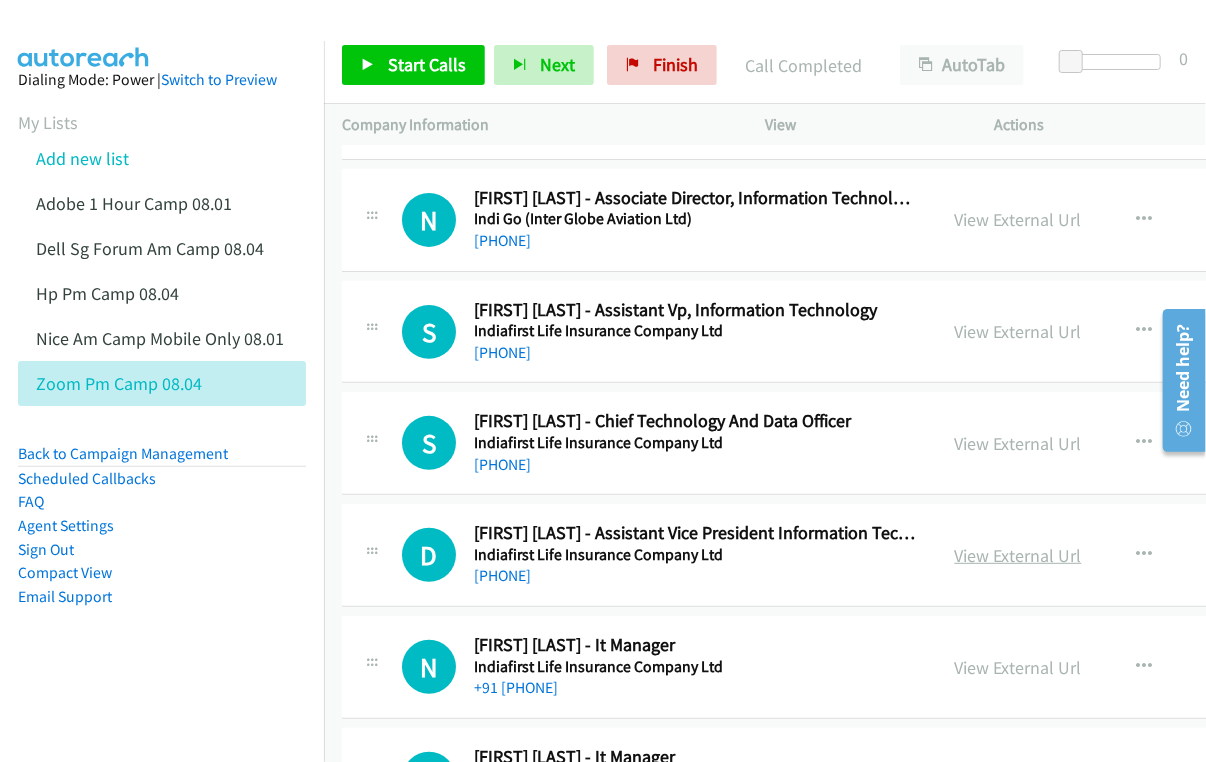 drag, startPoint x: 977, startPoint y: 415, endPoint x: 1003, endPoint y: 533, distance: 120.83046 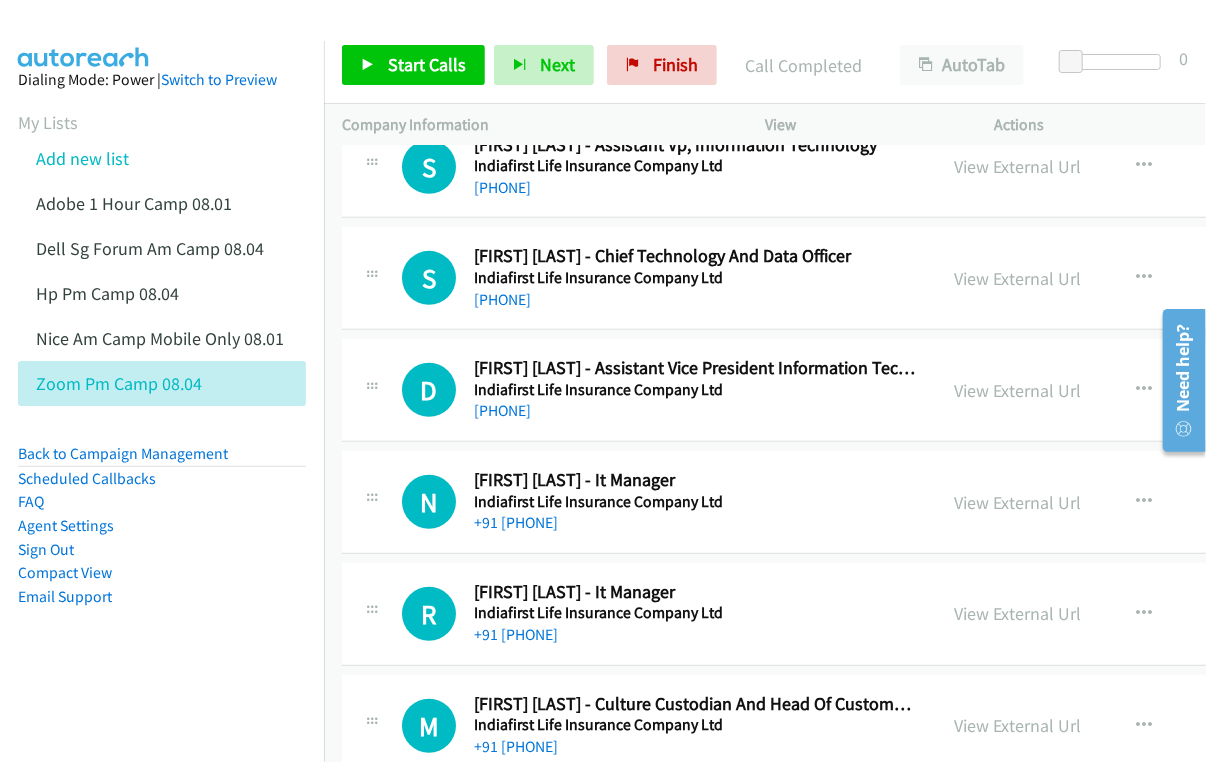 scroll, scrollTop: 17000, scrollLeft: 0, axis: vertical 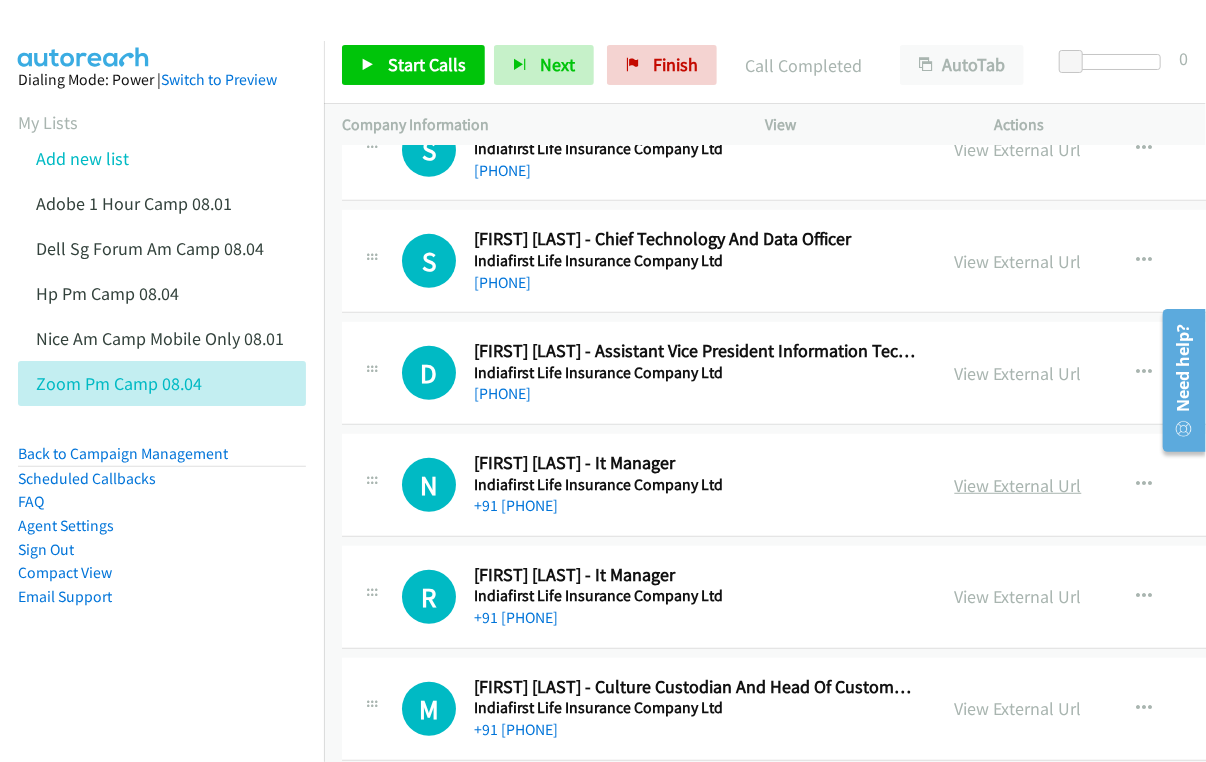 click on "View External Url" at bounding box center [1018, 485] 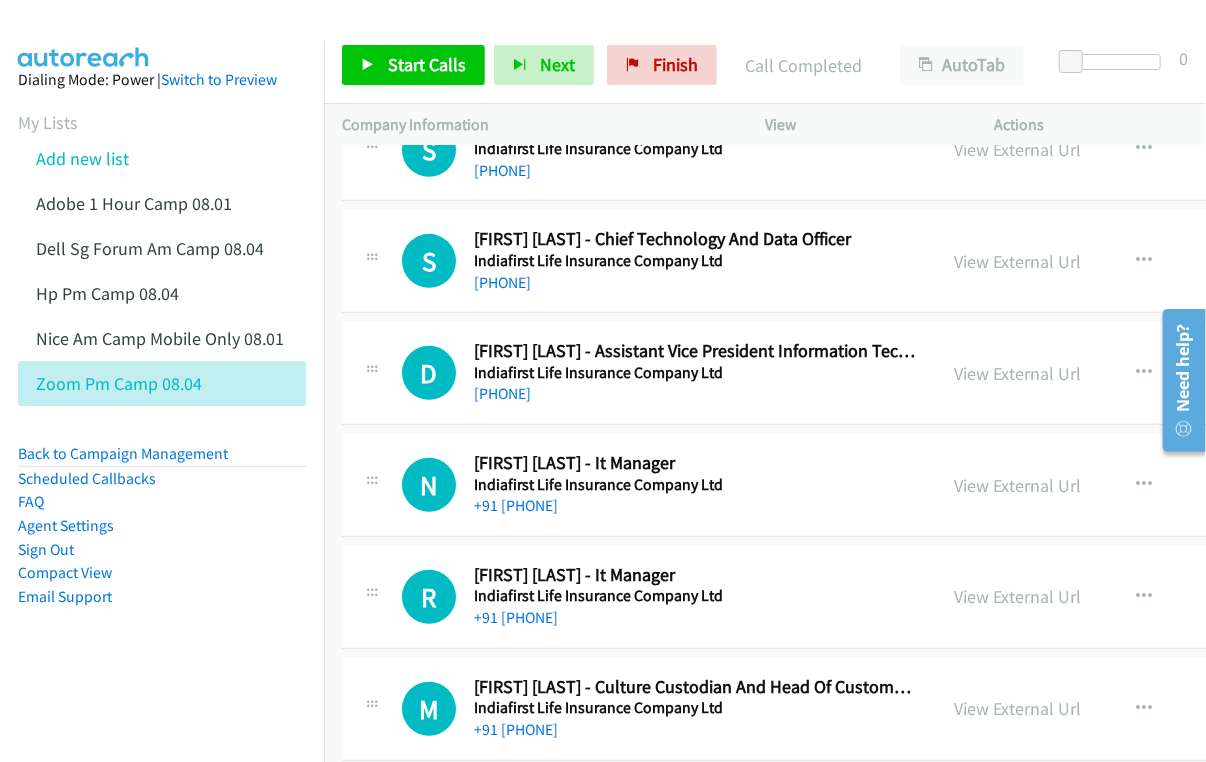 drag, startPoint x: 1008, startPoint y: 574, endPoint x: 896, endPoint y: 556, distance: 113.43721 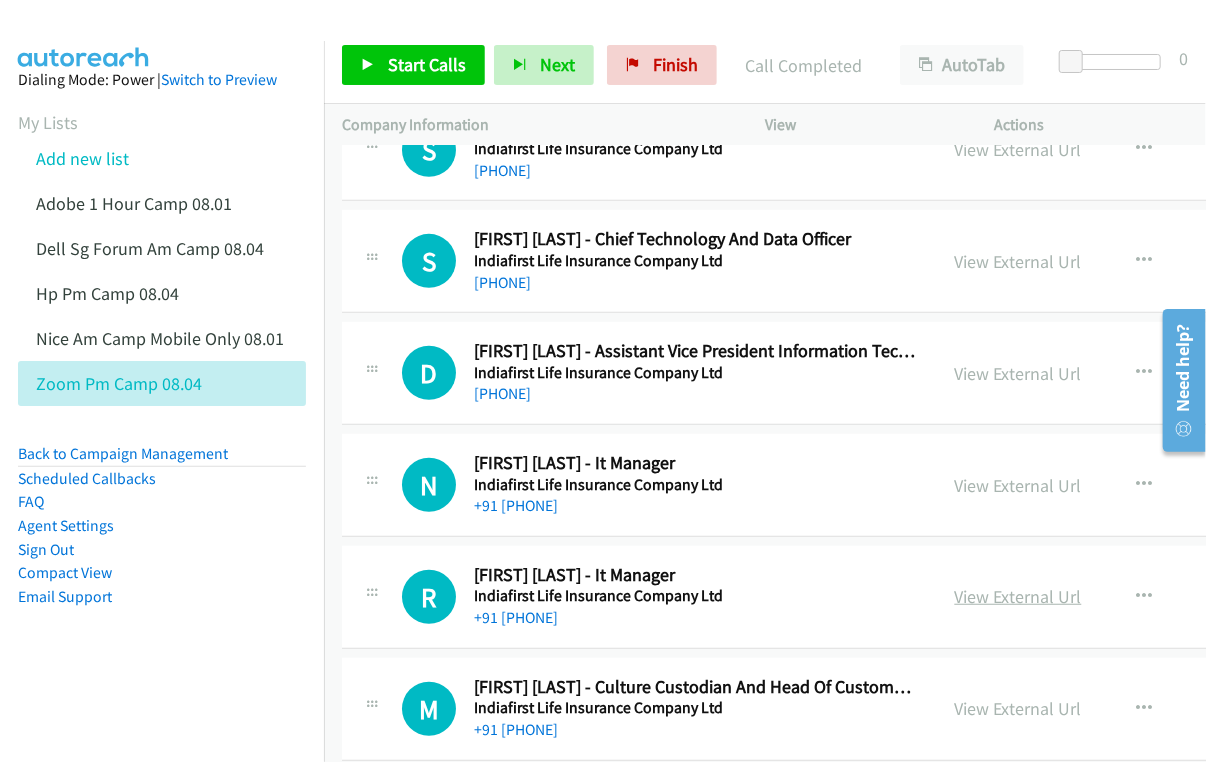 click on "View External Url" at bounding box center [1018, 596] 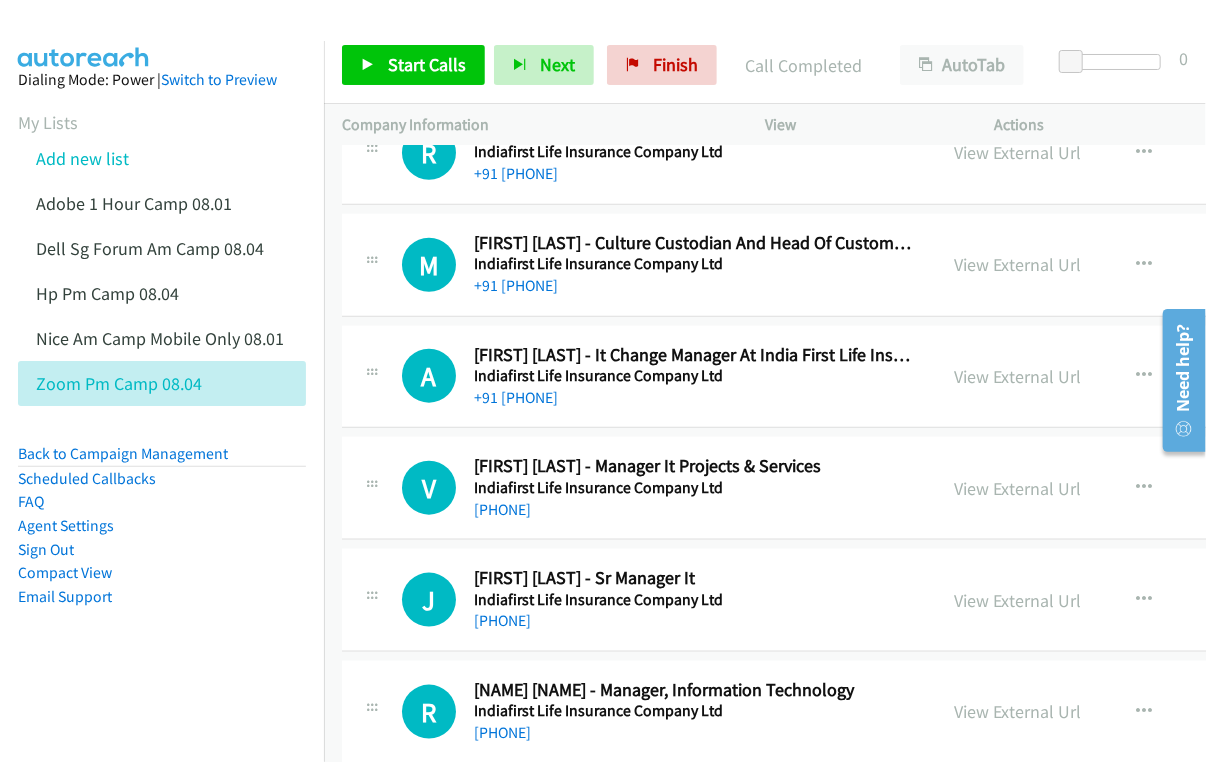 scroll, scrollTop: 17454, scrollLeft: 0, axis: vertical 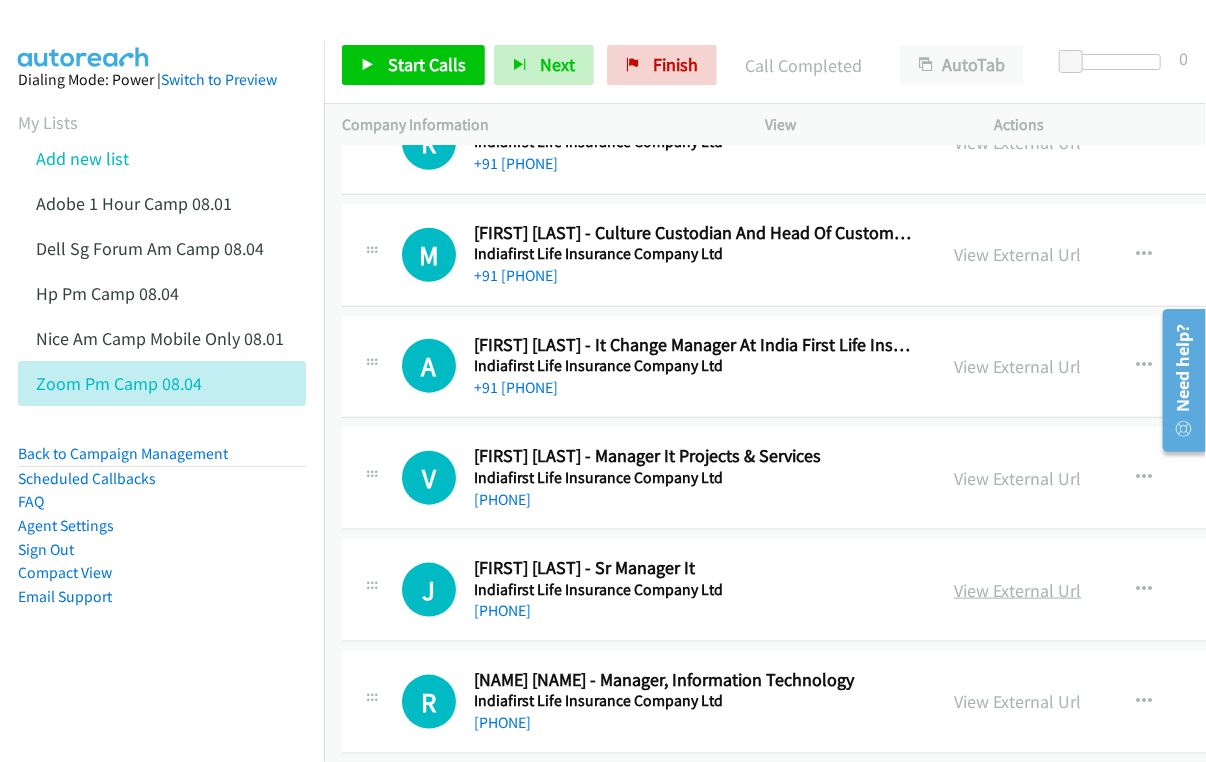 click on "View External Url" at bounding box center (1018, 590) 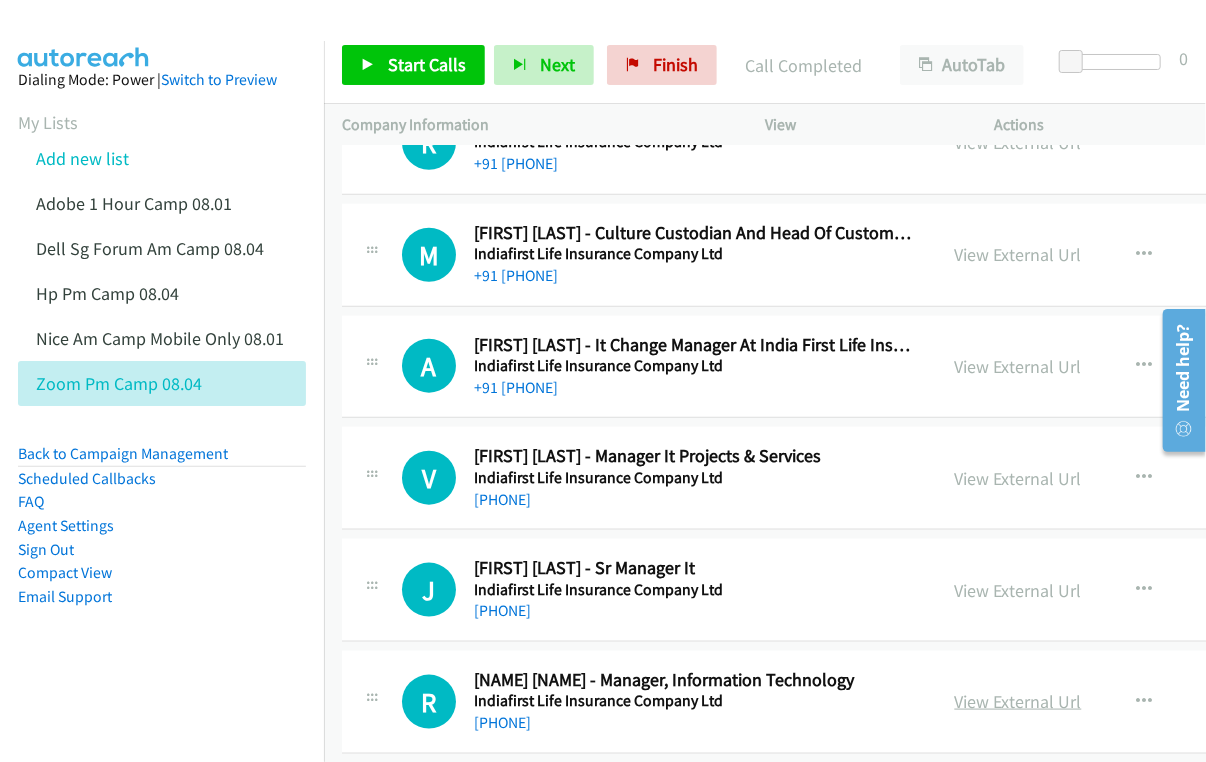 click on "View External Url" at bounding box center (1018, 701) 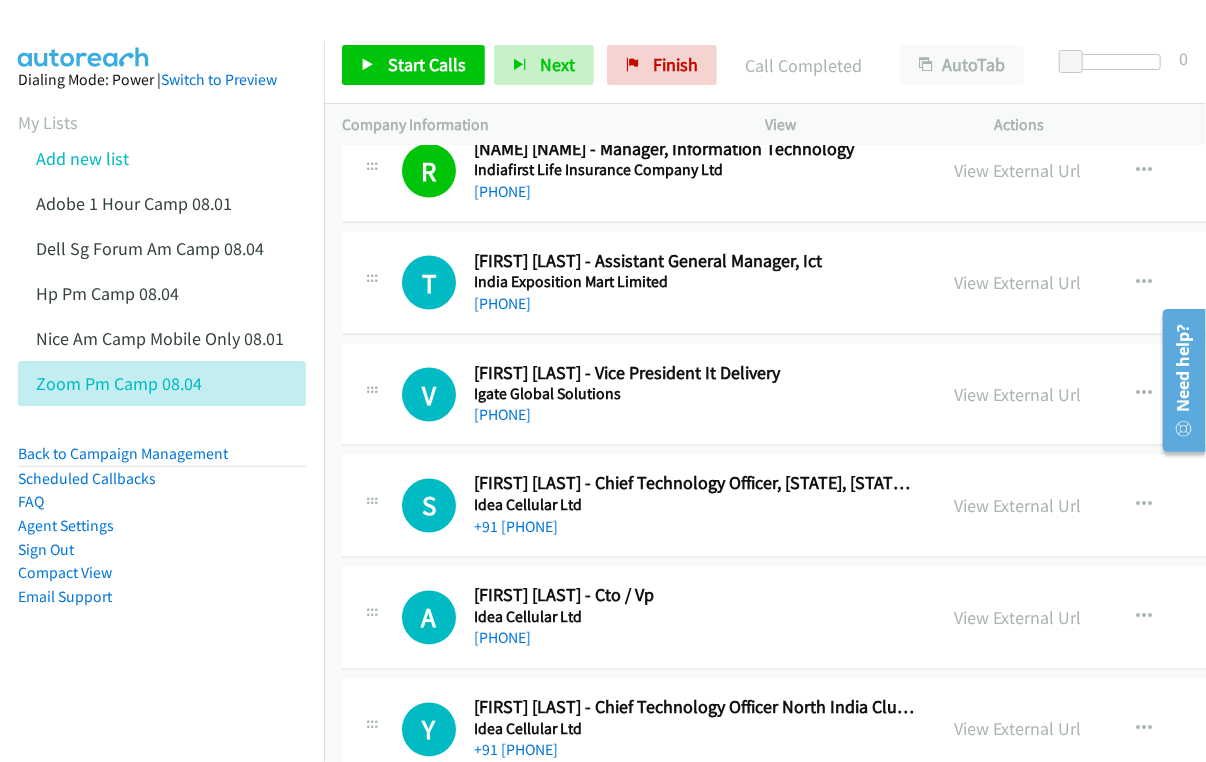scroll, scrollTop: 18000, scrollLeft: 0, axis: vertical 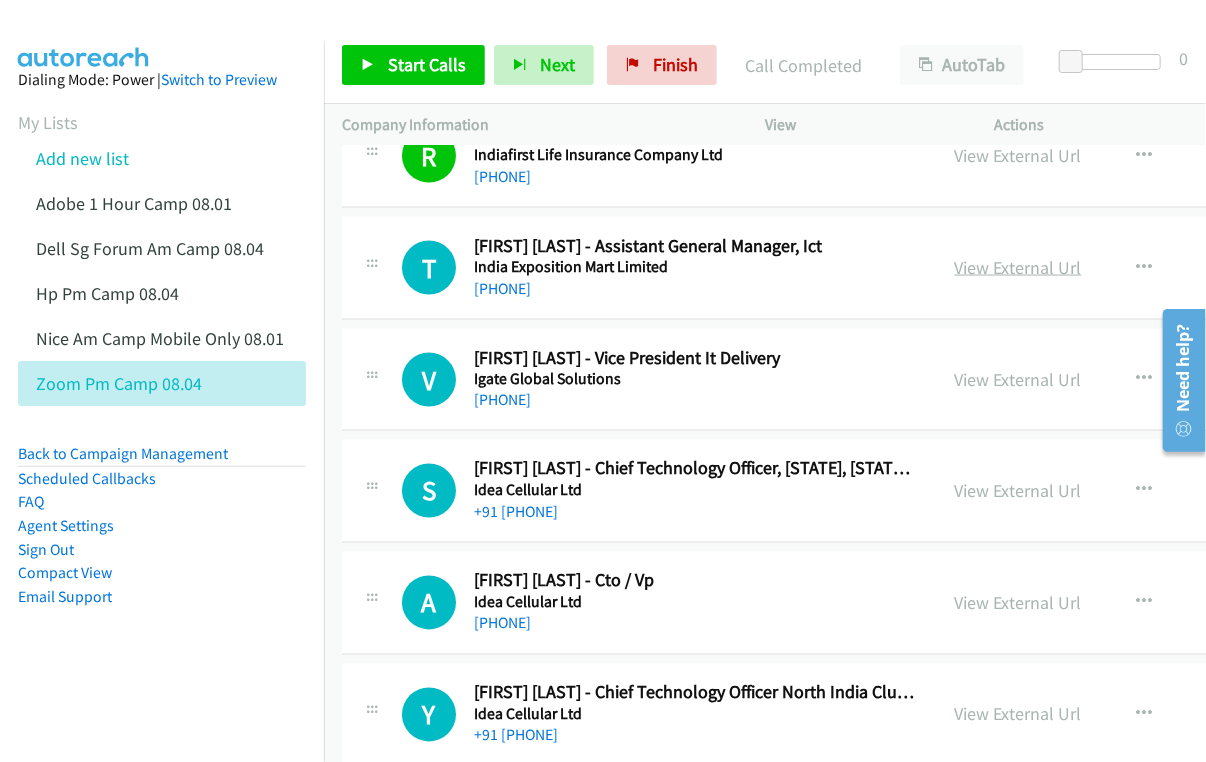 click on "View External Url" at bounding box center [1018, 267] 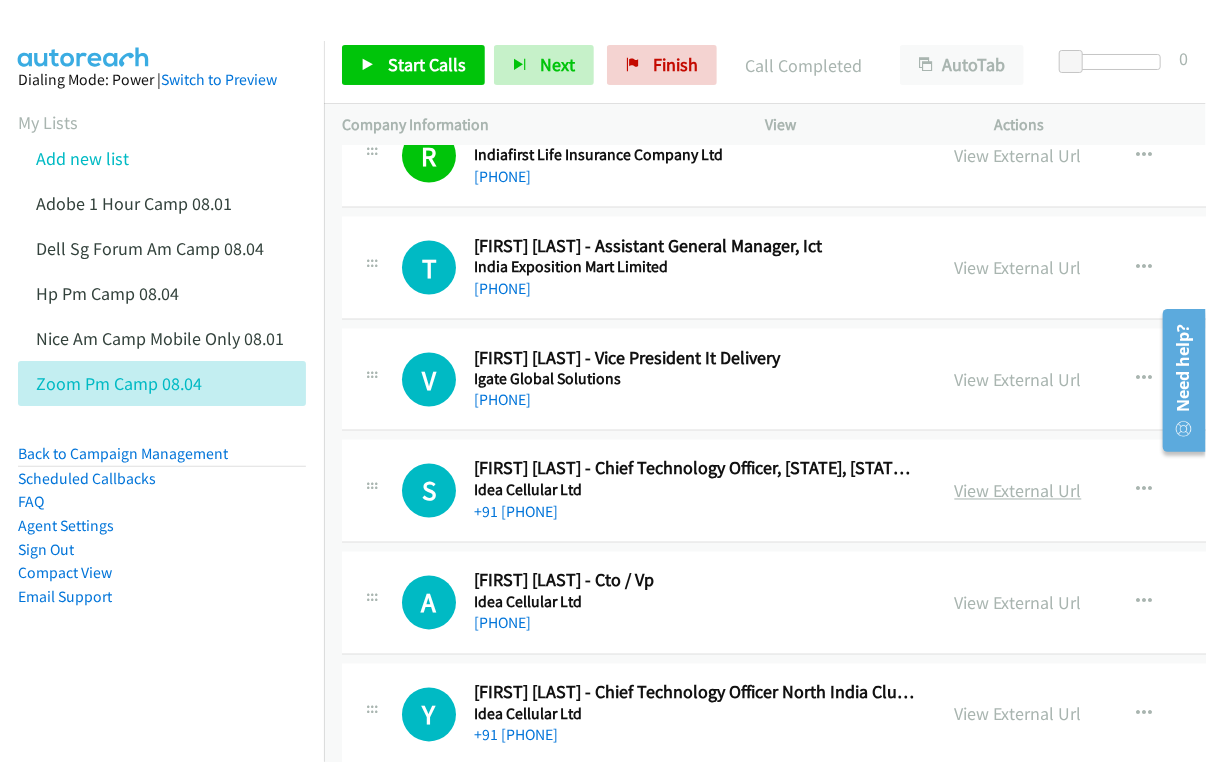 click on "View External Url" at bounding box center (1018, 491) 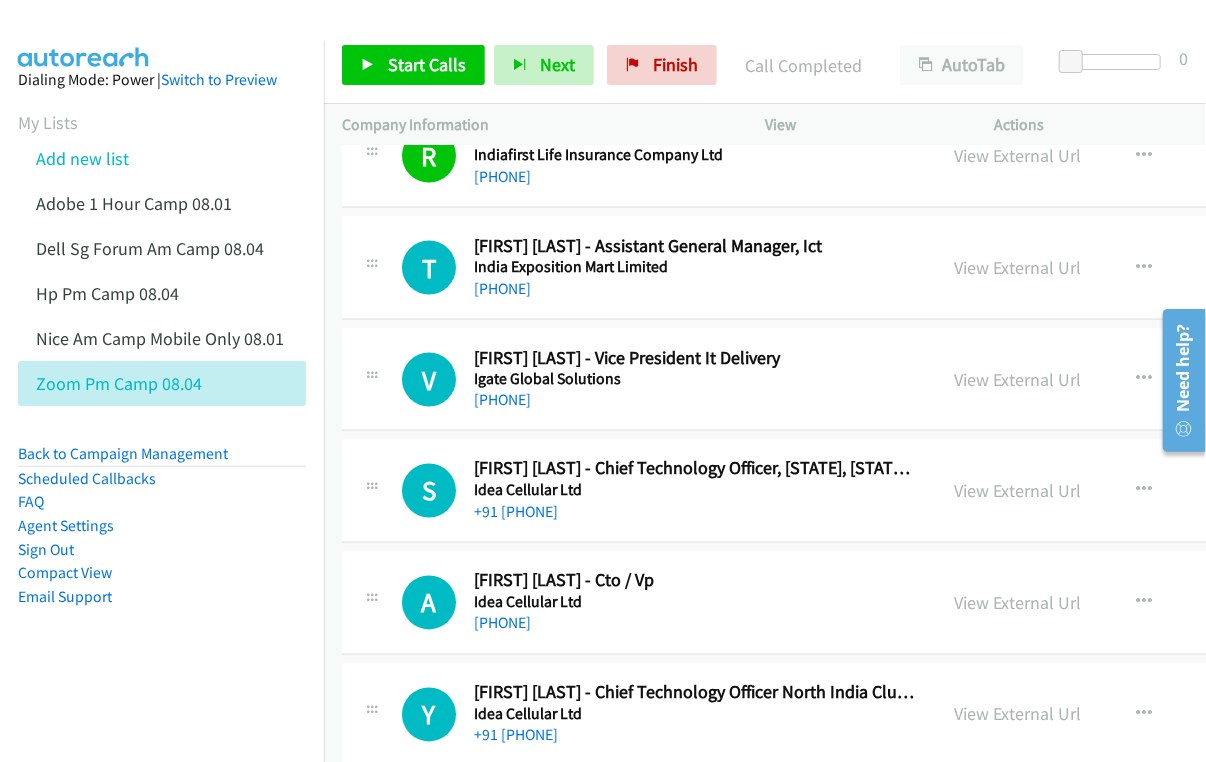 scroll, scrollTop: 18090, scrollLeft: 0, axis: vertical 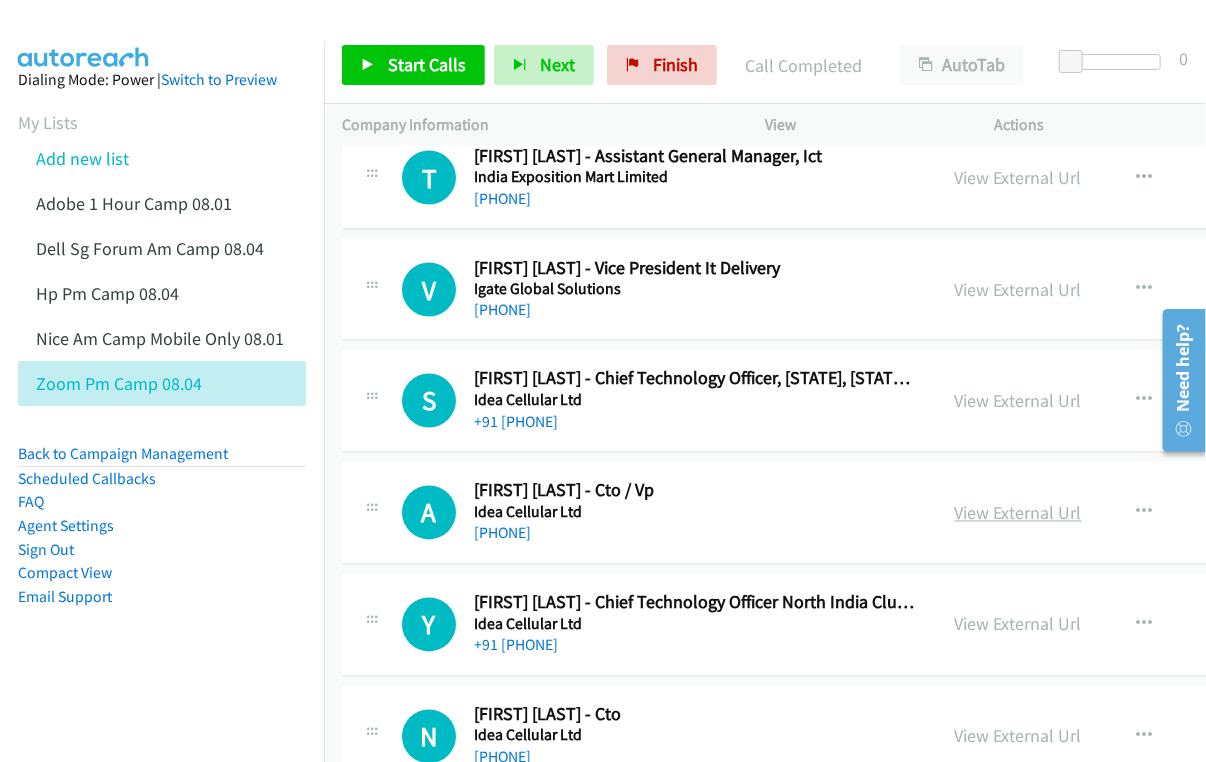 click on "View External Url" at bounding box center [1018, 513] 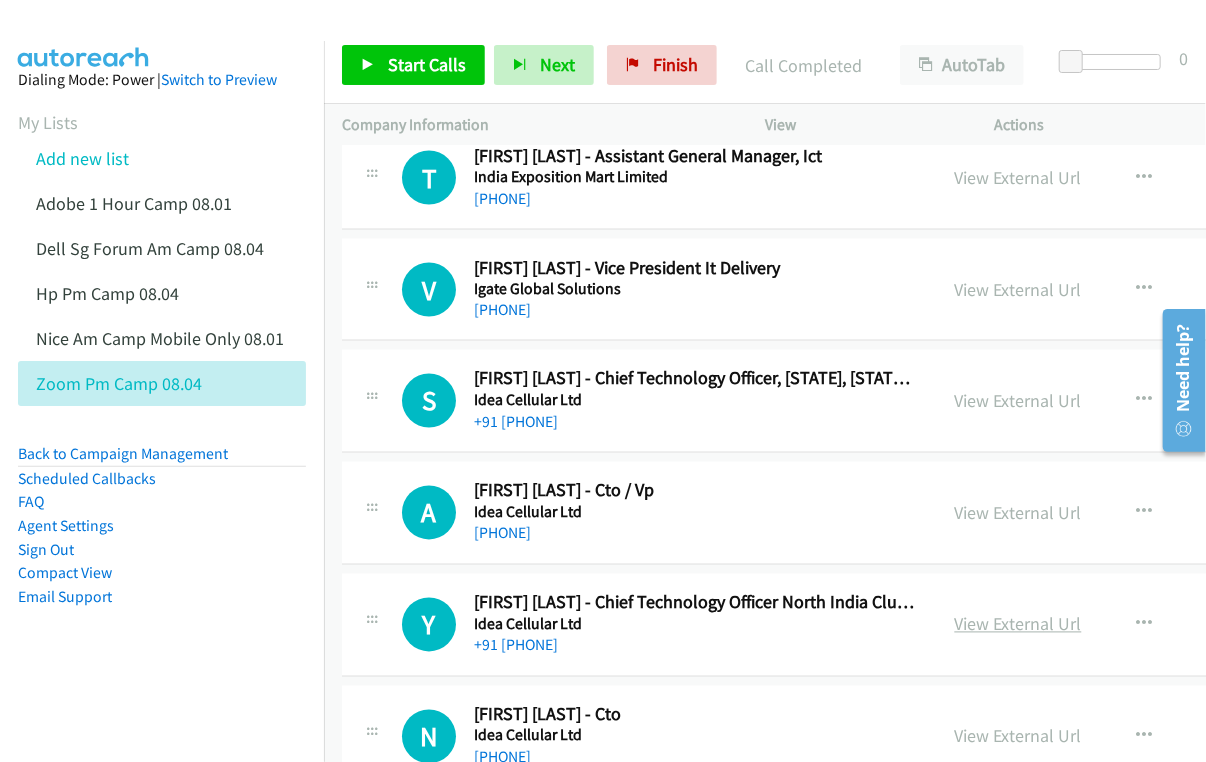 click on "View External Url" at bounding box center [1018, 624] 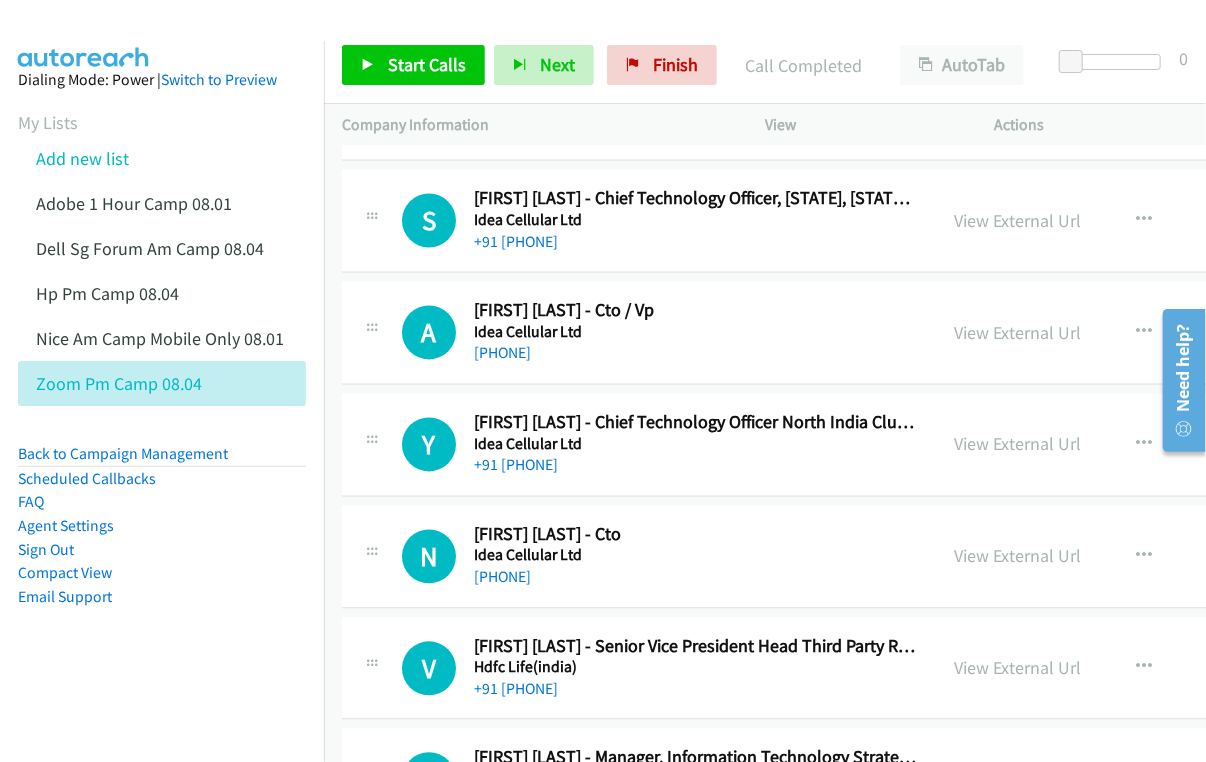 scroll, scrollTop: 18272, scrollLeft: 0, axis: vertical 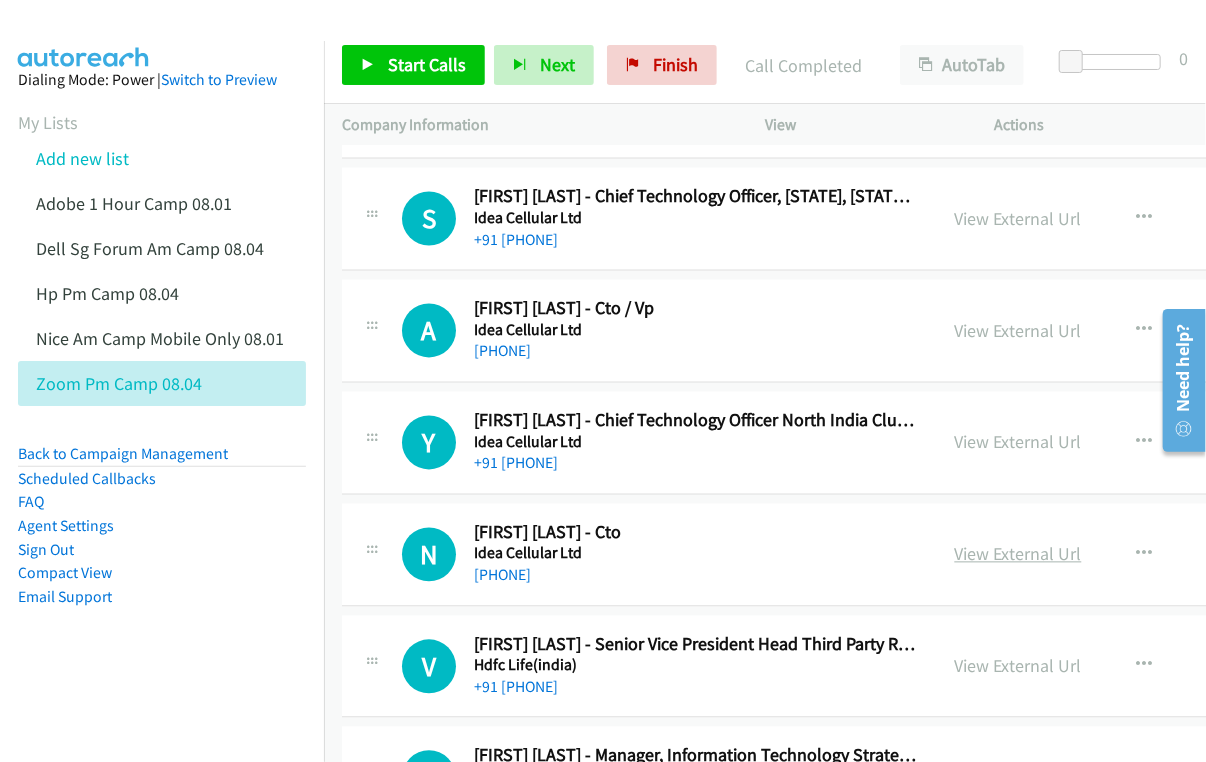 click on "View External Url" at bounding box center (1018, 554) 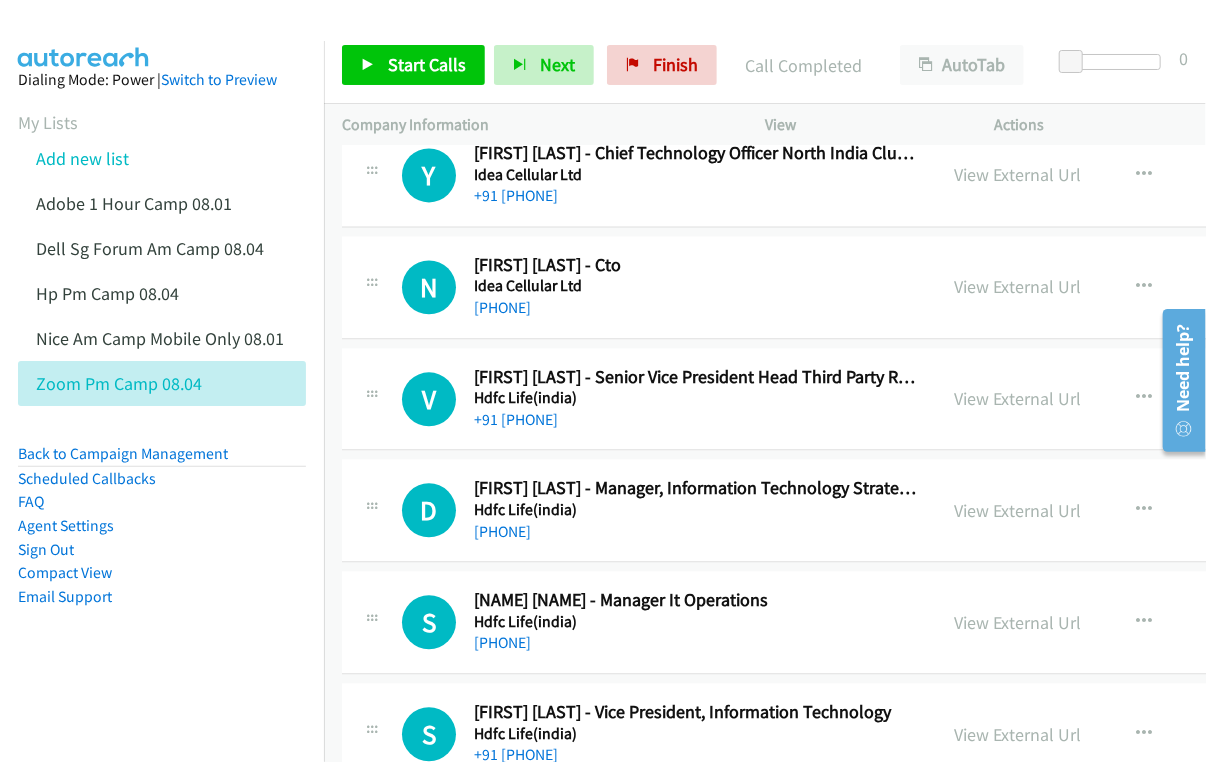 scroll, scrollTop: 18545, scrollLeft: 0, axis: vertical 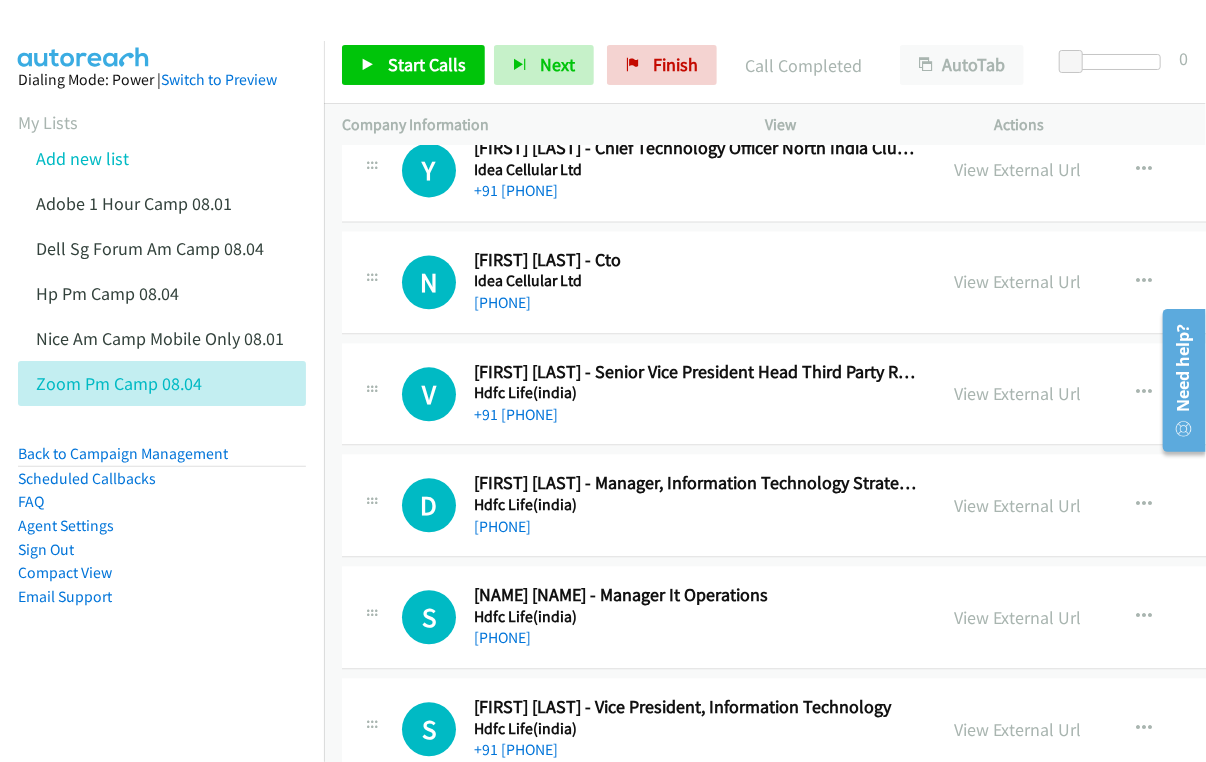 drag, startPoint x: 1013, startPoint y: 483, endPoint x: 1016, endPoint y: 542, distance: 59.07622 